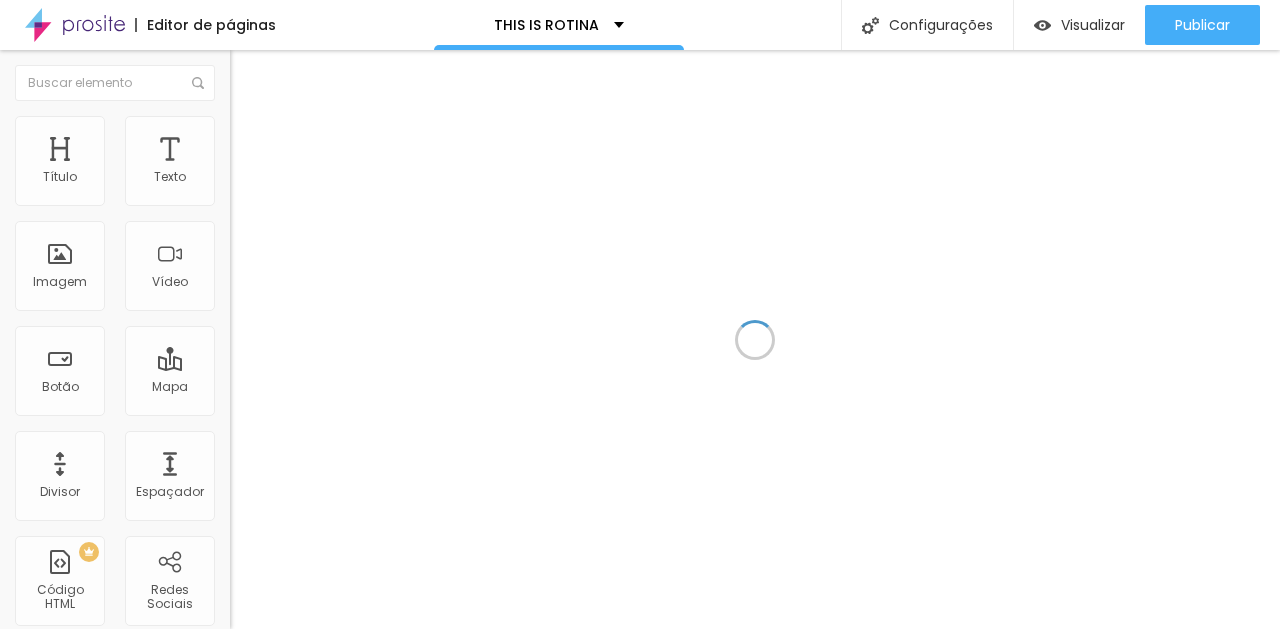 scroll, scrollTop: 0, scrollLeft: 0, axis: both 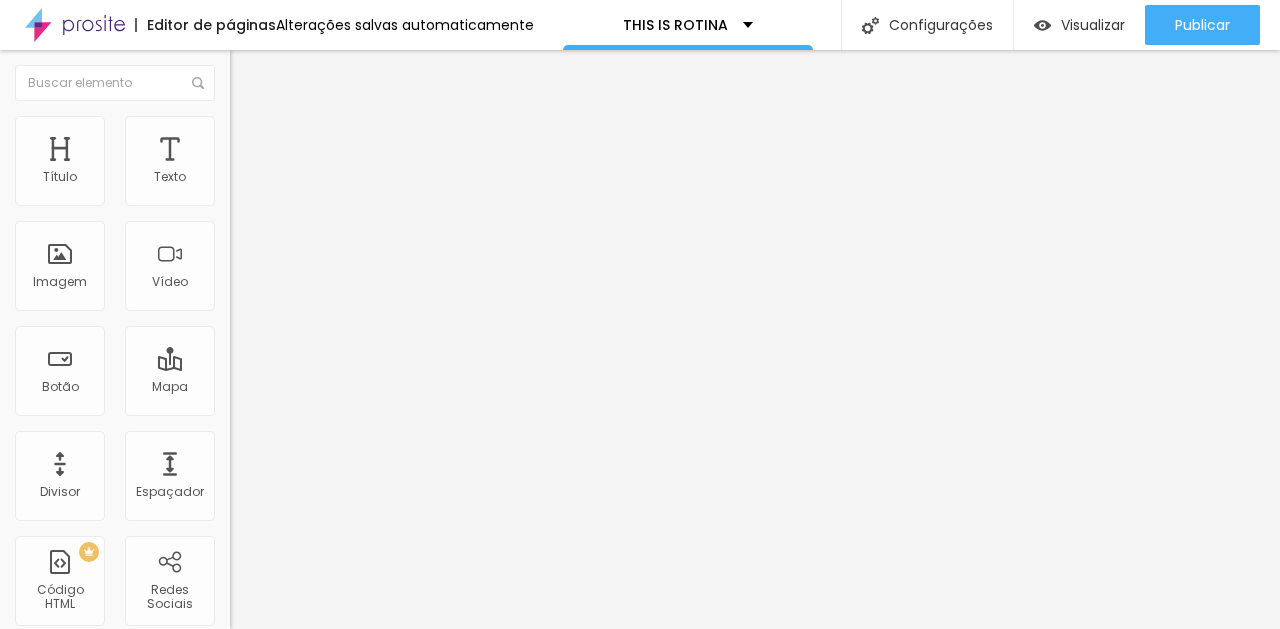 click on "Estilo" at bounding box center (263, 129) 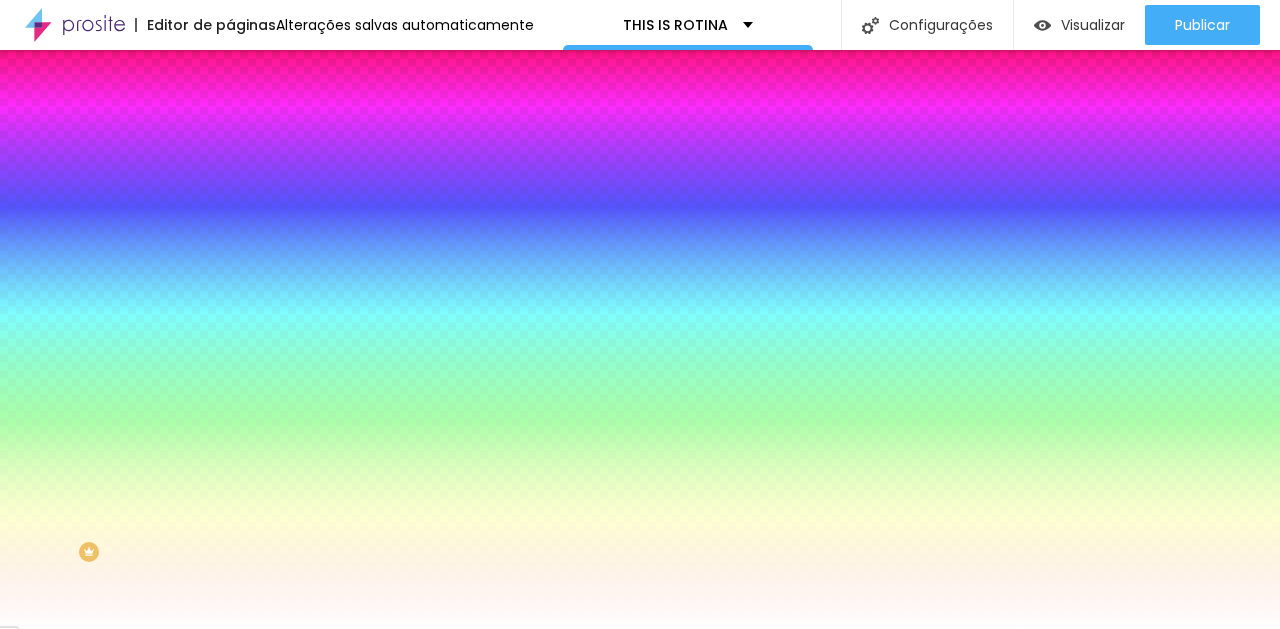 click on "Trocar imagem" at bounding box center [284, 175] 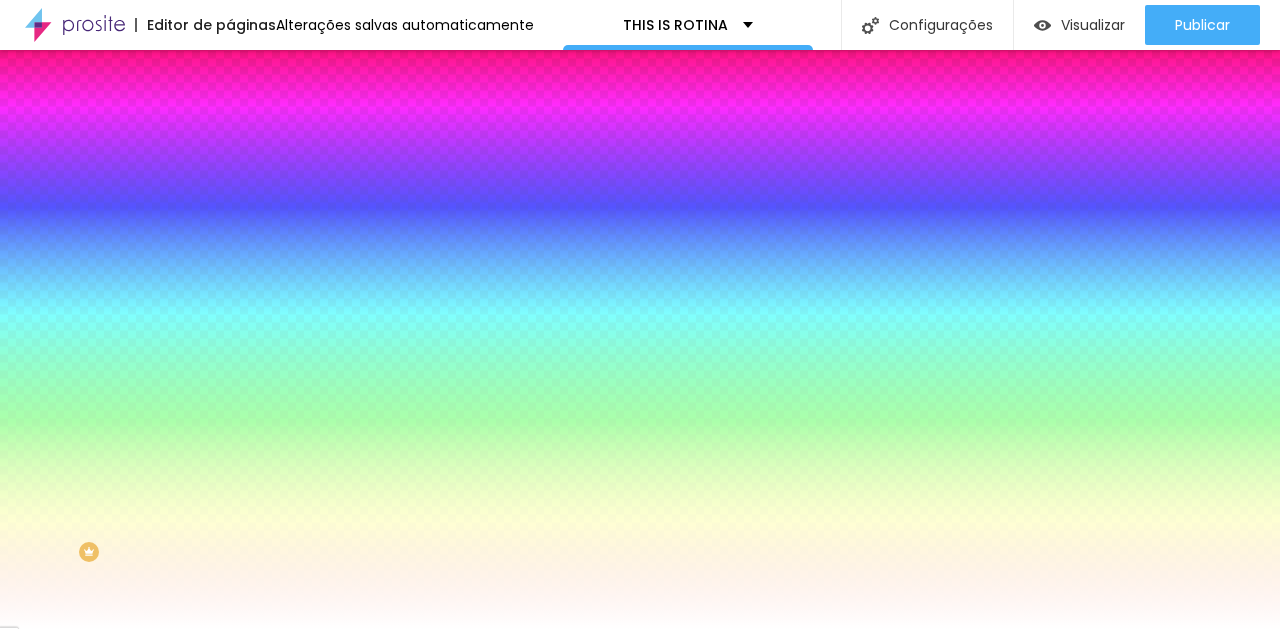 click at bounding box center [640, 888] 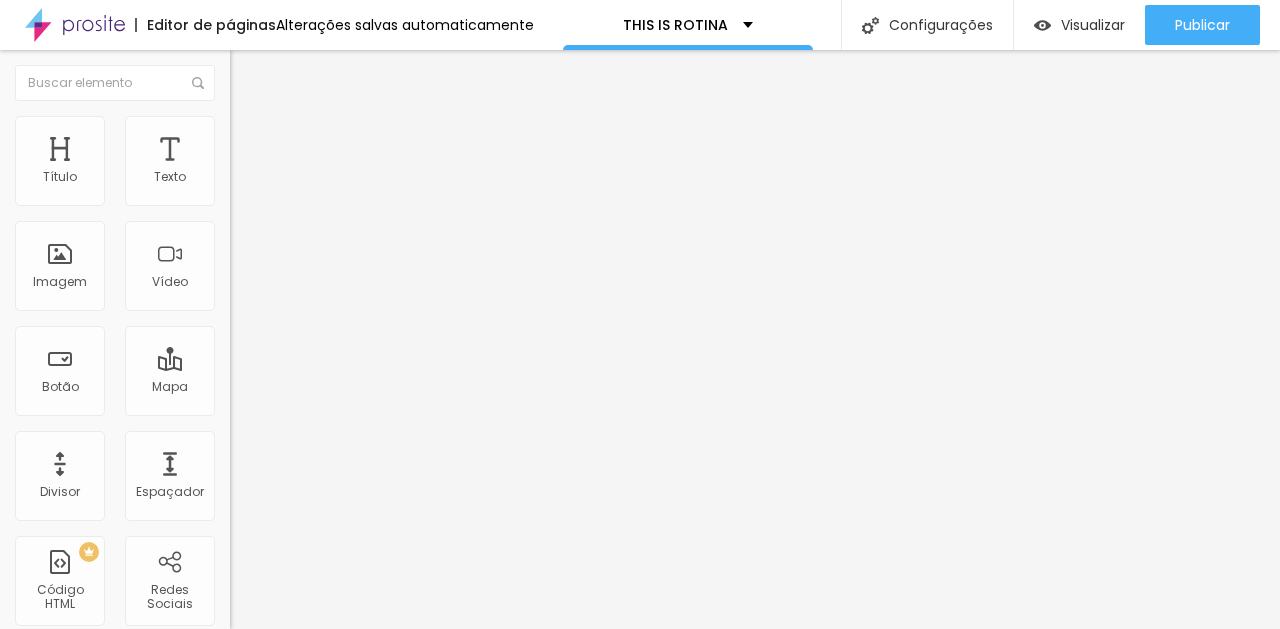 click on "Estilo" at bounding box center [263, 129] 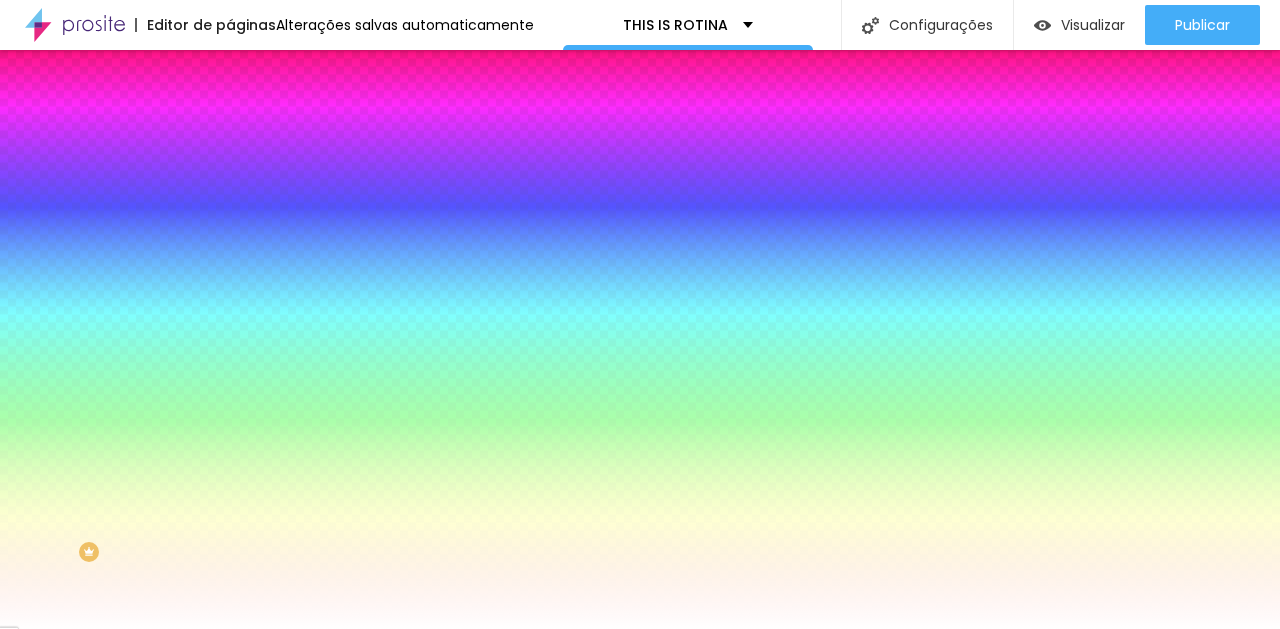 click on "Avançado" at bounding box center [281, 149] 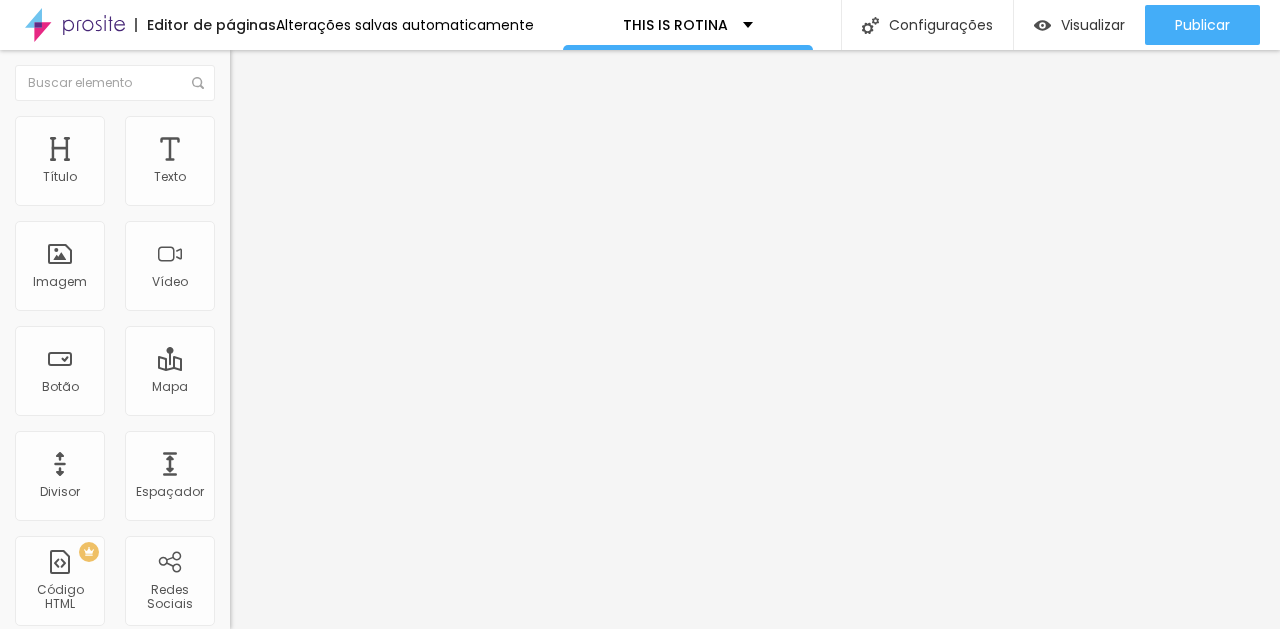 click at bounding box center (239, 105) 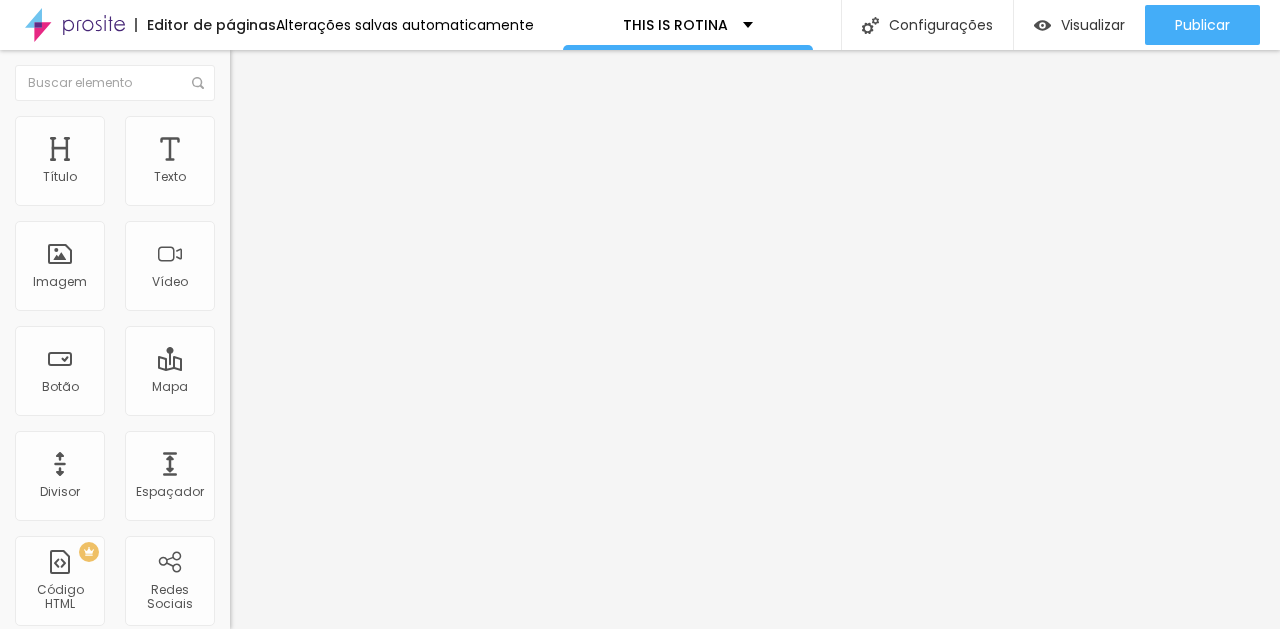 click at bounding box center [253, 73] 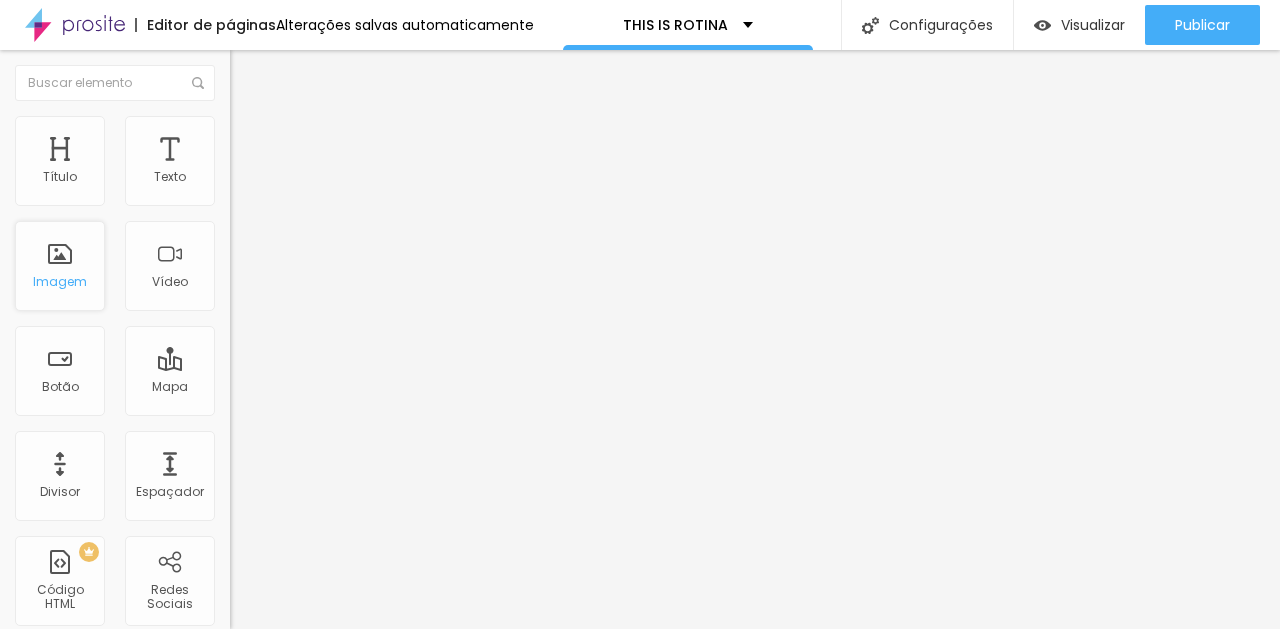 click on "Imagem" at bounding box center [60, 282] 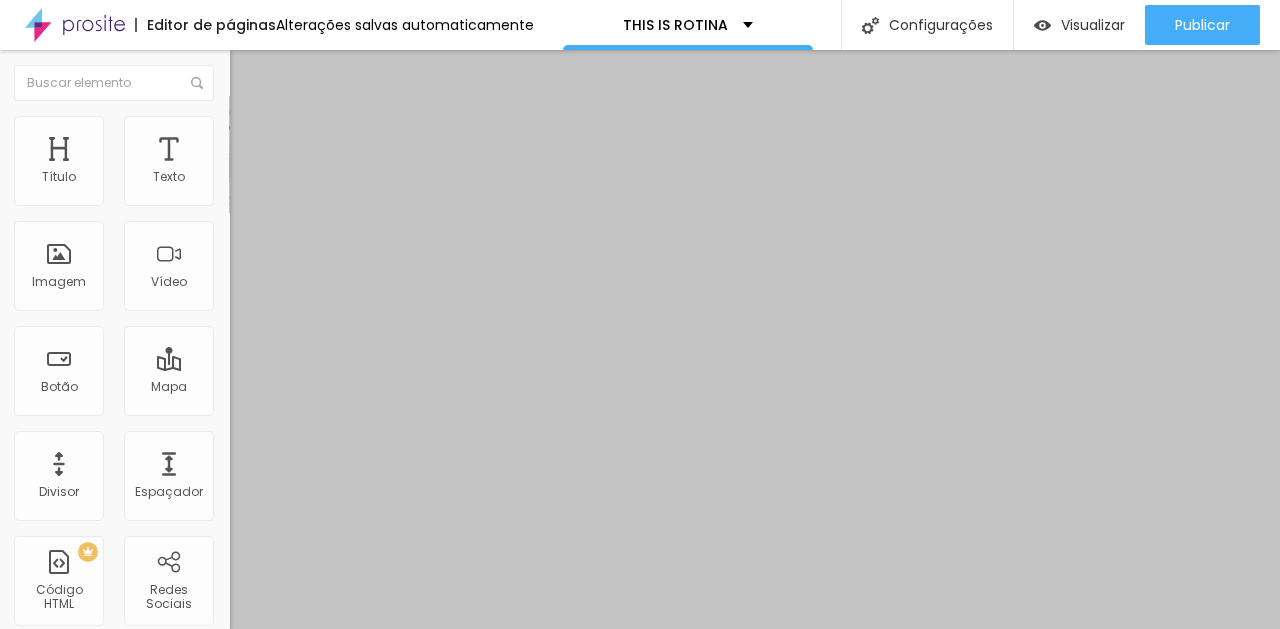 scroll, scrollTop: 0, scrollLeft: 0, axis: both 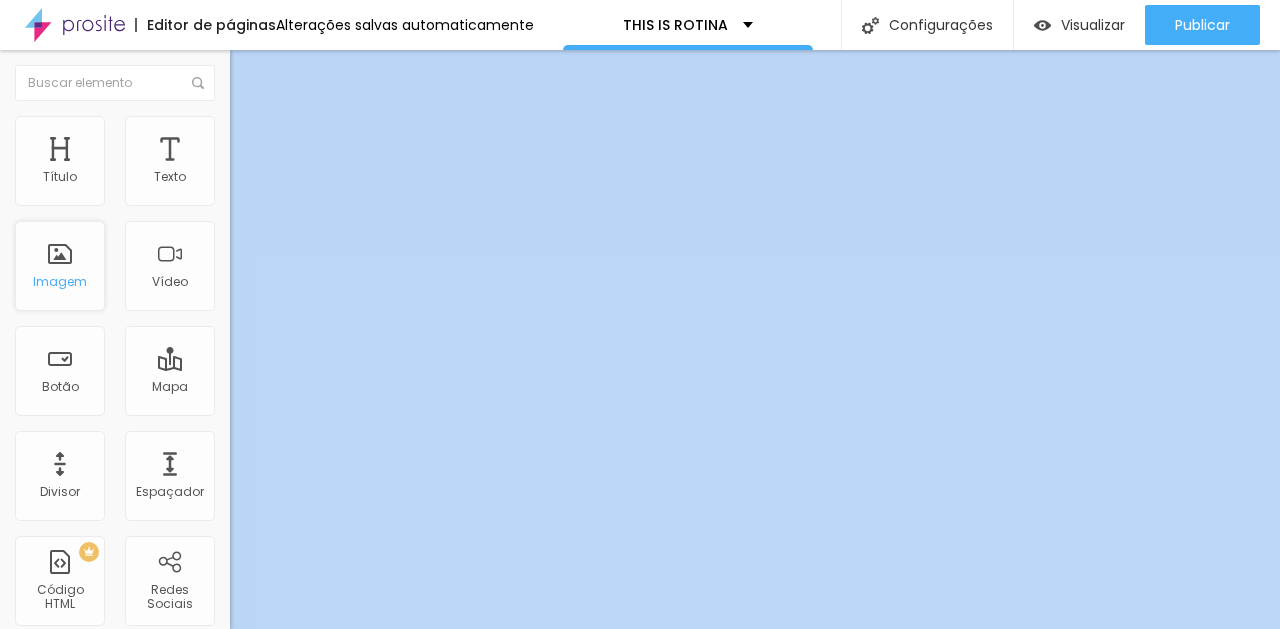 click on "Imagem" at bounding box center (60, 266) 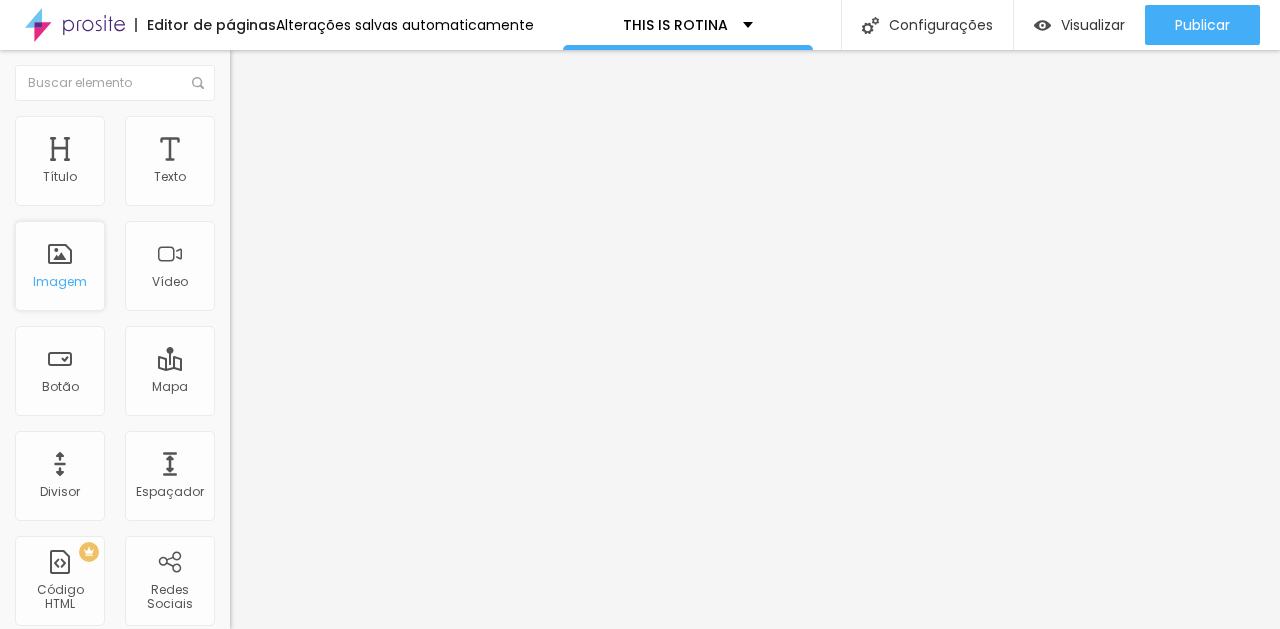 click on "Imagem" at bounding box center (60, 282) 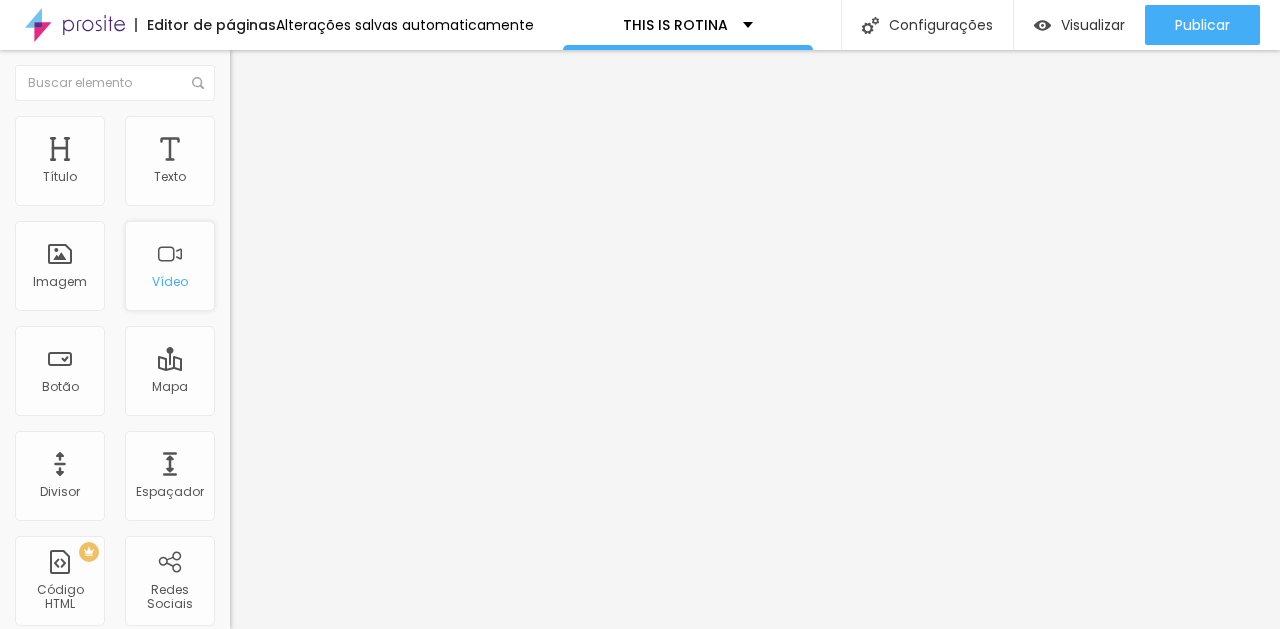 click on "Vídeo" at bounding box center (170, 266) 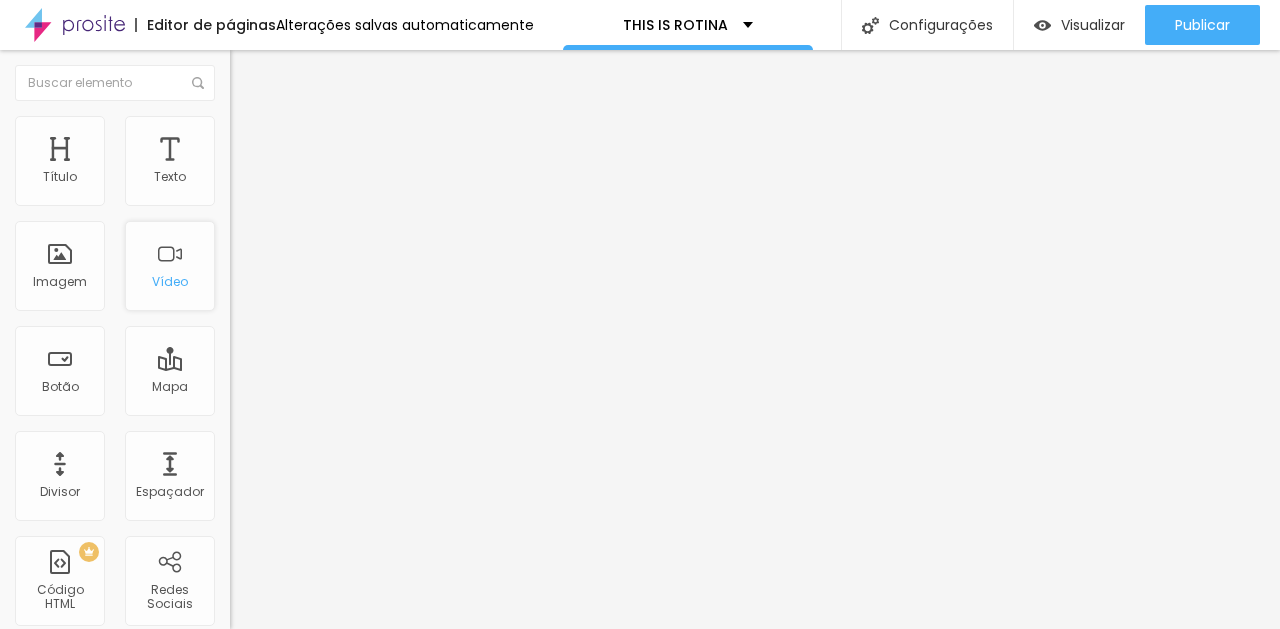 click on "Vídeo" at bounding box center [170, 266] 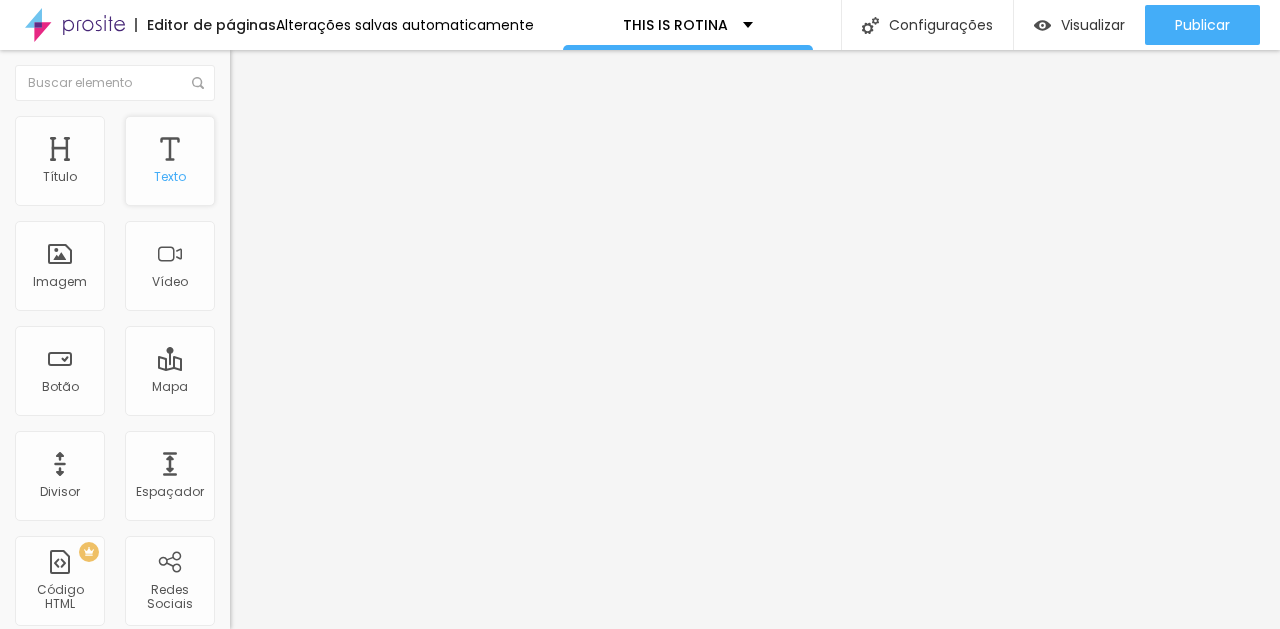 scroll, scrollTop: 0, scrollLeft: 0, axis: both 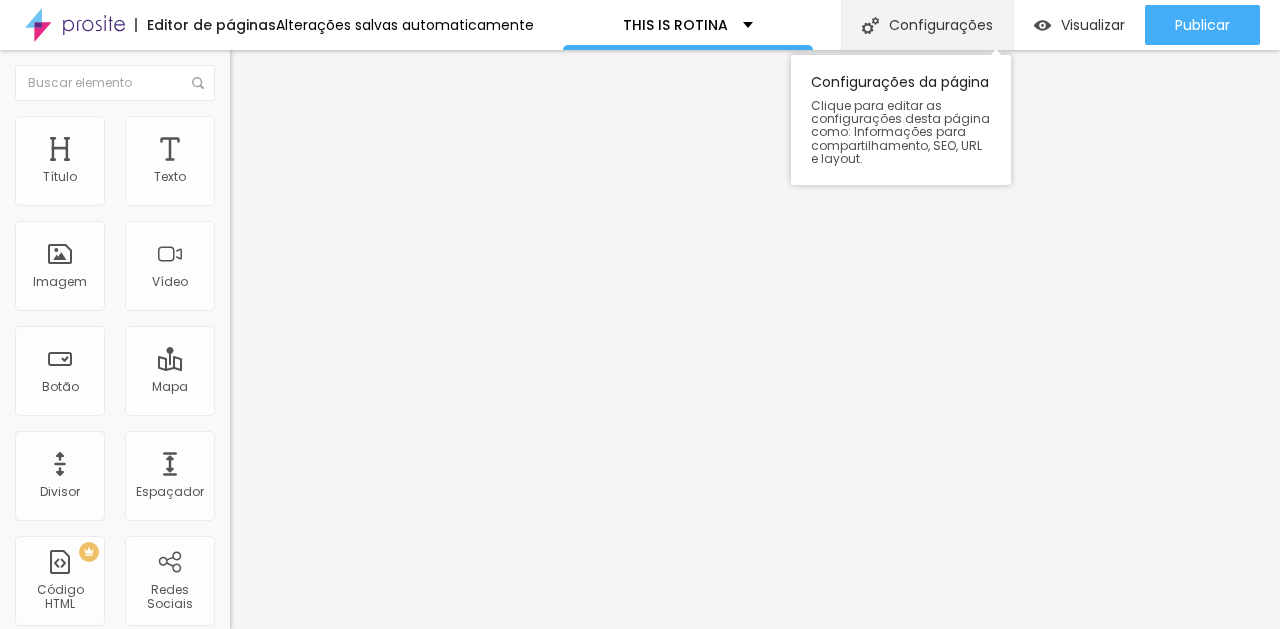 click on "Configurações" at bounding box center (927, 25) 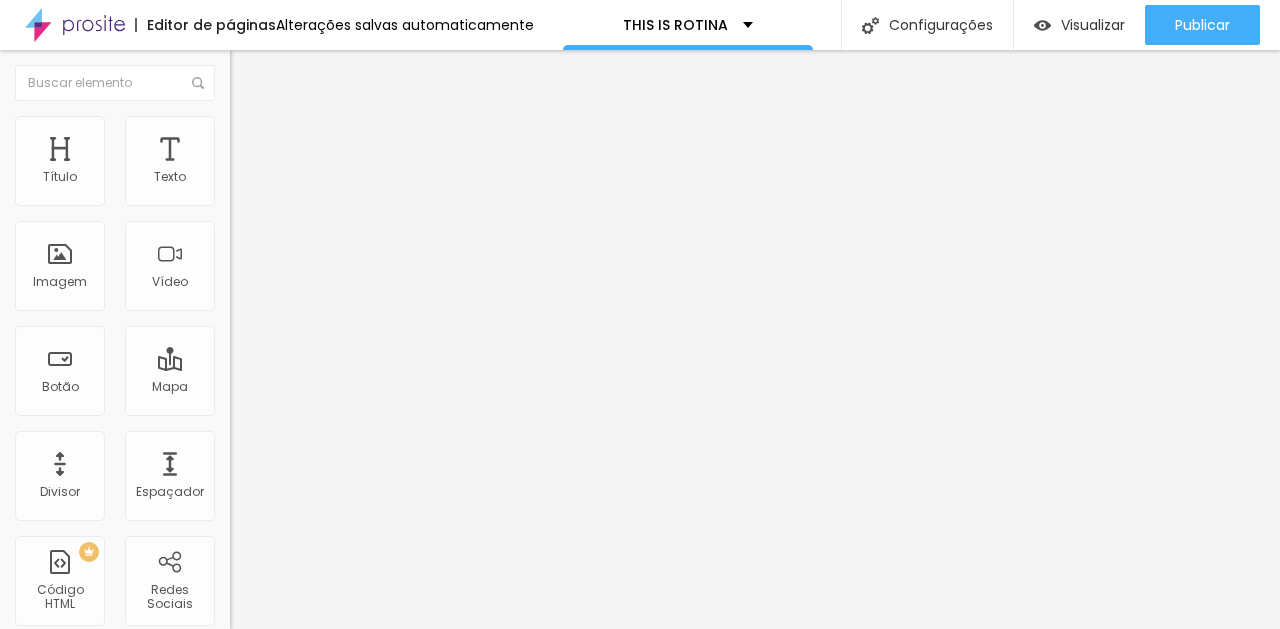 click at bounding box center (640, 650) 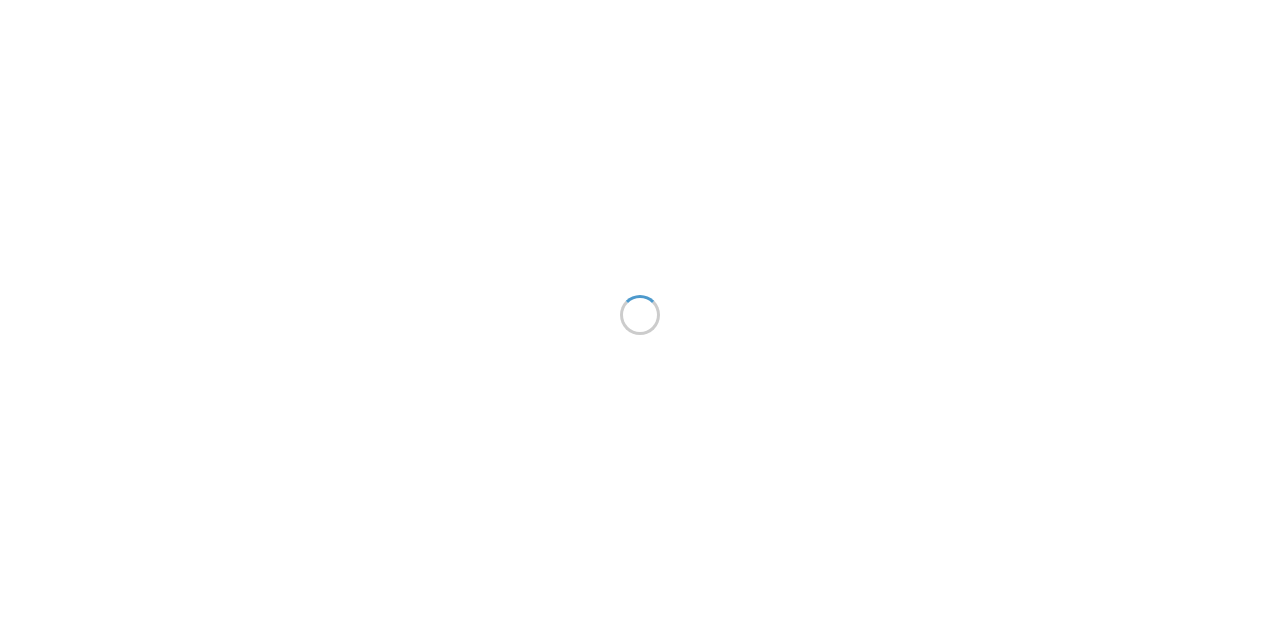 scroll, scrollTop: 0, scrollLeft: 0, axis: both 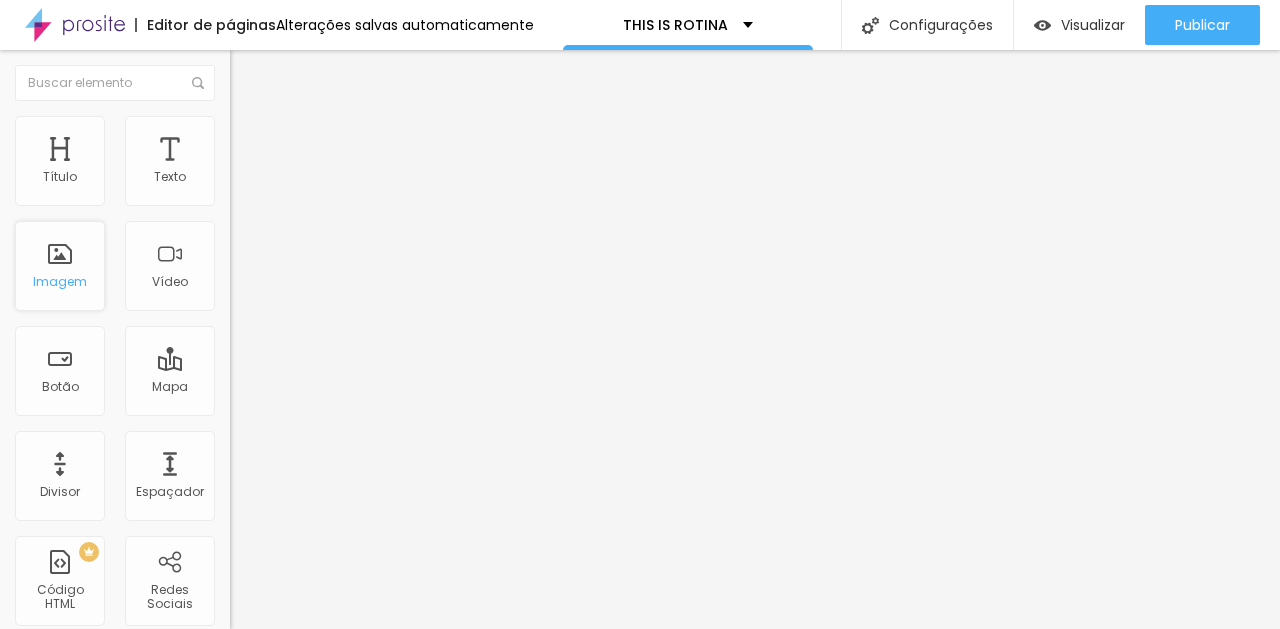 click on "Imagem" at bounding box center (60, 266) 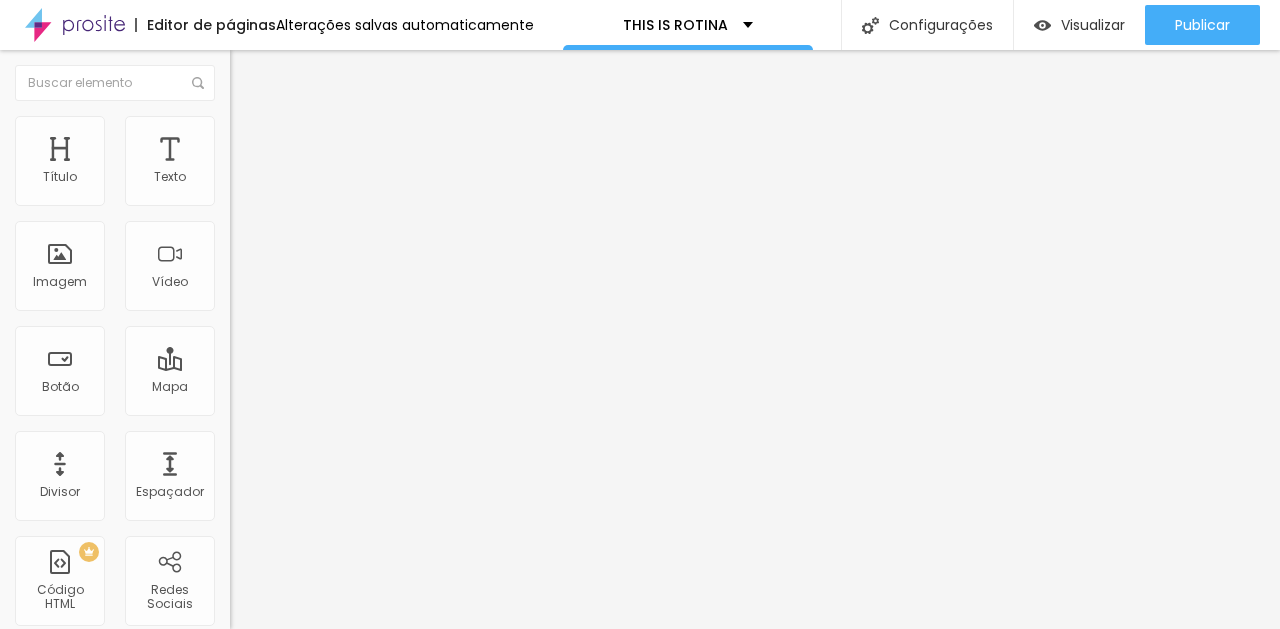 click on "Adicionar imagem" at bounding box center [294, 163] 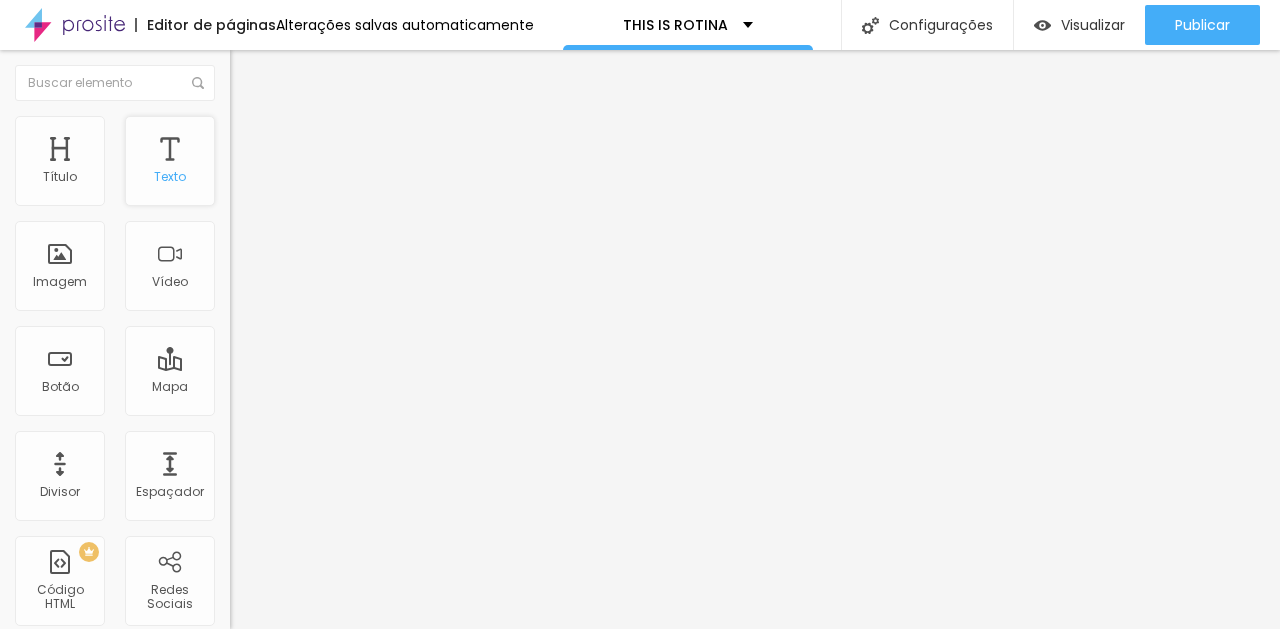 click on "Texto" at bounding box center (170, 161) 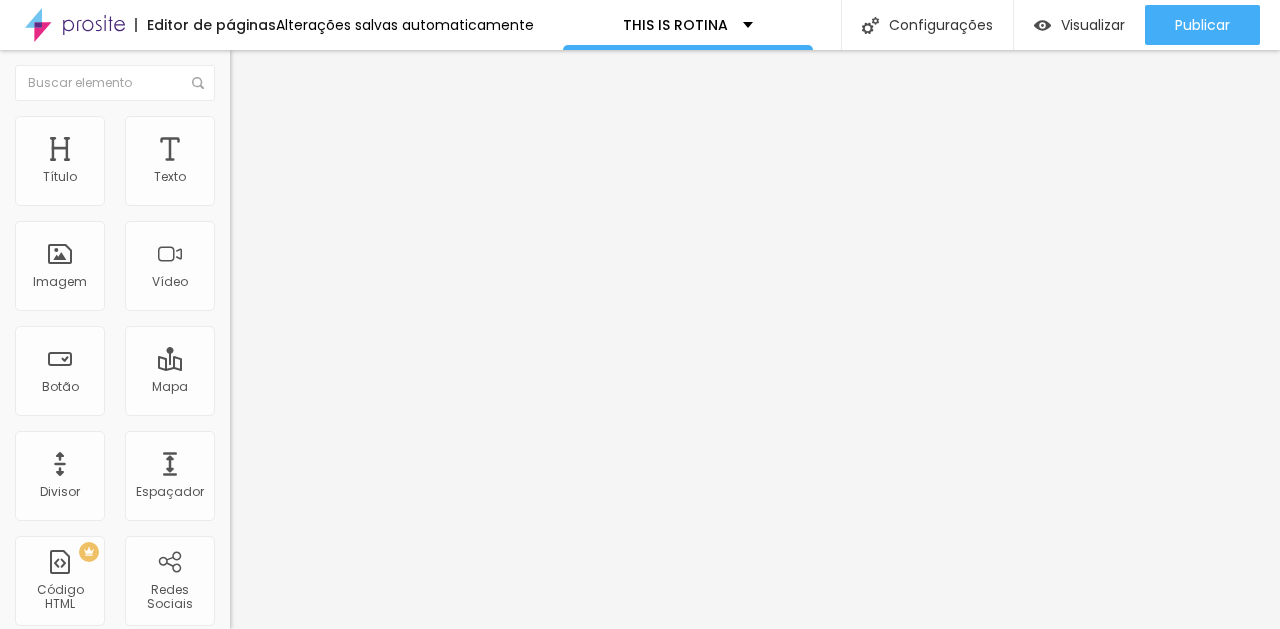 click at bounding box center [244, 285] 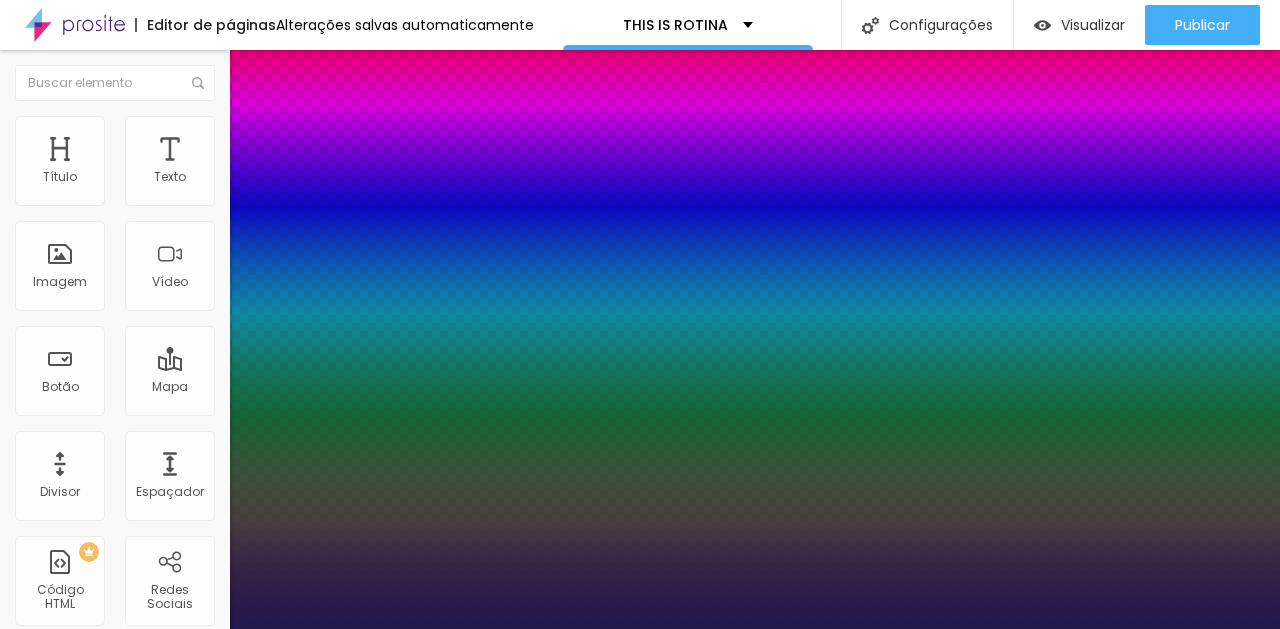type on "1" 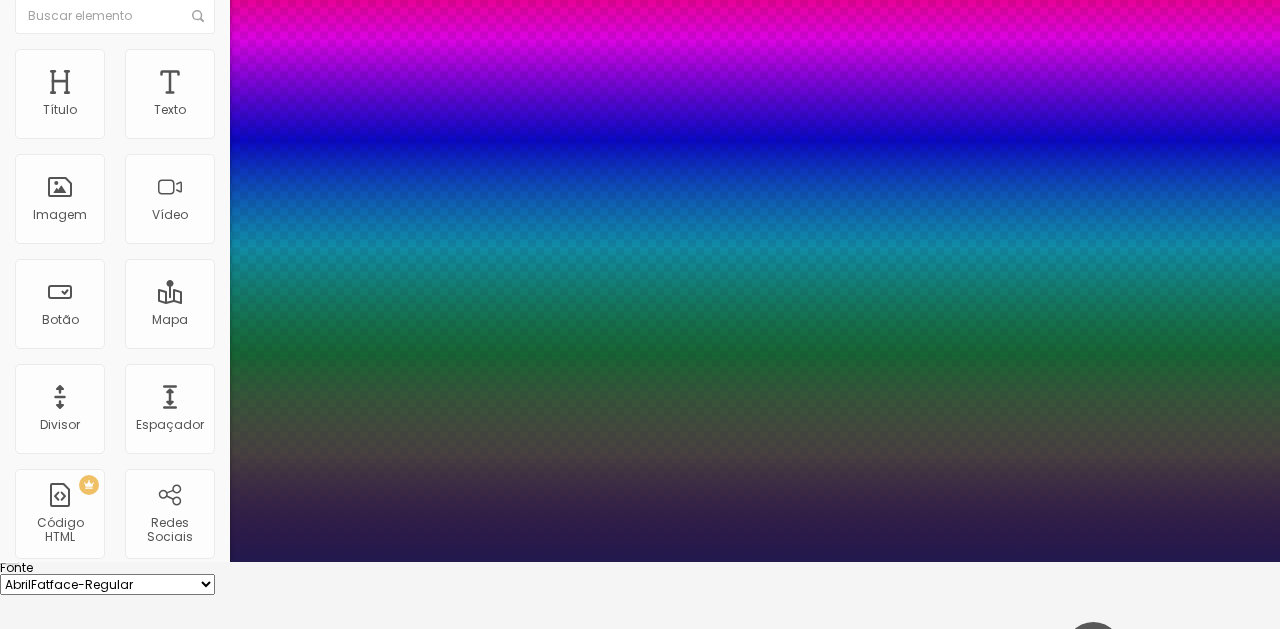 scroll, scrollTop: 76, scrollLeft: 0, axis: vertical 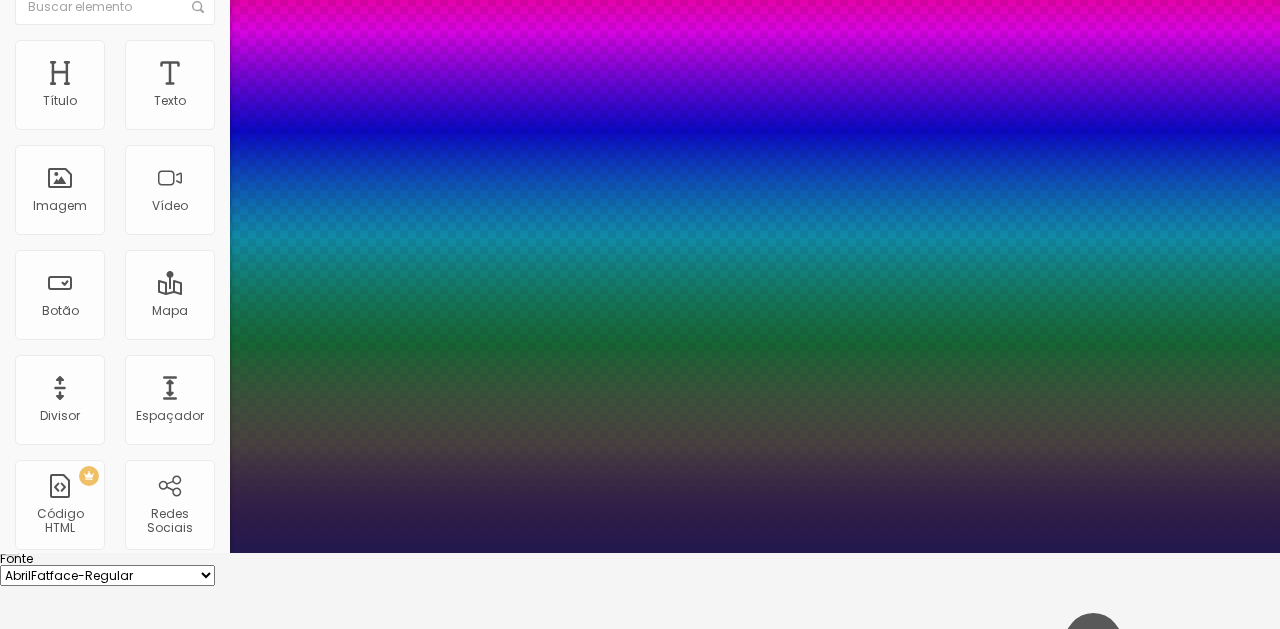 select on "Montserrat" 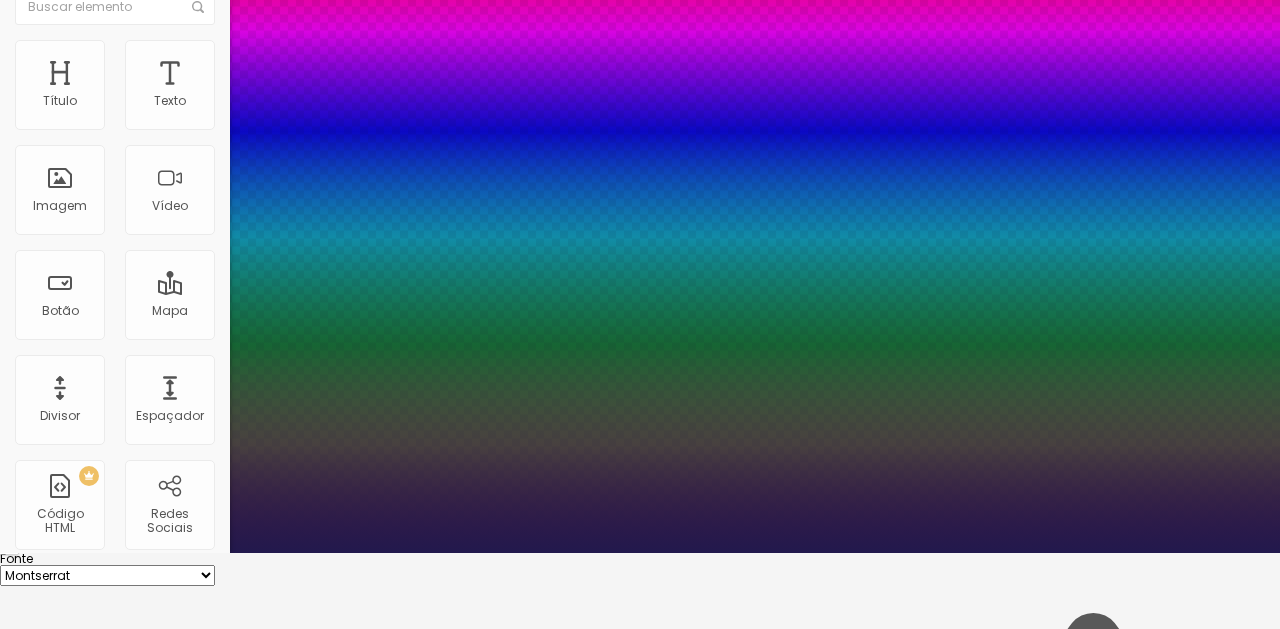 type on "1" 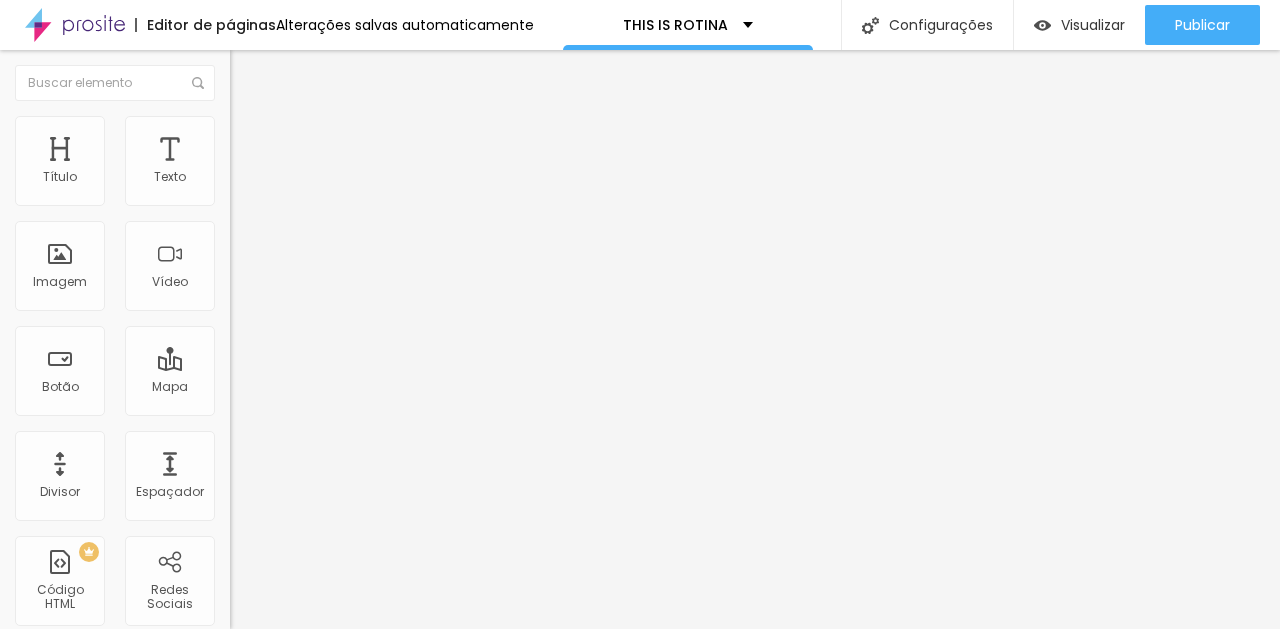scroll, scrollTop: 0, scrollLeft: 0, axis: both 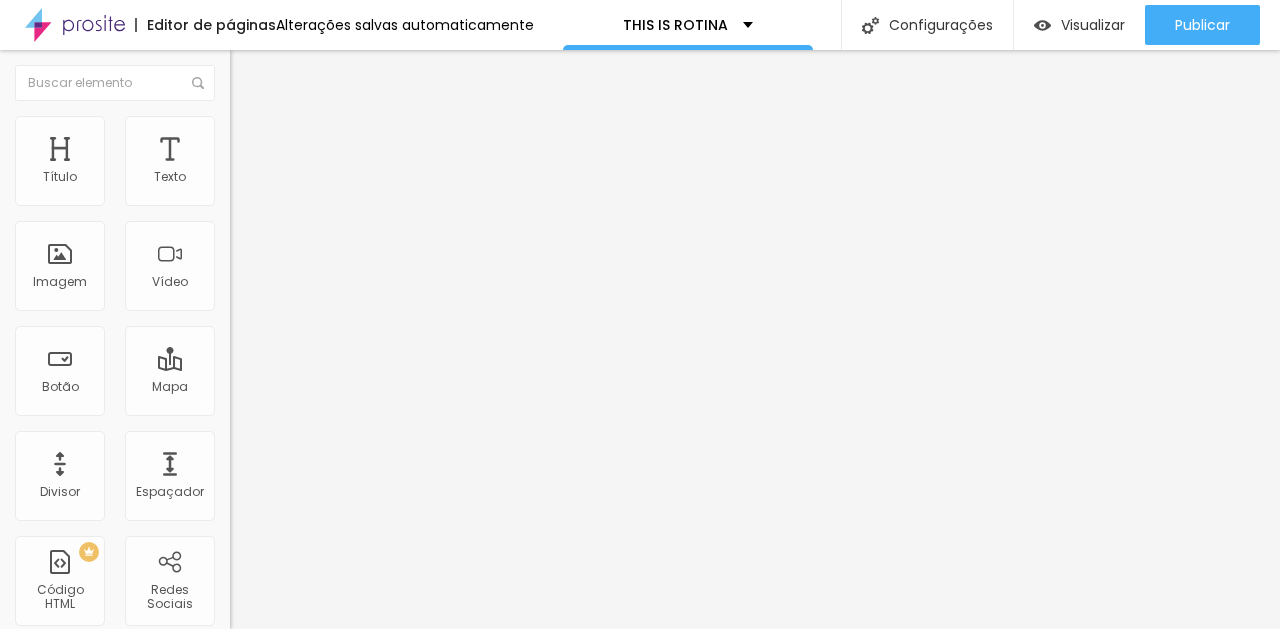 click at bounding box center (237, 246) 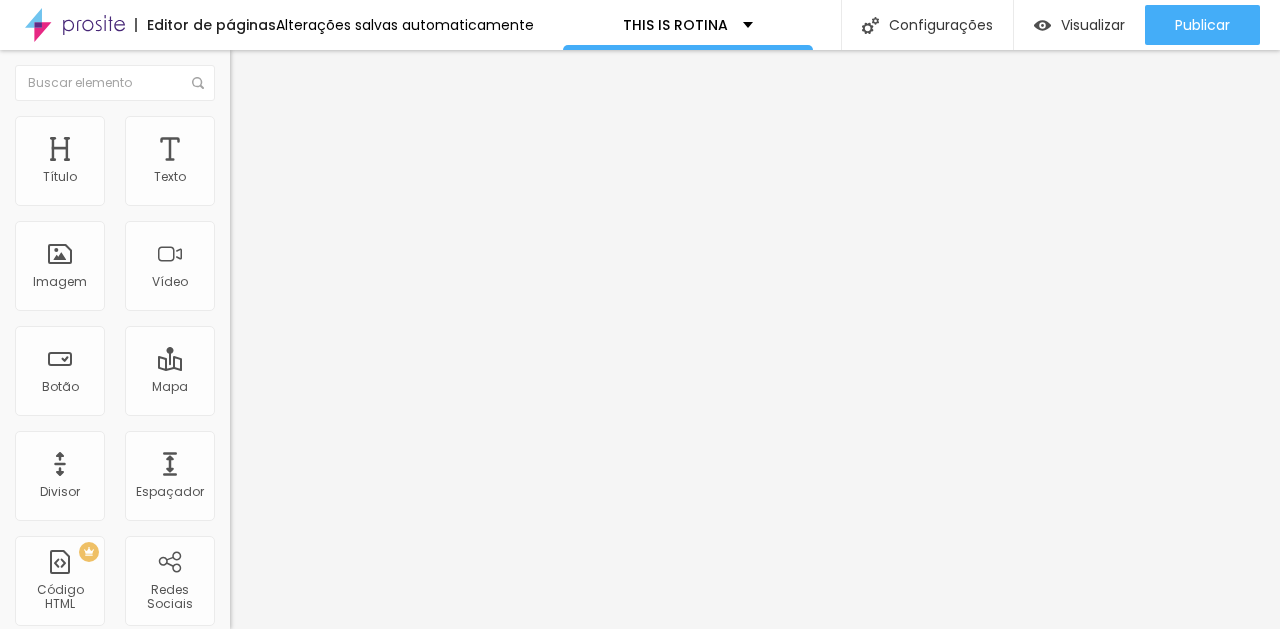 click on "Padrão 4:3" at bounding box center [345, 336] 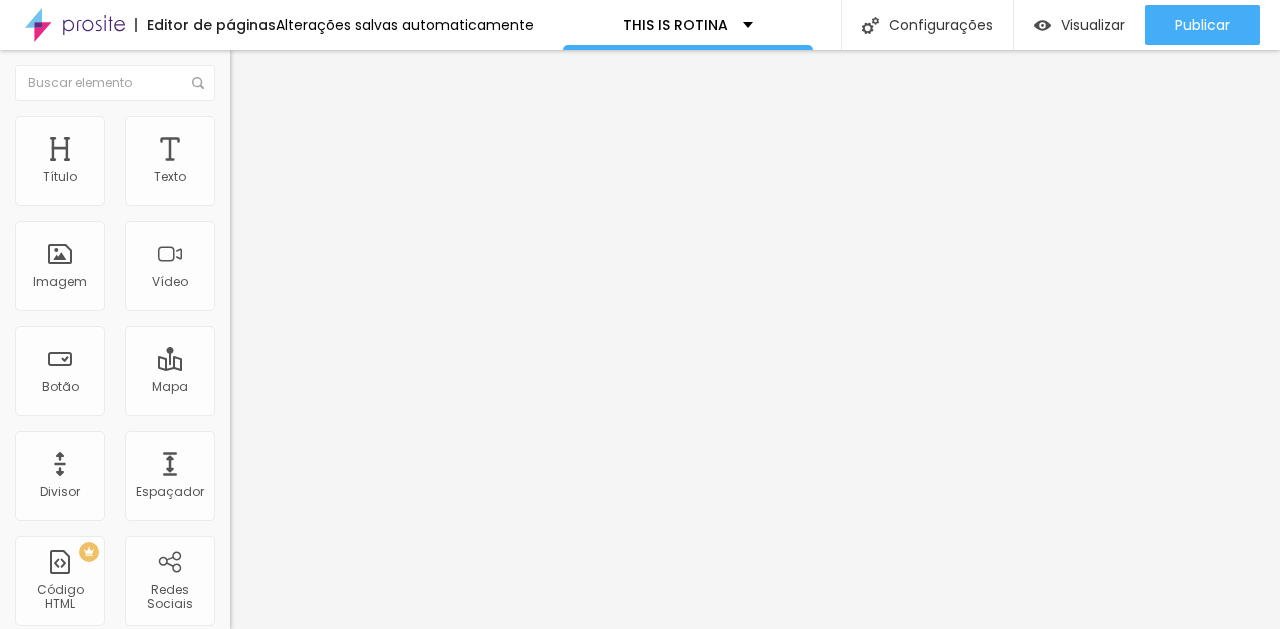 click on "Quadrado 1:1" at bounding box center (345, 348) 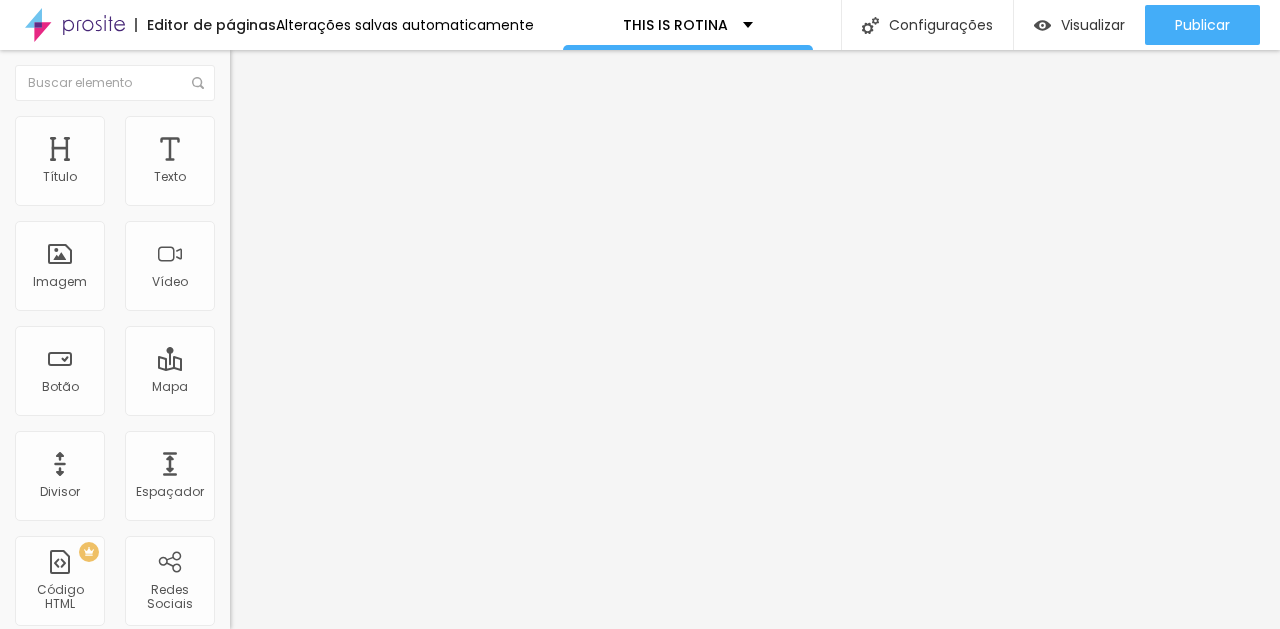 type on "6" 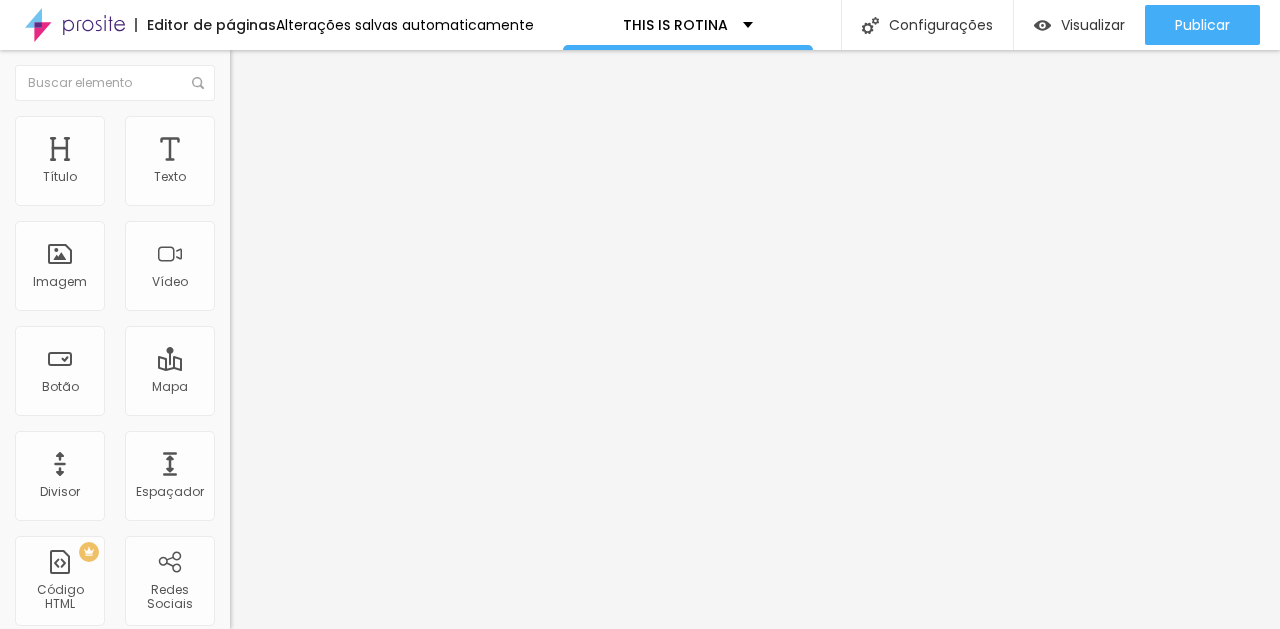 type on "5" 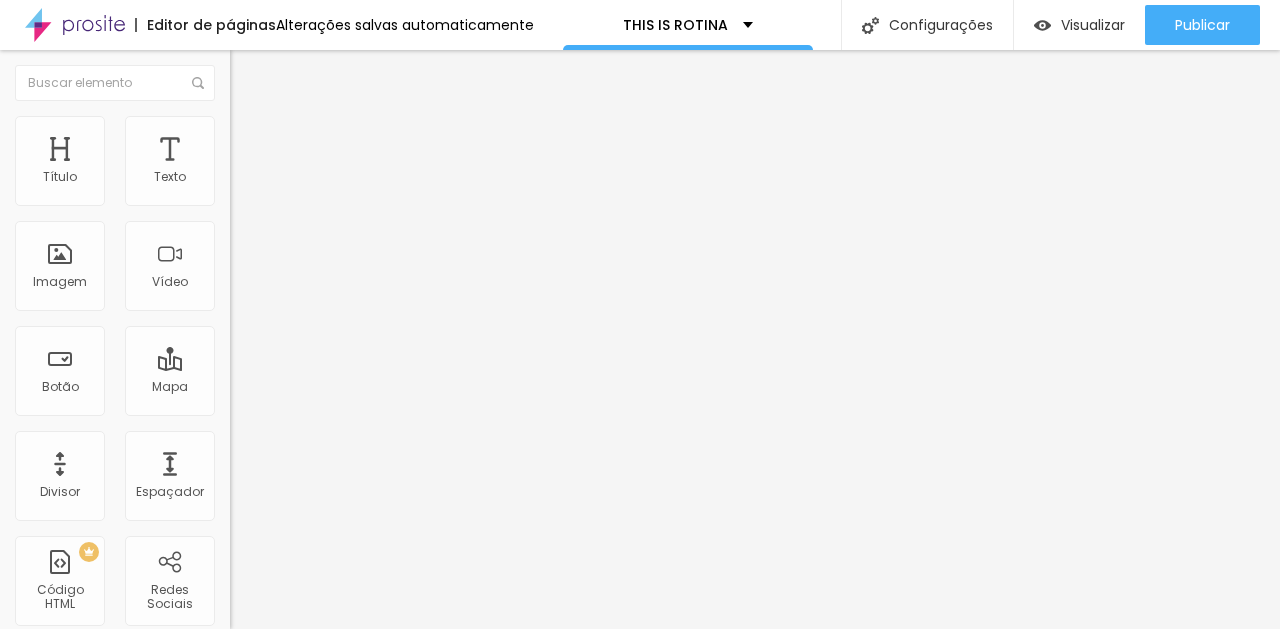 type on "8" 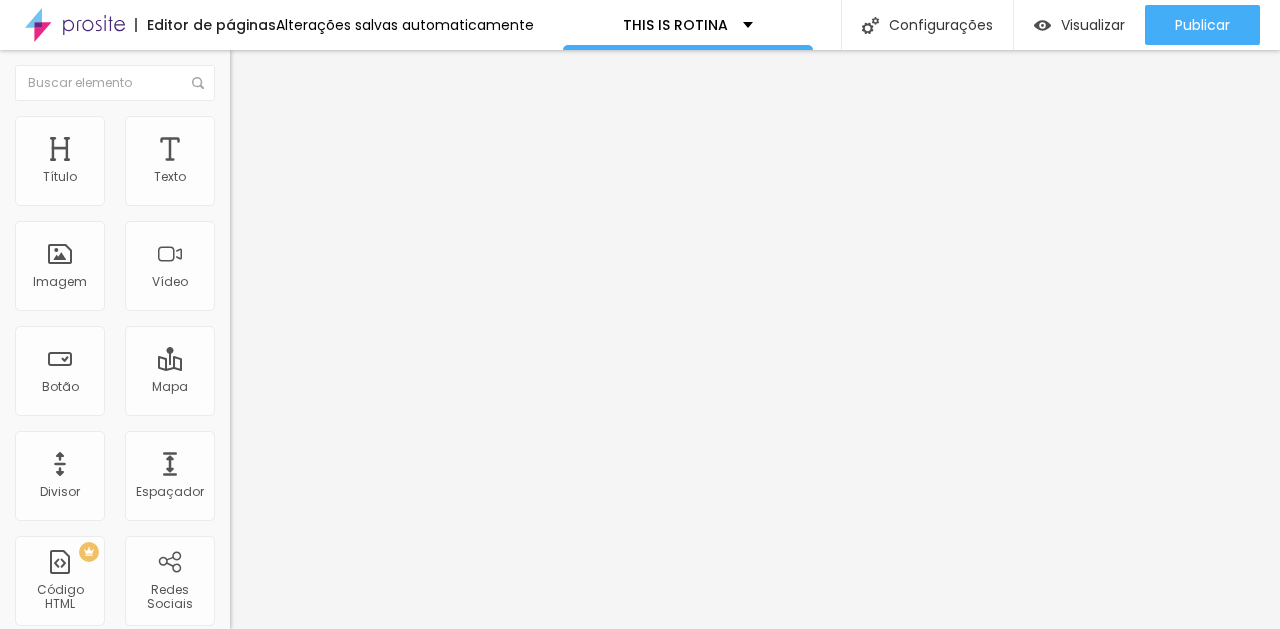 type on "30" 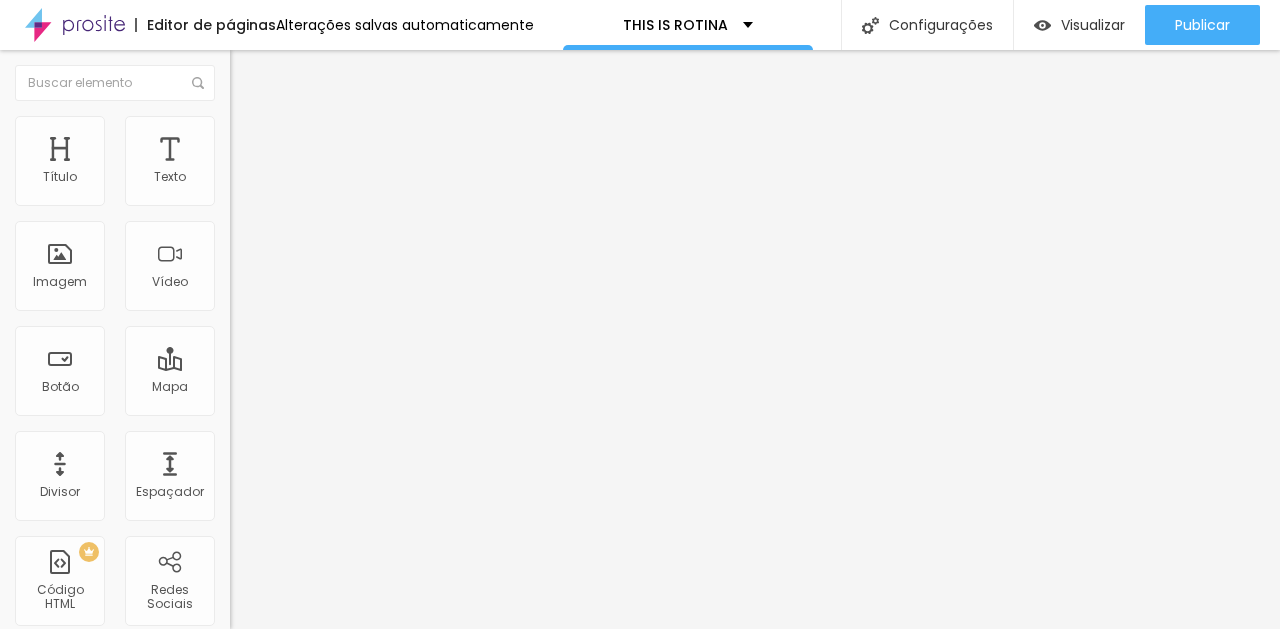 type on "86" 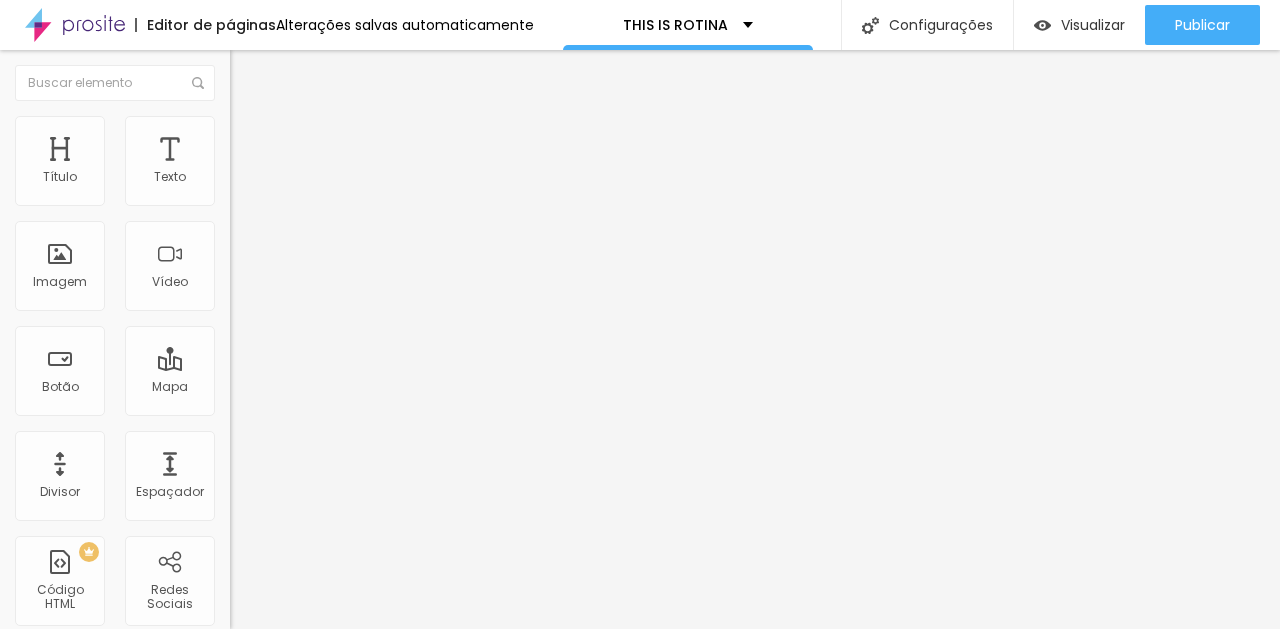 type on "165" 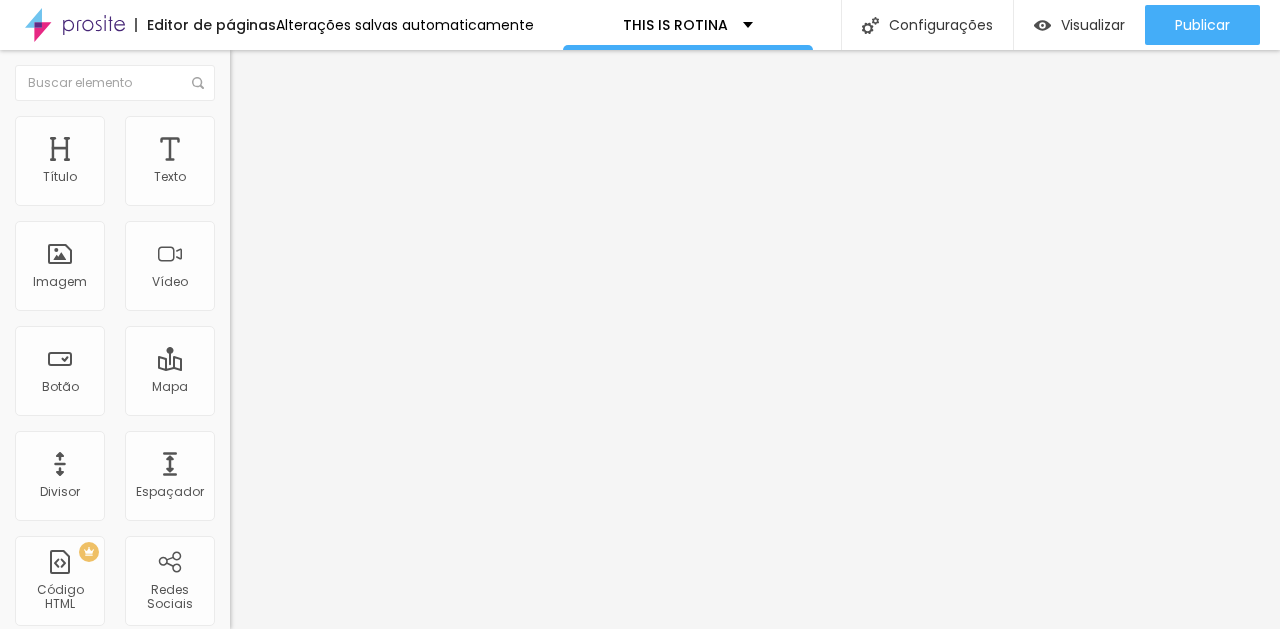 type on "171" 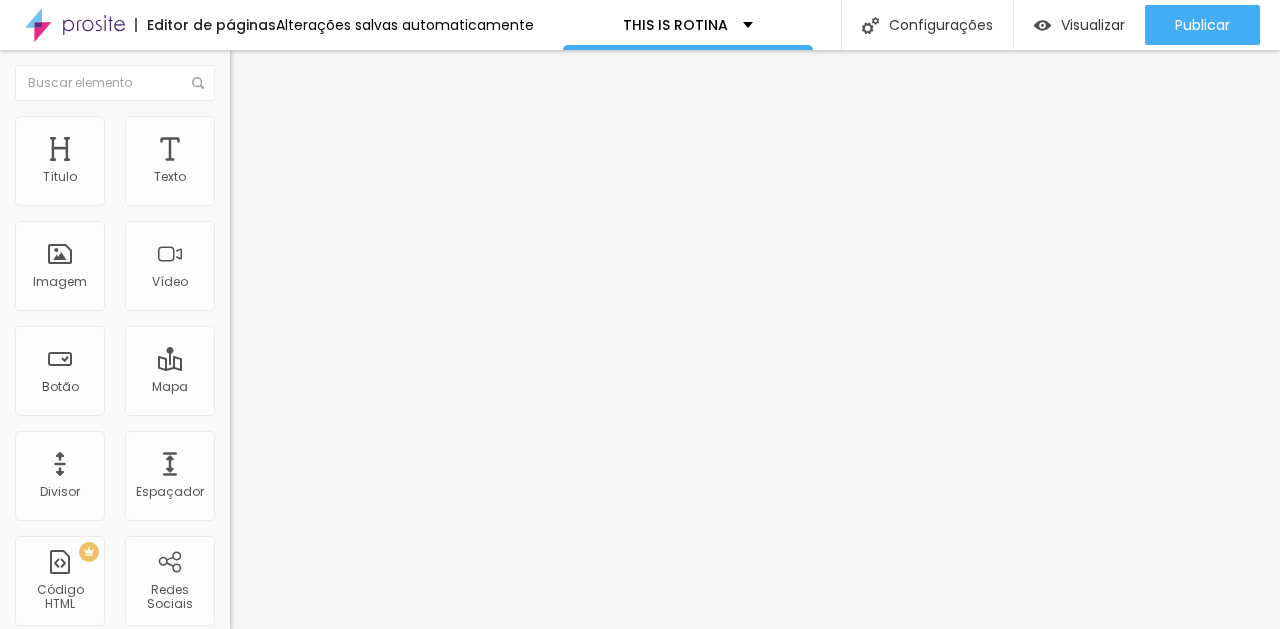 type on "194" 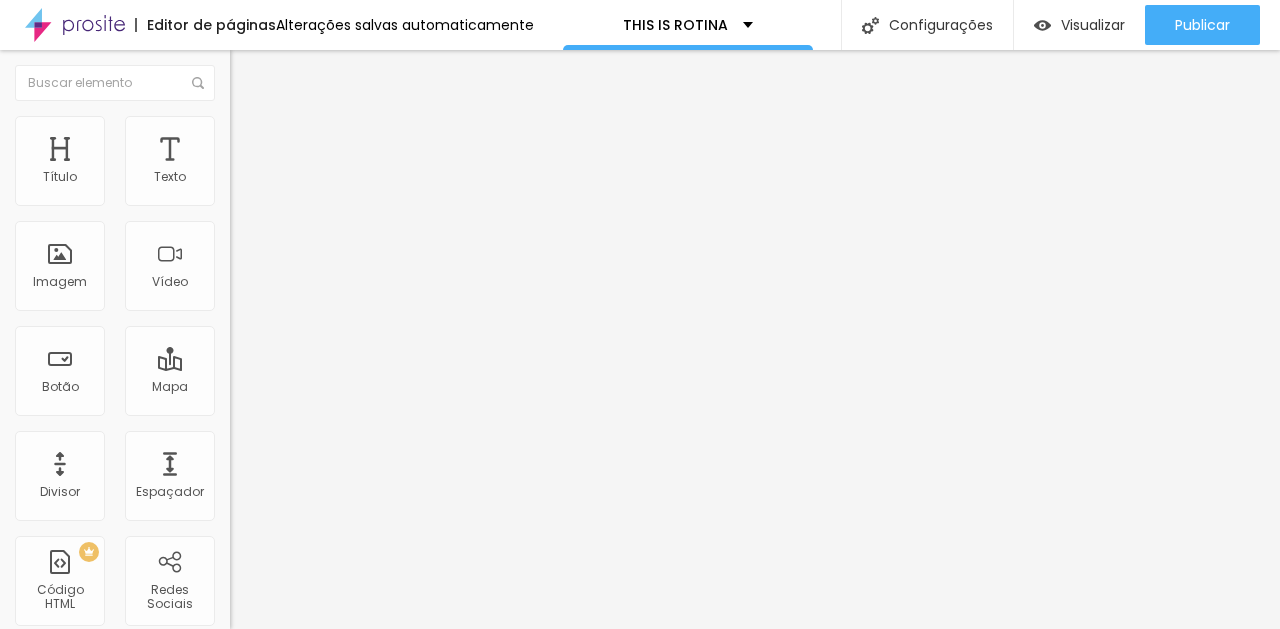 type on "194" 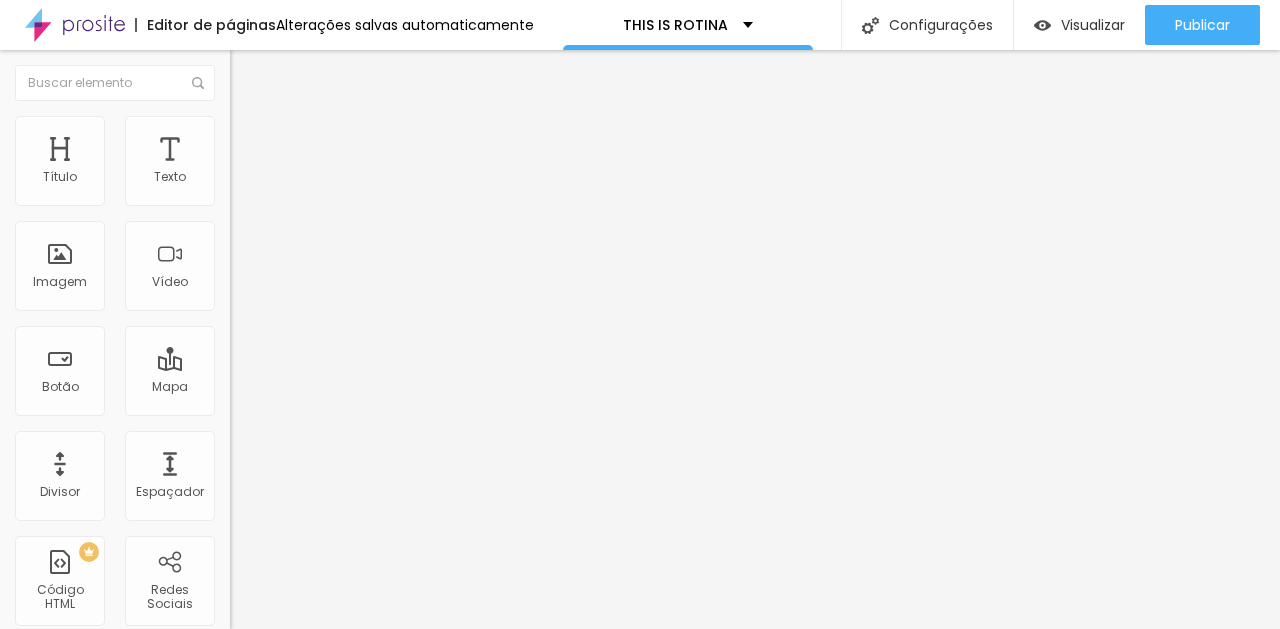 scroll, scrollTop: 0, scrollLeft: 0, axis: both 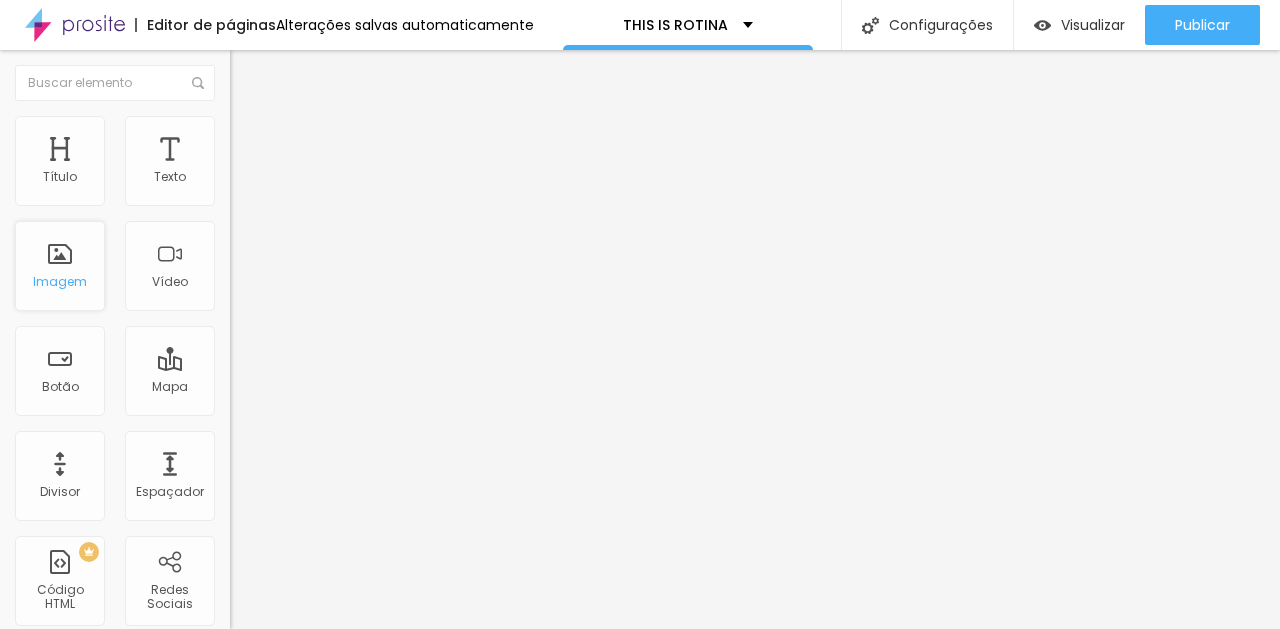 click on "Imagem" at bounding box center [60, 266] 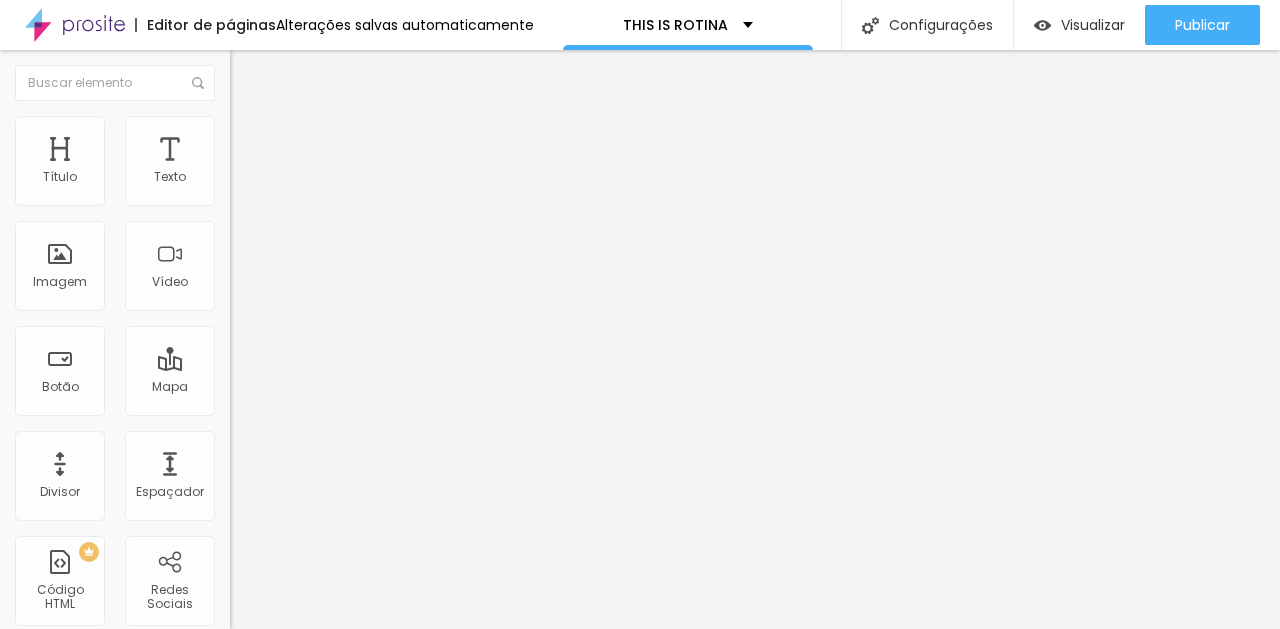 click on "Adicionar imagem" at bounding box center (294, 163) 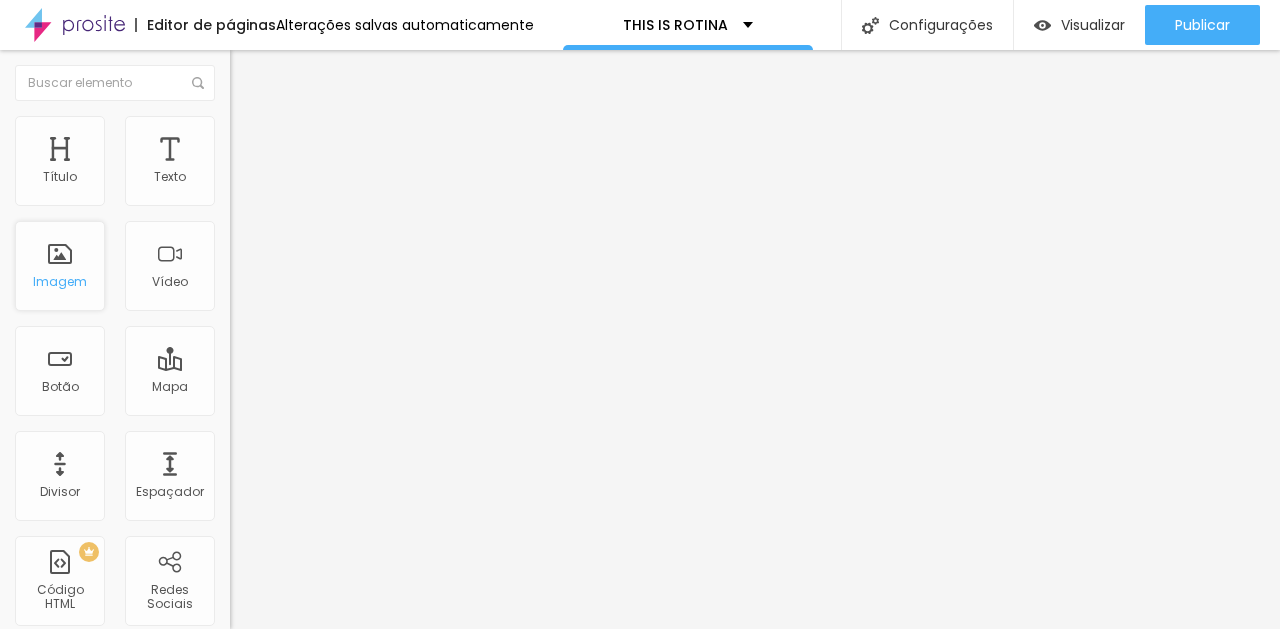 click on "Imagem" at bounding box center [60, 266] 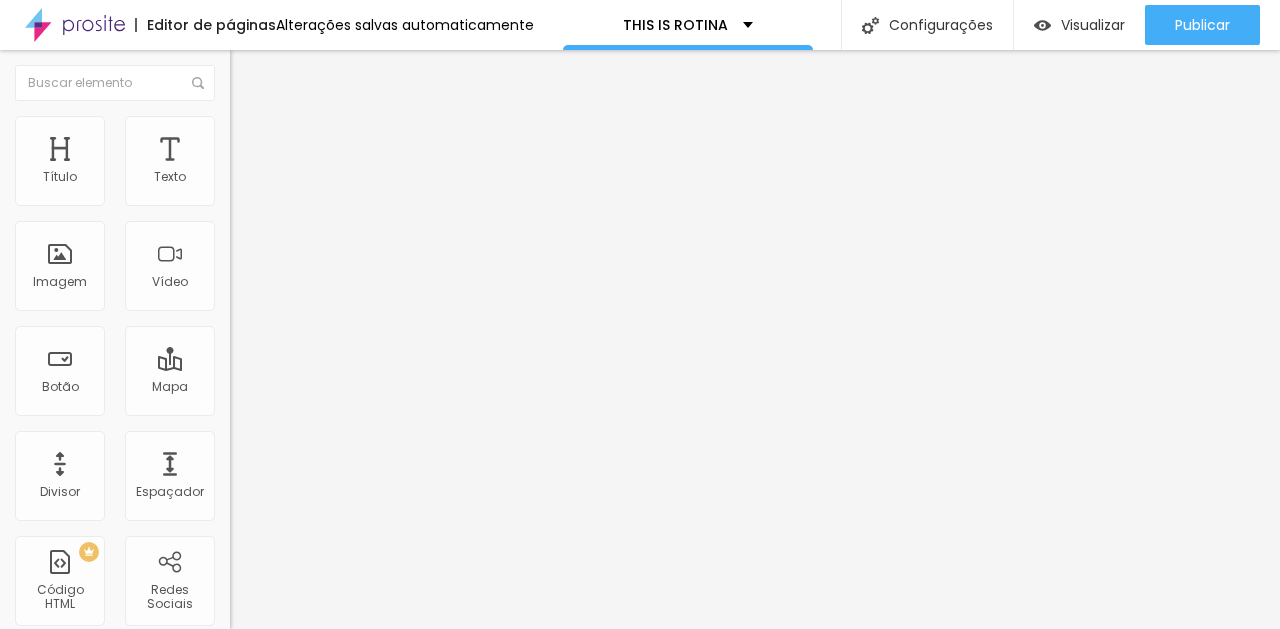 click on "Adicionar imagem" at bounding box center [294, 163] 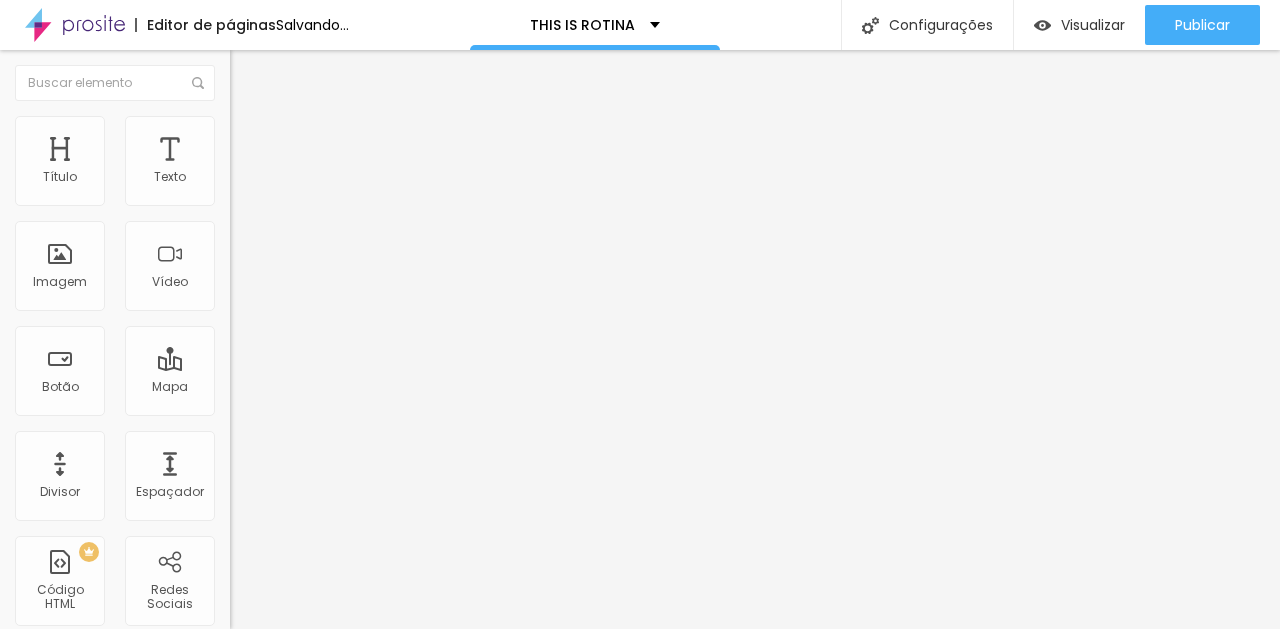 click on "Adicionar imagem" at bounding box center (294, 163) 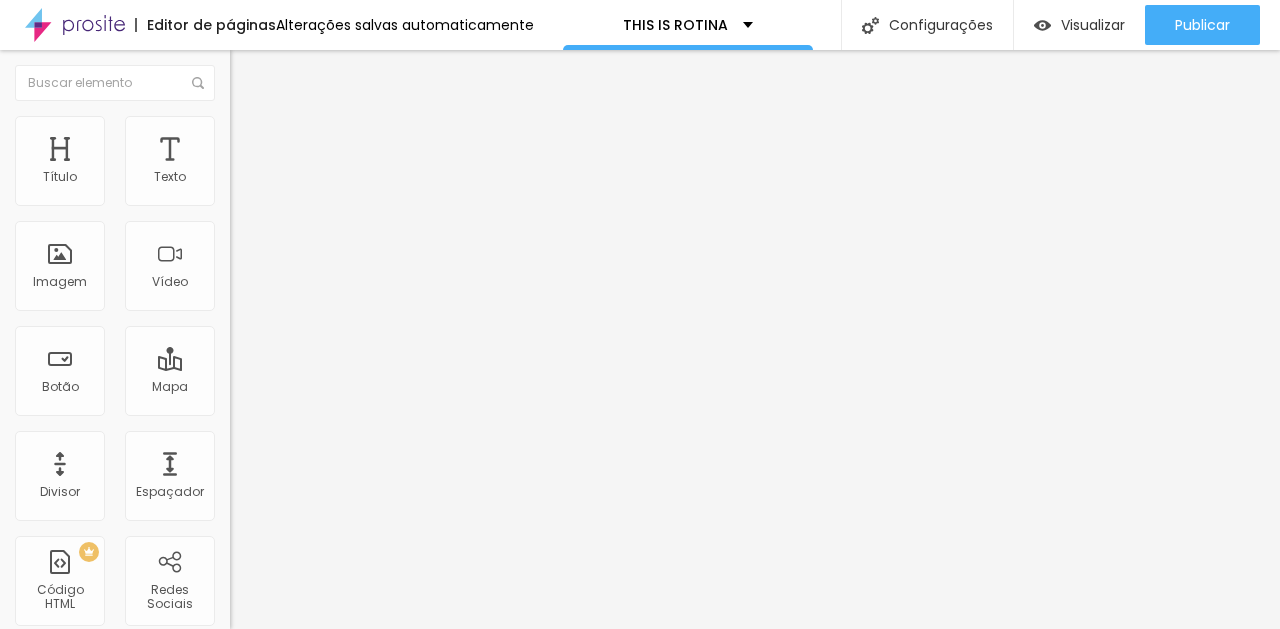 click at bounding box center [640, 792] 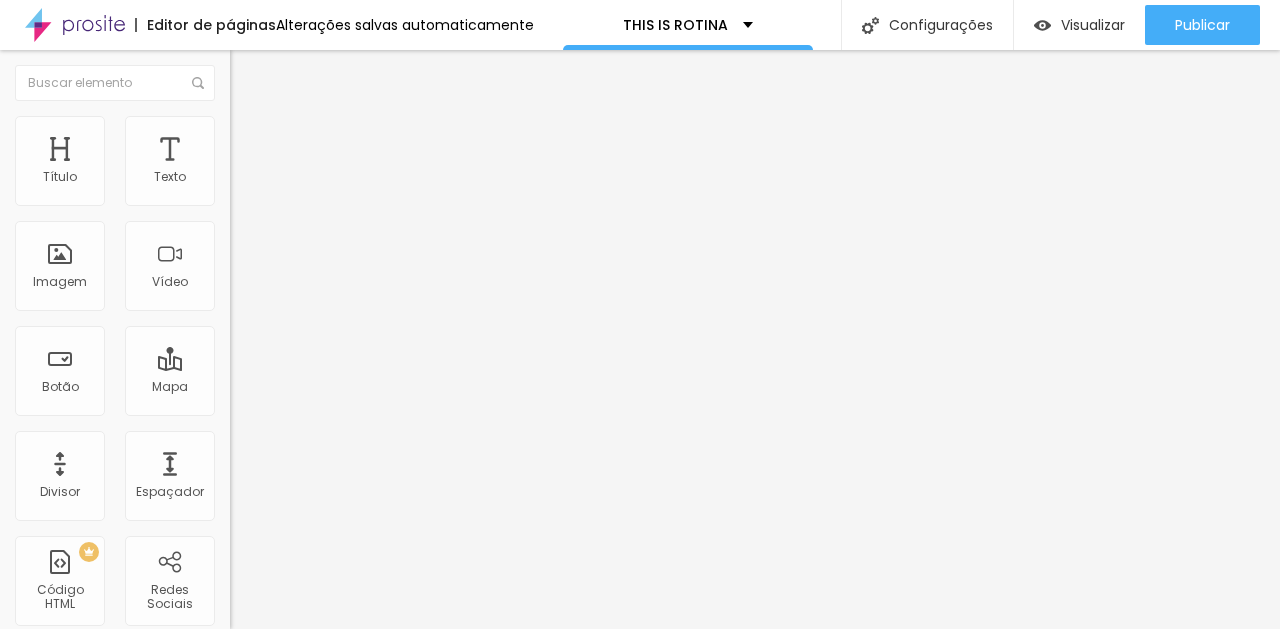 click on "Quadrado 1:1" at bounding box center [345, 348] 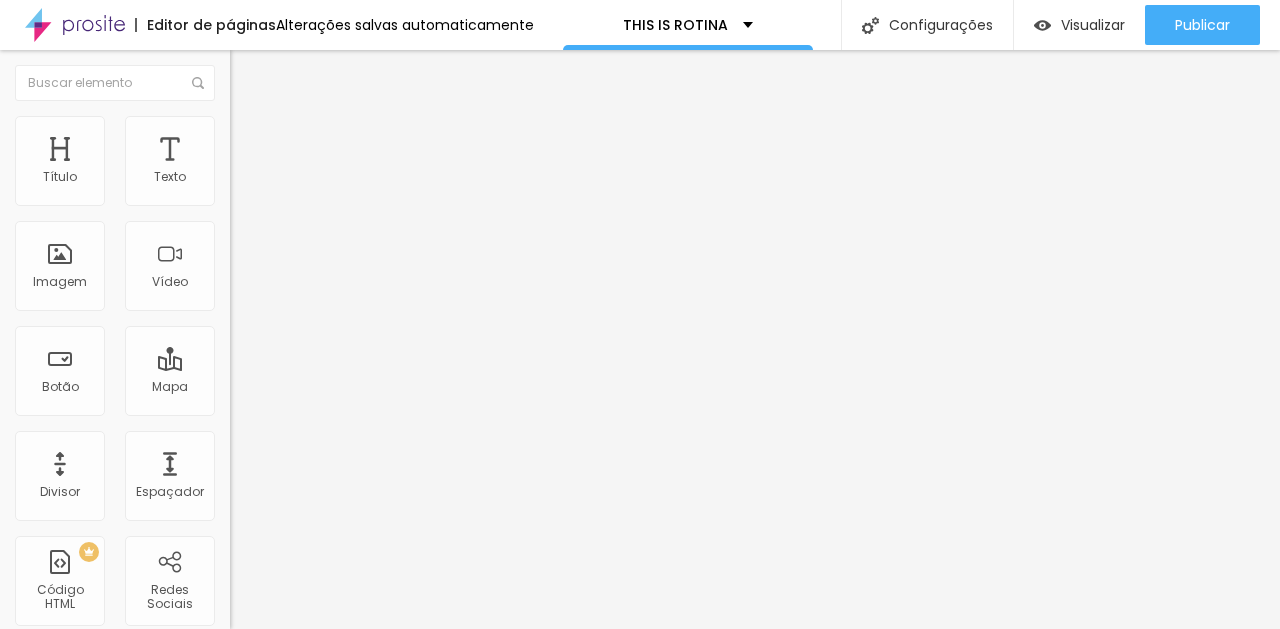 drag, startPoint x: 117, startPoint y: 206, endPoint x: 117, endPoint y: 228, distance: 22 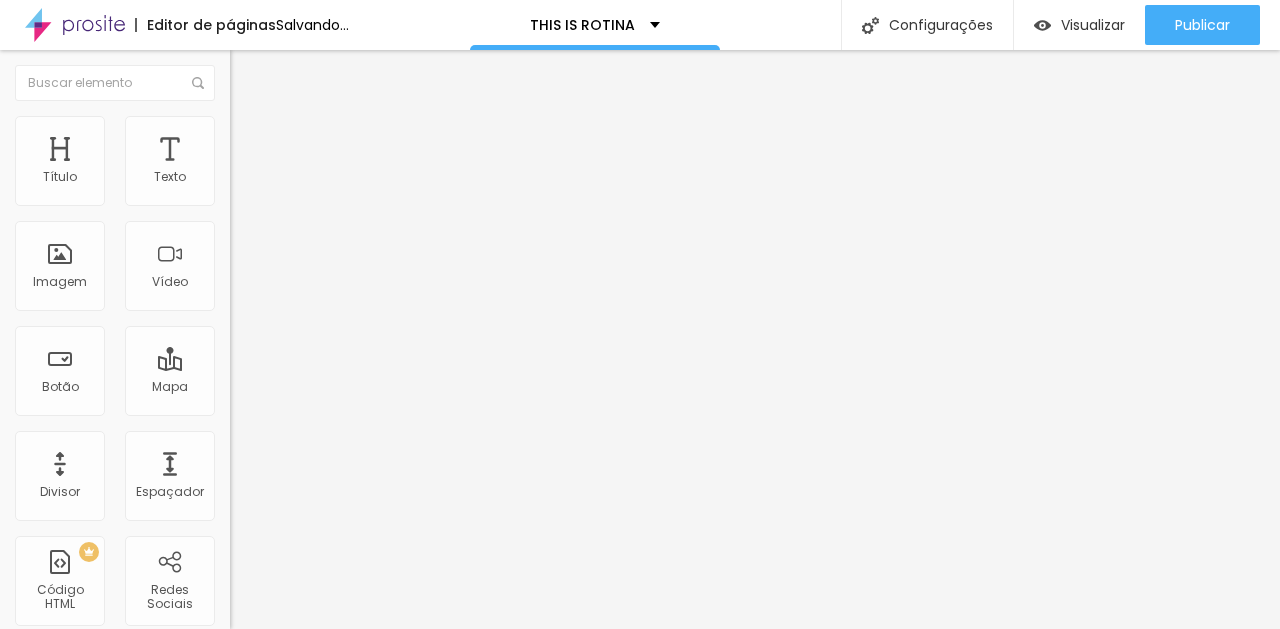 click on "Trocar imagem" at bounding box center (345, 163) 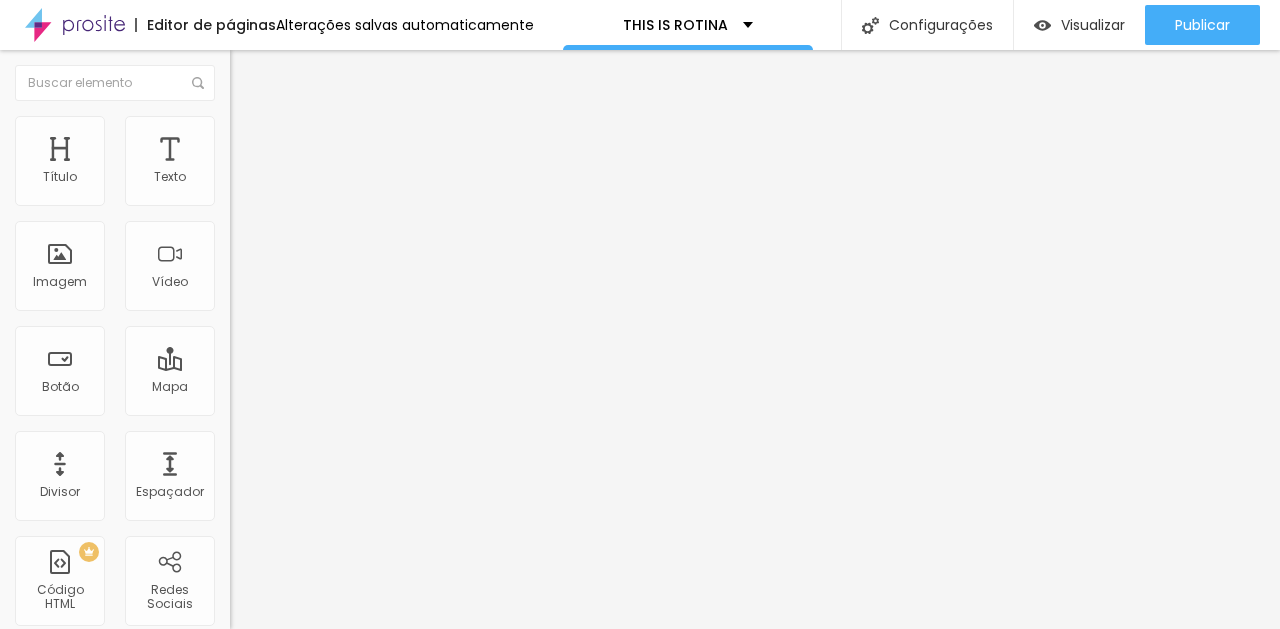 click on "Estilo" at bounding box center (263, 129) 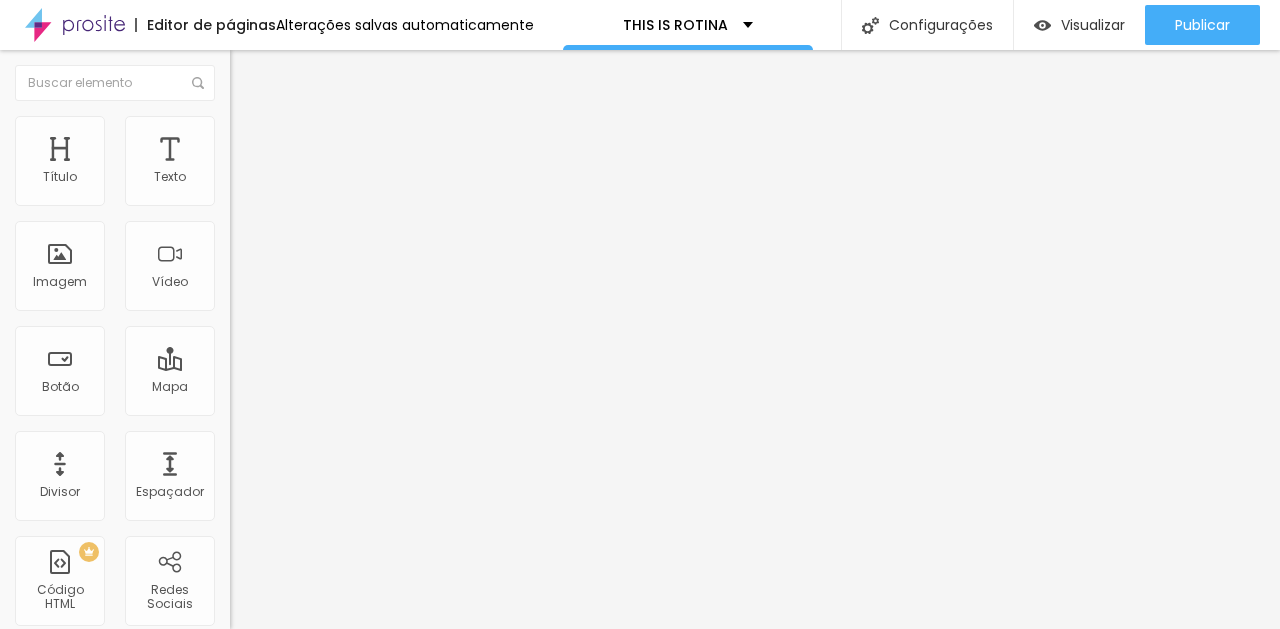 click on "Conteúdo" at bounding box center (279, 109) 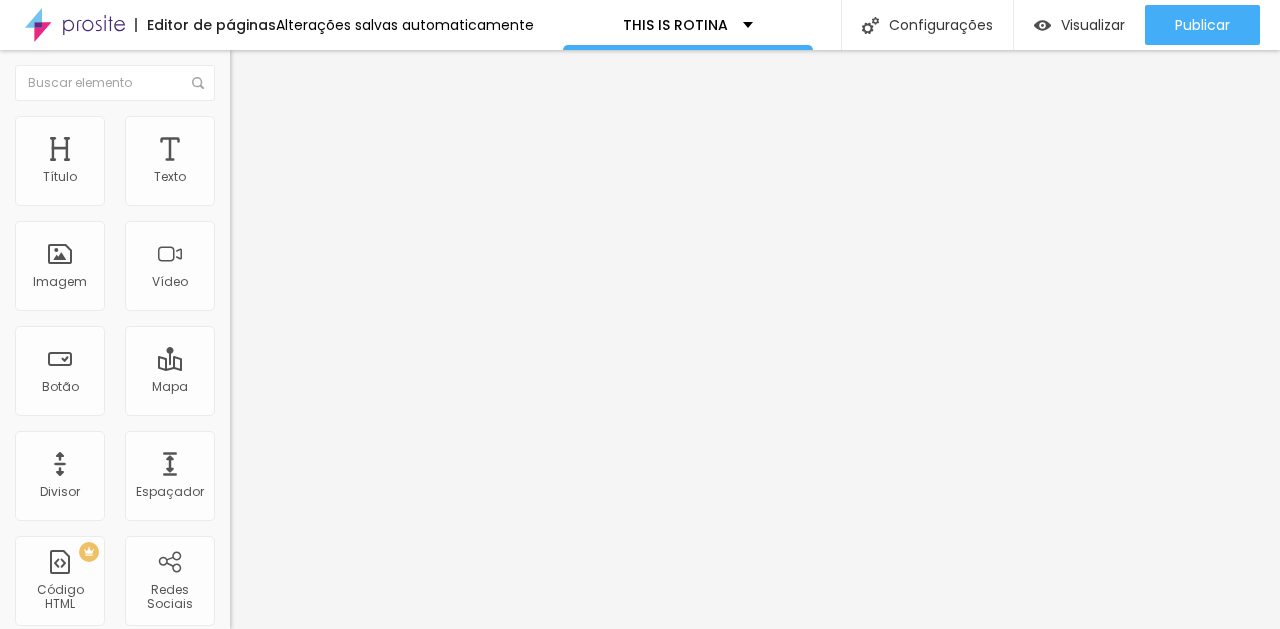 click on "Trocar imagem" at bounding box center (345, 163) 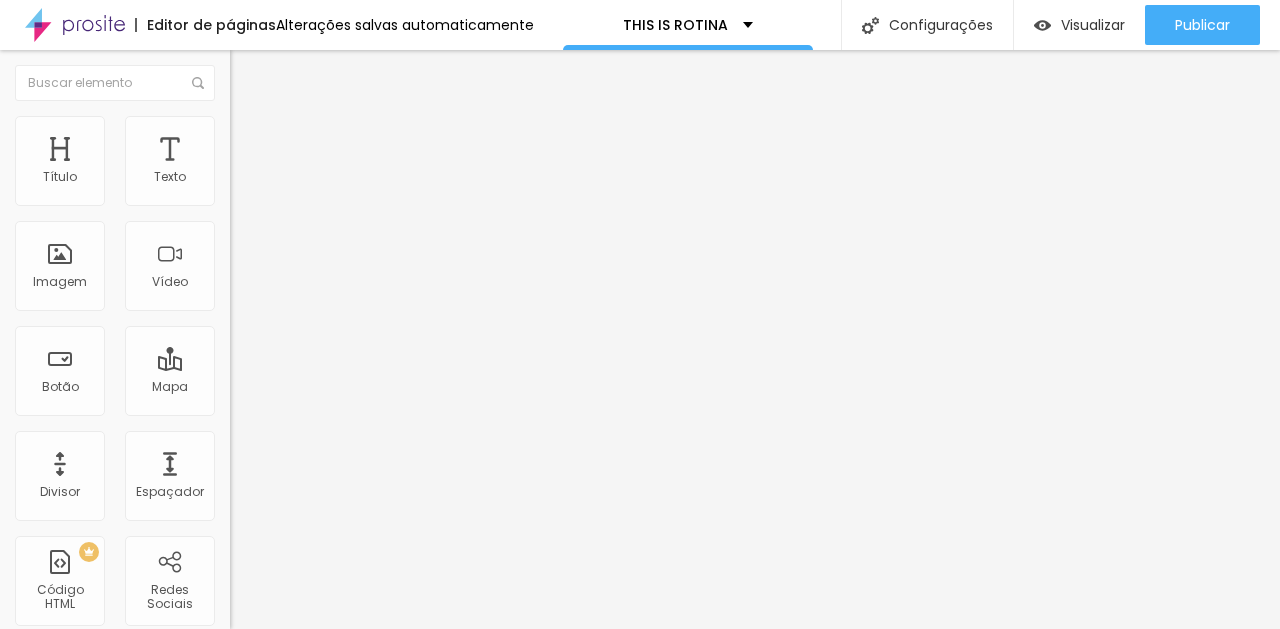 click on "https://" at bounding box center [350, 400] 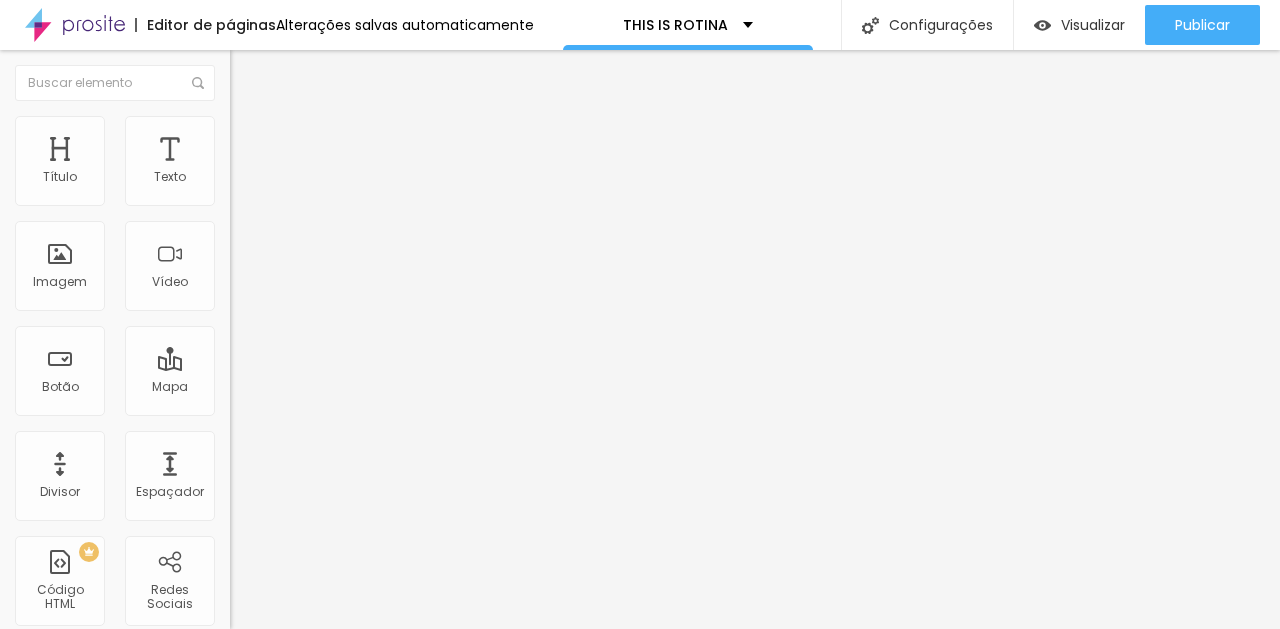 paste on "[URL][DOMAIN_NAME][DOMAIN_NAME]" 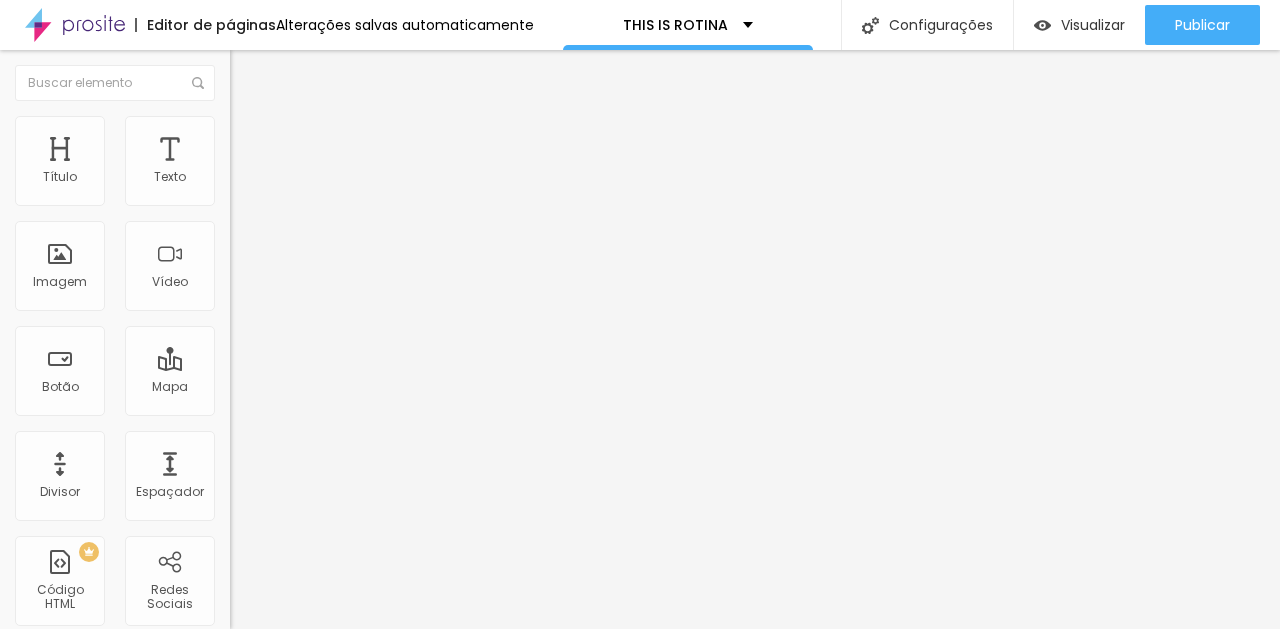 type on "Produtor executivo | Designer gráfico: Wildácio Sequesseque" 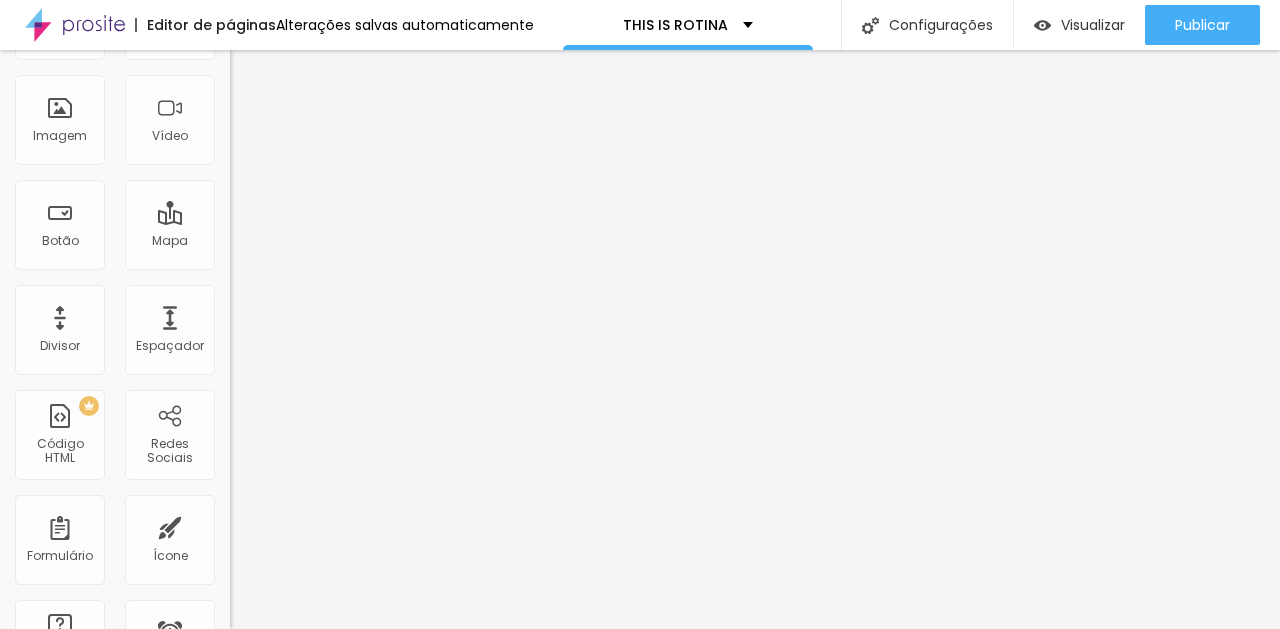 scroll, scrollTop: 144, scrollLeft: 0, axis: vertical 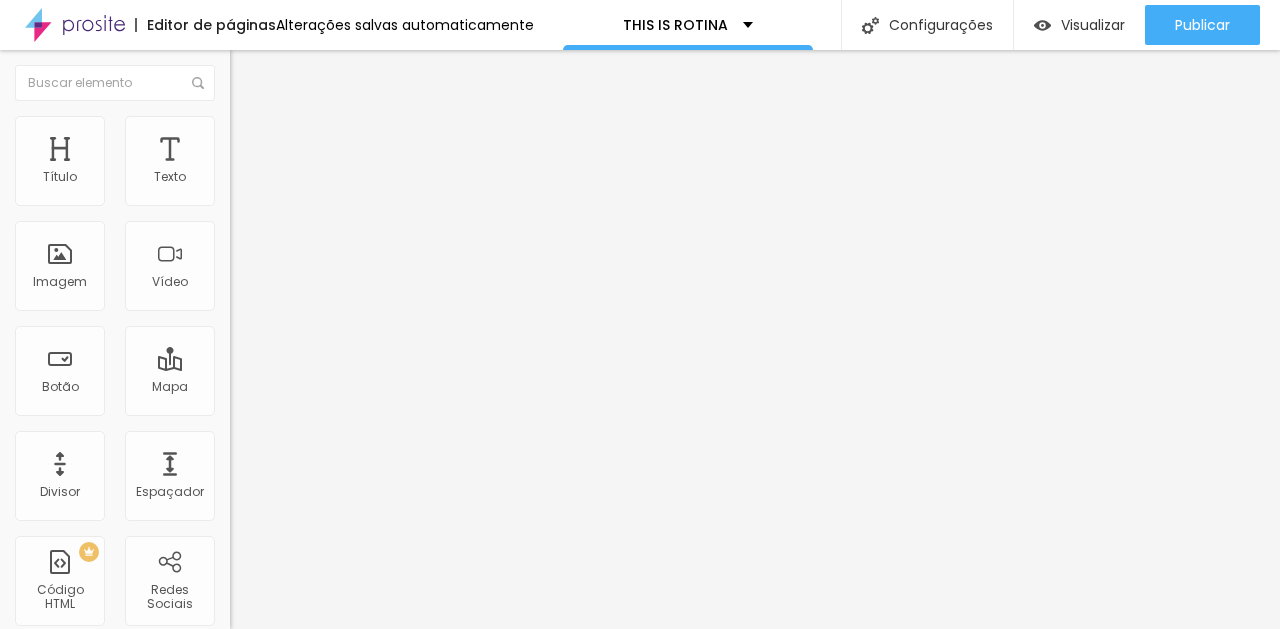 click on "Conteúdo" at bounding box center [345, 106] 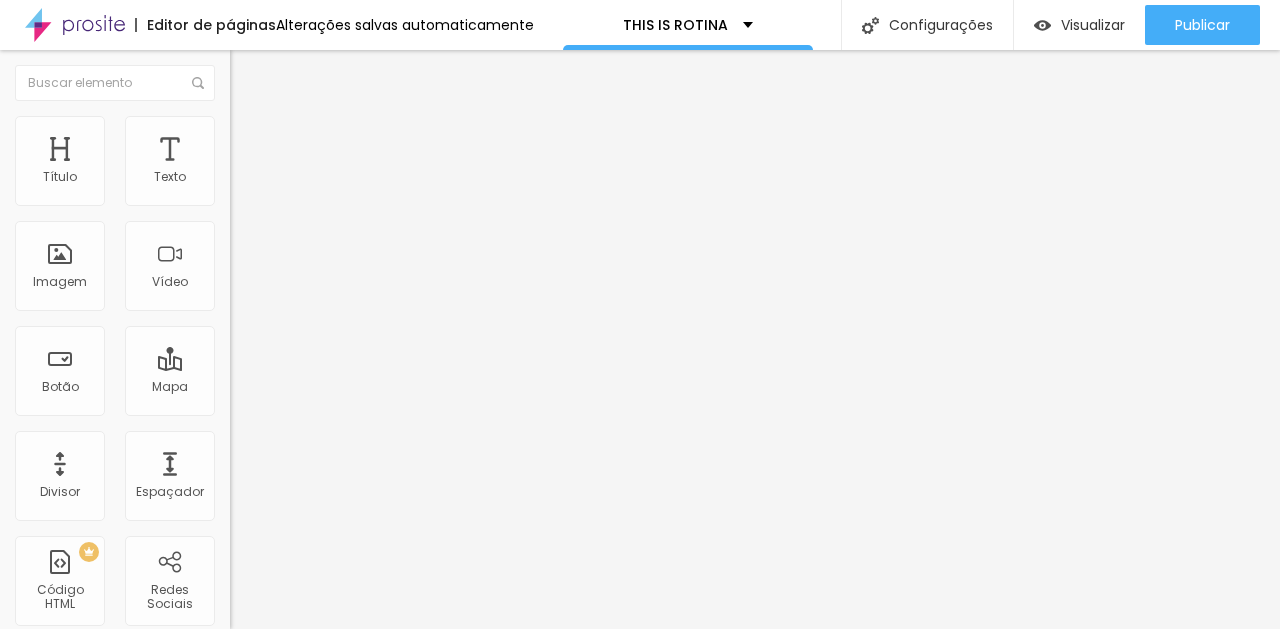 click on "Editar Imagem" at bounding box center (345, 73) 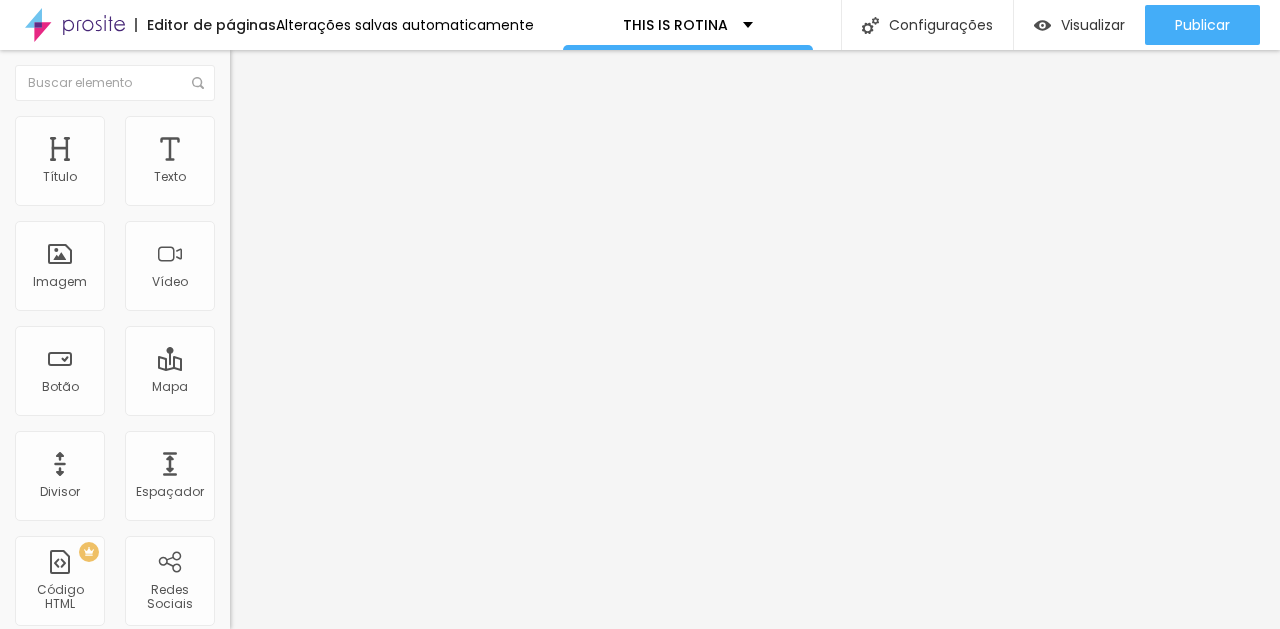 click at bounding box center (350, 192) 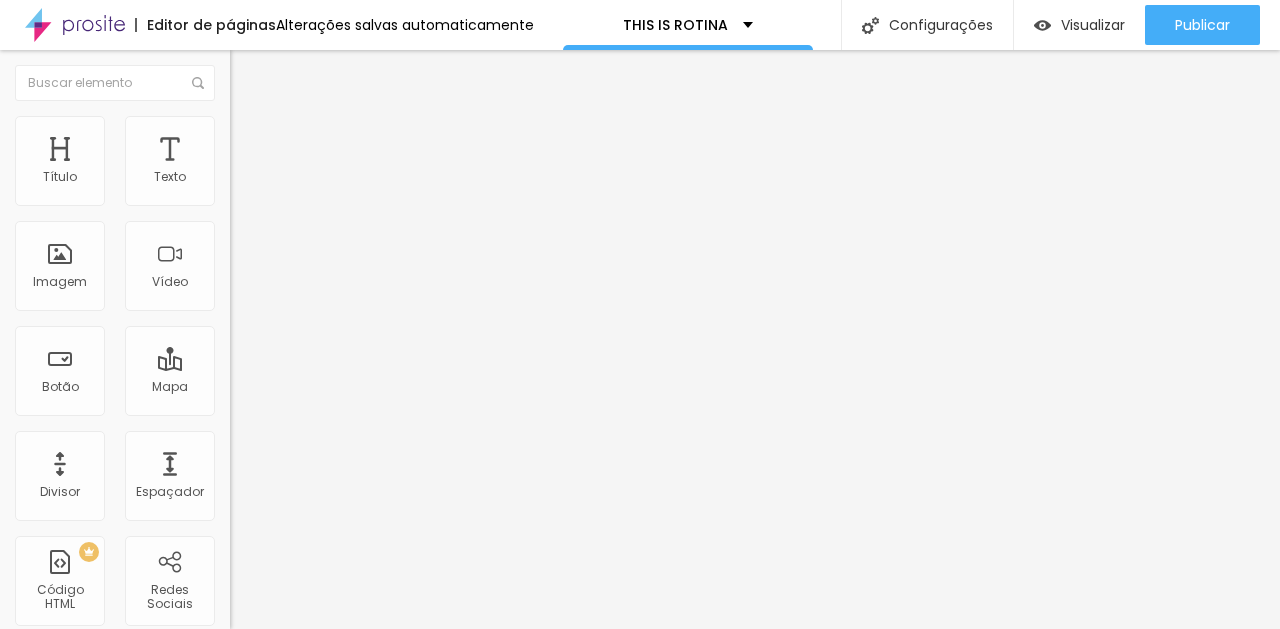 type on "Director: Fernando Filó" 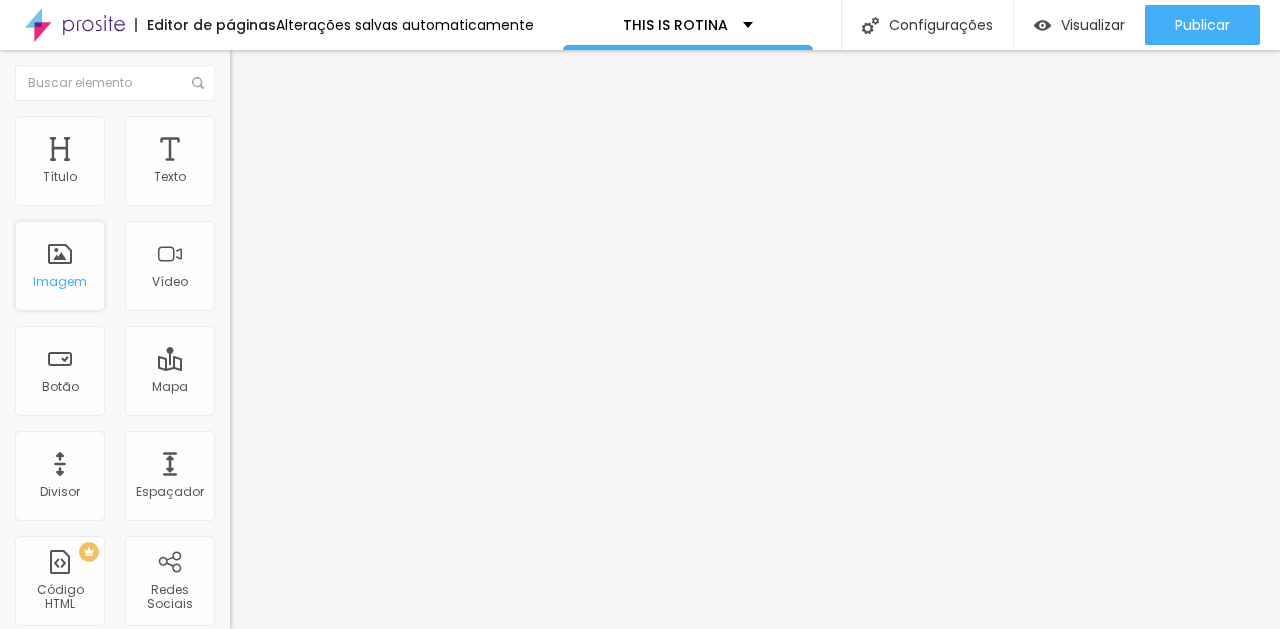 click on "Imagem" at bounding box center [60, 282] 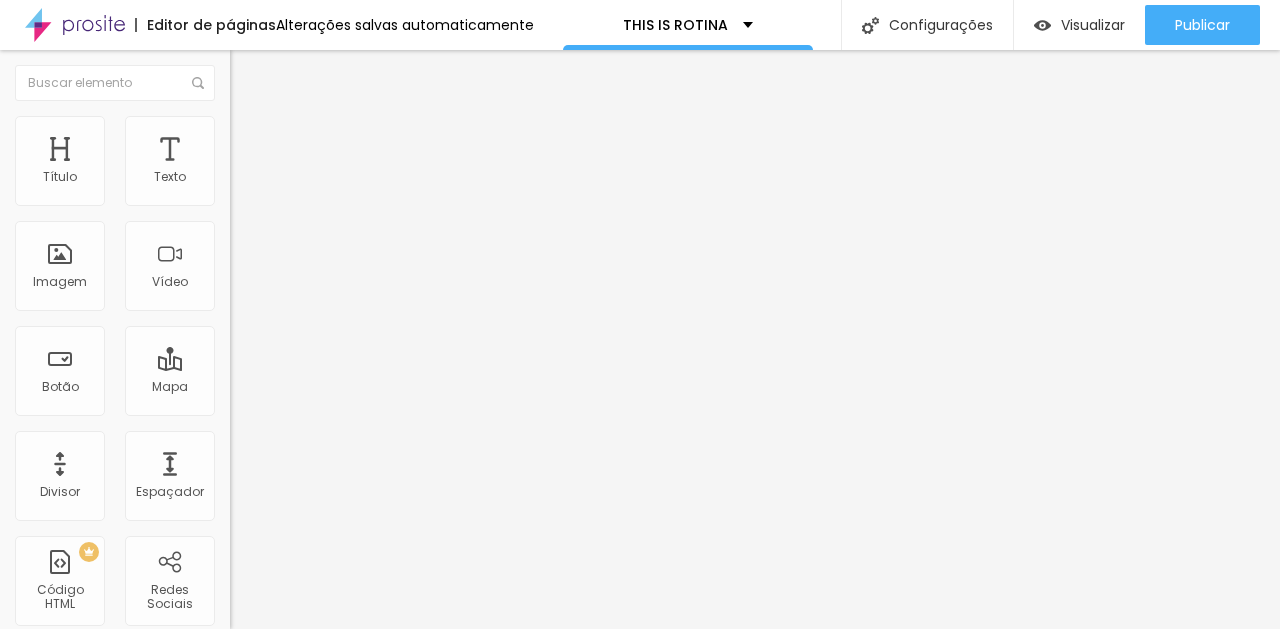 click on "Adicionar imagem" at bounding box center [294, 163] 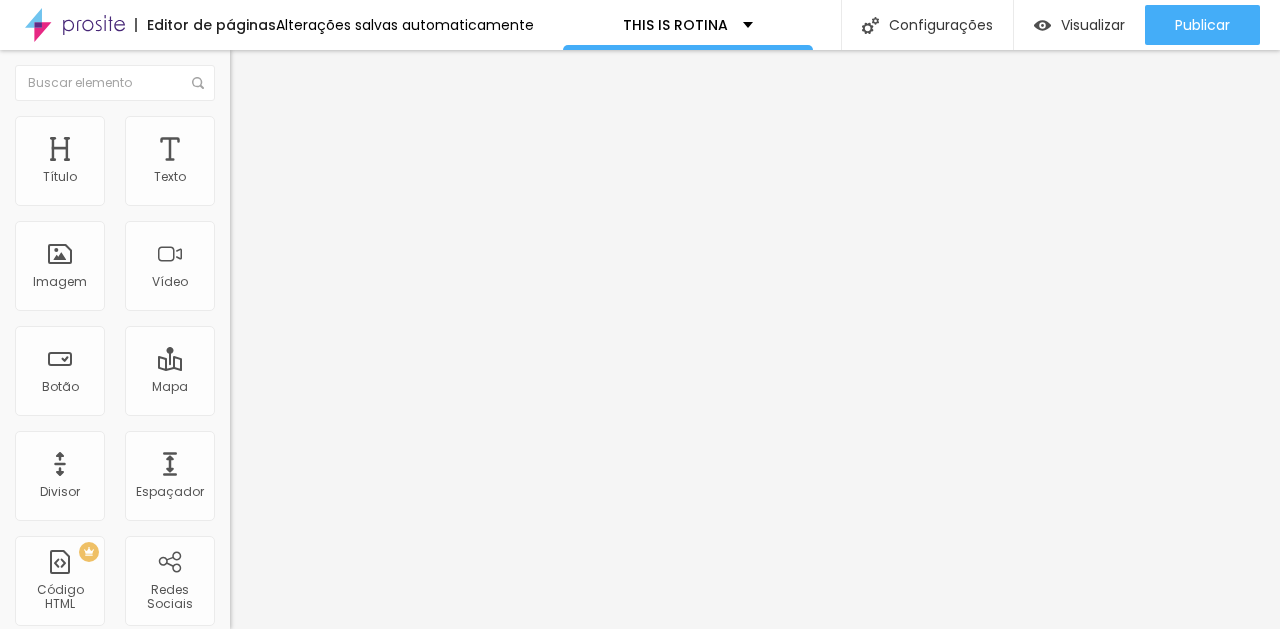 click on "https://" at bounding box center [350, 400] 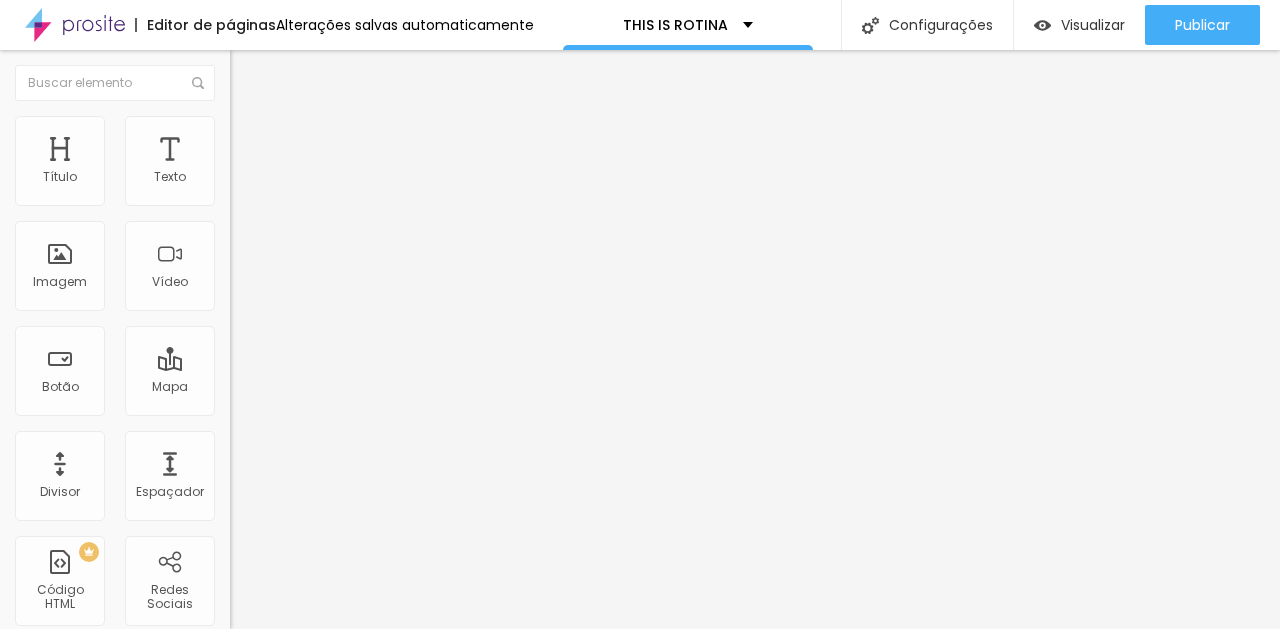 click on "https://" at bounding box center (350, 400) 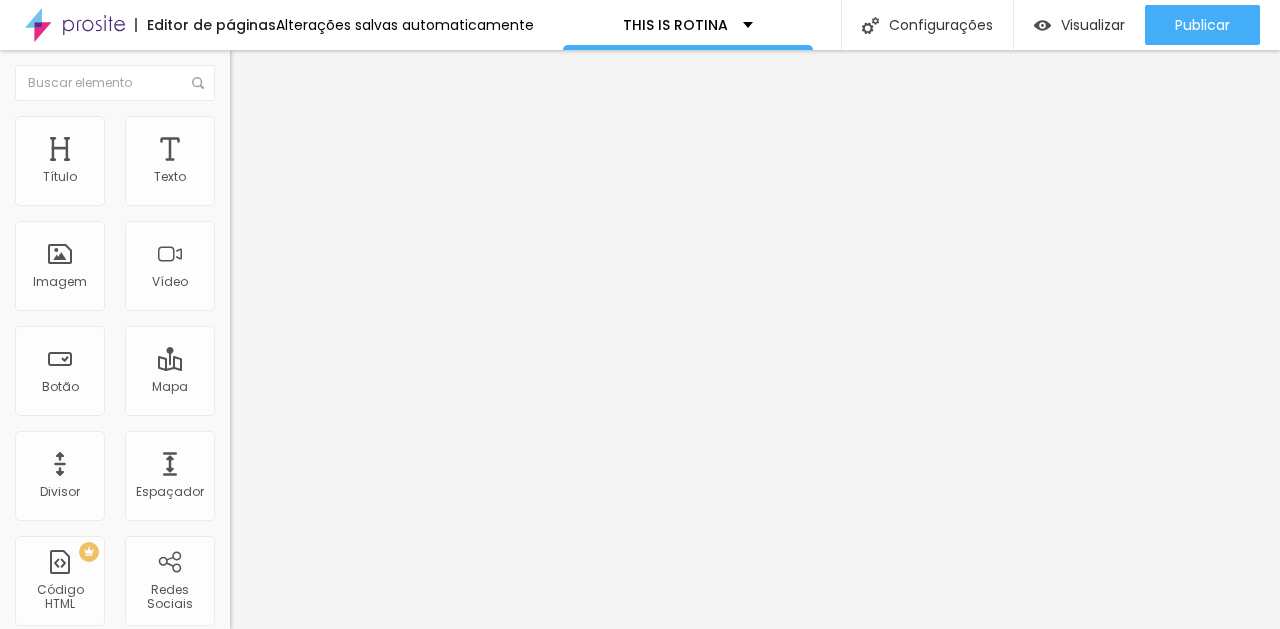 click on "https://" at bounding box center (350, 400) 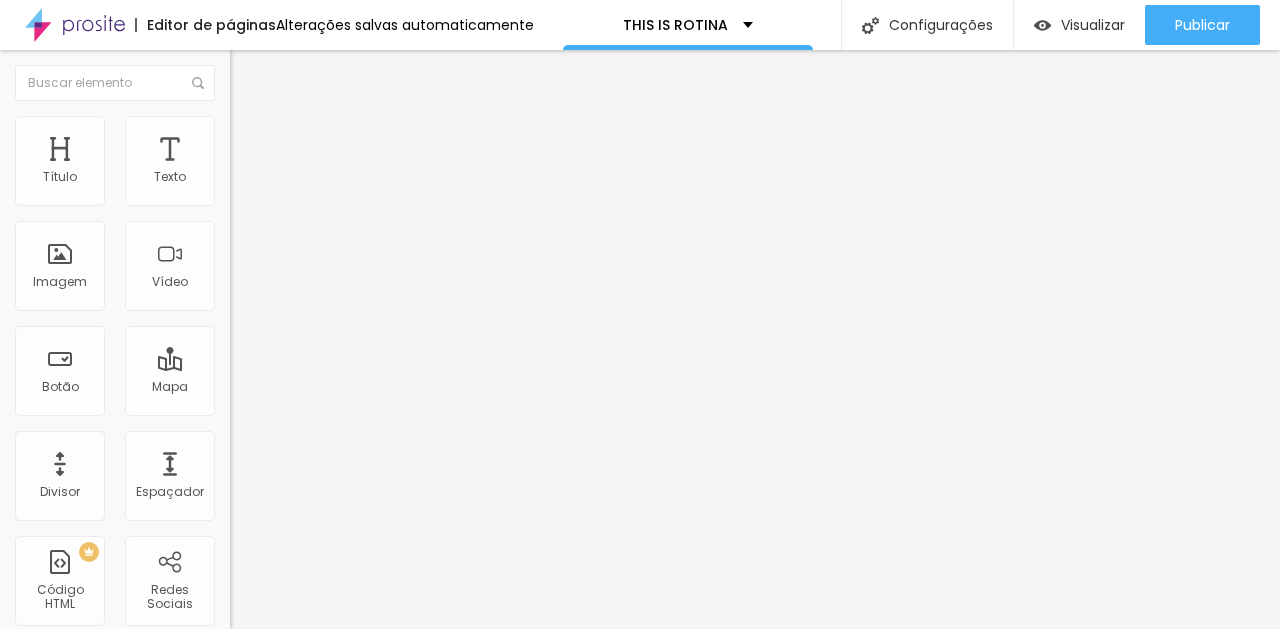 scroll, scrollTop: 0, scrollLeft: 0, axis: both 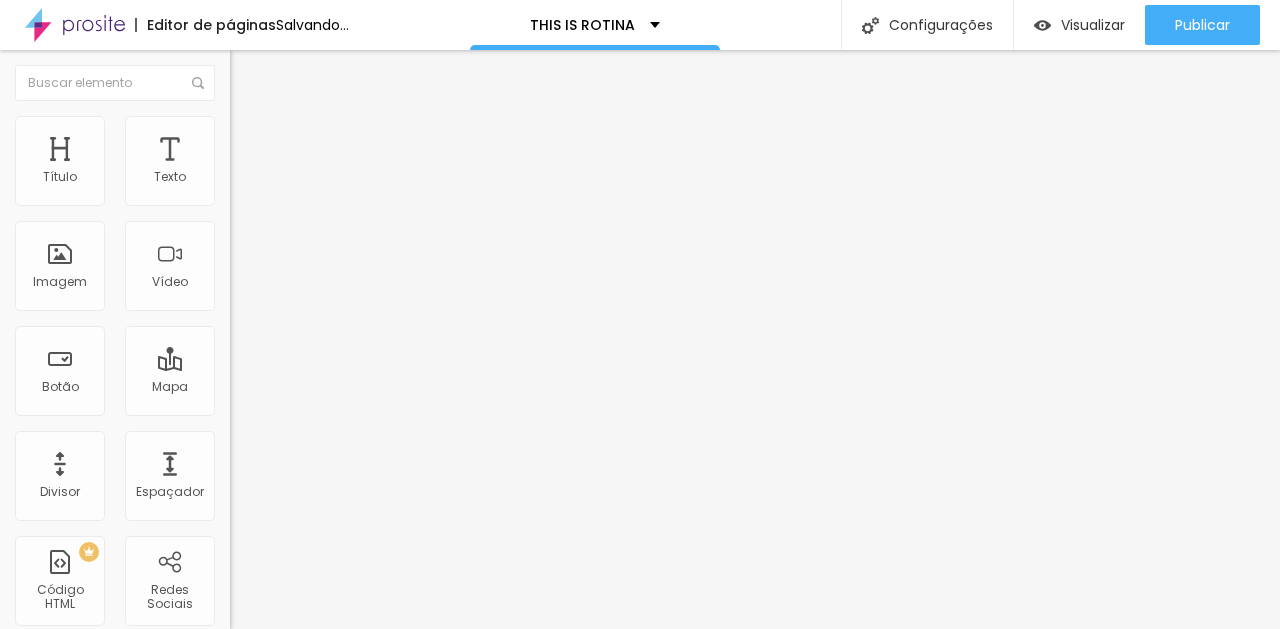 type on "https://[URL][DOMAIN_NAME][DOMAIN_NAME]" 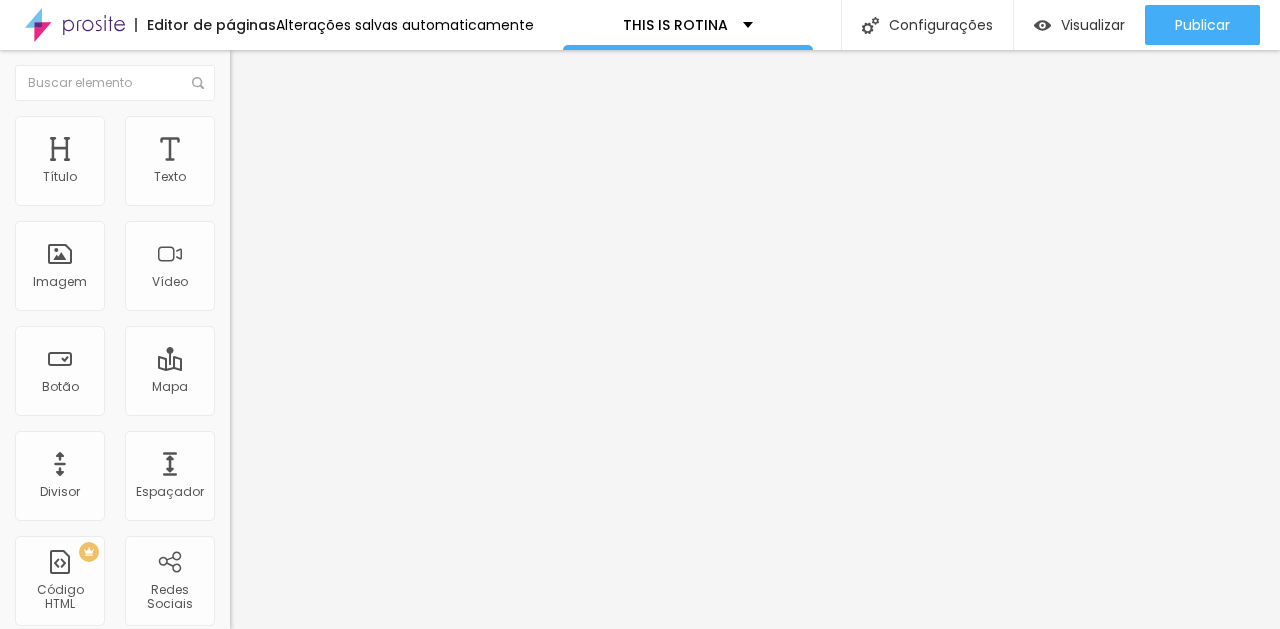 click on "Editar Coluna" at bounding box center (345, 73) 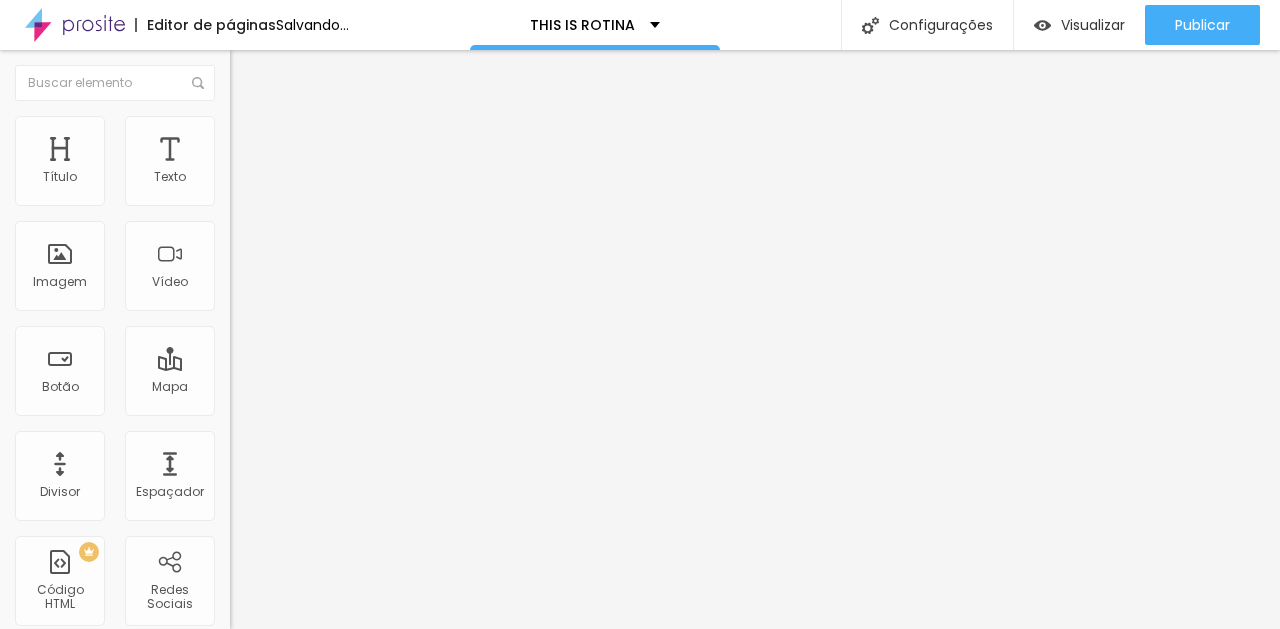 click at bounding box center (640, 756) 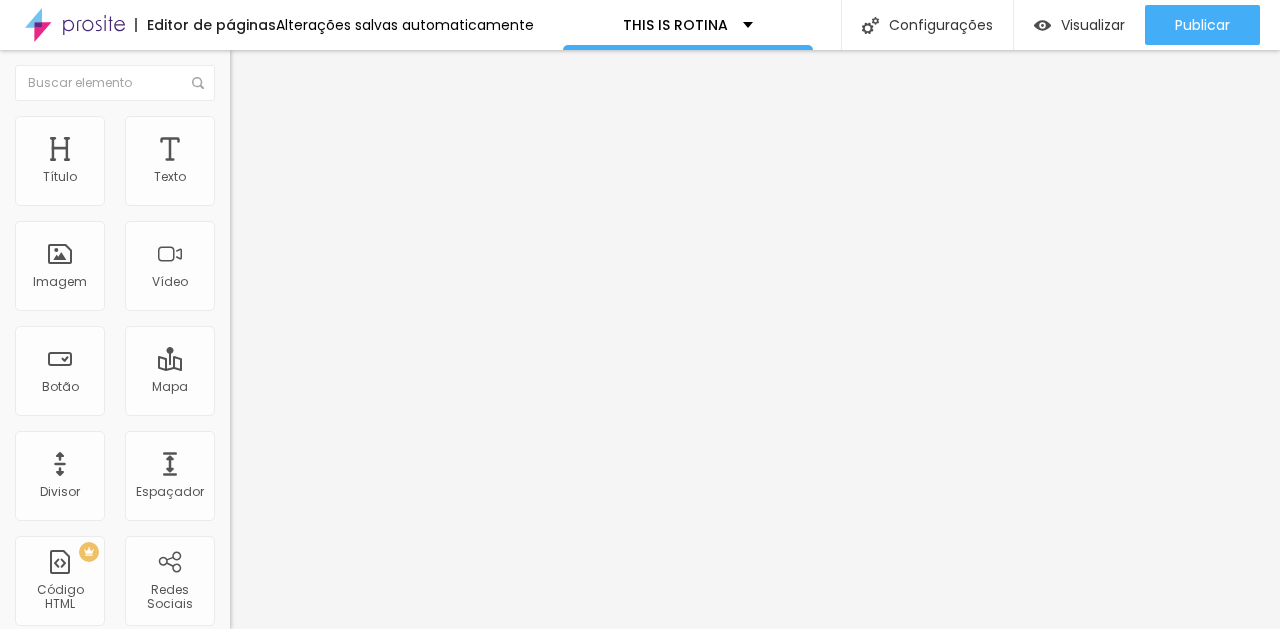 click on "Escolher" at bounding box center [107, 1041] 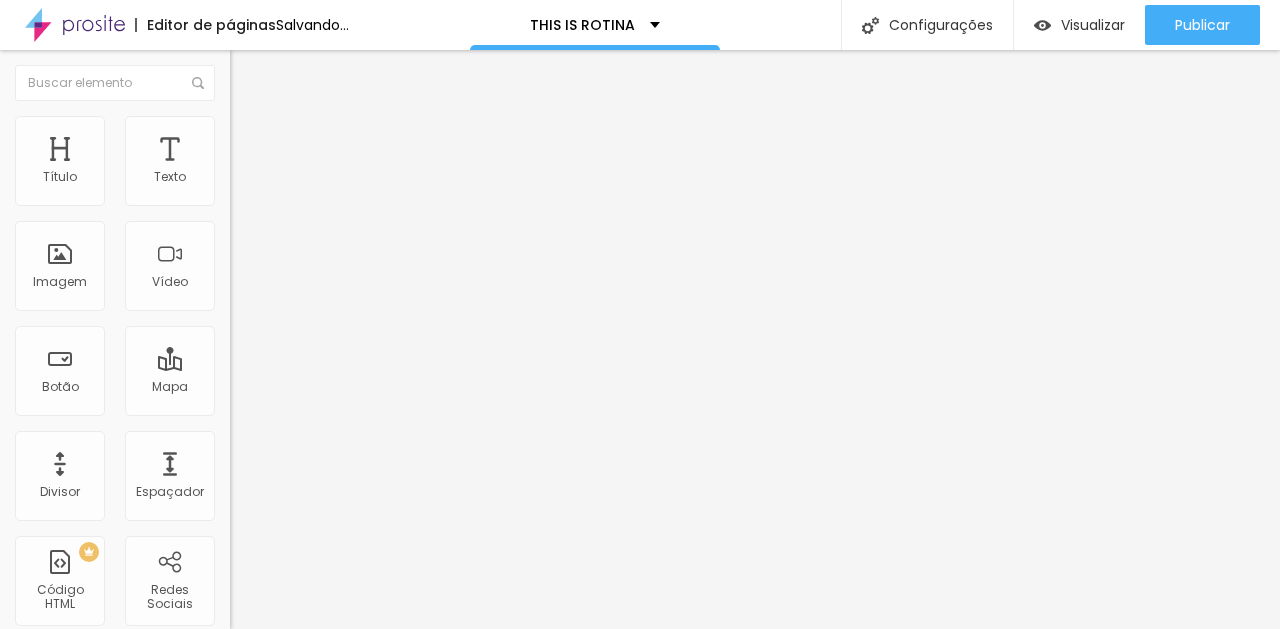 click at bounding box center [350, 192] 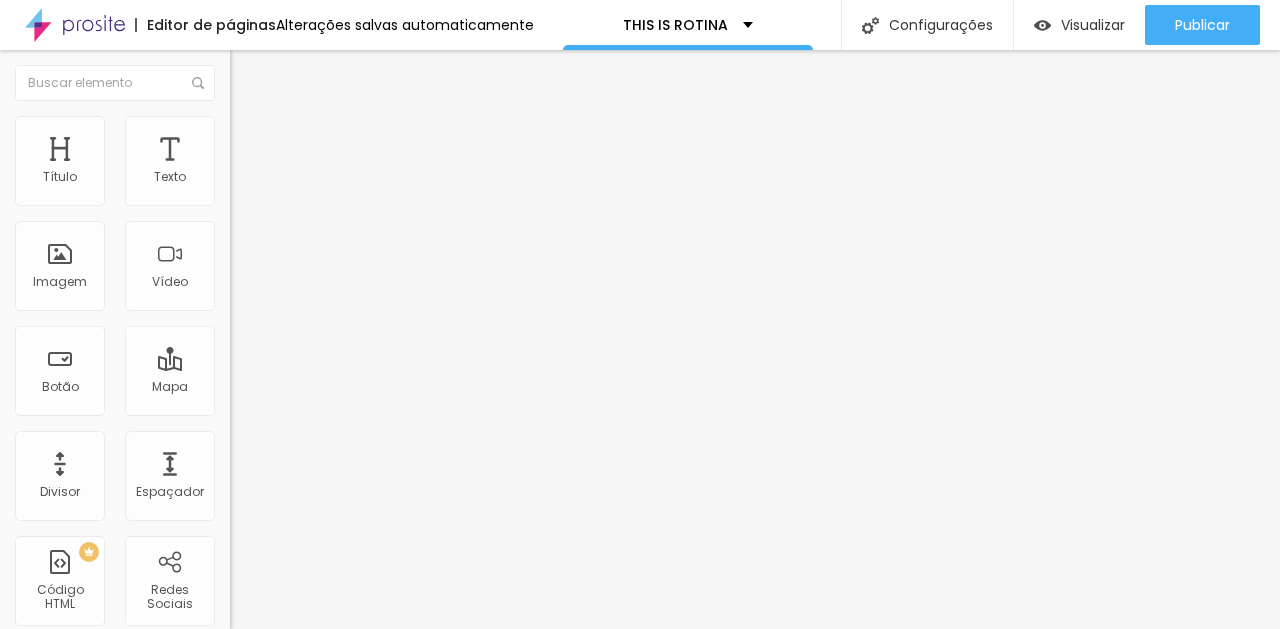 paste on "|" 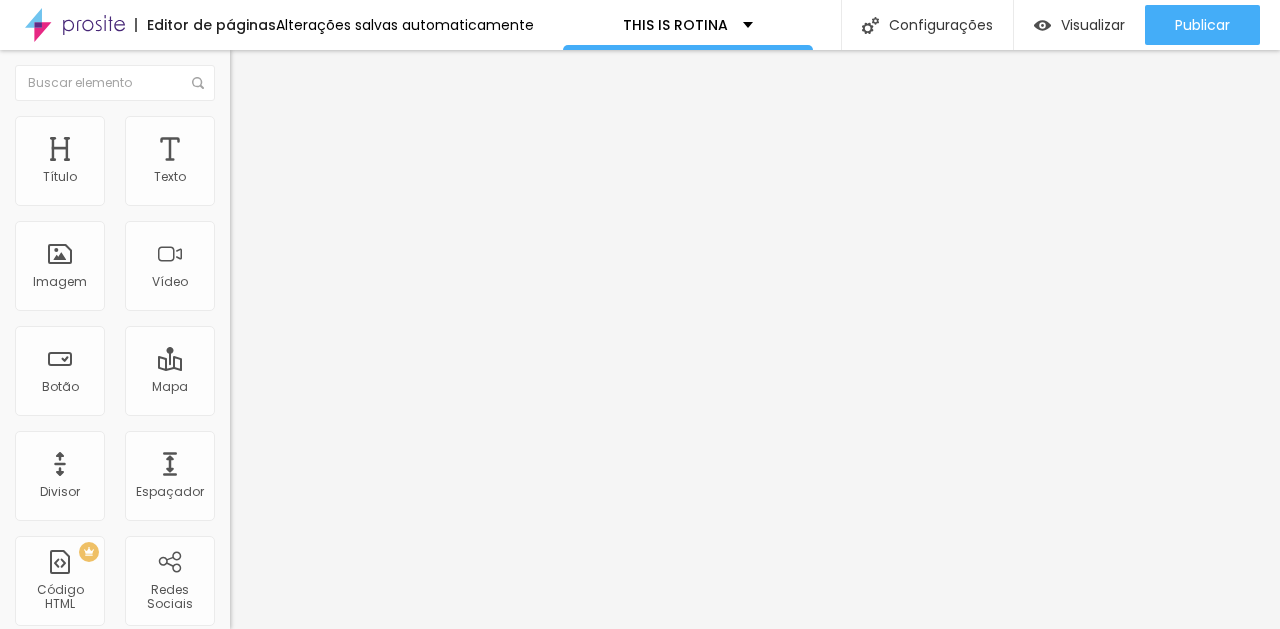 click on "https://" at bounding box center (350, 400) 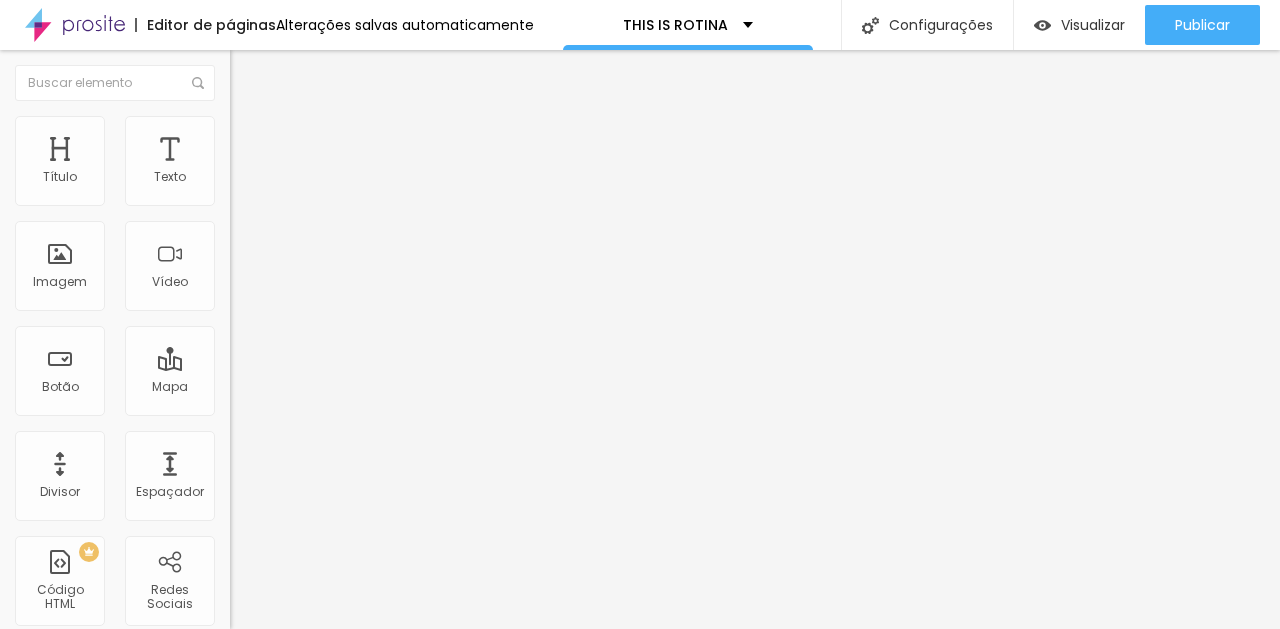 paste on "[URL][DOMAIN_NAME]" 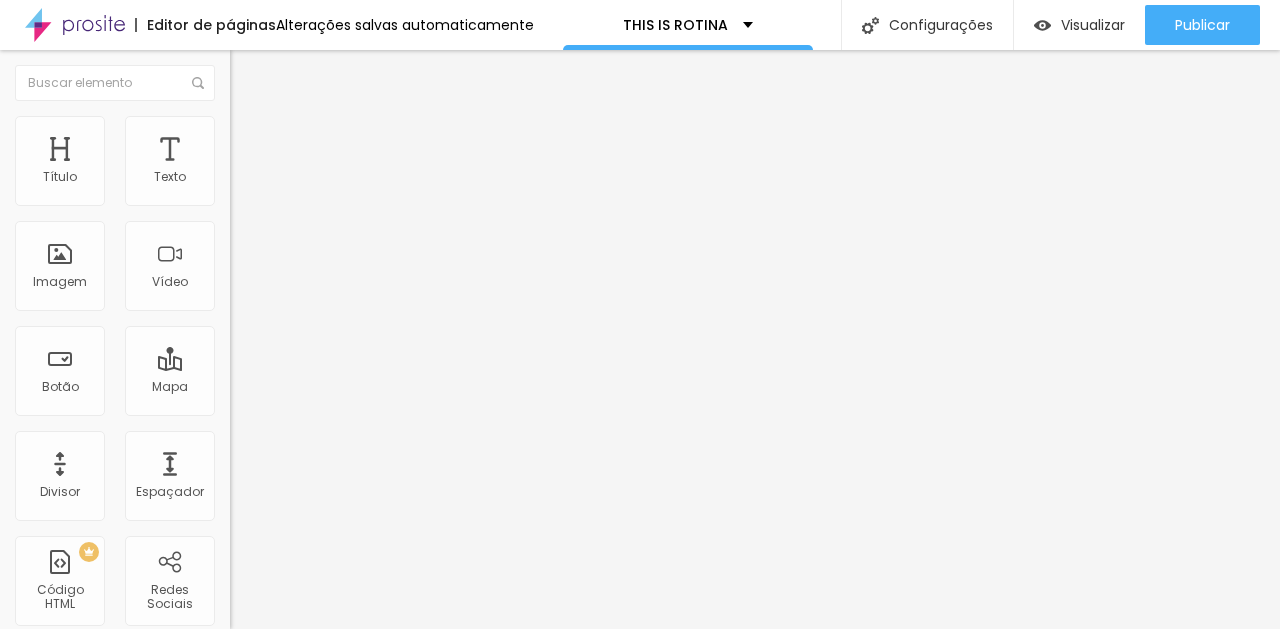 click on "Original" at bounding box center [254, 304] 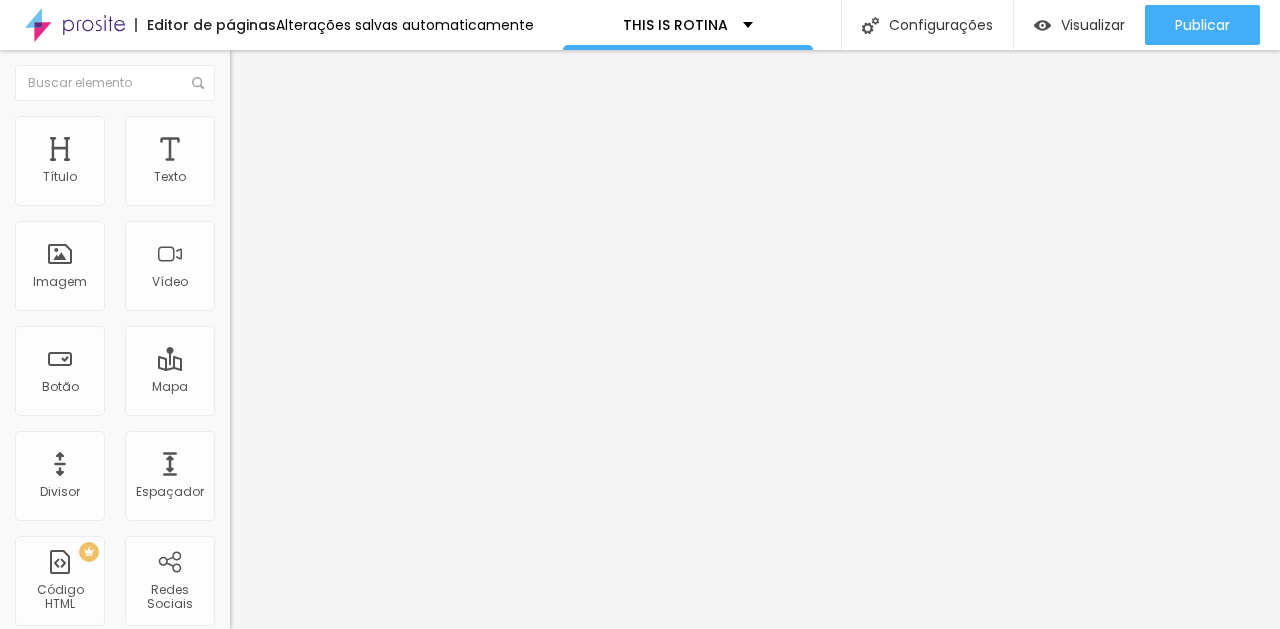 click on "Quadrado" at bounding box center (262, 340) 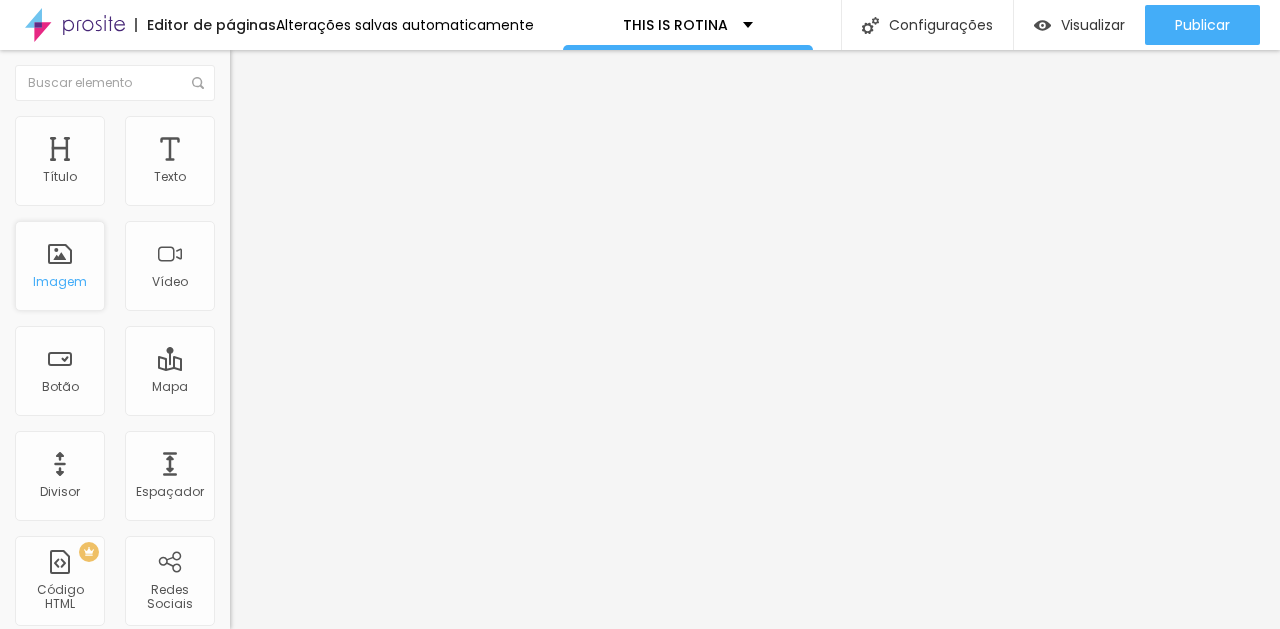 click on "Imagem" at bounding box center (60, 282) 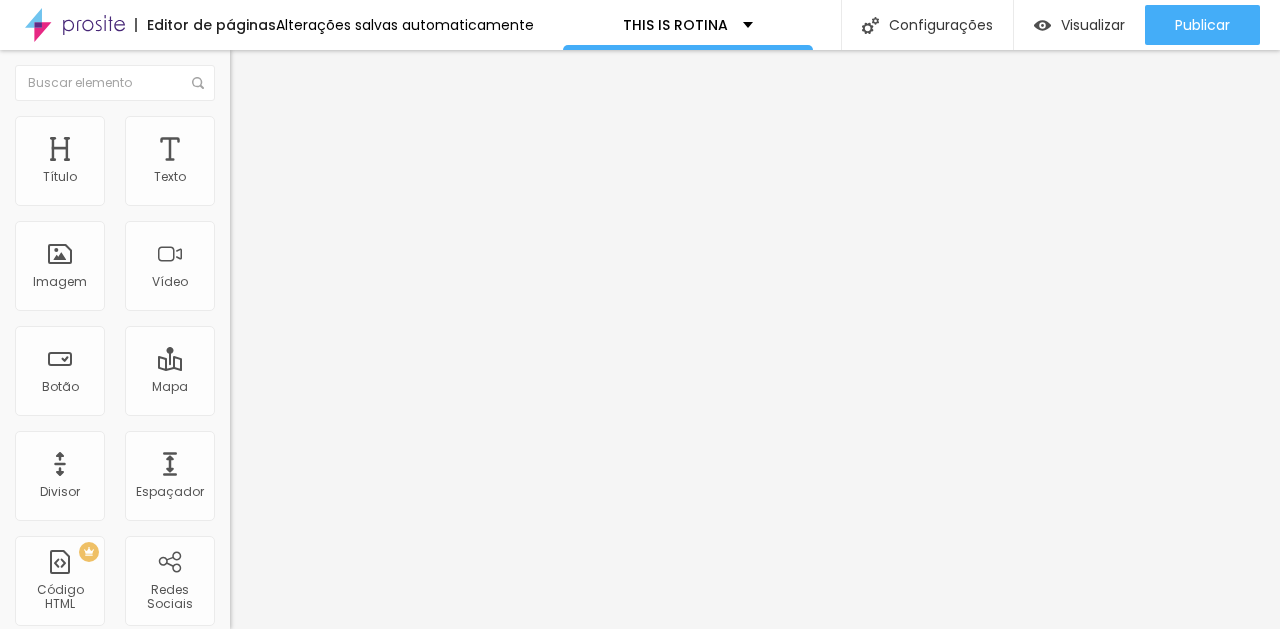 click on "Adicionar imagem" at bounding box center [294, 163] 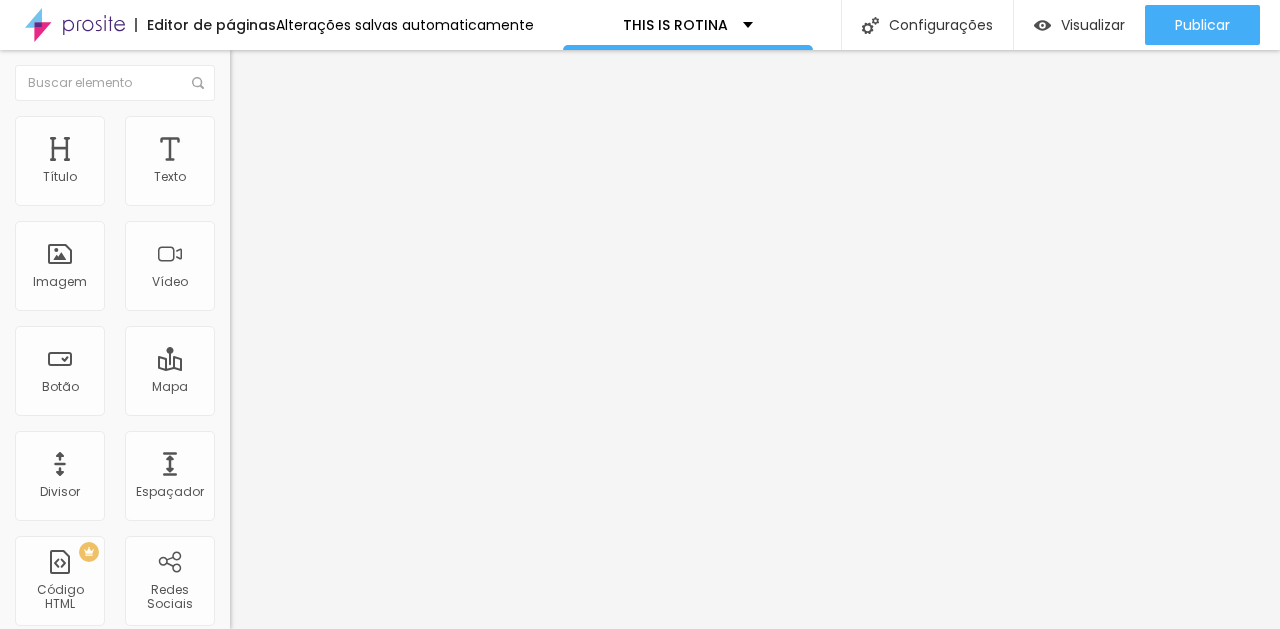 click on "Trocar imagem" at bounding box center [345, 163] 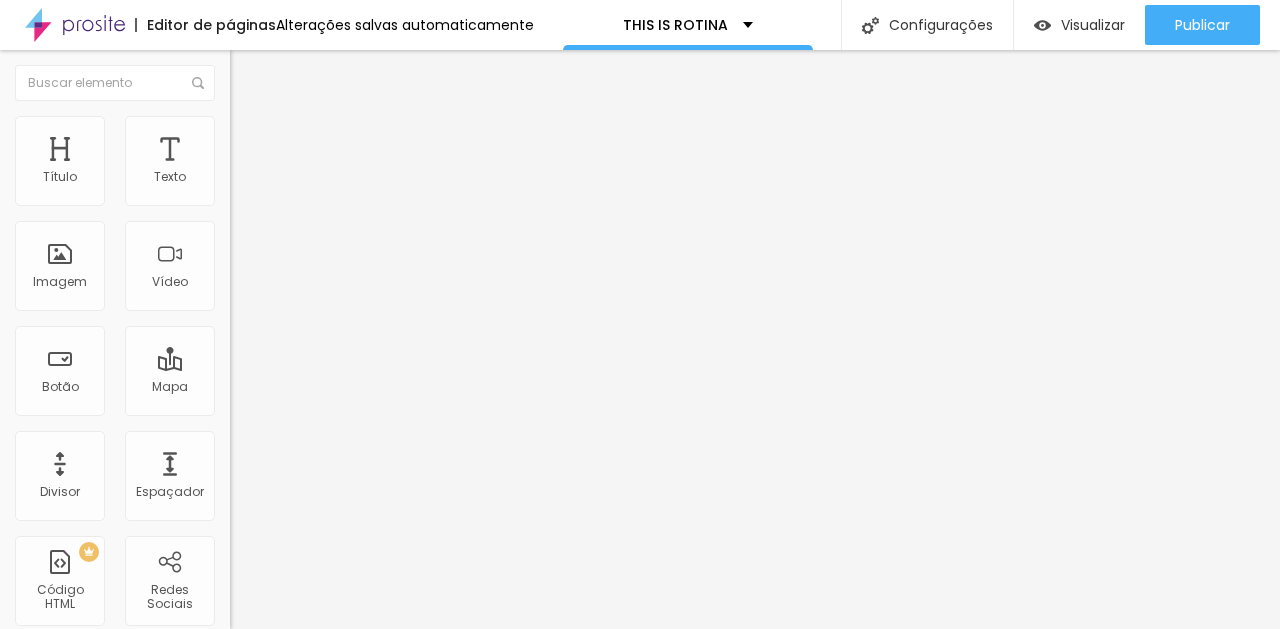 click on "Original" at bounding box center [254, 359] 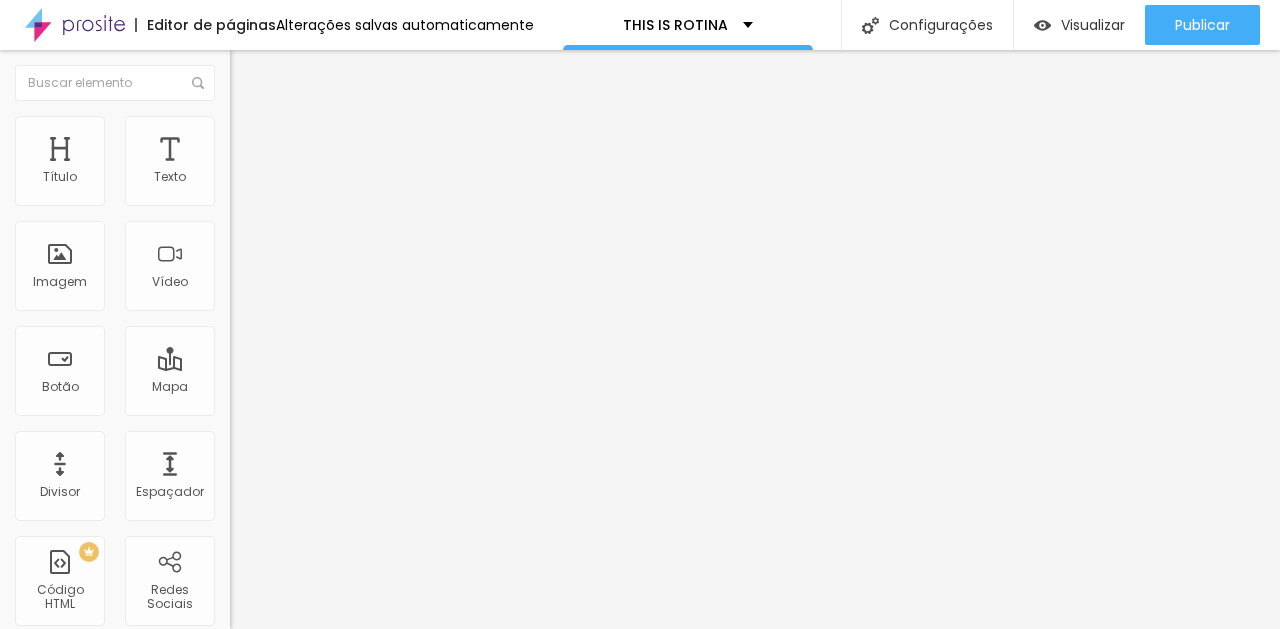 click on "Quadrado 1:1" at bounding box center (345, 341) 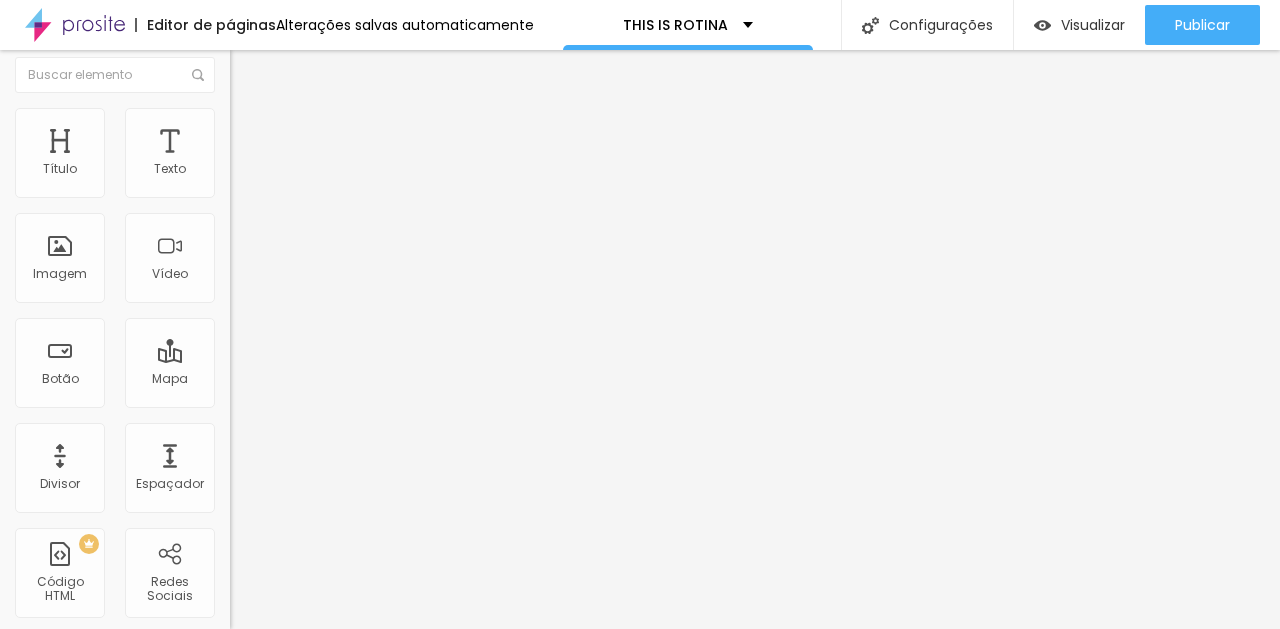 scroll, scrollTop: 3, scrollLeft: 0, axis: vertical 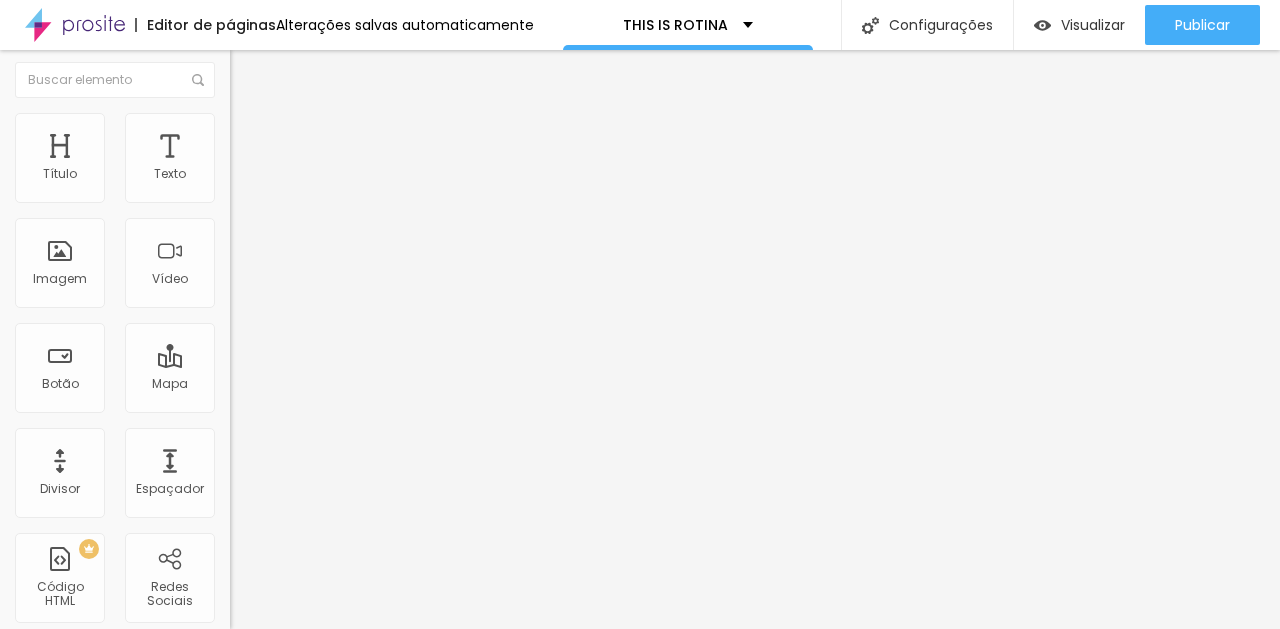 click on "Avançado" at bounding box center (281, 146) 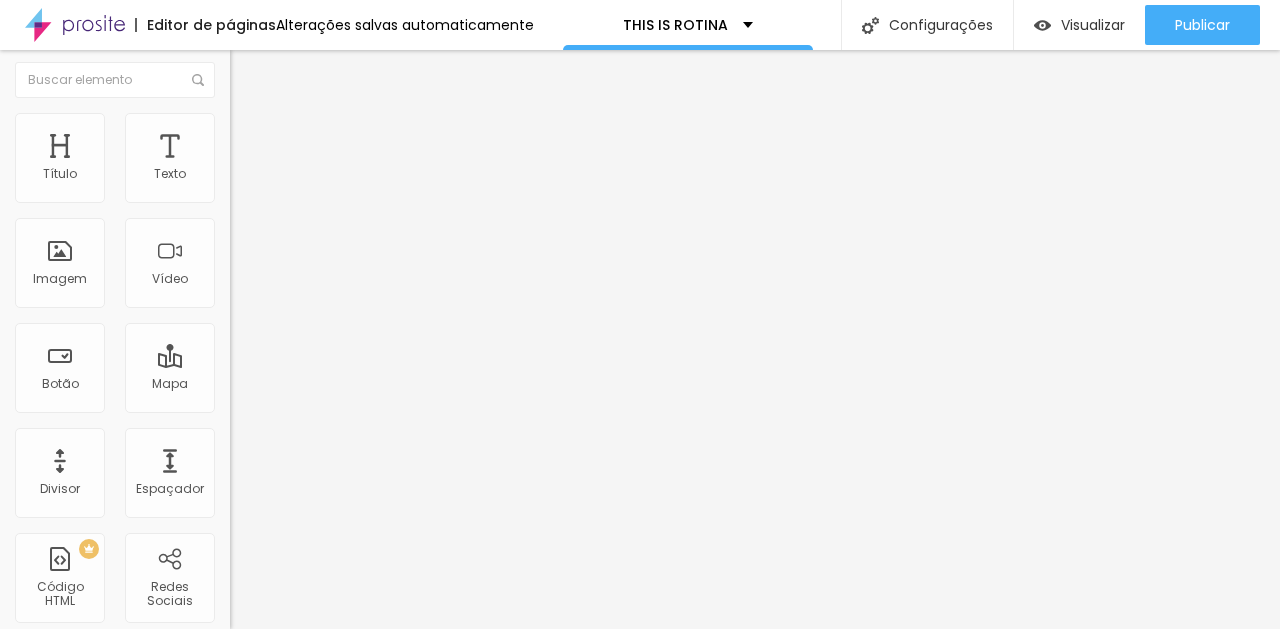 type on "9" 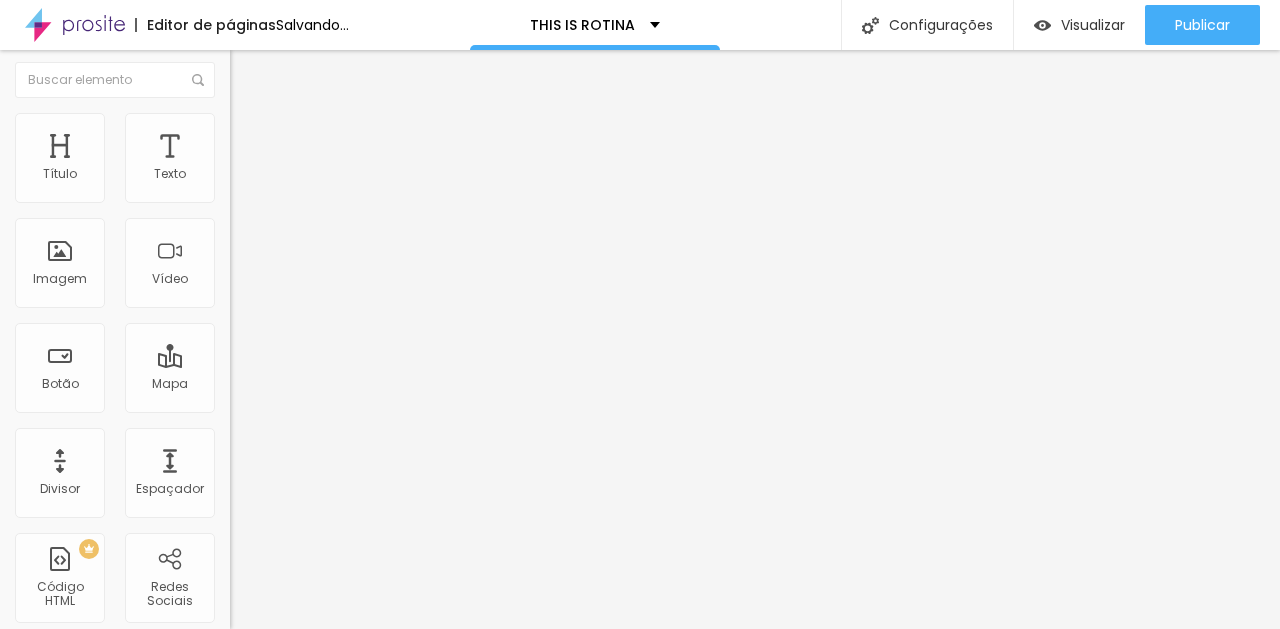 type on "45" 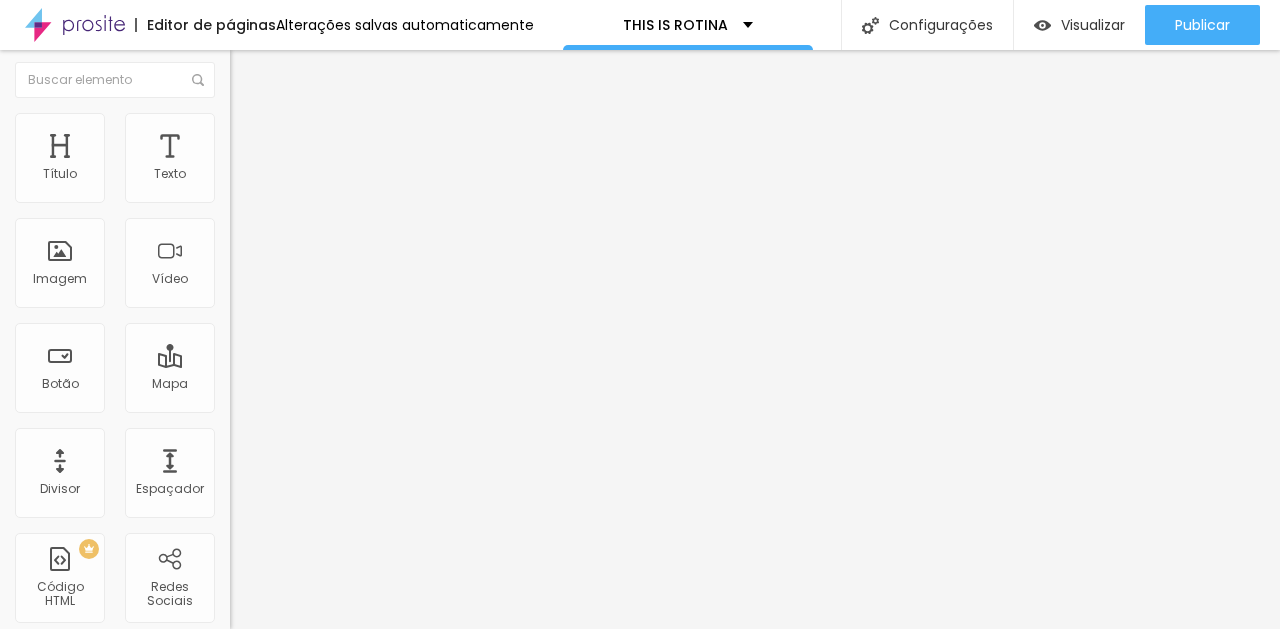 type on "40" 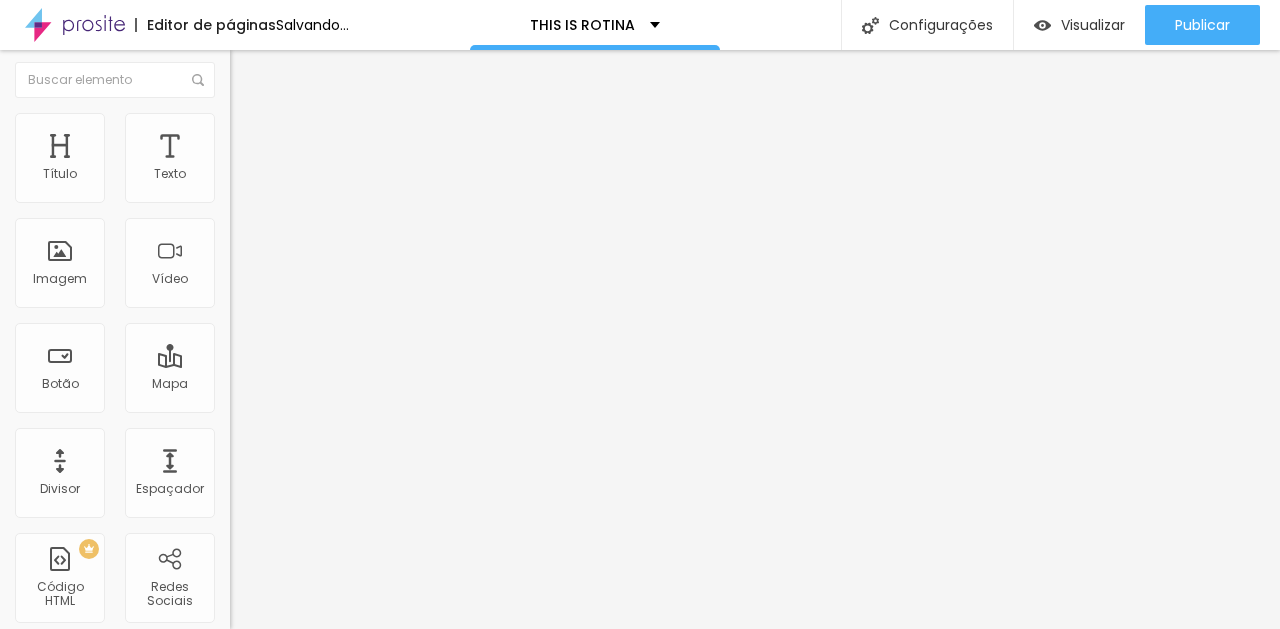 type on "9" 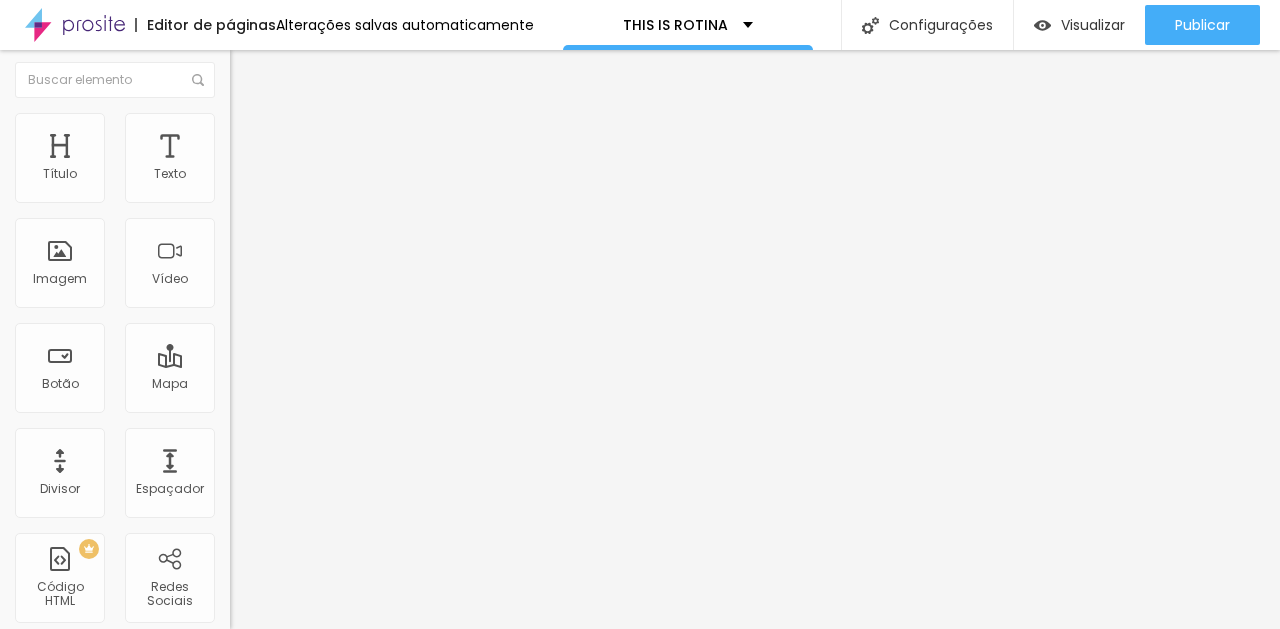 type on "3" 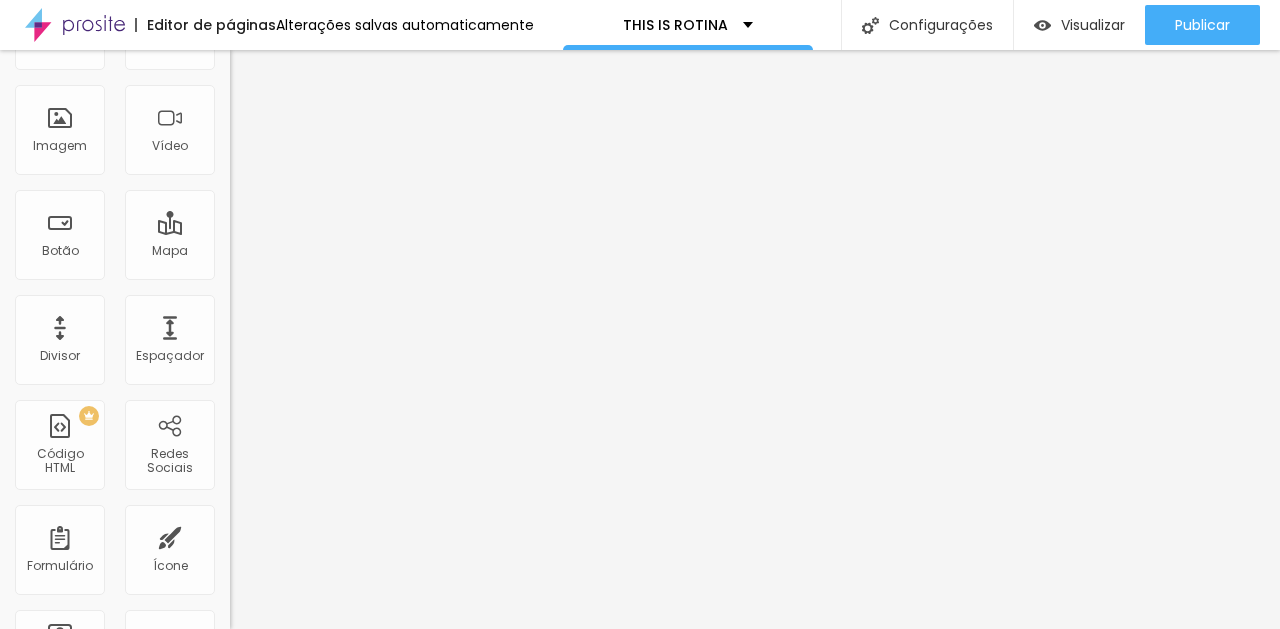 scroll, scrollTop: 148, scrollLeft: 0, axis: vertical 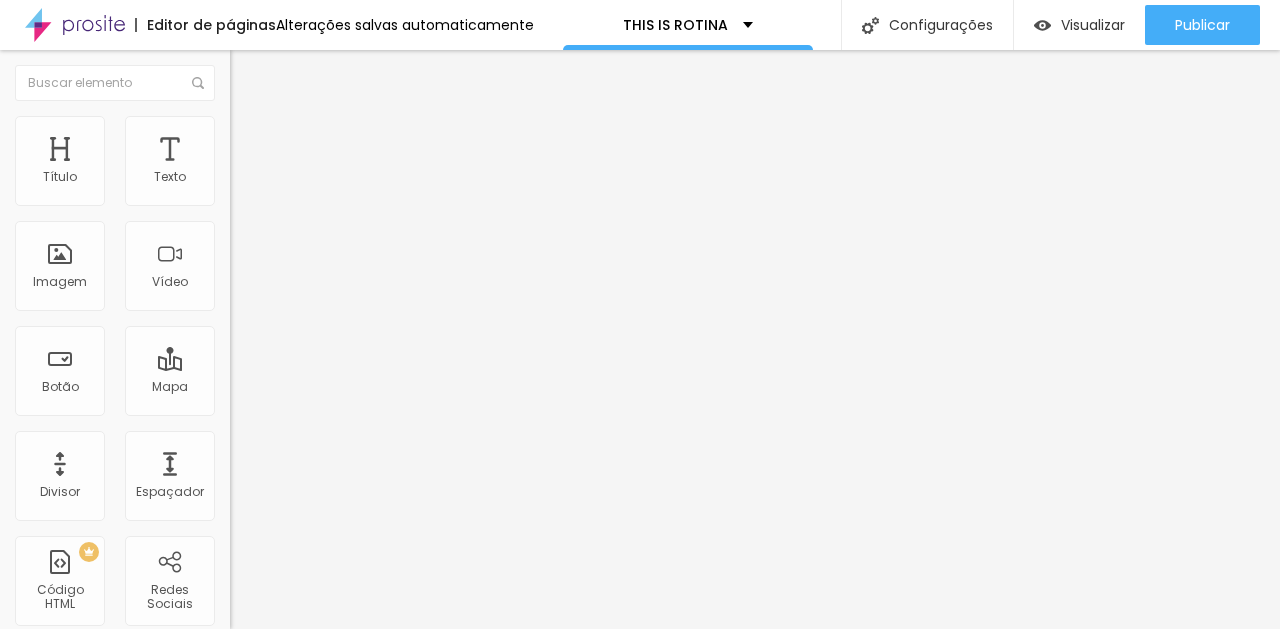 click at bounding box center [239, 105] 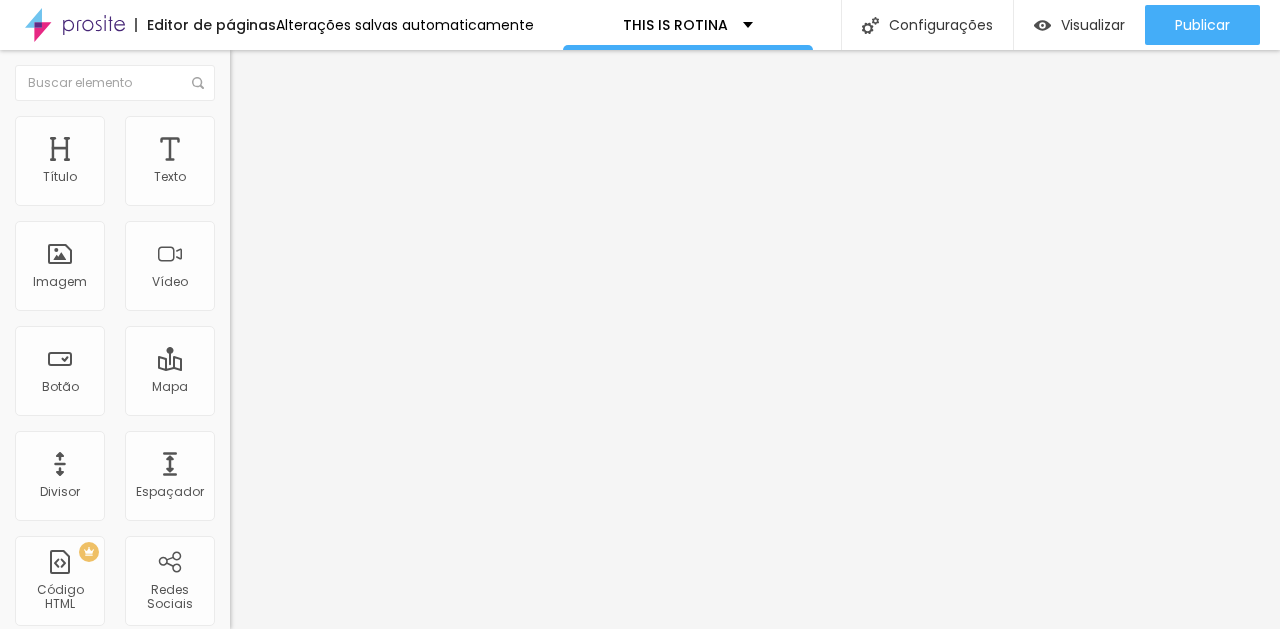 click on "1:1 Quadrado" at bounding box center (269, 304) 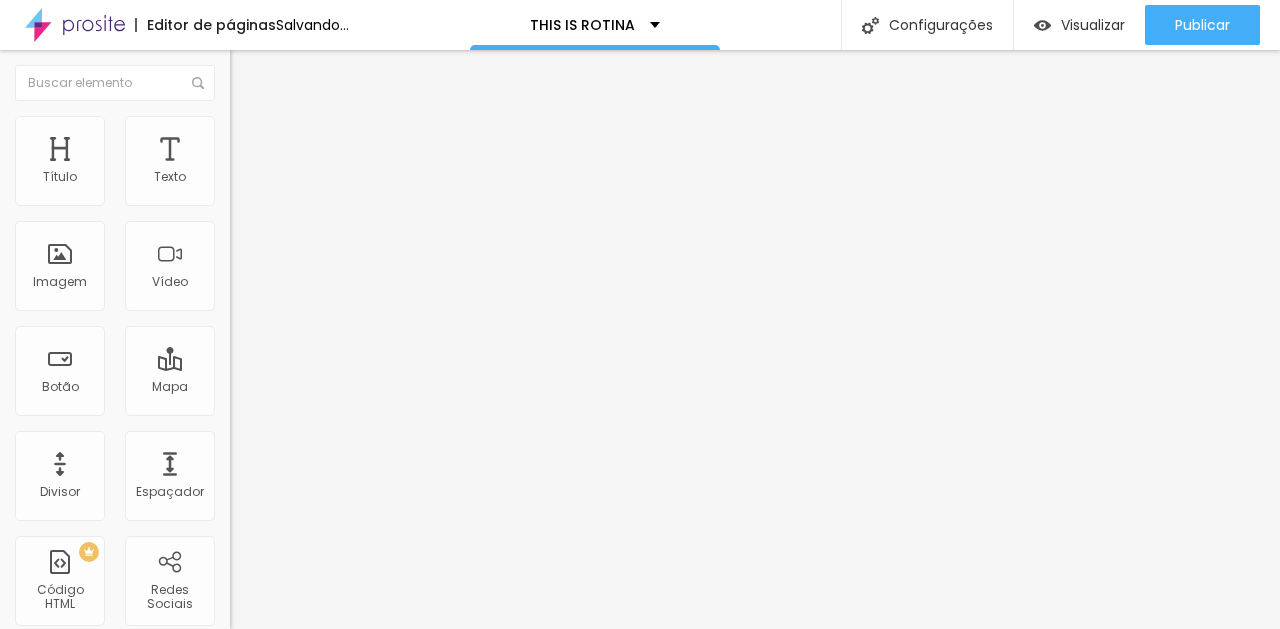 click on "Quadrado" at bounding box center [262, 347] 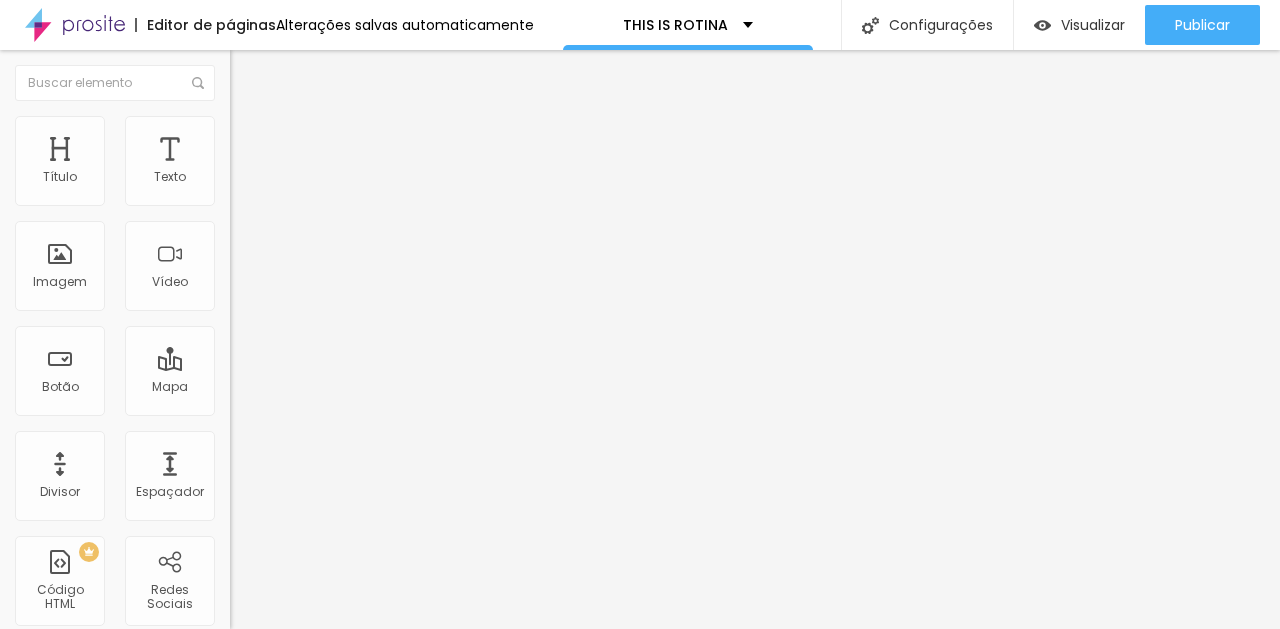 click on "Original" at bounding box center [254, 359] 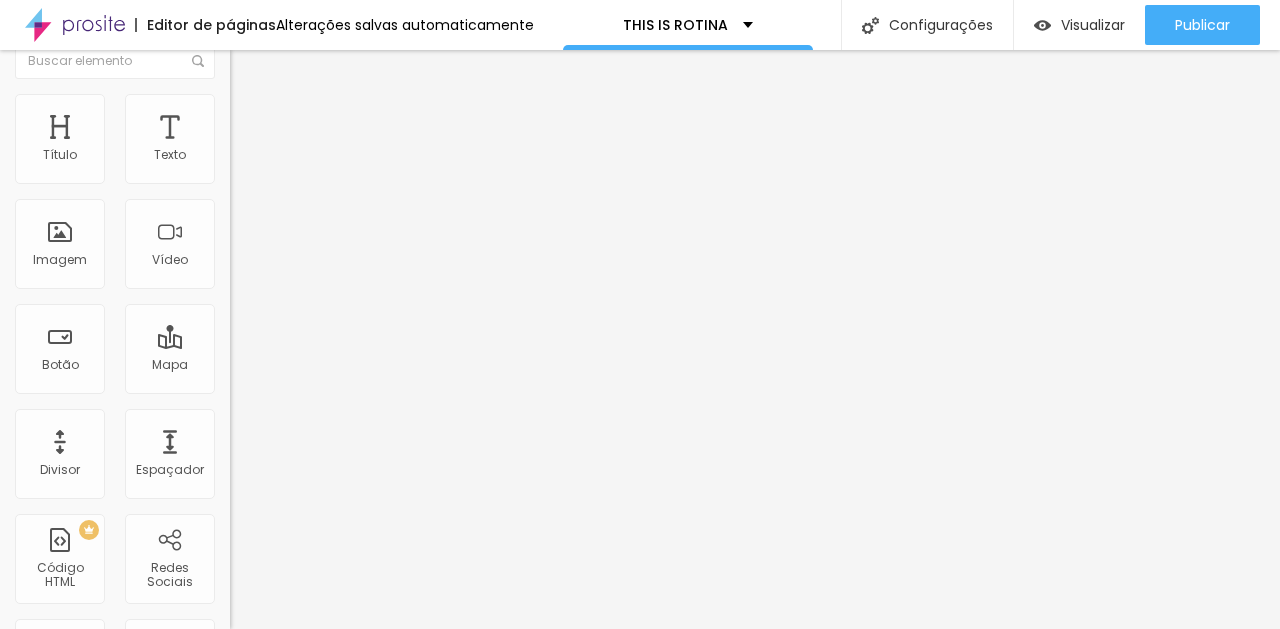scroll, scrollTop: 19, scrollLeft: 0, axis: vertical 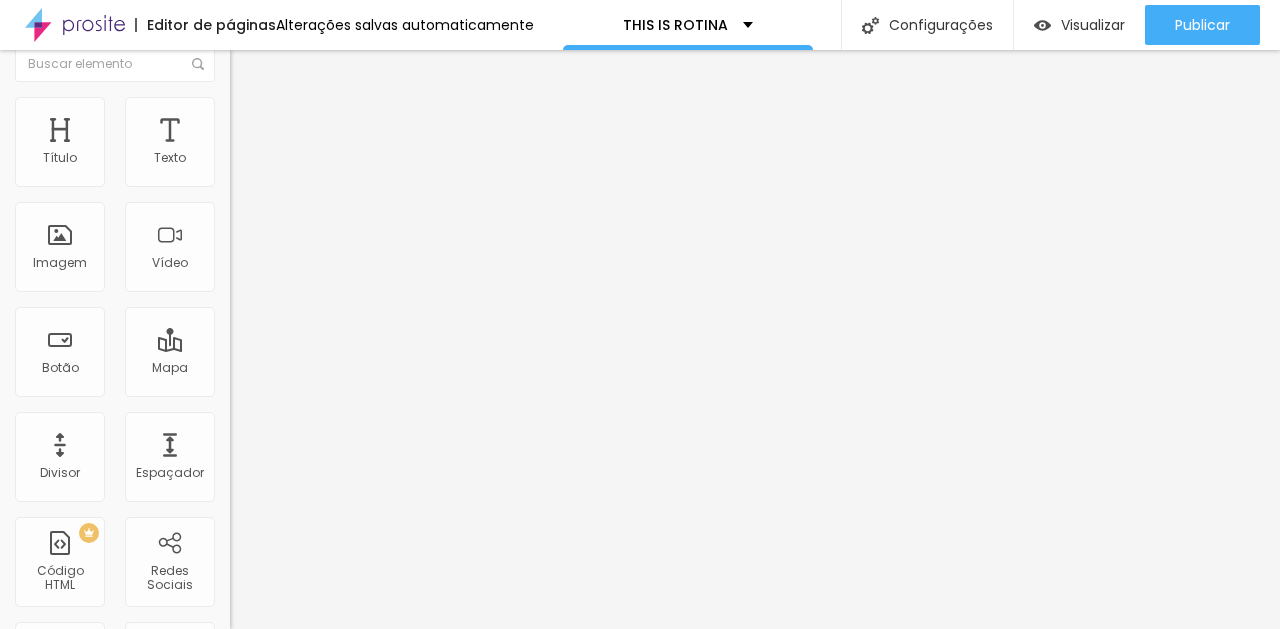 click on "Padrão" at bounding box center (252, 309) 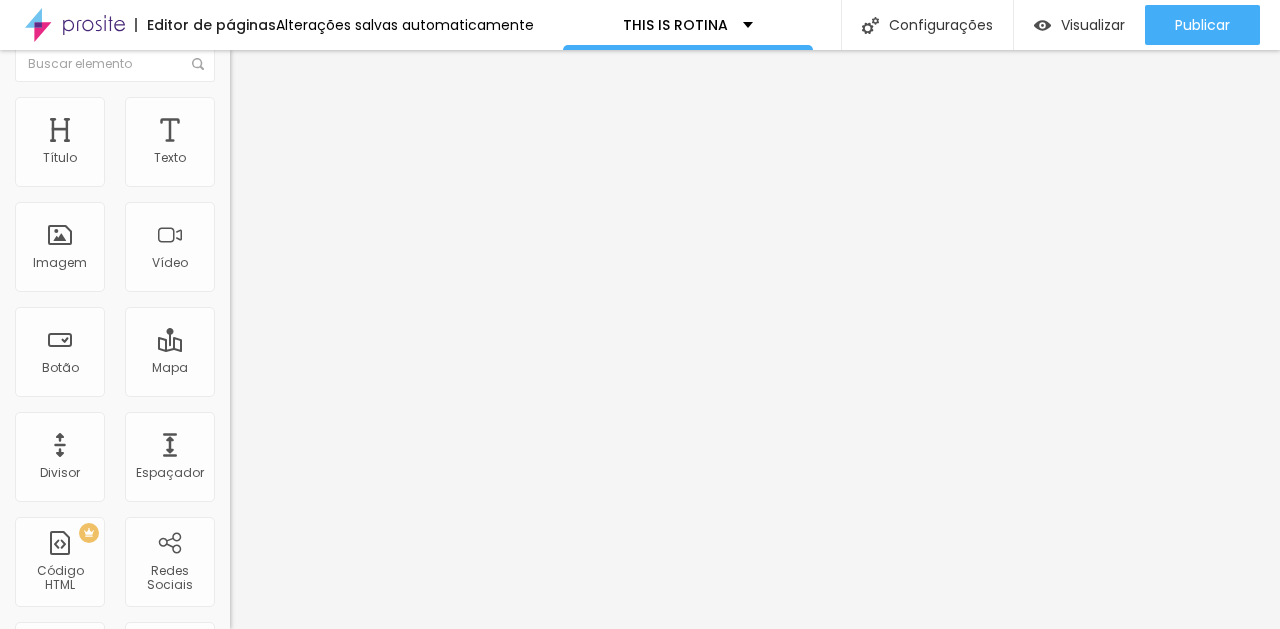 scroll, scrollTop: 0, scrollLeft: 0, axis: both 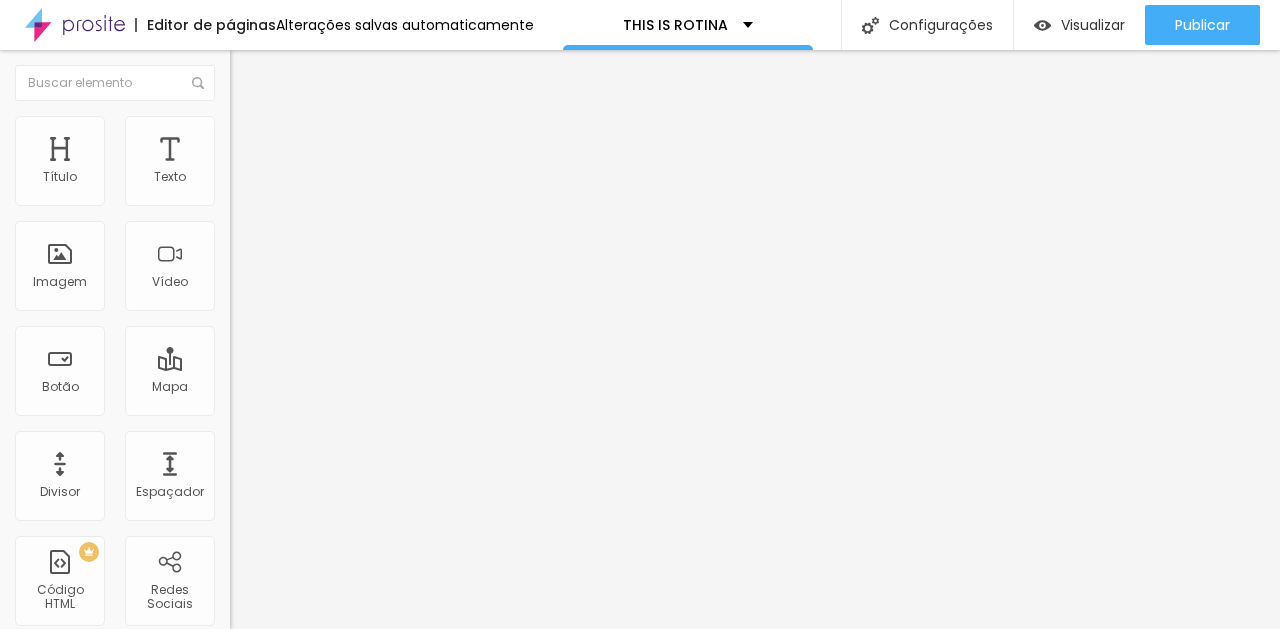type on "95" 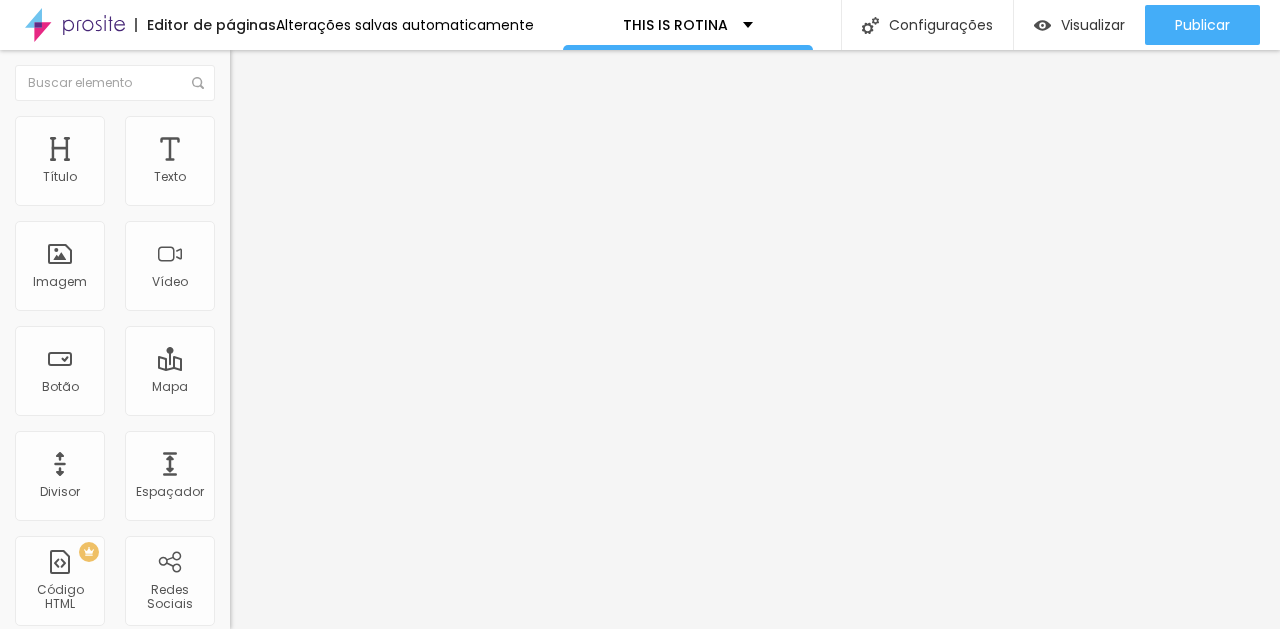 type 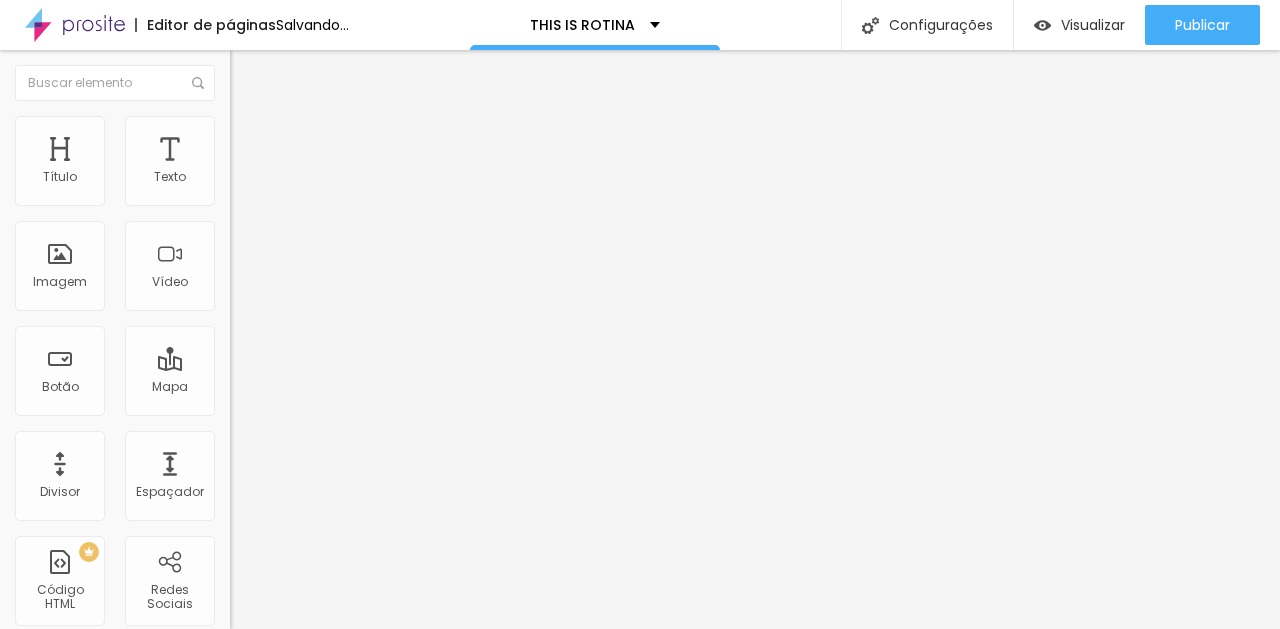 drag, startPoint x: 206, startPoint y: 222, endPoint x: 226, endPoint y: 231, distance: 21.931713 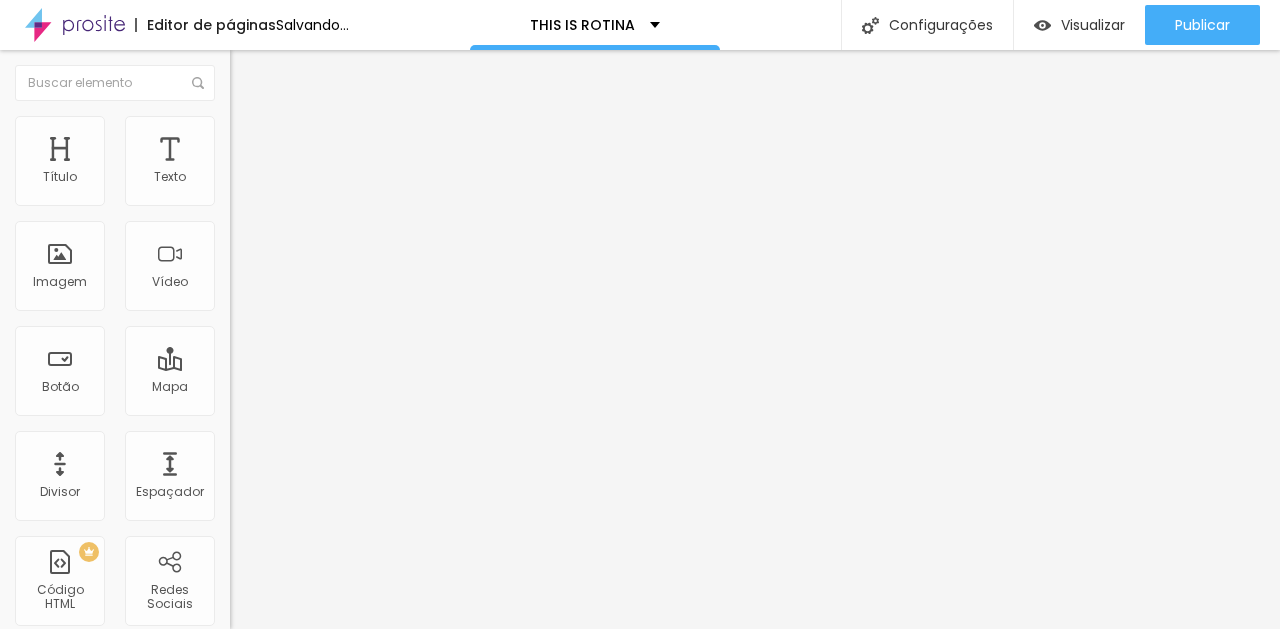 click on "Tamanho 100 px % 0 Borda arredondada Sombra DESATIVADO Voltar ao padrão" at bounding box center (345, 356) 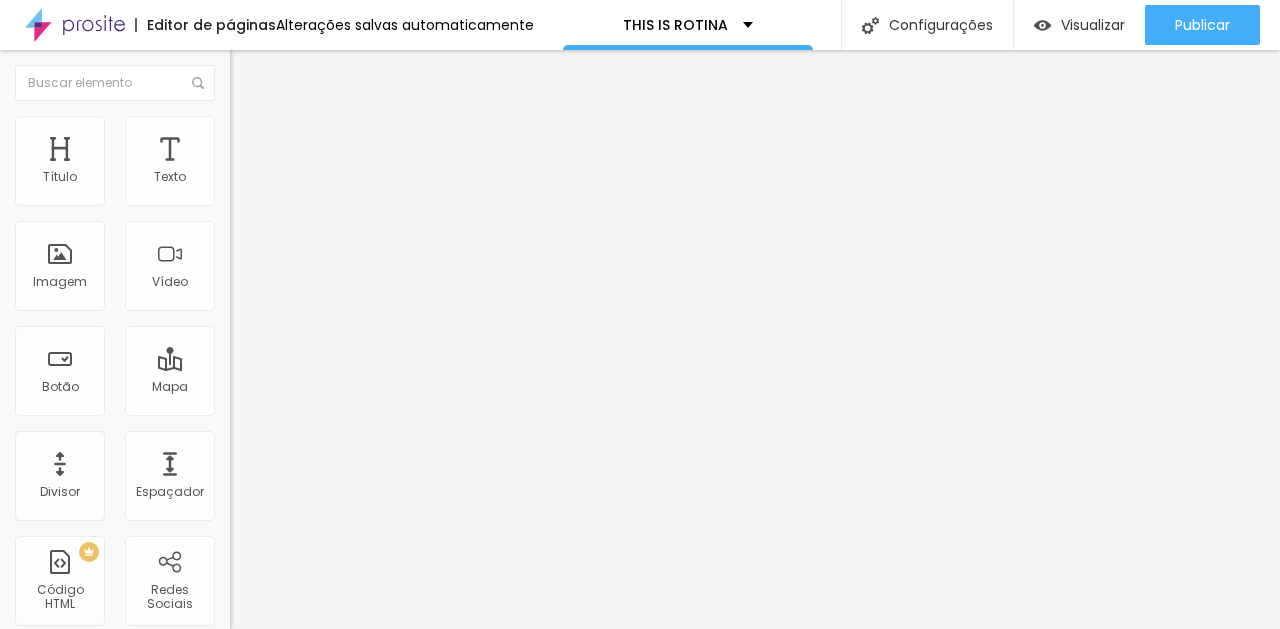 click on "Avançado" at bounding box center (345, 146) 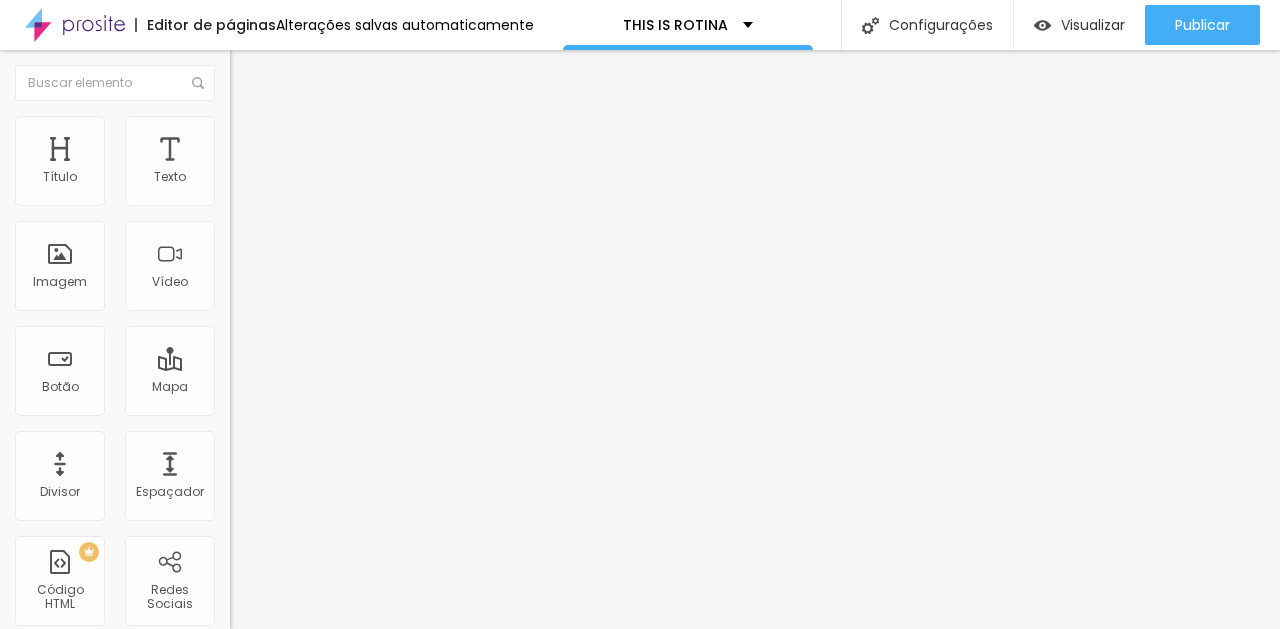 drag, startPoint x: 72, startPoint y: 194, endPoint x: 39, endPoint y: 196, distance: 33.06055 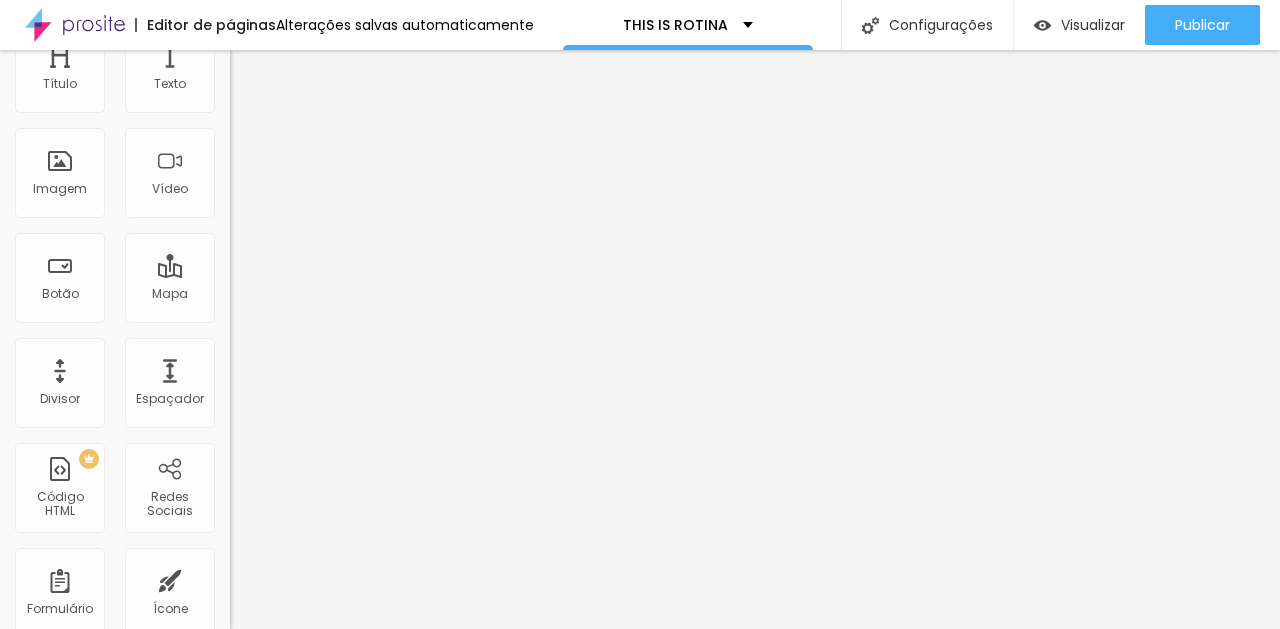 scroll, scrollTop: 60, scrollLeft: 0, axis: vertical 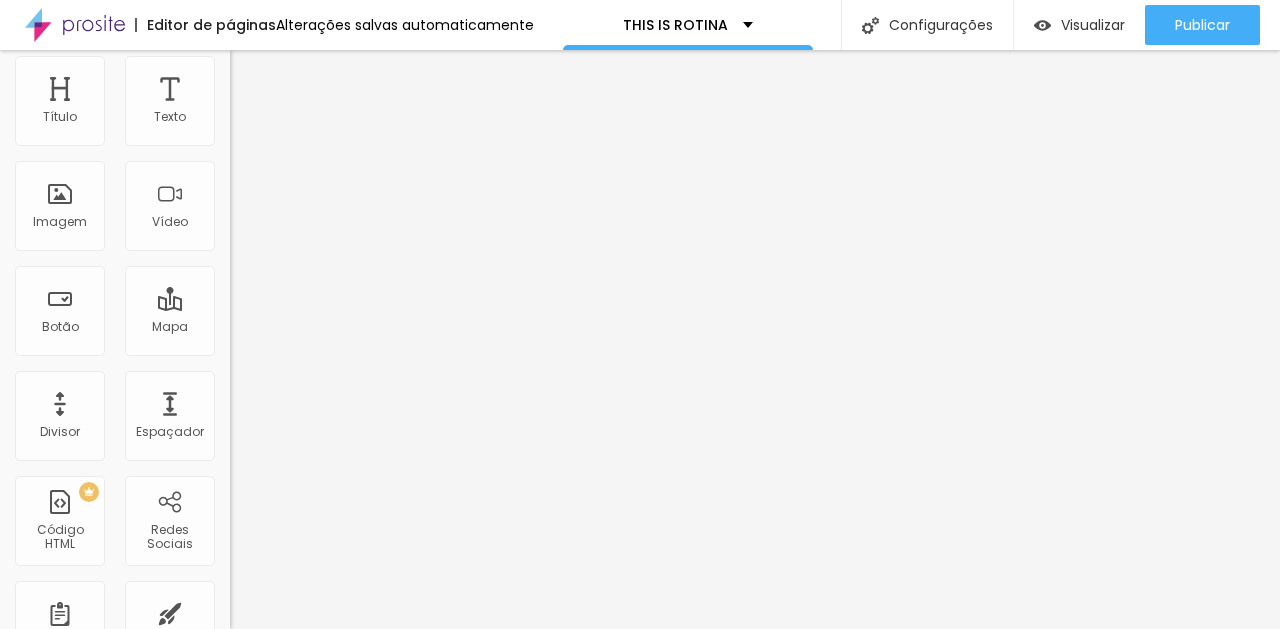 click on "Estilo" at bounding box center (345, 66) 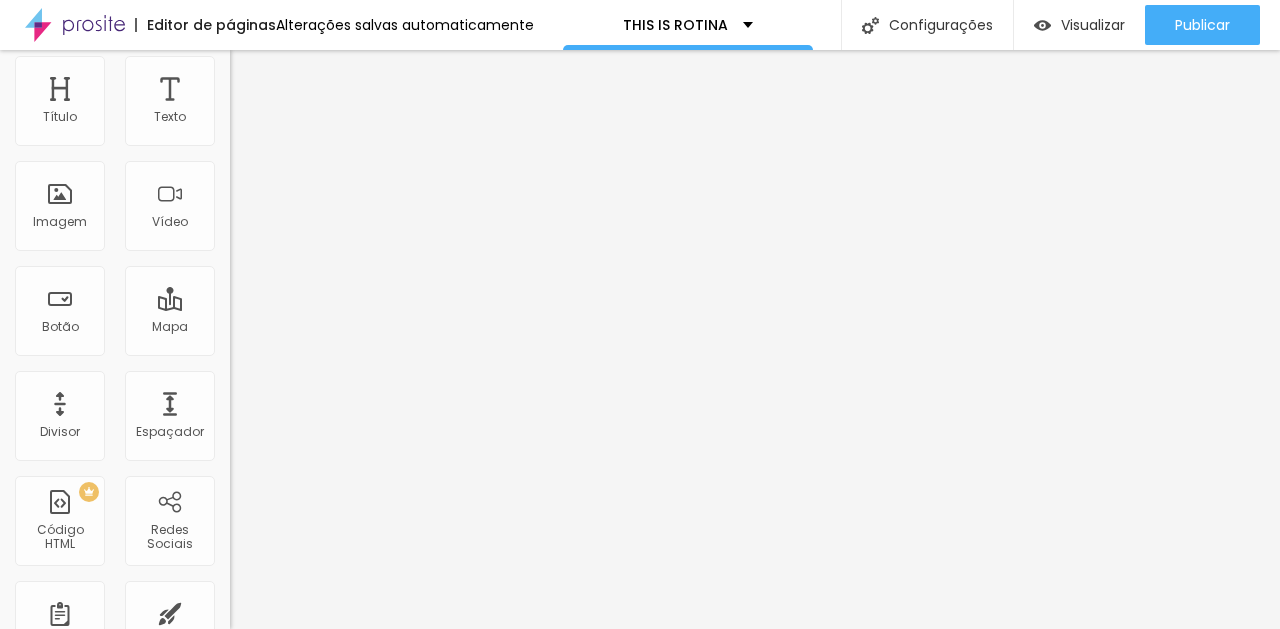 scroll, scrollTop: 0, scrollLeft: 0, axis: both 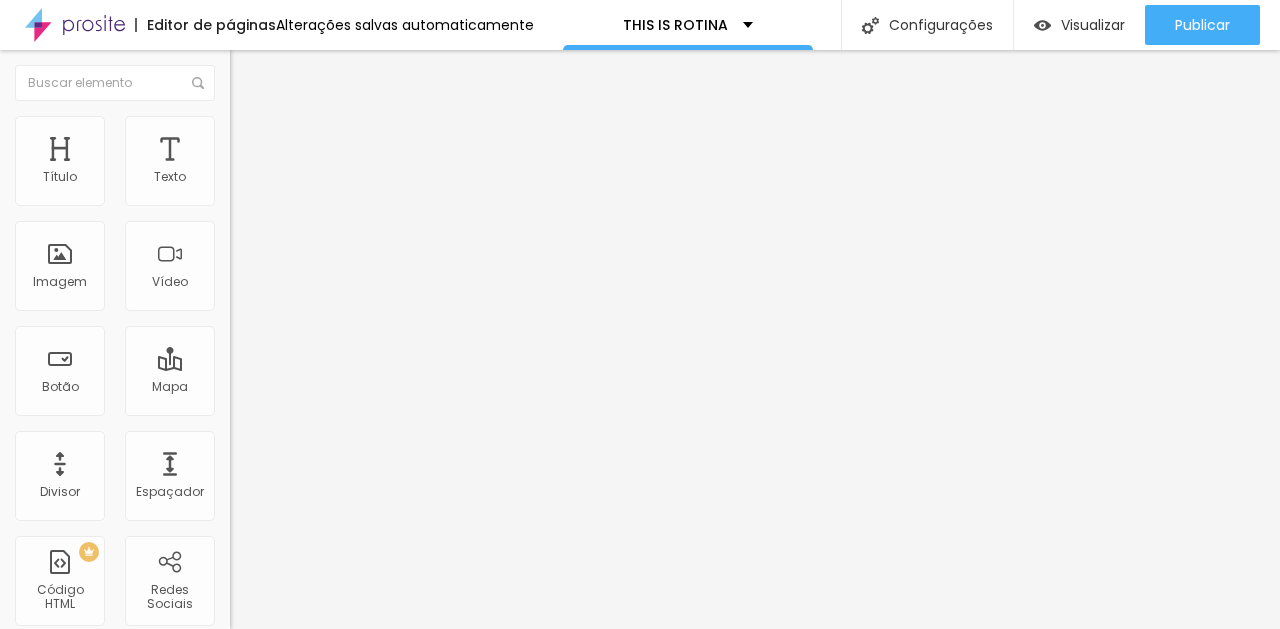 drag, startPoint x: 41, startPoint y: 255, endPoint x: 210, endPoint y: 247, distance: 169.18924 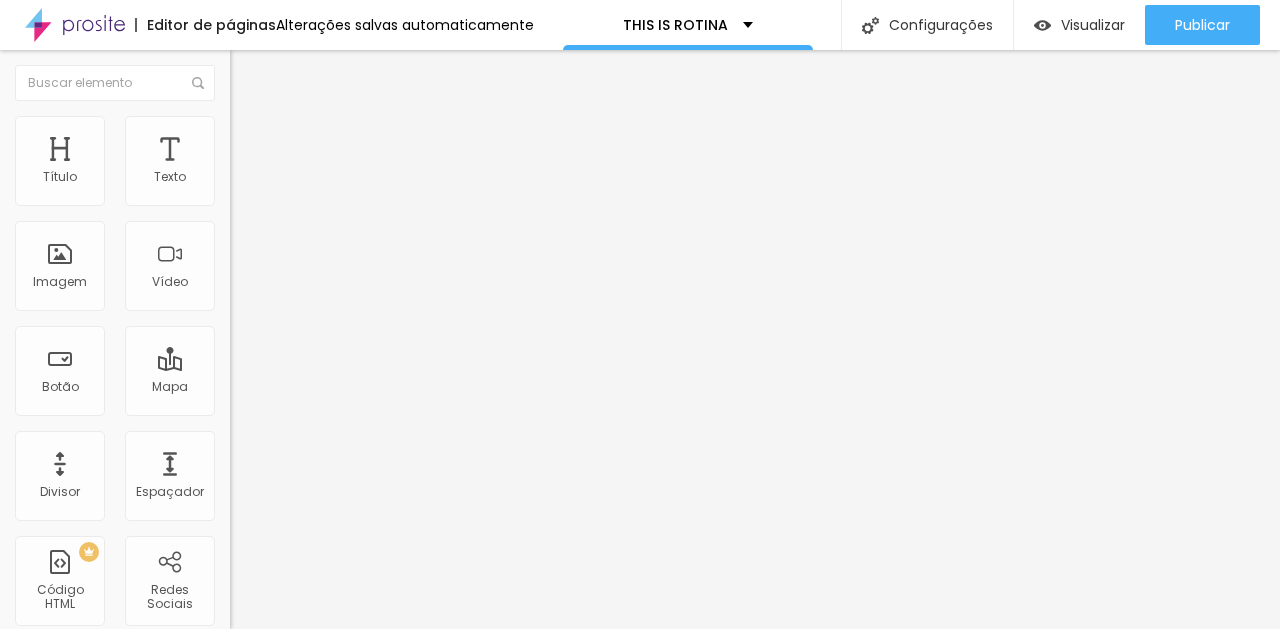 click on "200 Borda arredondada" at bounding box center (345, 348) 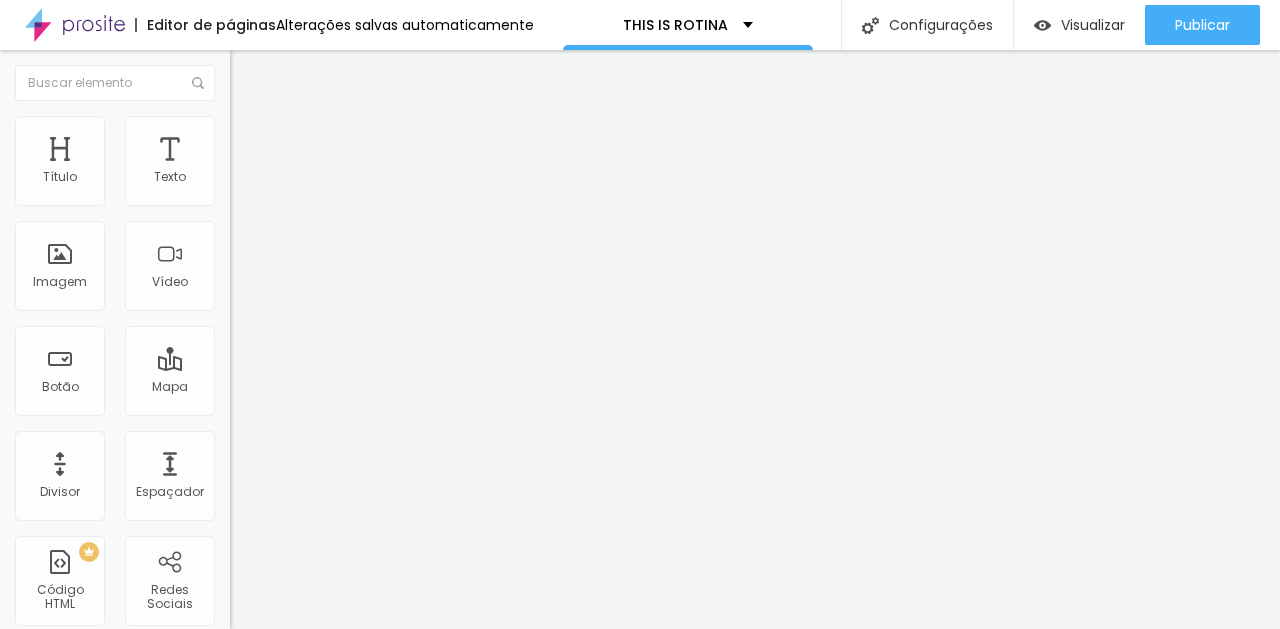 drag, startPoint x: 49, startPoint y: 258, endPoint x: 278, endPoint y: 253, distance: 229.05458 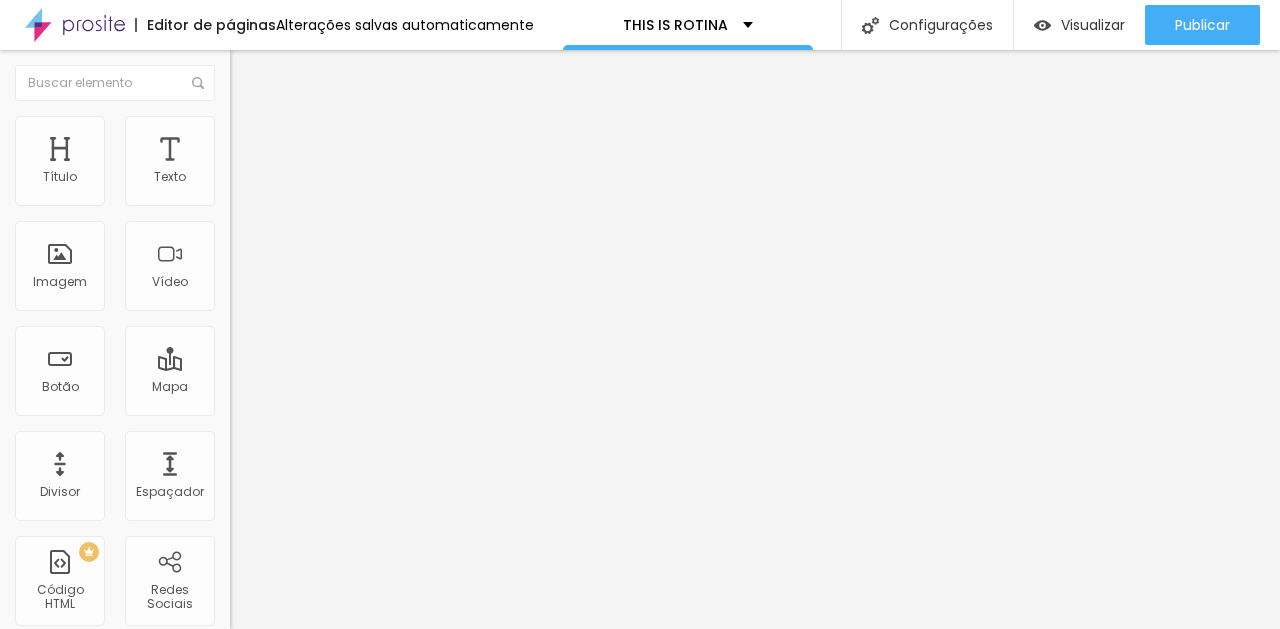 click on "Título Texto Imagem Vídeo Botão Mapa Divisor Espaçador   PREMIUM Código HTML Redes Sociais Formulário Ícone Perguntas frequentes Timer Botão de pagamento Botão do WhatsApp Novo Google Reviews Outros CRM Comentários do Facebook Antes/Depois Editar Imagem Conteúdo Estilo Avançado Tamanho 100 px % 200 Borda arredondada Sombra DESATIVADO Voltar ao padrão" at bounding box center (640, 339) 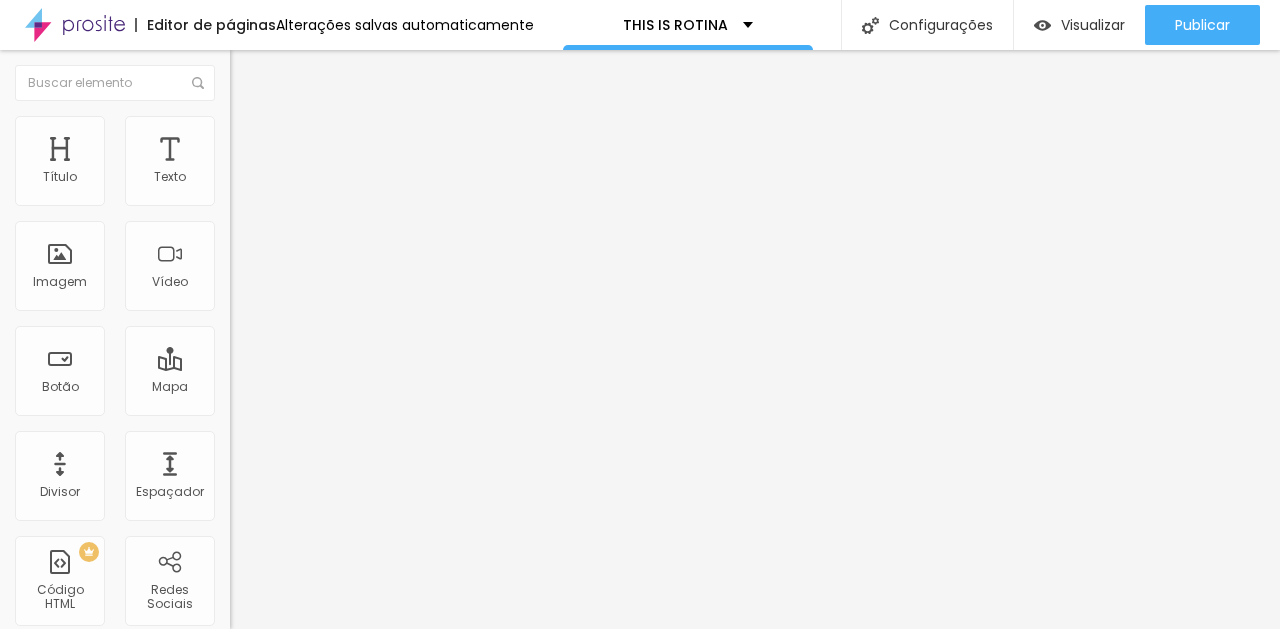 click on "Estilo" at bounding box center (345, 126) 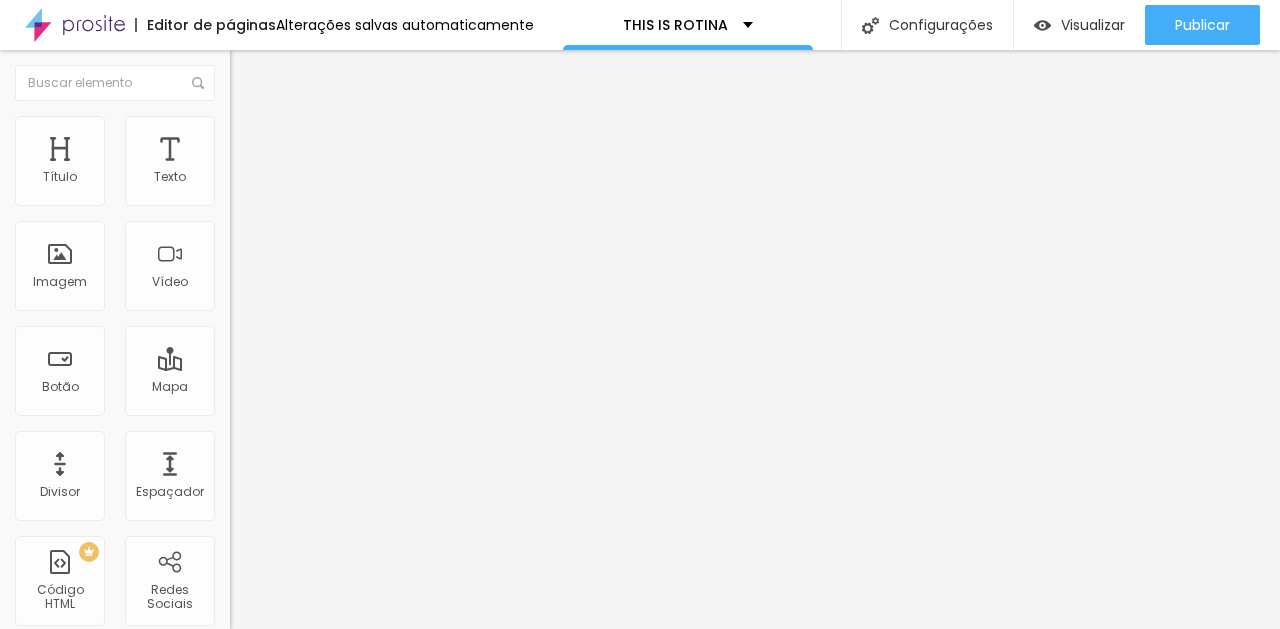 click on "Título Texto Imagem Vídeo Botão Mapa Divisor Espaçador   PREMIUM Código HTML Redes Sociais Formulário Ícone Perguntas frequentes Timer Botão de pagamento Botão do WhatsApp Novo Google Reviews Outros CRM Comentários do Facebook Antes/Depois Editar Imagem Conteúdo Estilo Avançado Tamanho 100 px % 200 Borda arredondada Sombra DESATIVADO Voltar ao padrão" at bounding box center (640, 339) 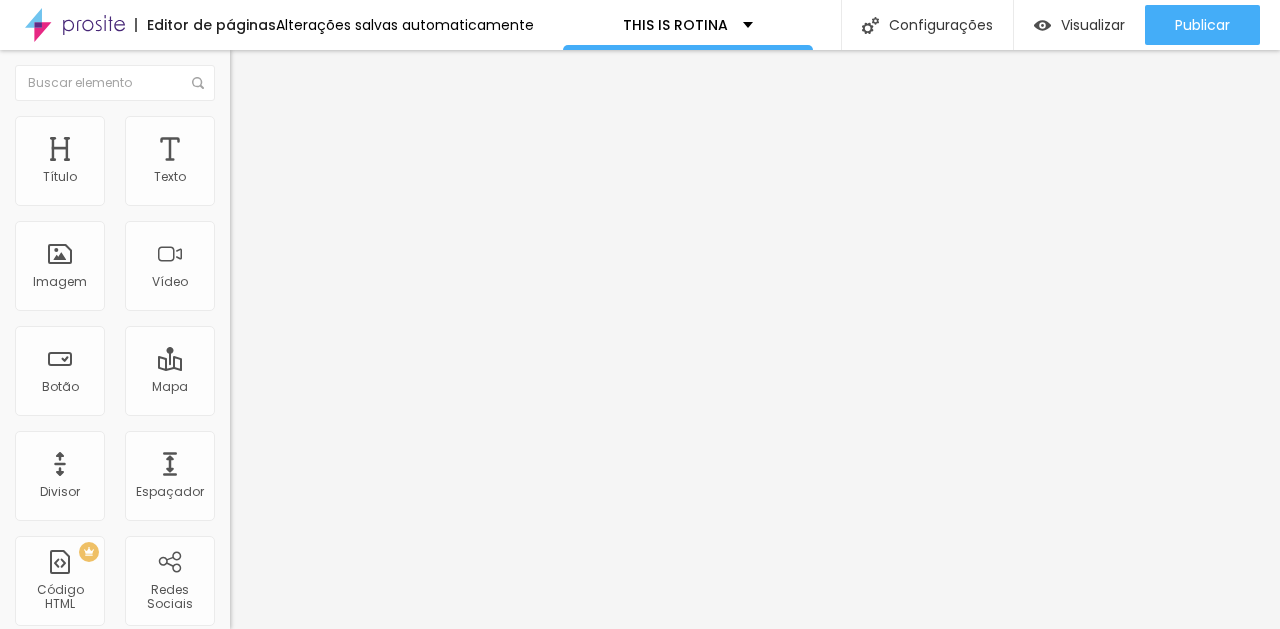 drag, startPoint x: 48, startPoint y: 260, endPoint x: 233, endPoint y: 264, distance: 185.04324 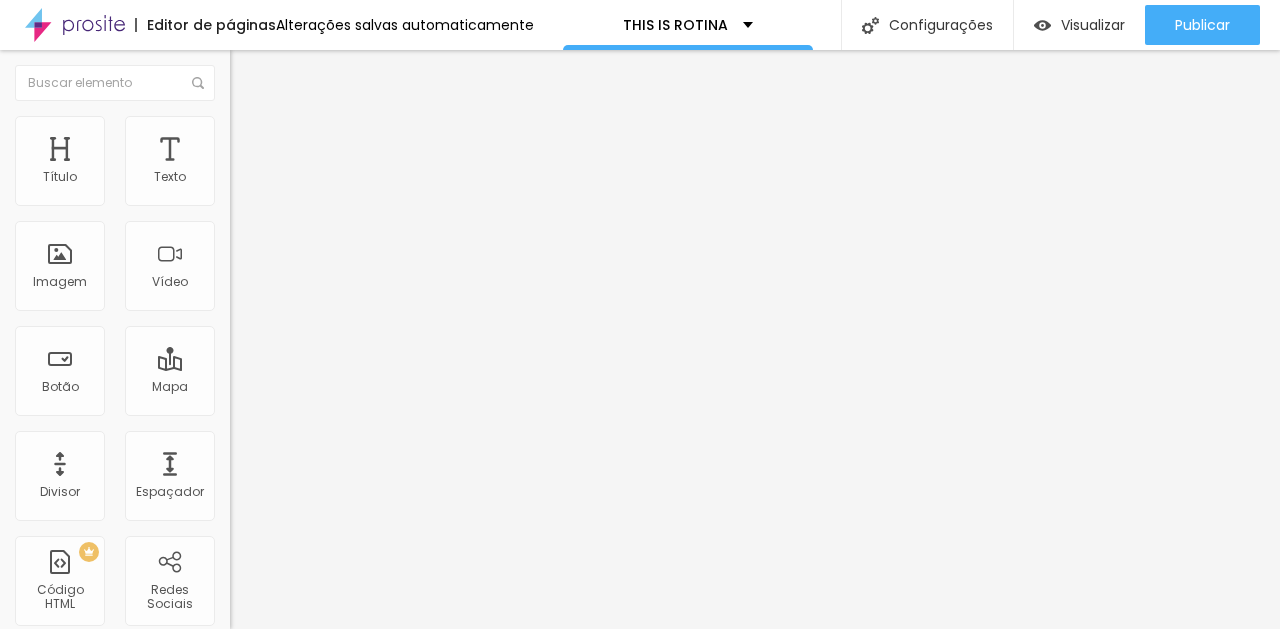 click on "Título Texto Imagem Vídeo Botão Mapa Divisor Espaçador   PREMIUM Código HTML Redes Sociais Formulário Ícone Perguntas frequentes Timer Botão de pagamento Botão do WhatsApp Novo Google Reviews Outros CRM Comentários do Facebook Antes/Depois Editar Imagem Conteúdo Estilo Avançado Tamanho 100 px % 200 Borda arredondada Sombra DESATIVADO Voltar ao padrão" at bounding box center [640, 339] 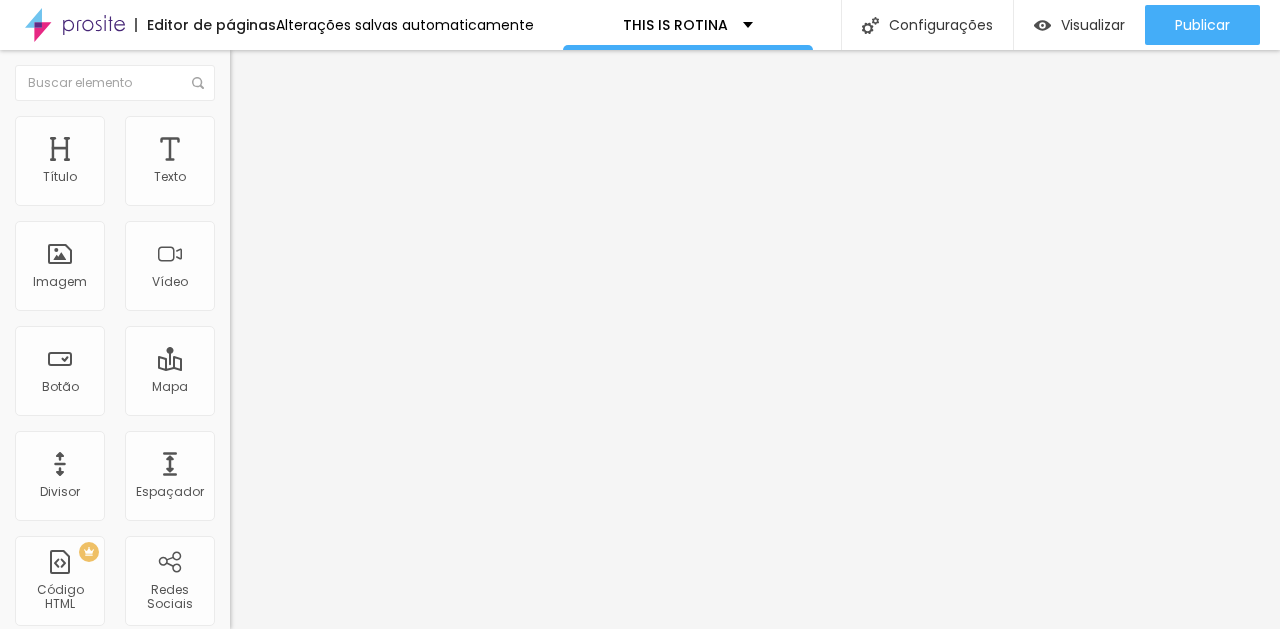 drag, startPoint x: 47, startPoint y: 256, endPoint x: 296, endPoint y: 266, distance: 249.20073 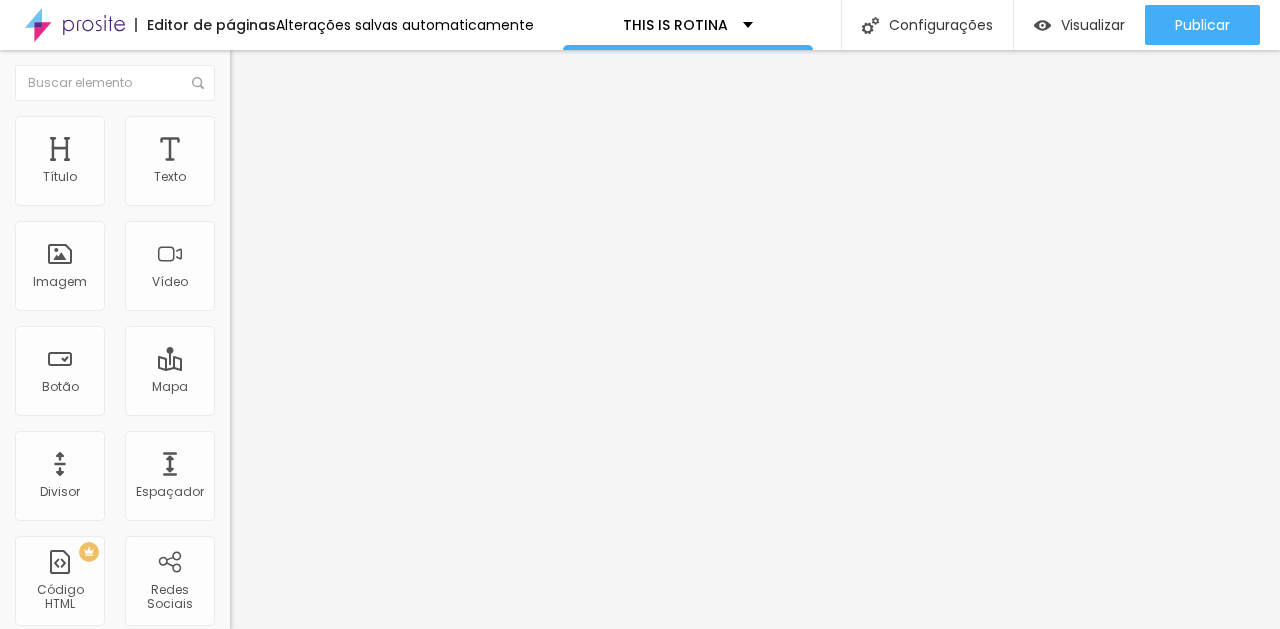 click on "Título Texto Imagem Vídeo Botão Mapa Divisor Espaçador   PREMIUM Código HTML Redes Sociais Formulário Ícone Perguntas frequentes Timer Botão de pagamento Botão do WhatsApp Novo Google Reviews Outros CRM Comentários do Facebook Antes/Depois Editar Imagem Conteúdo Estilo Avançado Tamanho 100 px % 200 Borda arredondada Sombra DESATIVADO Voltar ao padrão" at bounding box center (640, 339) 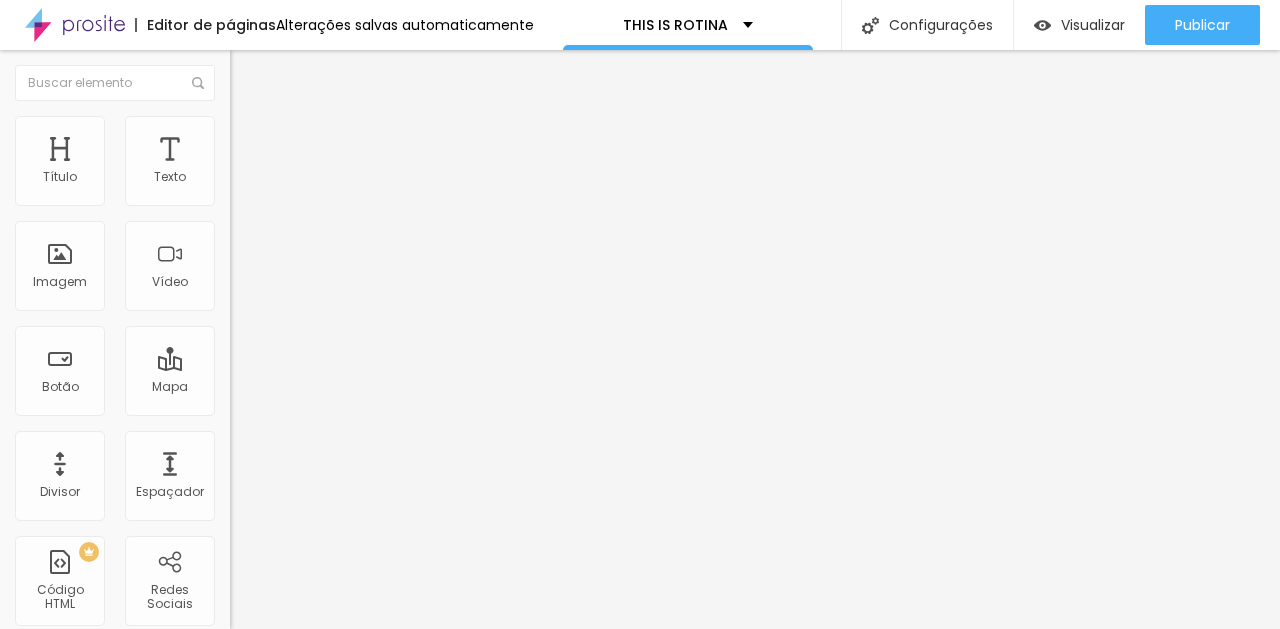 click on "Avançado" at bounding box center (345, 146) 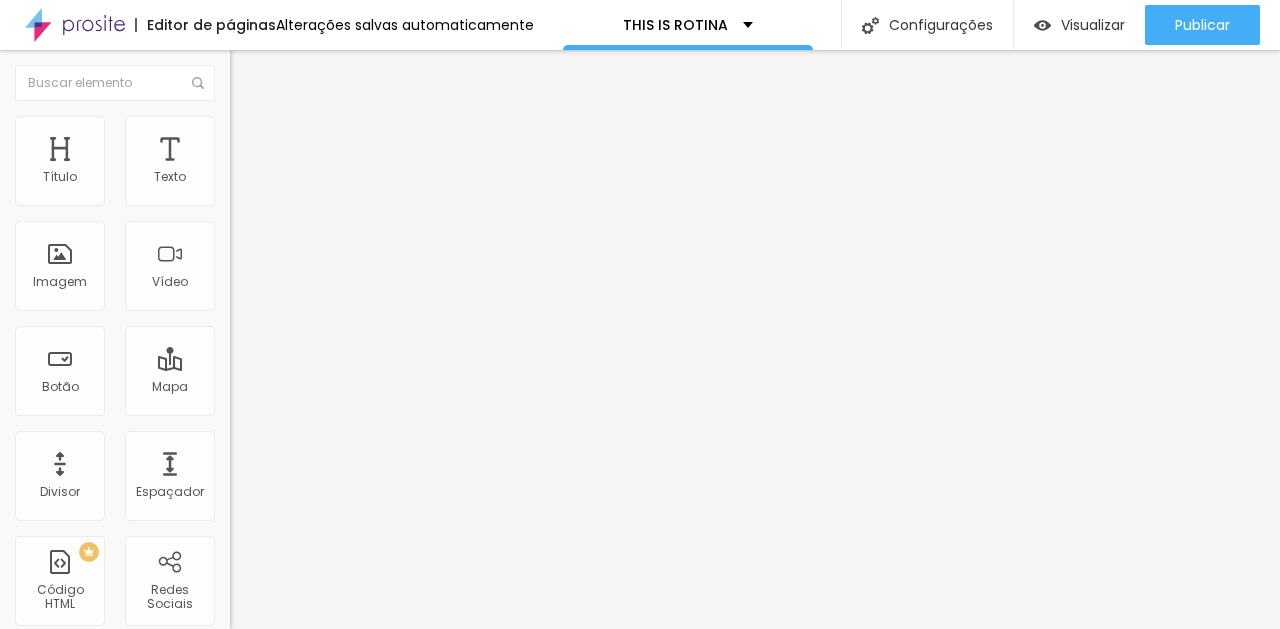 click on "Avançado" at bounding box center [345, 146] 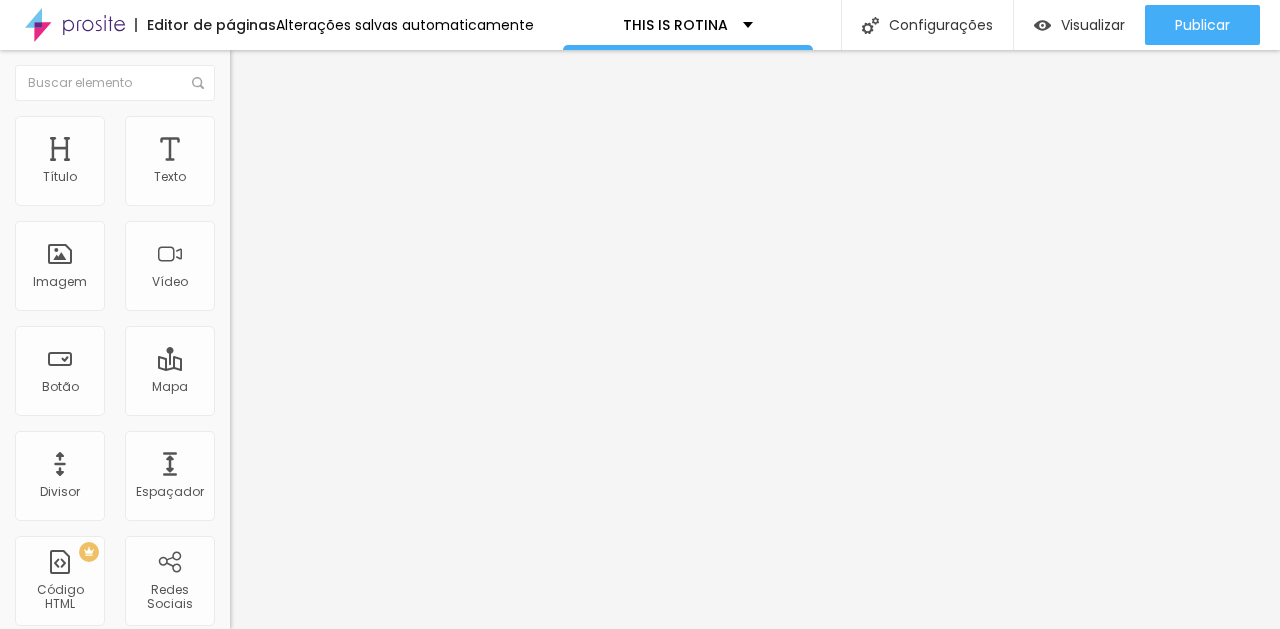 click at bounding box center [345, 271] 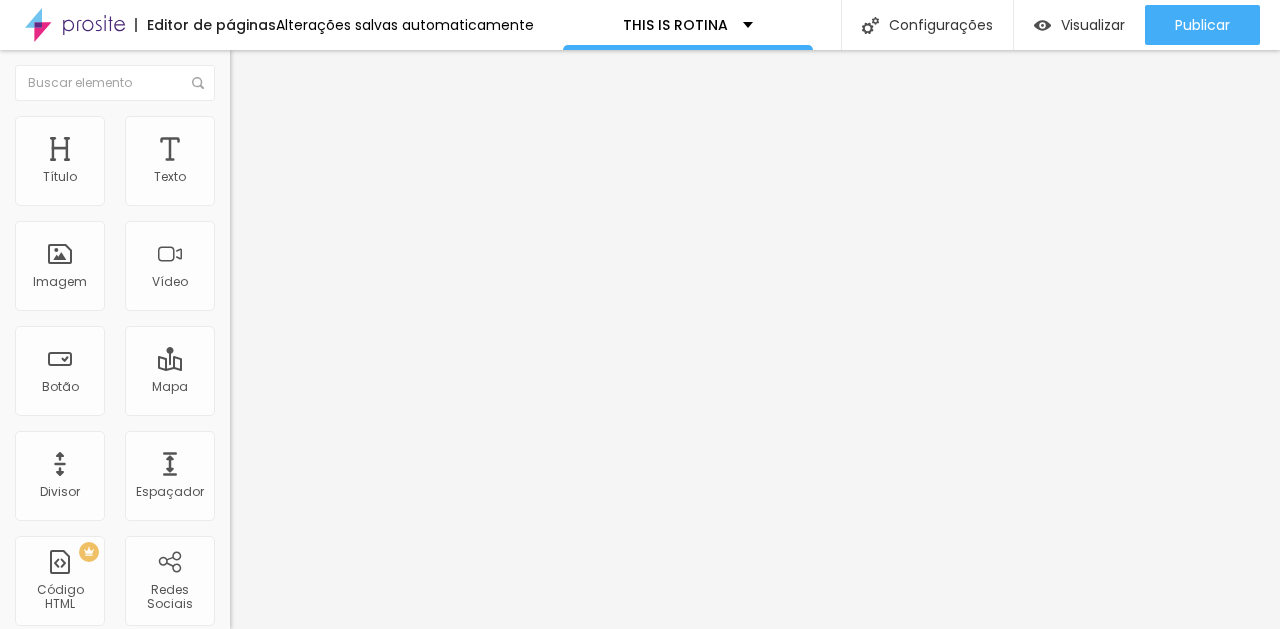 click on "Editar Imagem" at bounding box center (312, 73) 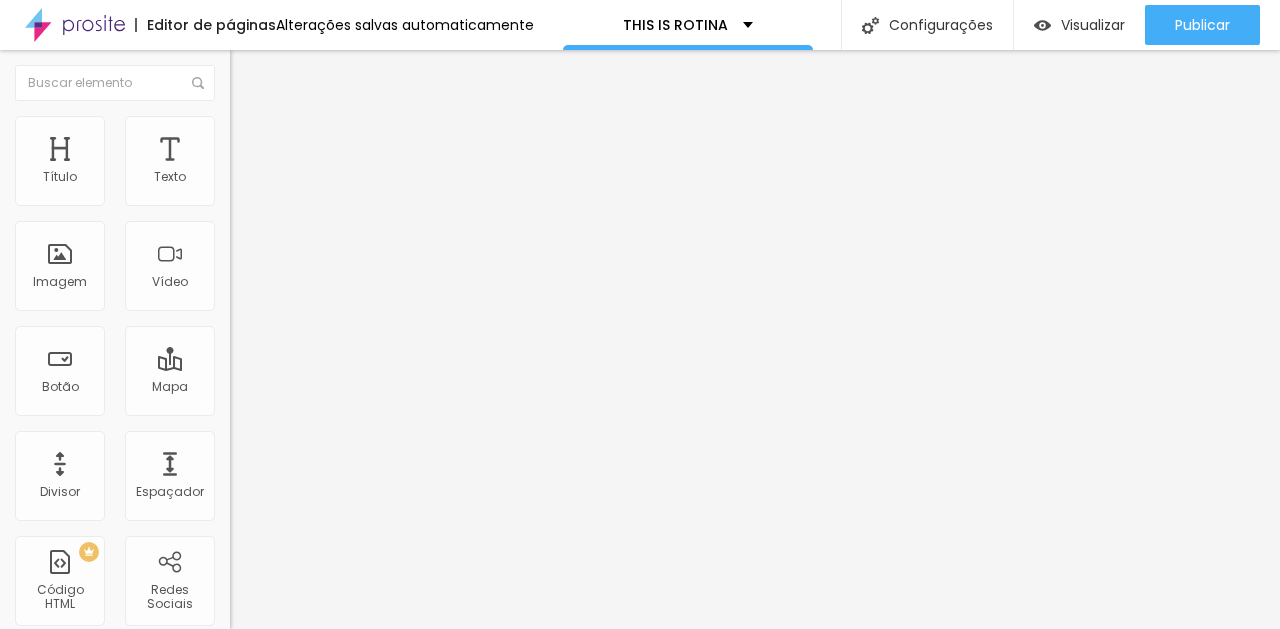 click on "Estilo" at bounding box center [263, 129] 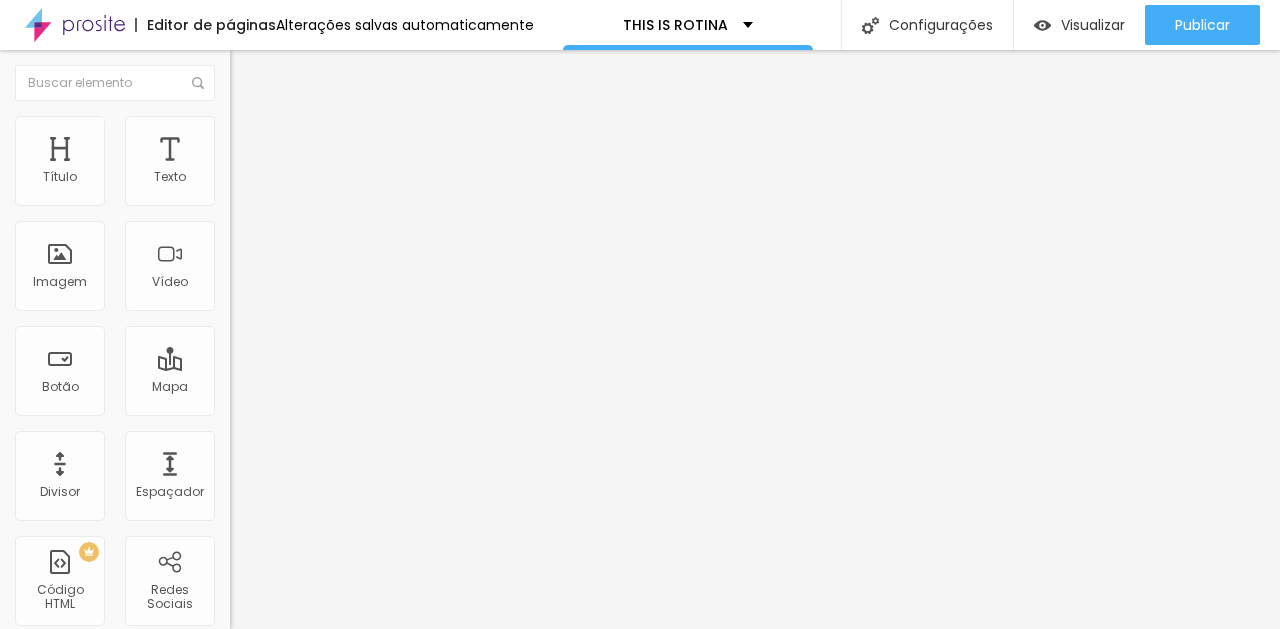 drag, startPoint x: 75, startPoint y: 200, endPoint x: 98, endPoint y: 205, distance: 23.537205 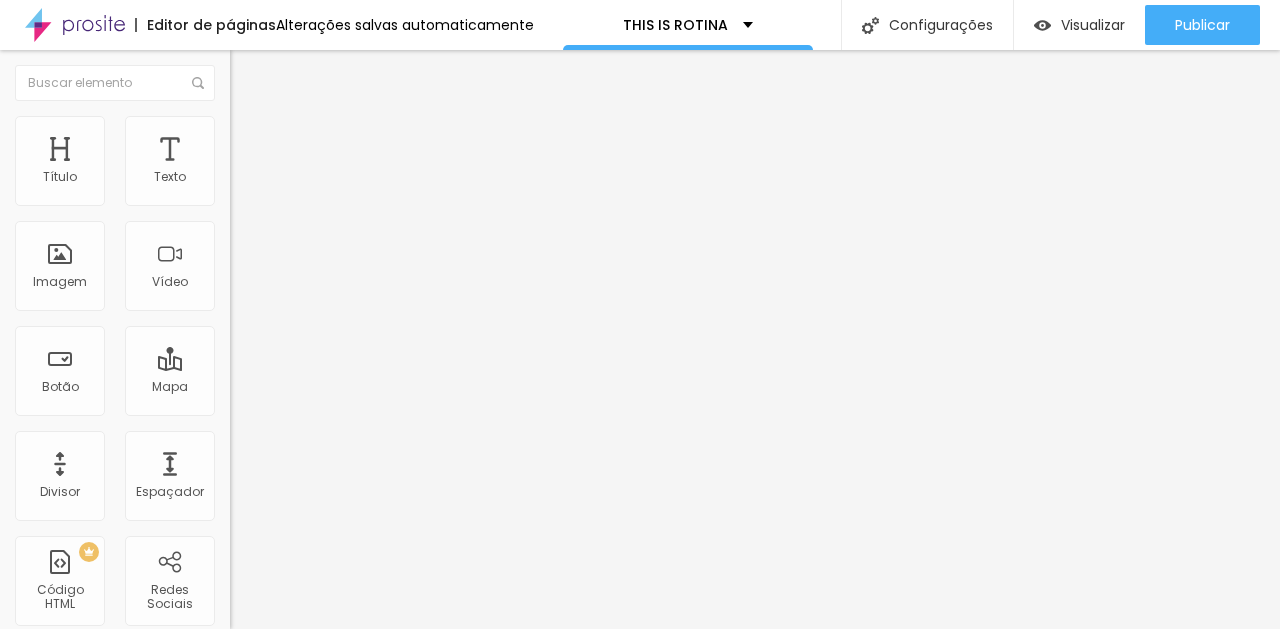 click on "Título Texto Imagem Vídeo Botão Mapa Divisor Espaçador   PREMIUM Código HTML Redes Sociais Formulário Ícone Perguntas frequentes Timer Botão de pagamento Botão do WhatsApp Novo Google Reviews Outros CRM Comentários do Facebook Antes/Depois Editar Imagem Conteúdo Estilo Avançado Tamanho 100 px % 200 Borda arredondada Sombra DESATIVADO Voltar ao padrão" at bounding box center (640, 339) 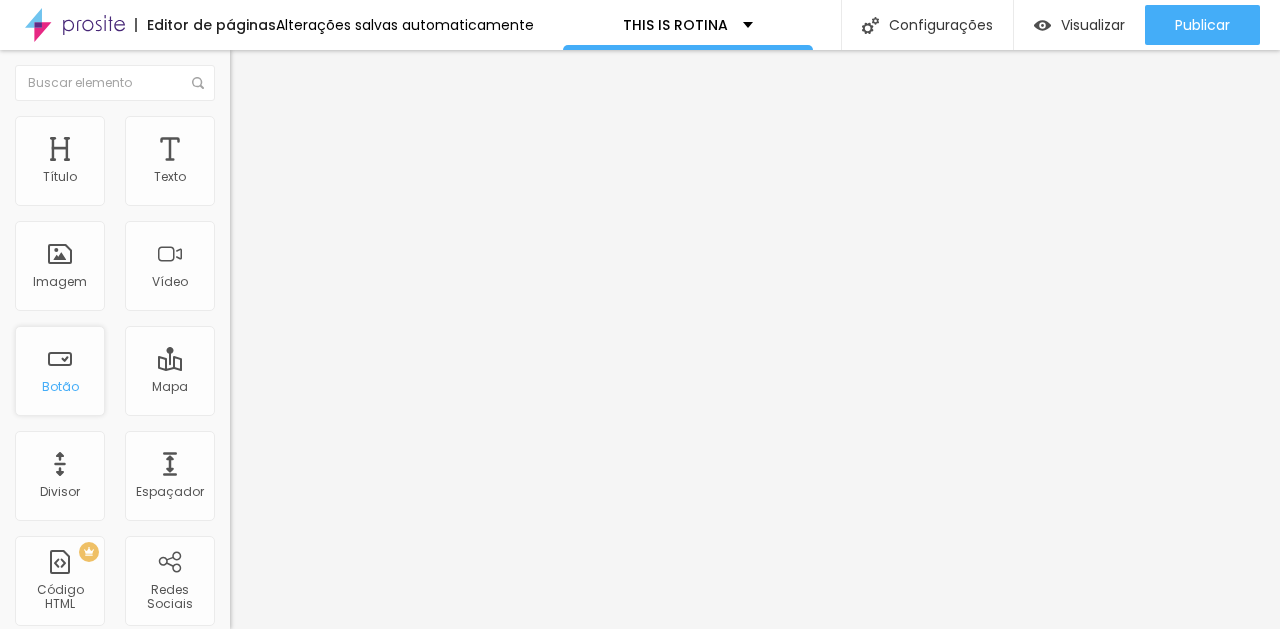 click on "Botão" at bounding box center [60, 371] 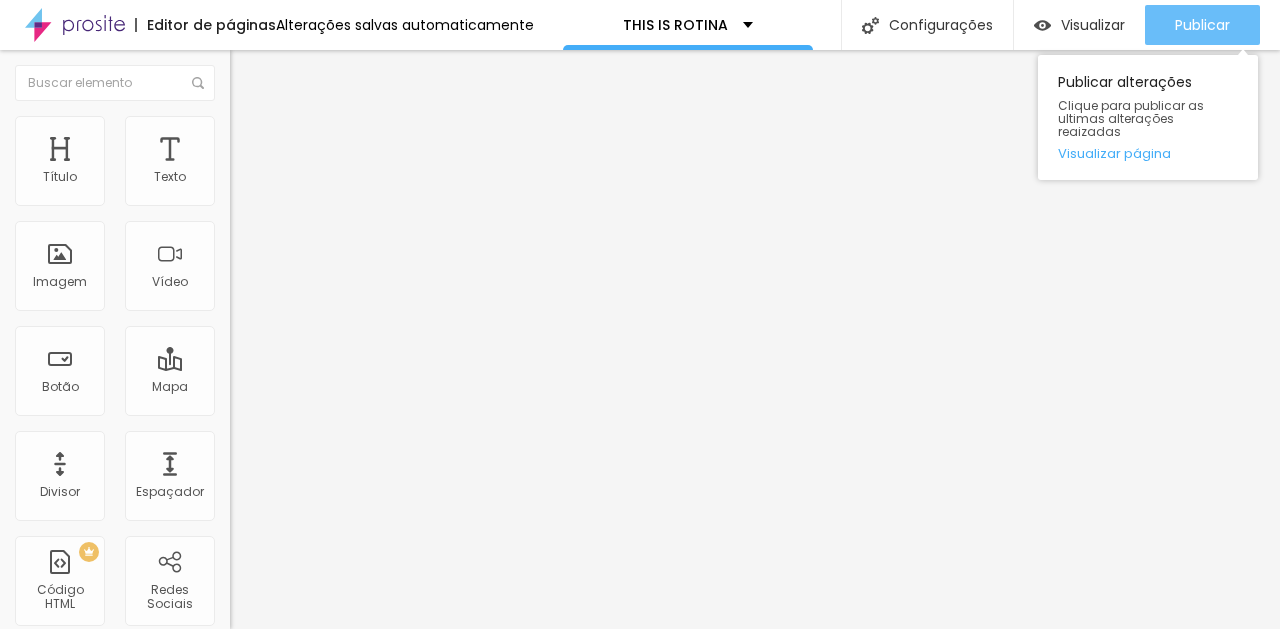 click on "Publicar" at bounding box center (1202, 25) 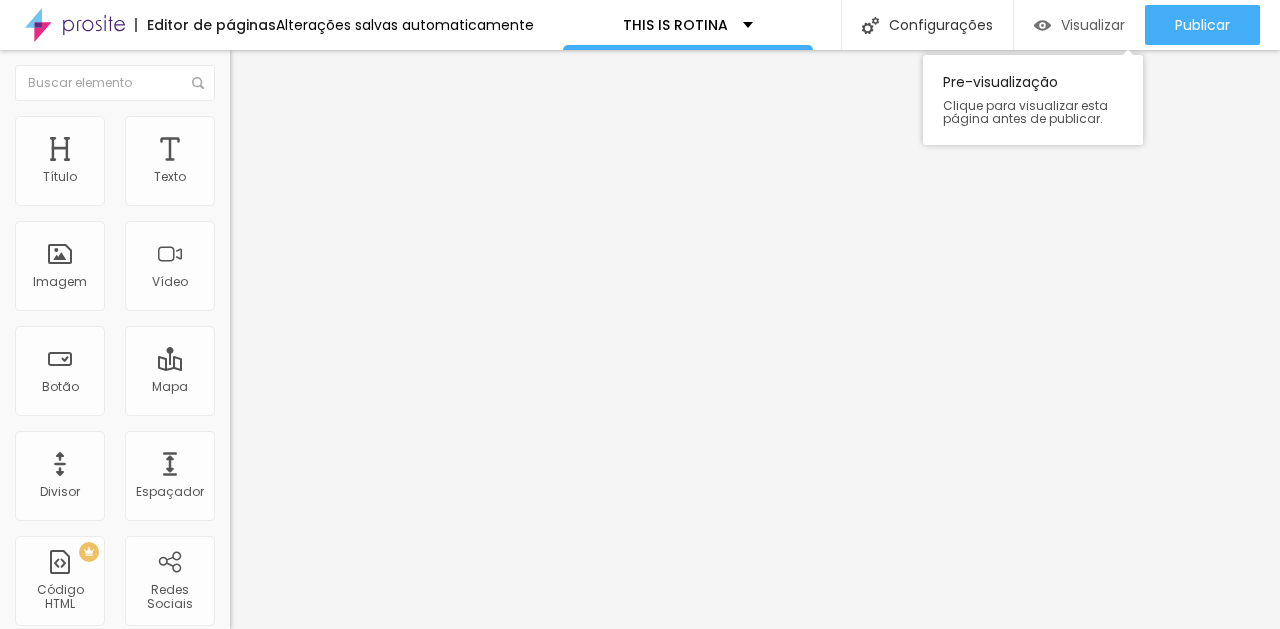 click on "Visualizar" at bounding box center [1093, 25] 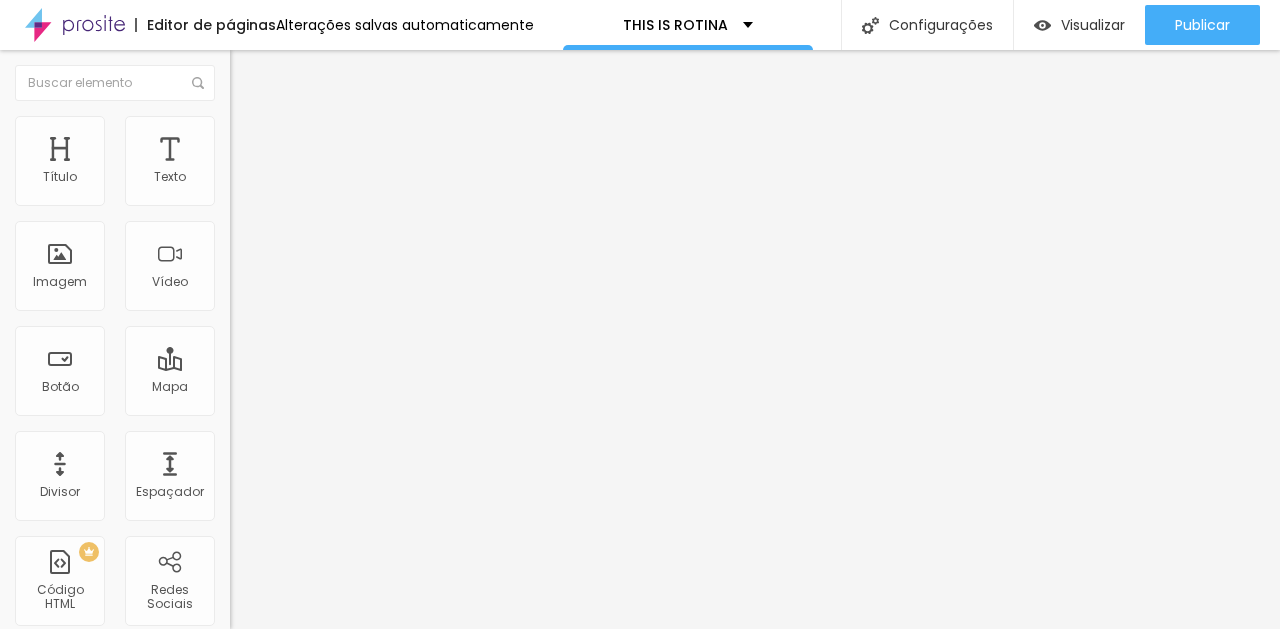 click on "https://[URL][DOMAIN_NAME][DOMAIN_NAME]" at bounding box center [350, 400] 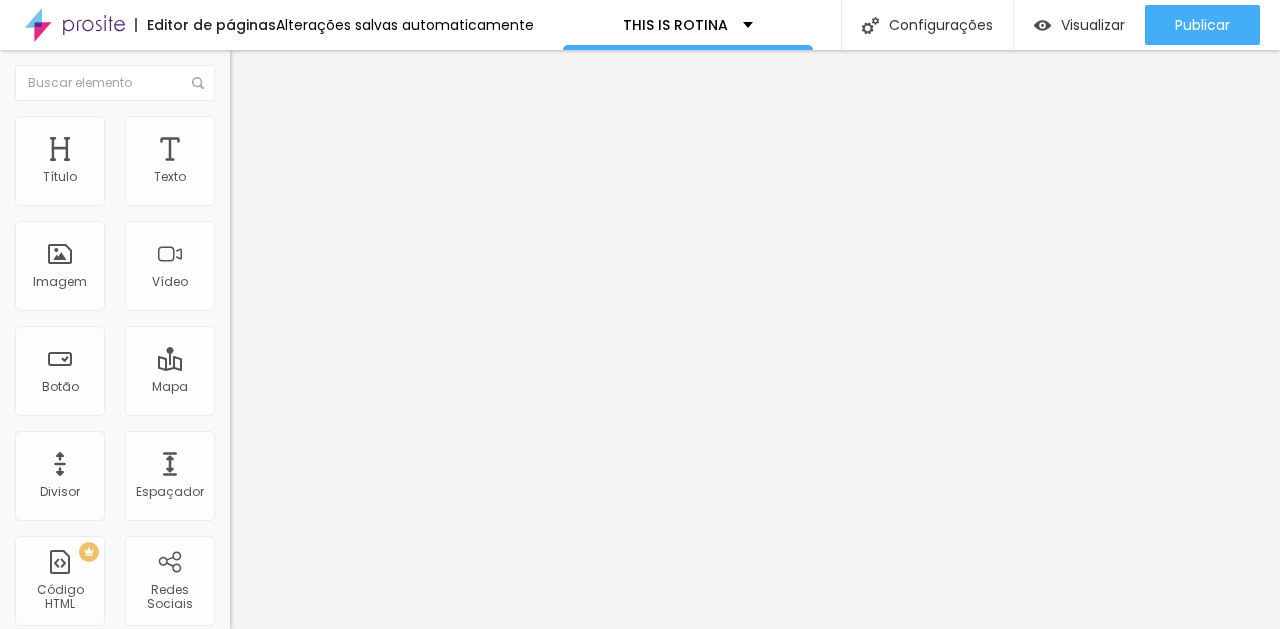 click on "Editar Coluna" at bounding box center [345, 73] 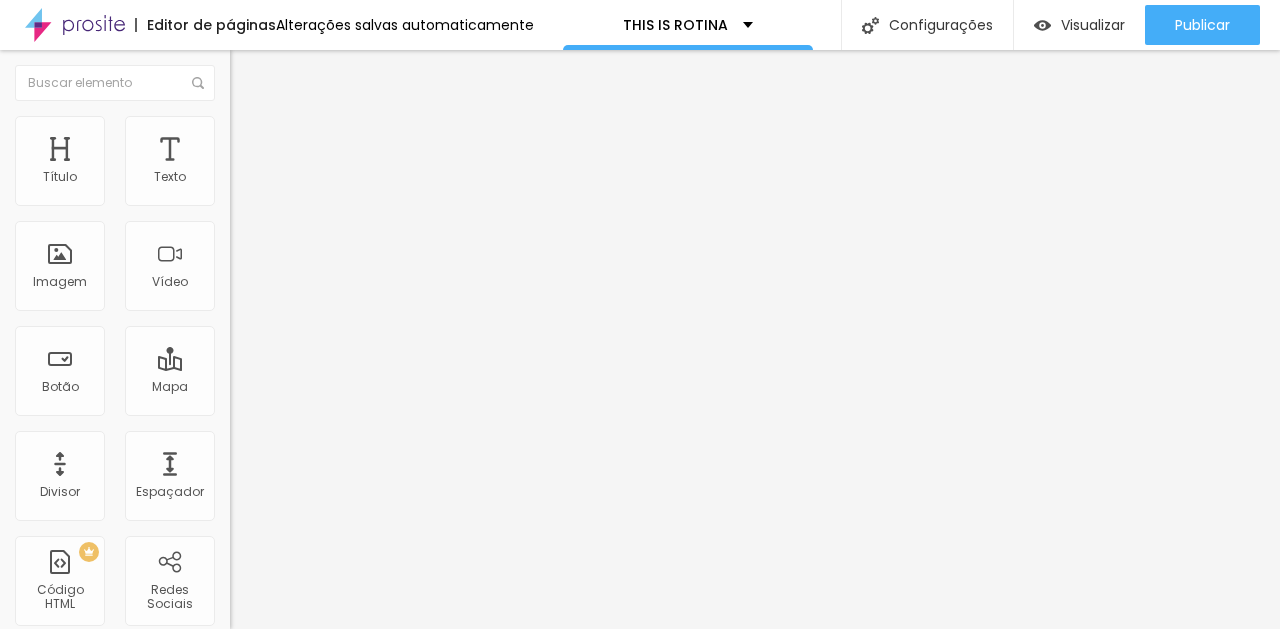 drag, startPoint x: 41, startPoint y: 259, endPoint x: 385, endPoint y: 345, distance: 354.5871 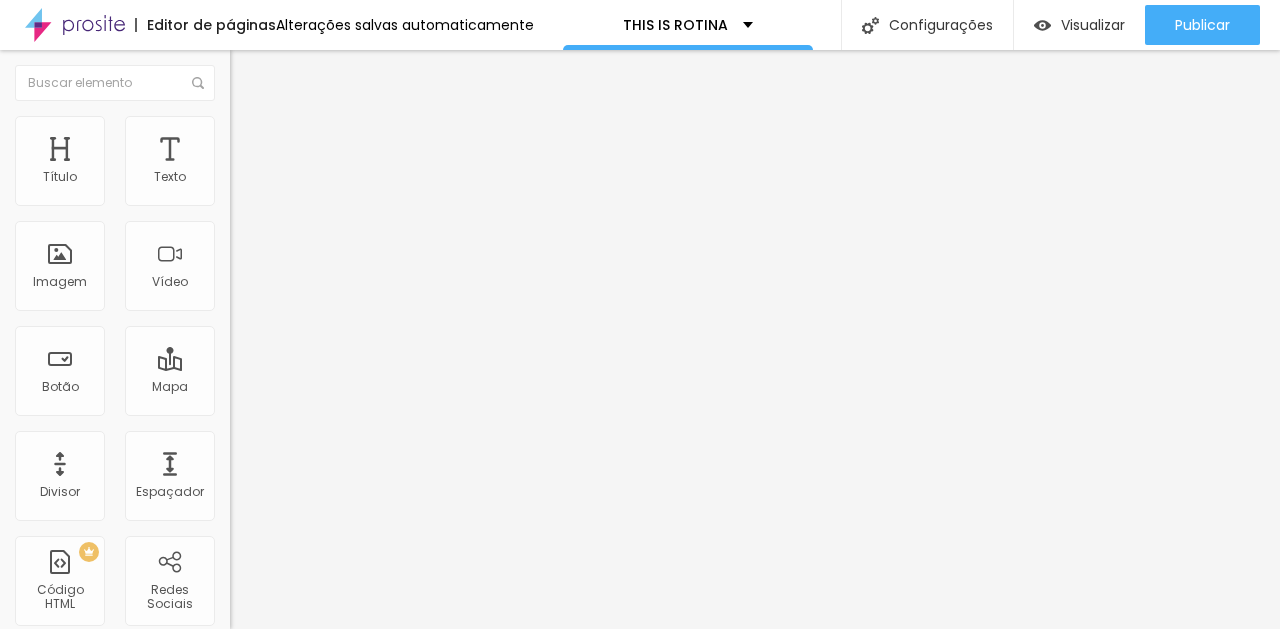 click on "Estilo" at bounding box center [345, 126] 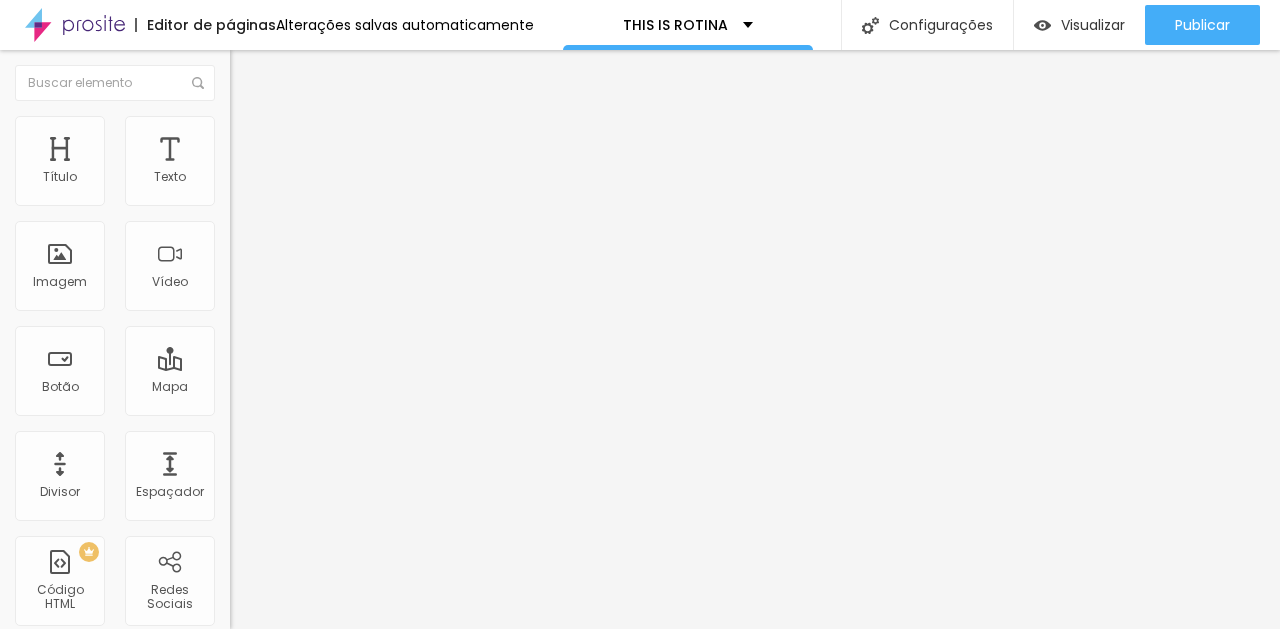 click on "Título Texto Imagem Vídeo Botão Mapa Divisor Espaçador   PREMIUM Código HTML Redes Sociais Formulário Ícone Perguntas frequentes Timer Botão de pagamento Botão do WhatsApp Novo Google Reviews Outros CRM Comentários do Facebook Antes/Depois Editar Imagem Conteúdo Estilo Avançado Tamanho 100 px % 200 Borda arredondada Sombra DESATIVADO Voltar ao padrão" at bounding box center (640, 339) 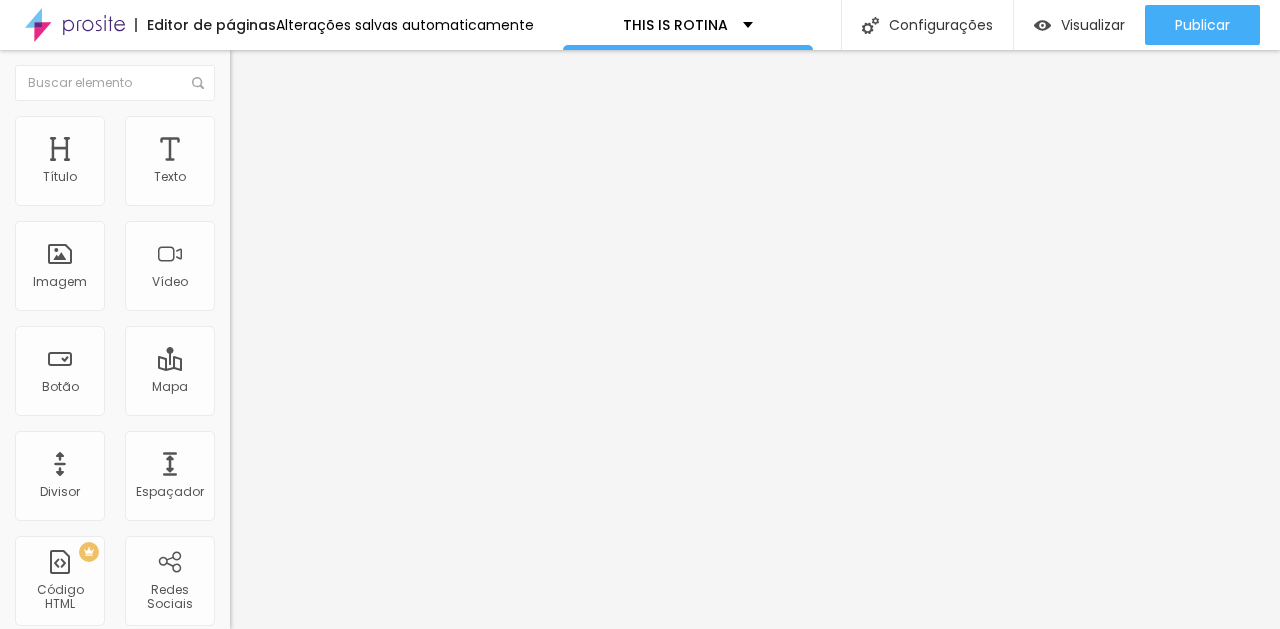 drag, startPoint x: 141, startPoint y: 373, endPoint x: 141, endPoint y: 358, distance: 15 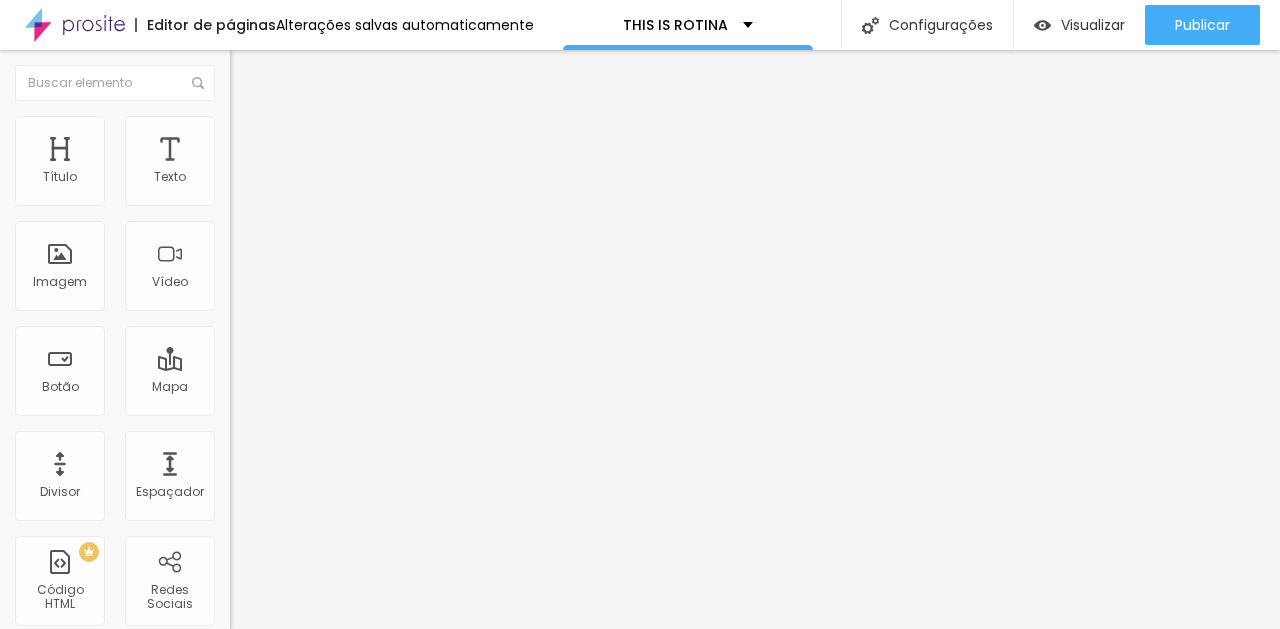 click at bounding box center (350, 192) 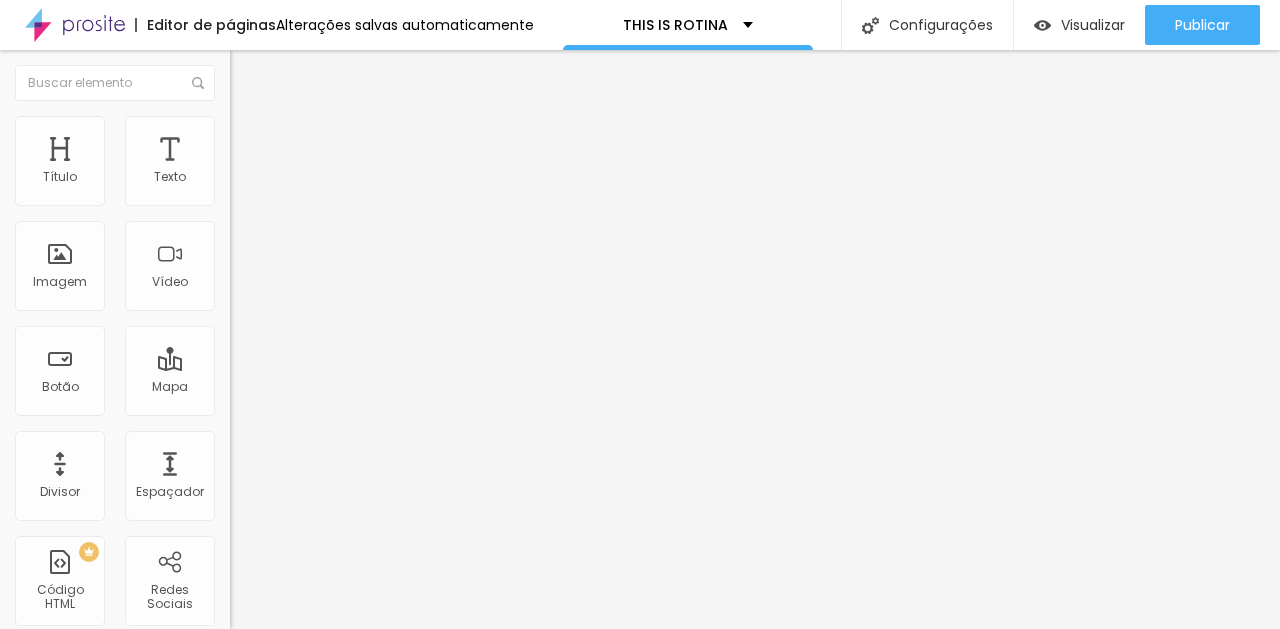 scroll, scrollTop: 0, scrollLeft: 0, axis: both 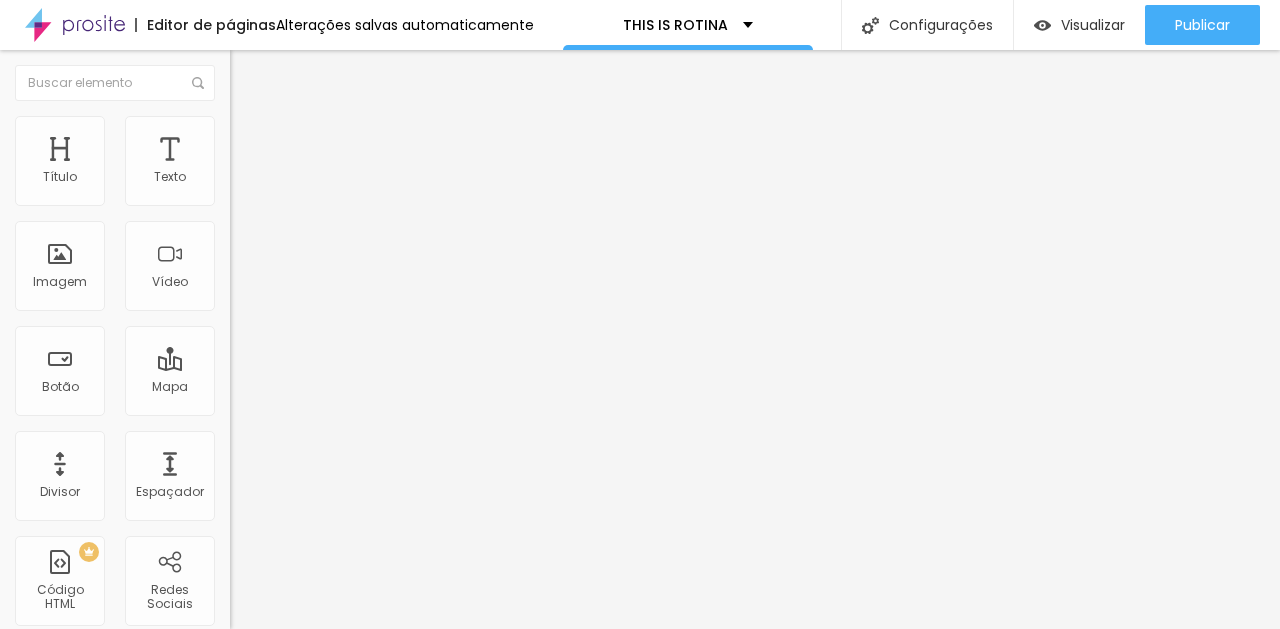 click on "https://" at bounding box center [350, 400] 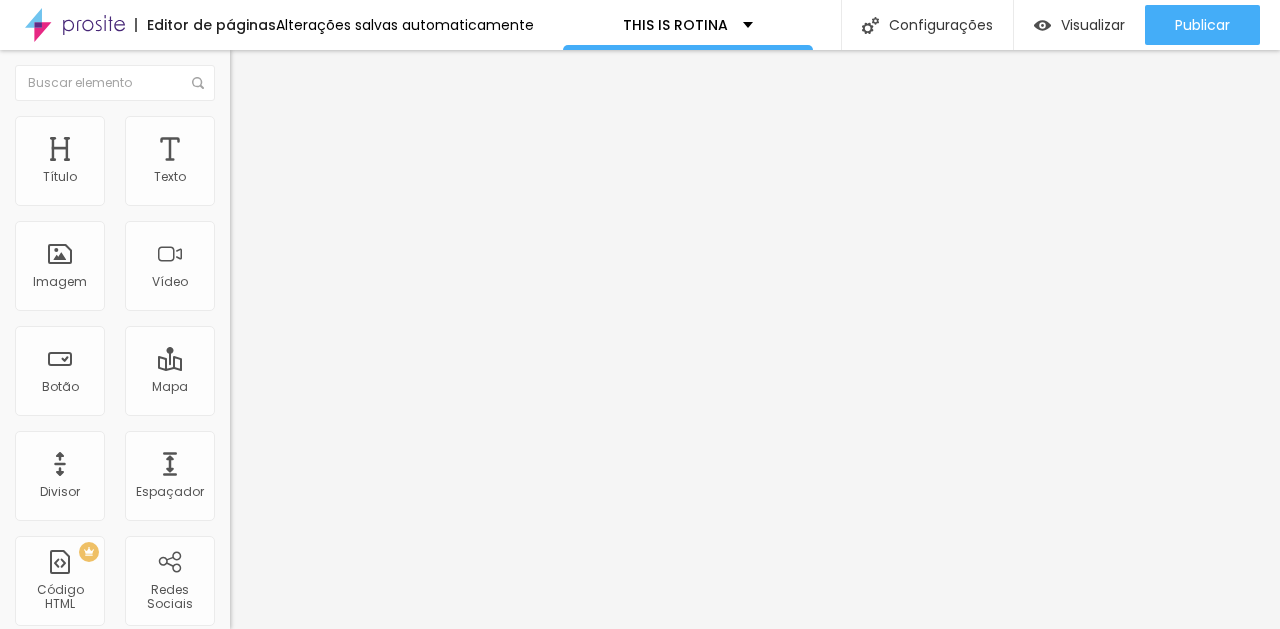 click on "https://" at bounding box center (350, 400) 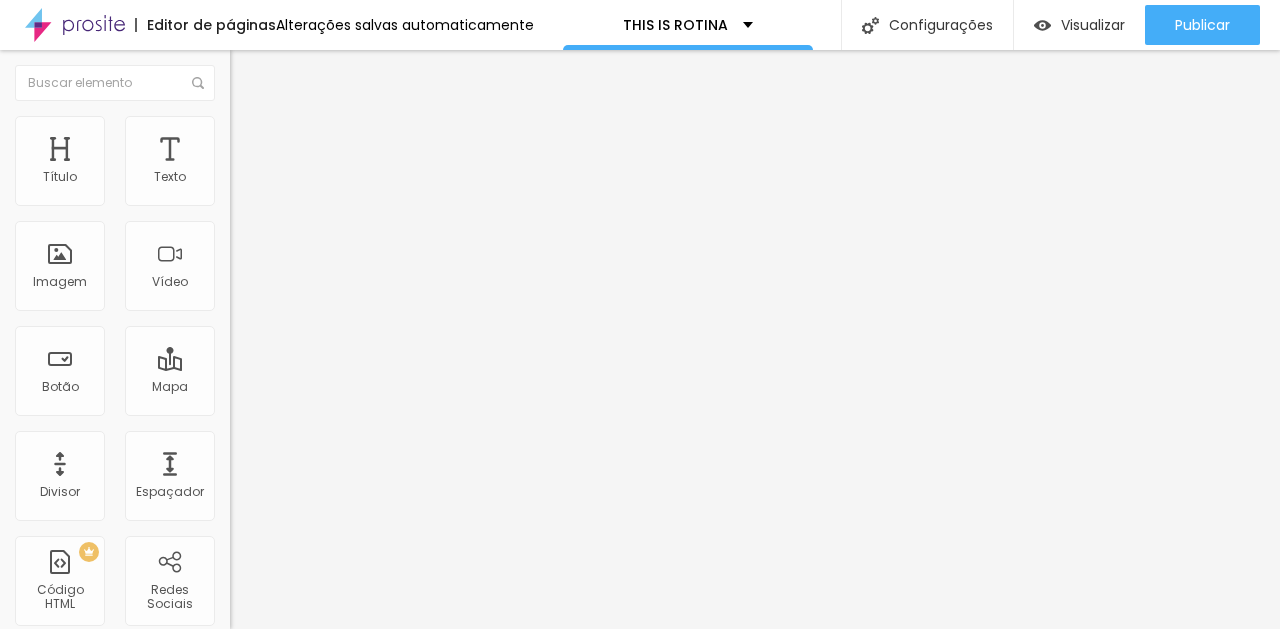 paste on "[URL][DOMAIN_NAME]" 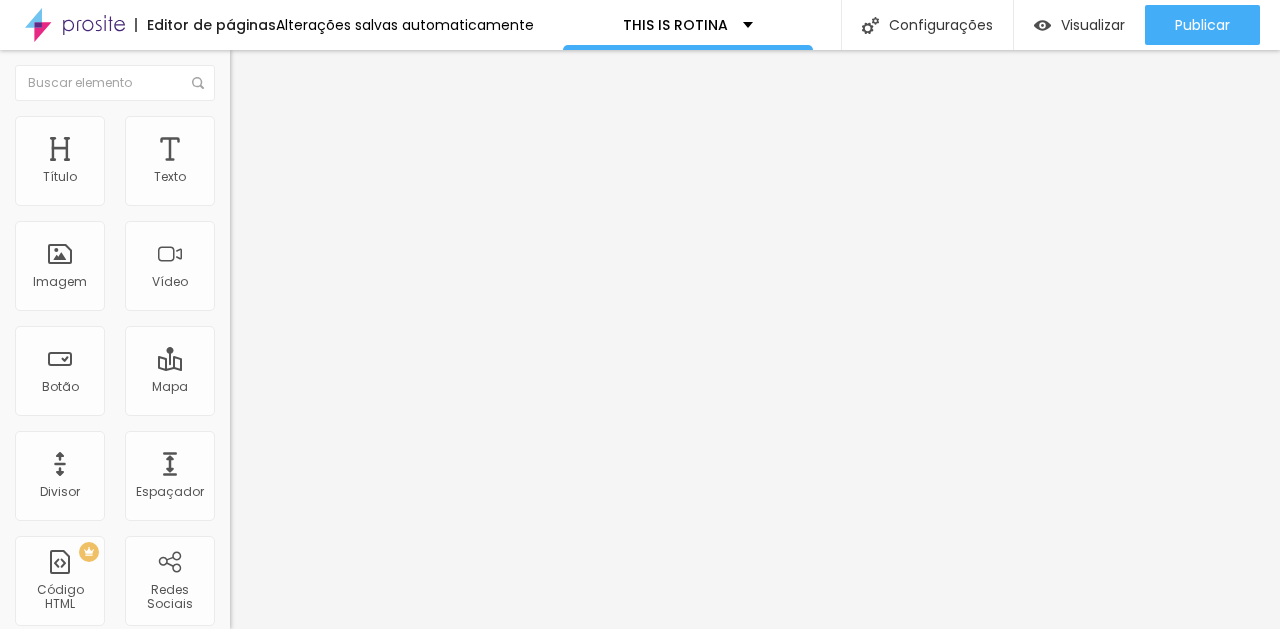 click at bounding box center [350, 192] 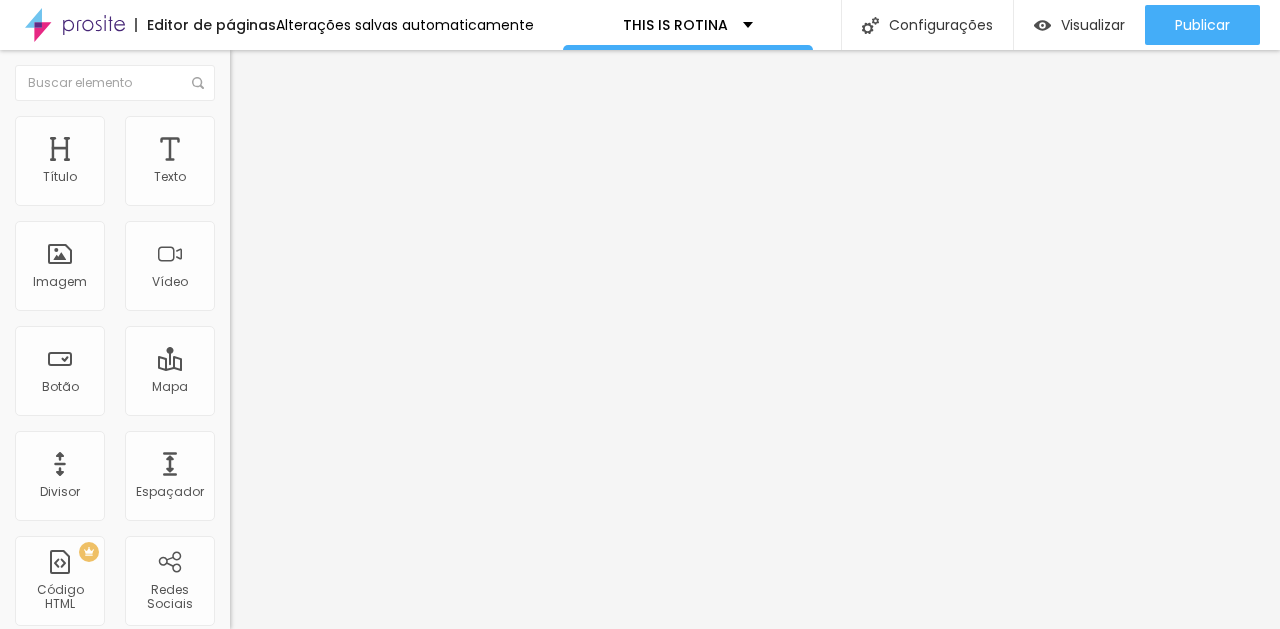 click on "https://" at bounding box center [350, 400] 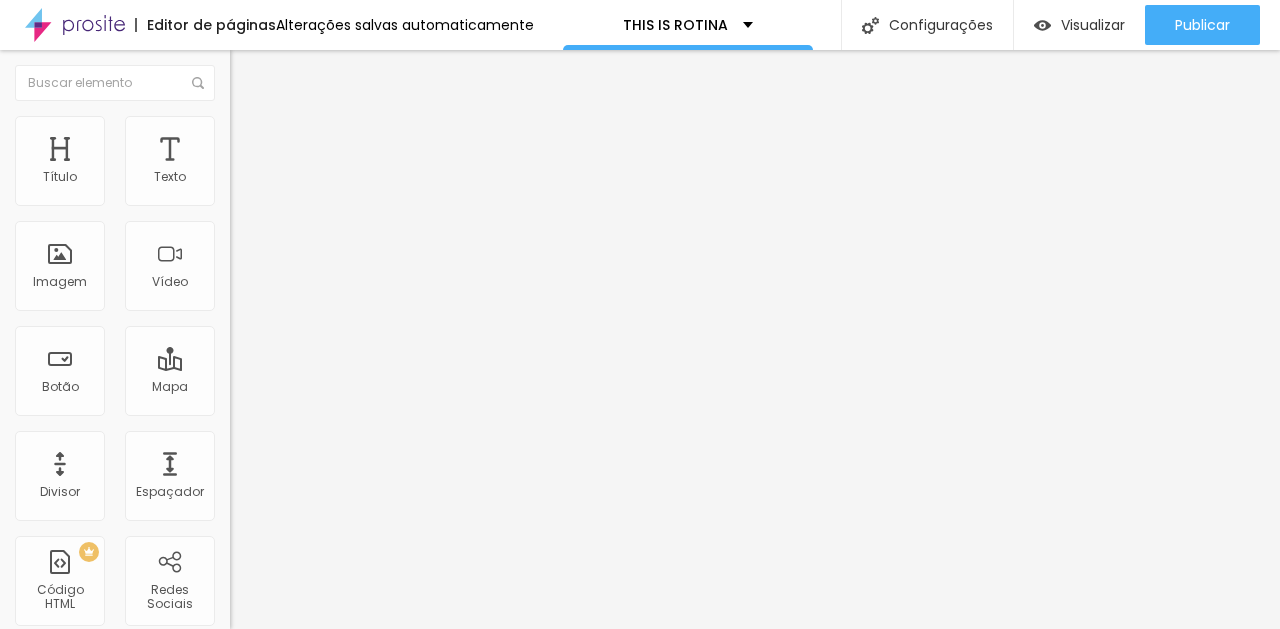 scroll, scrollTop: 0, scrollLeft: 0, axis: both 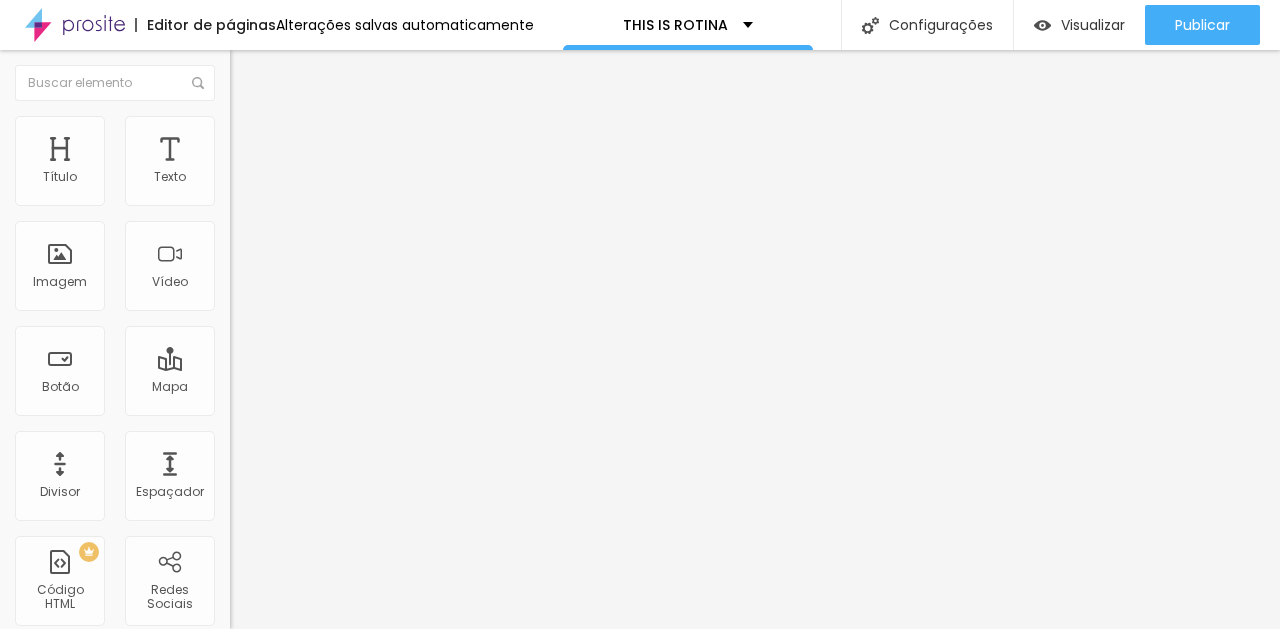 click on "https://https://https://www.instagram.com/its.wildvcio?utm_source=ig_web_button_share_sheet&igsh=MzV4bWx0amt6bmJk" at bounding box center [350, 400] 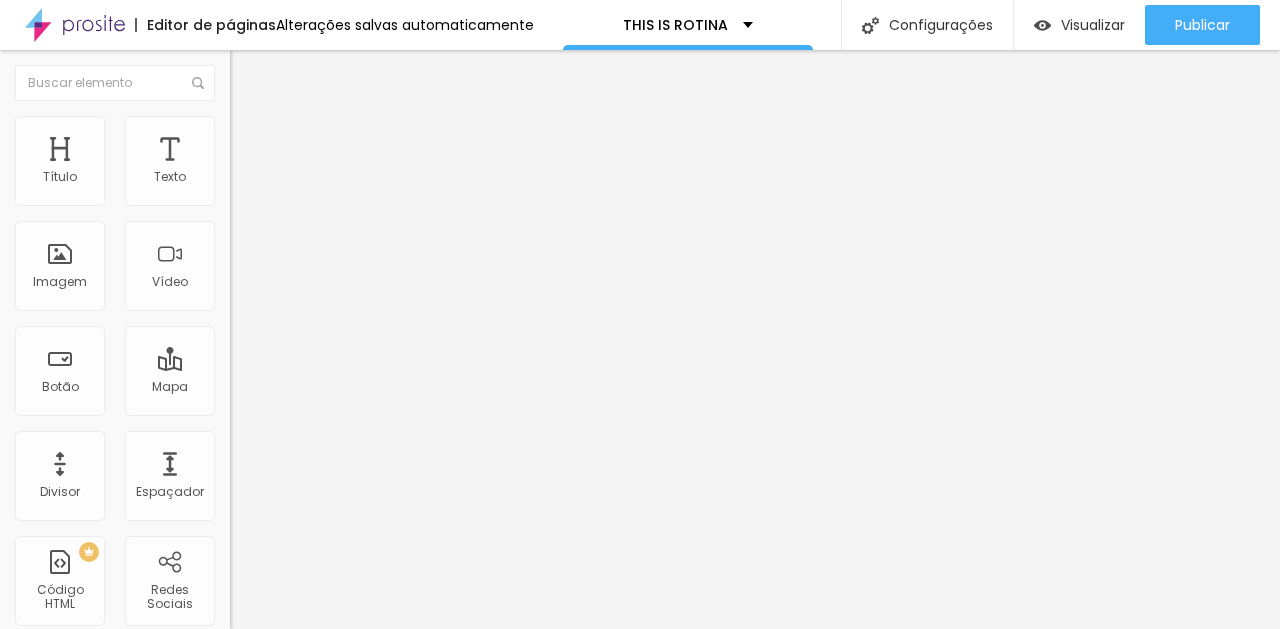 scroll, scrollTop: 0, scrollLeft: 0, axis: both 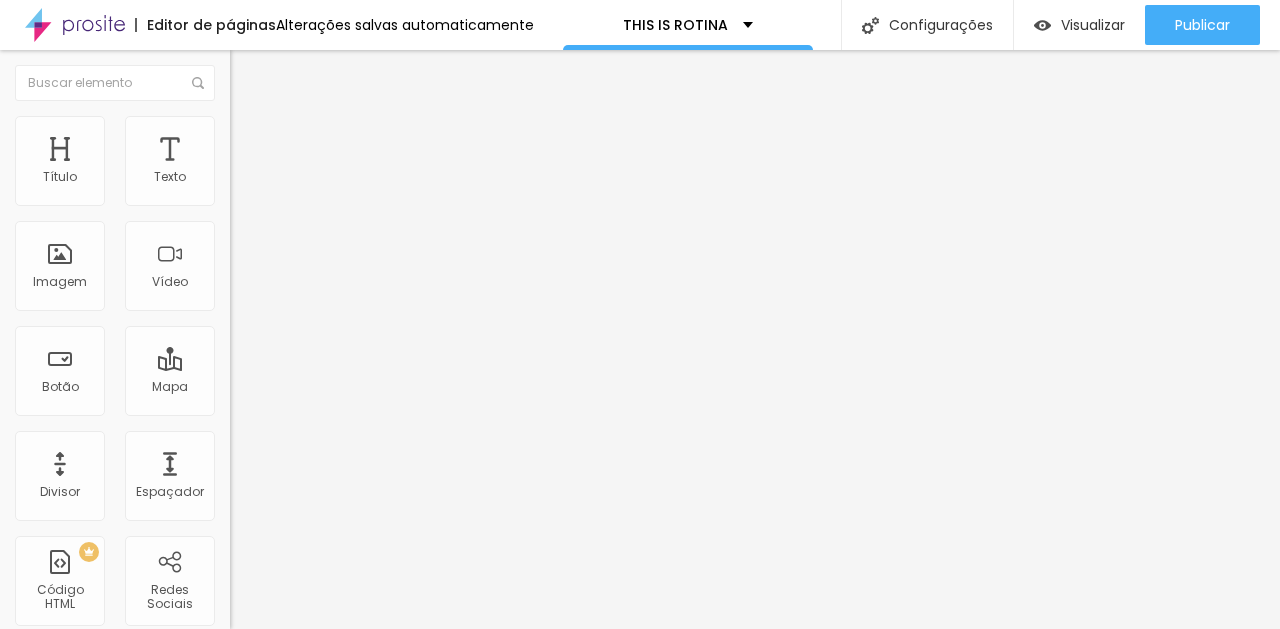 click on "https://https:/[DOMAIN_NAME][URL][DOMAIN_NAME]" at bounding box center [350, 400] 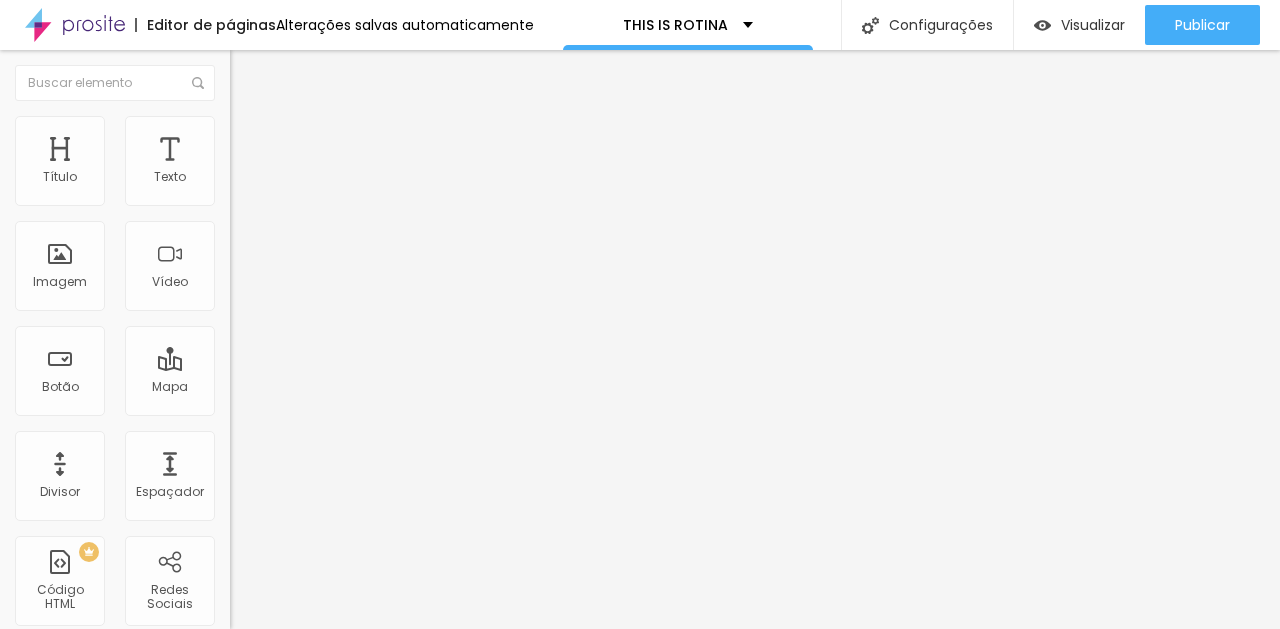paste on "/" 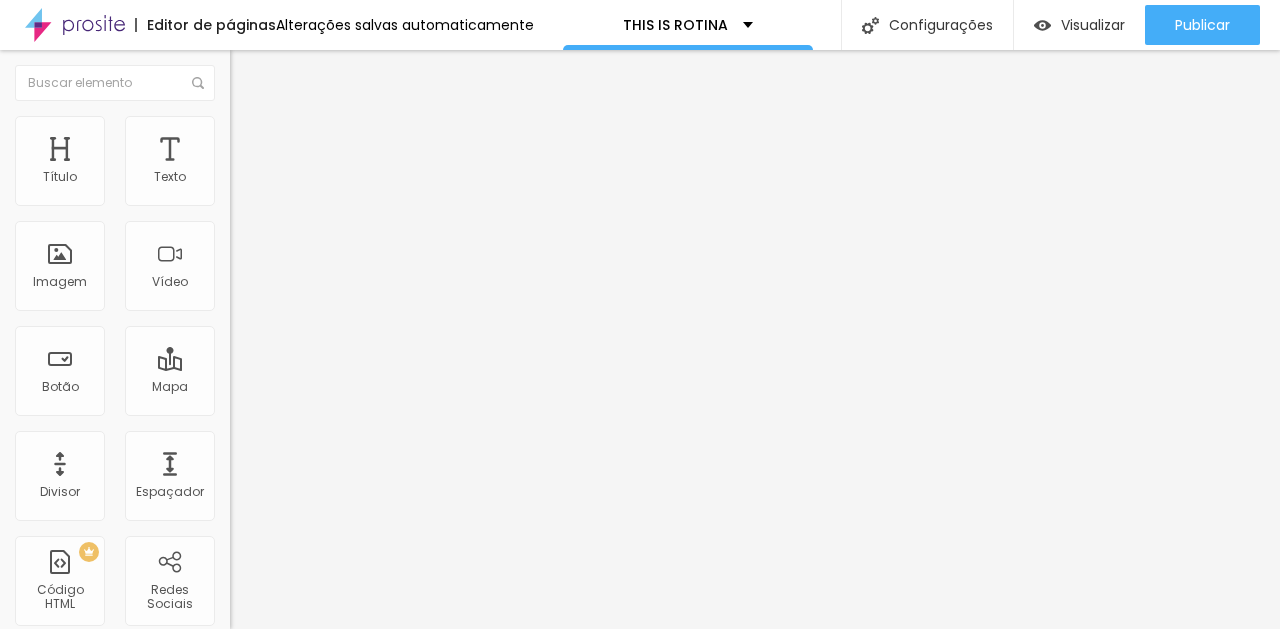 click on "Proporção  Original Cinema 16:9 Padrão 4:3 Quadrado 1:1 Original" at bounding box center (345, 326) 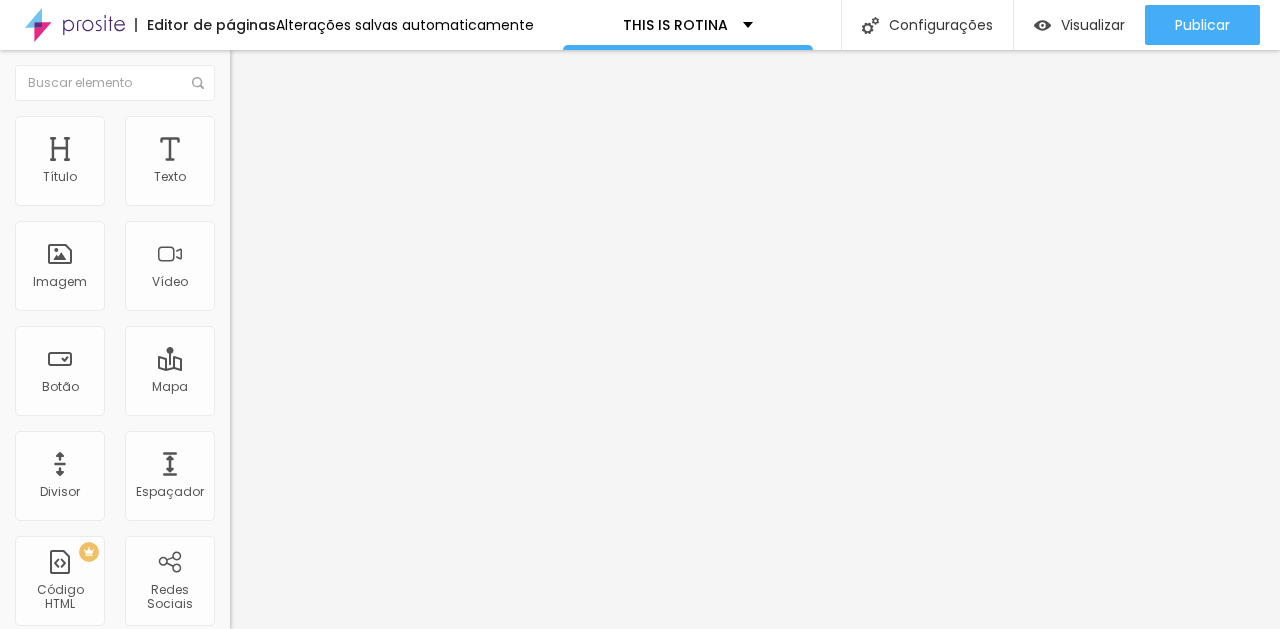 click on "Original" at bounding box center [345, 360] 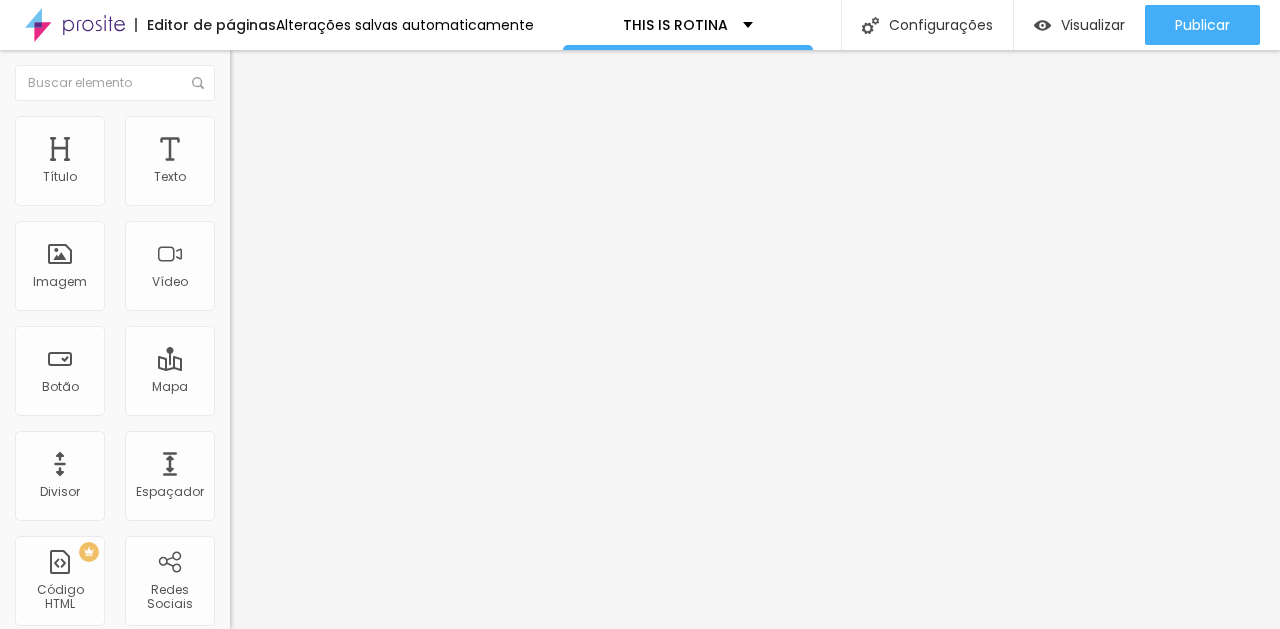 click on "Padrão" at bounding box center [252, 328] 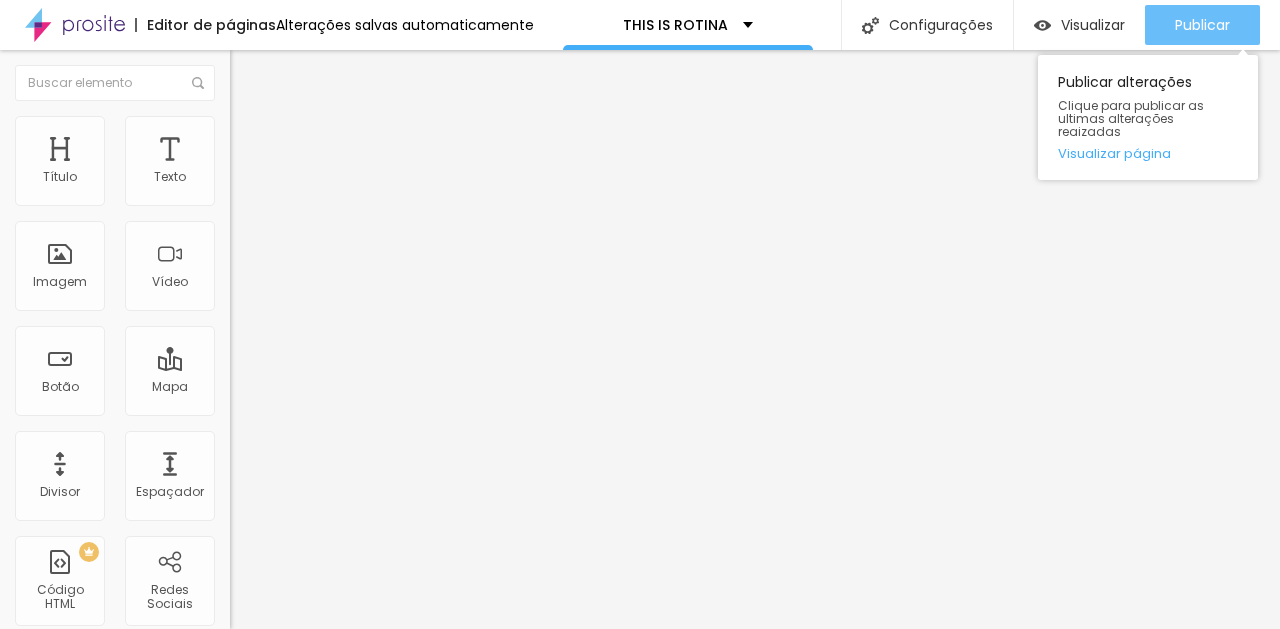 click on "Publicar" at bounding box center [1202, 25] 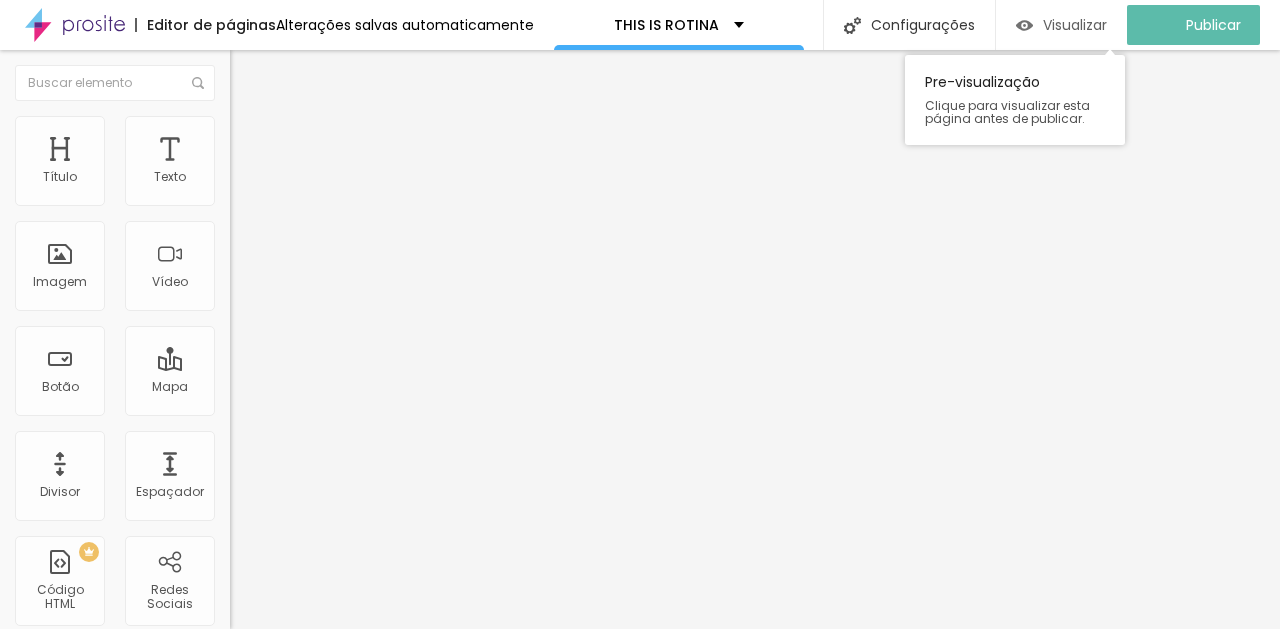 click on "Visualizar" at bounding box center [1061, 25] 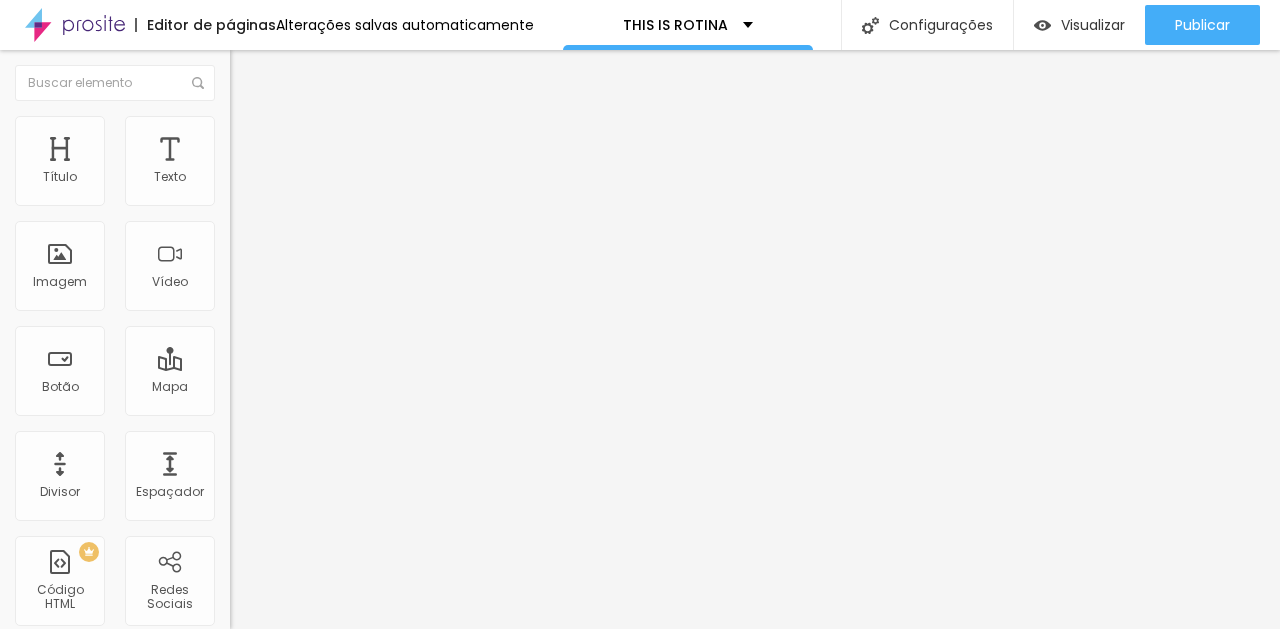 click on "Director: Fernando Filó" at bounding box center [350, 192] 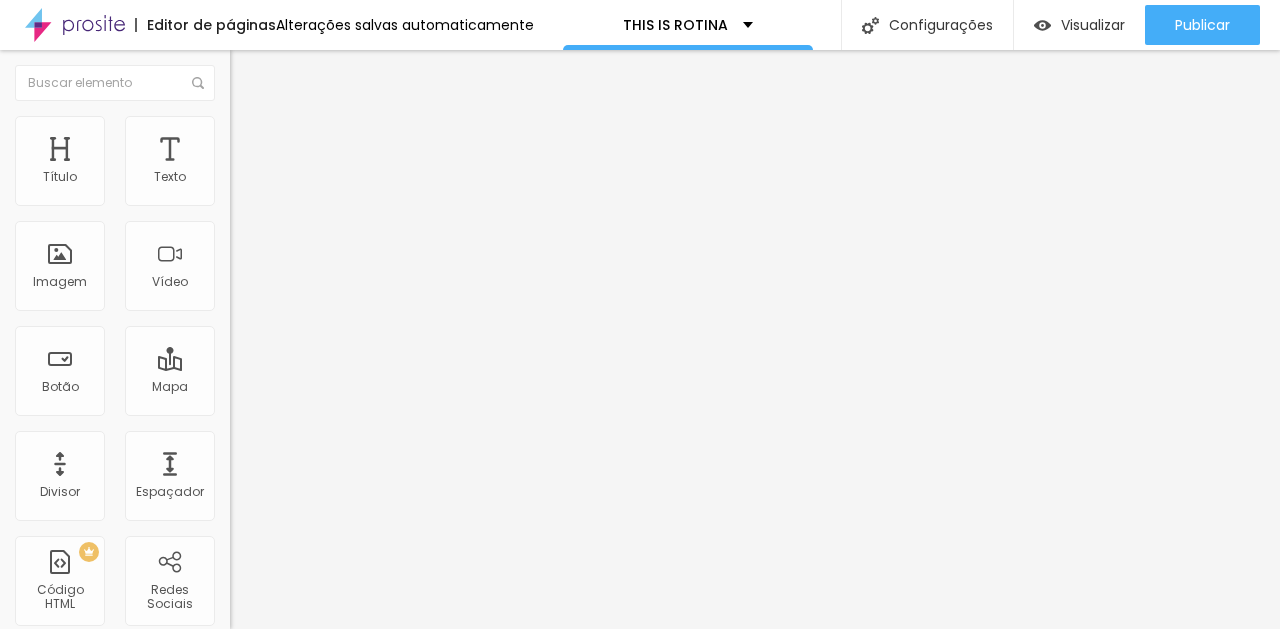drag, startPoint x: 174, startPoint y: 361, endPoint x: 12, endPoint y: 346, distance: 162.69296 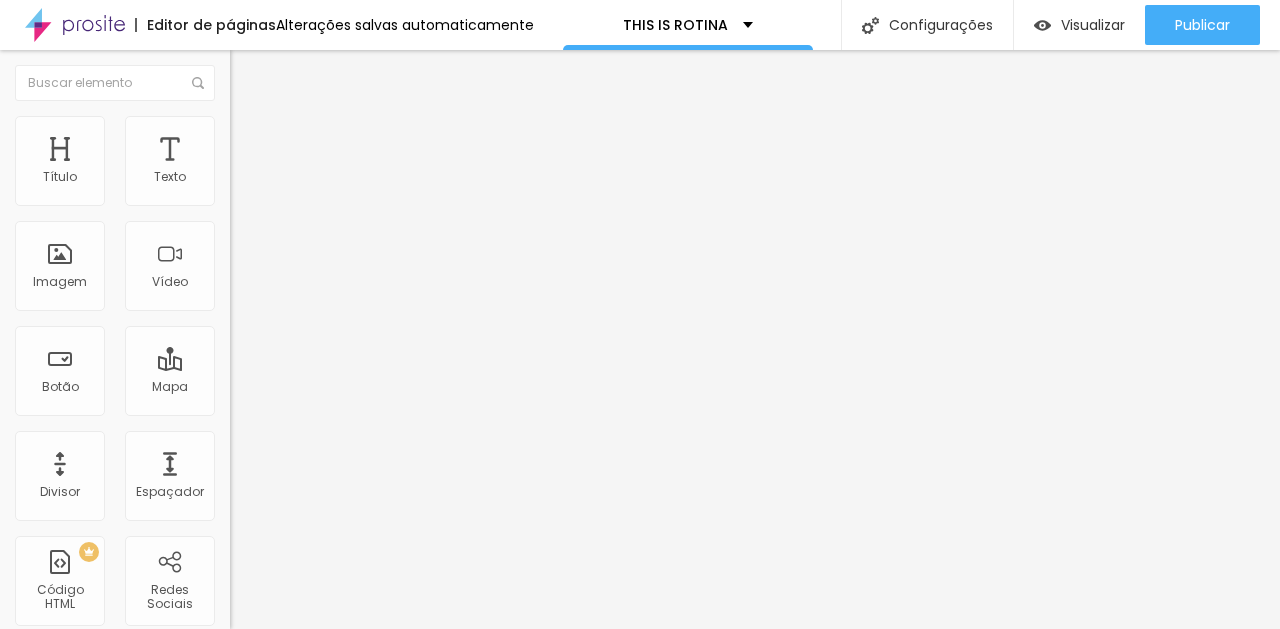 click on "Trocar imagem Descrição da imagem (Alt) Director: Fernando Filó Alinhamento Proporção 1:1 Quadrado Cinema 16:9 Padrão 4:3 Quadrado 1:1 Original Link URL https://https://www.instagram.com/filofilmmaker?utm_source=ig_web_button_share_sheet&igsh=aGE4M2F6M21iMWl2 Abrir em uma nova aba" at bounding box center (345, 306) 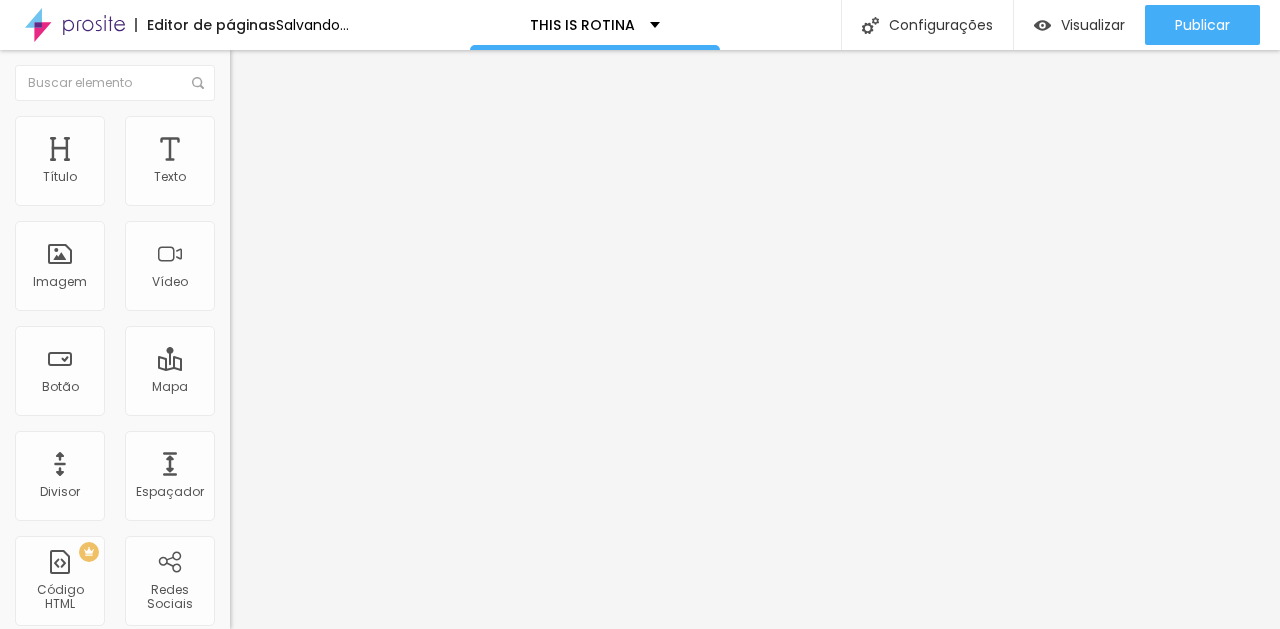 click on "Adicionar imagem" at bounding box center [294, 163] 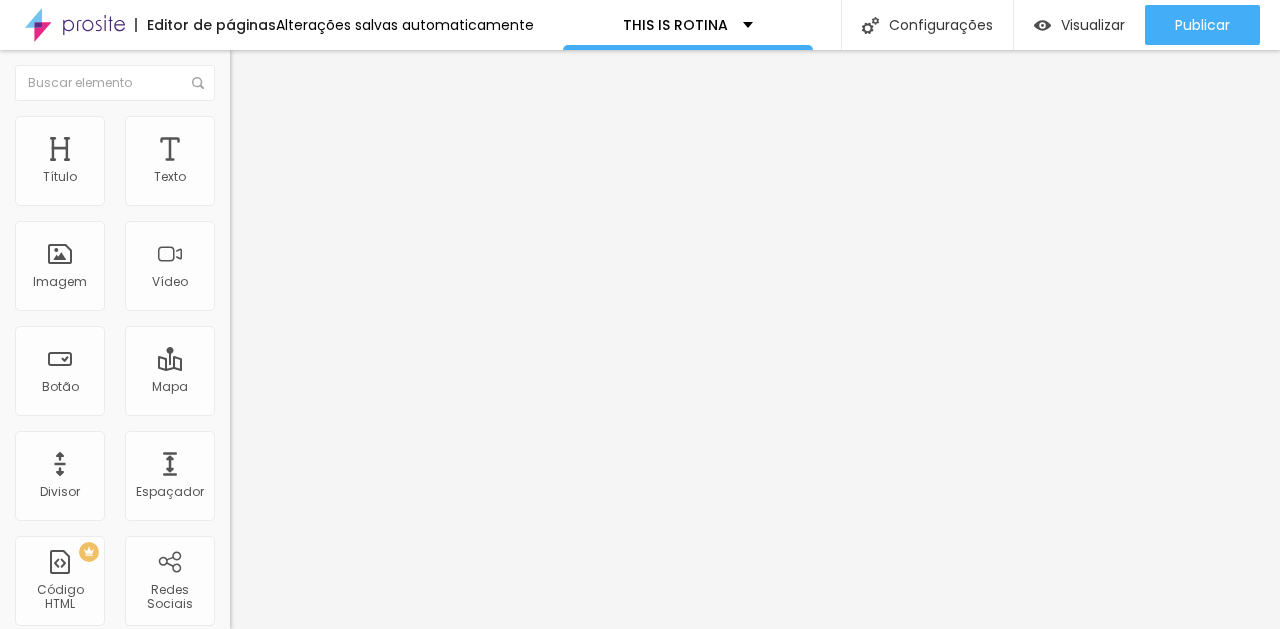 click at bounding box center [640, 804] 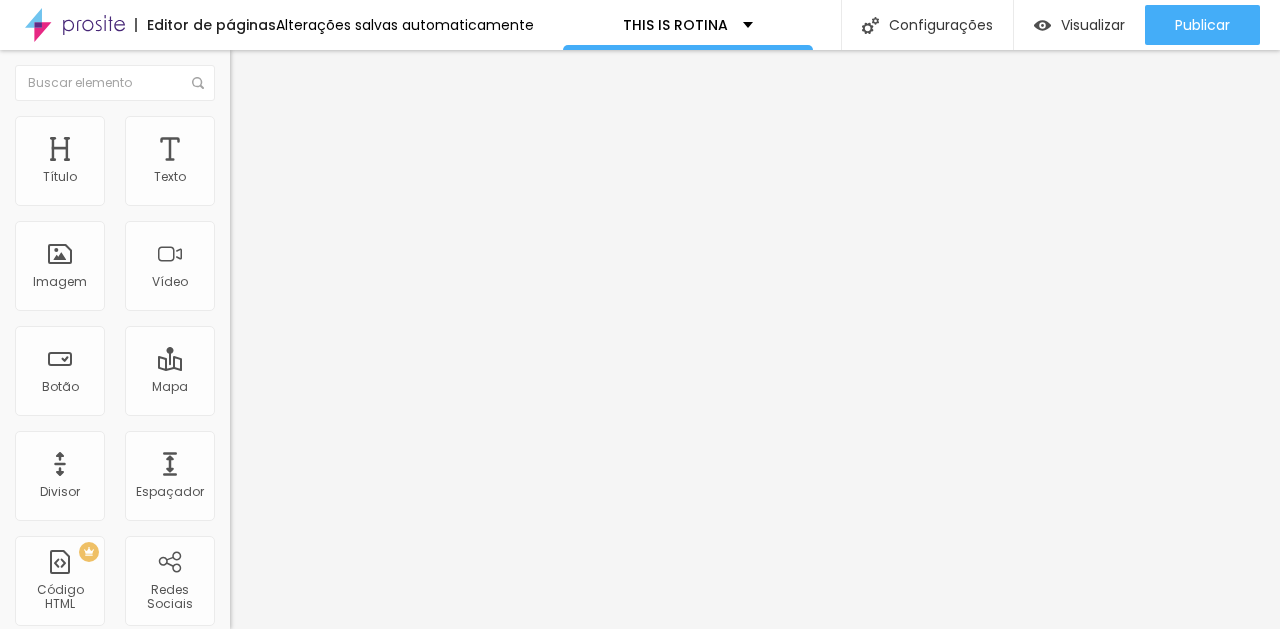 click on "Escolher" at bounding box center (107, 1042) 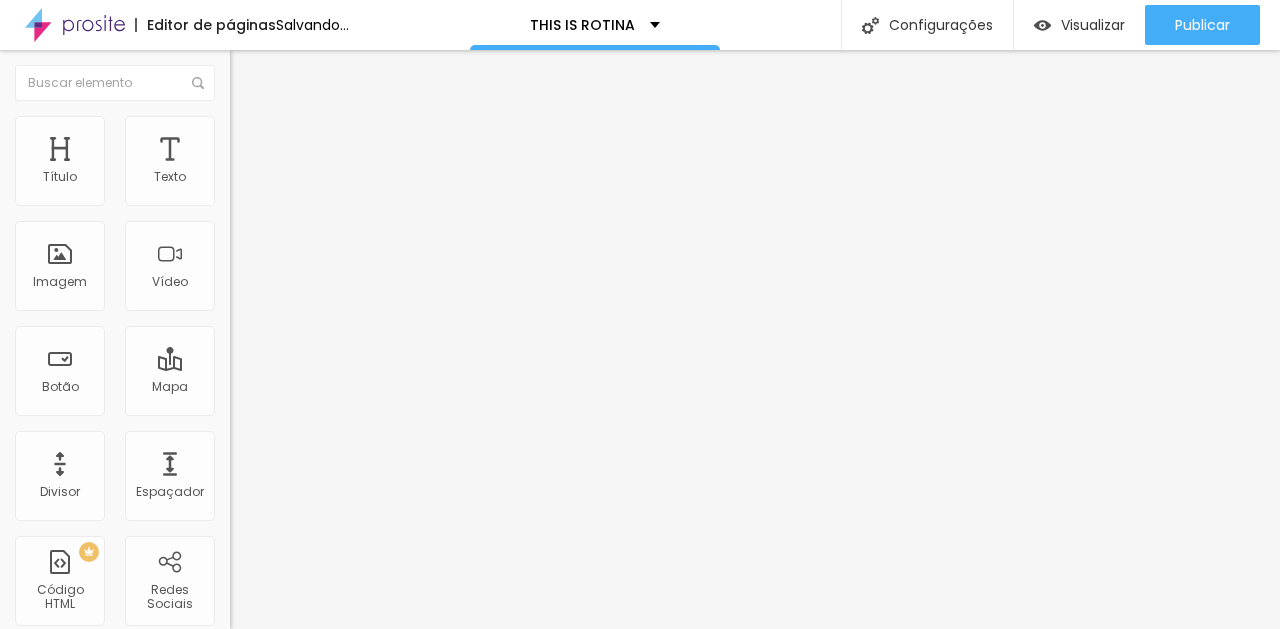 click on "https://" at bounding box center [350, 400] 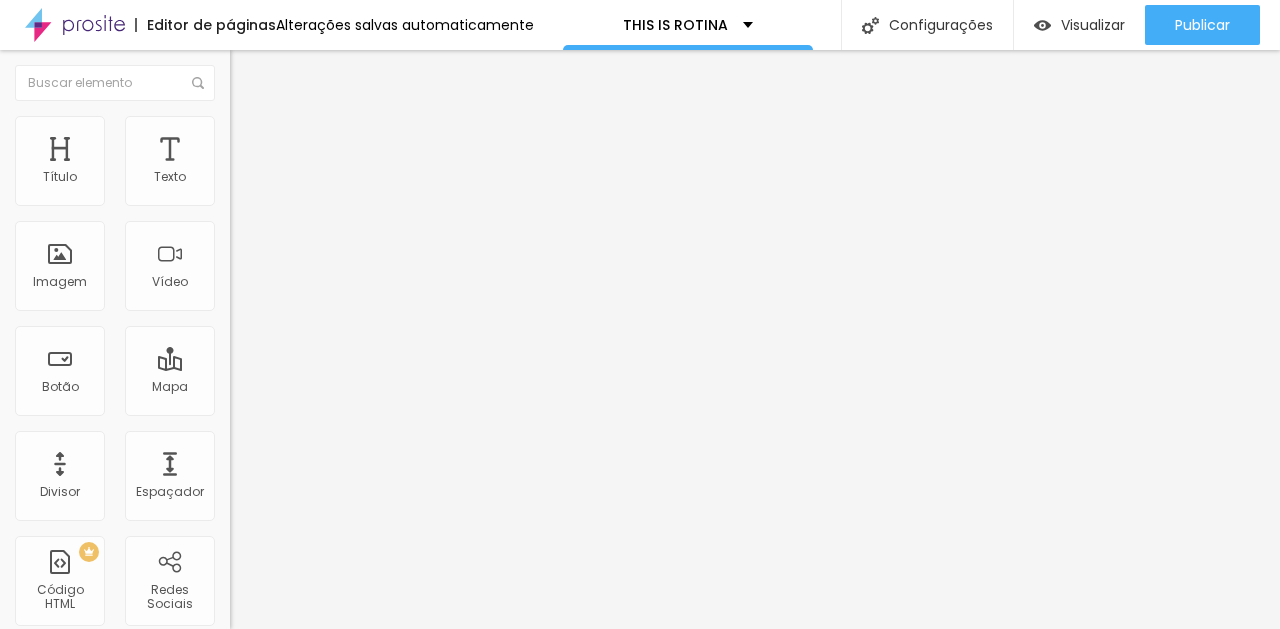 drag, startPoint x: 122, startPoint y: 541, endPoint x: -14, endPoint y: 526, distance: 136.8247 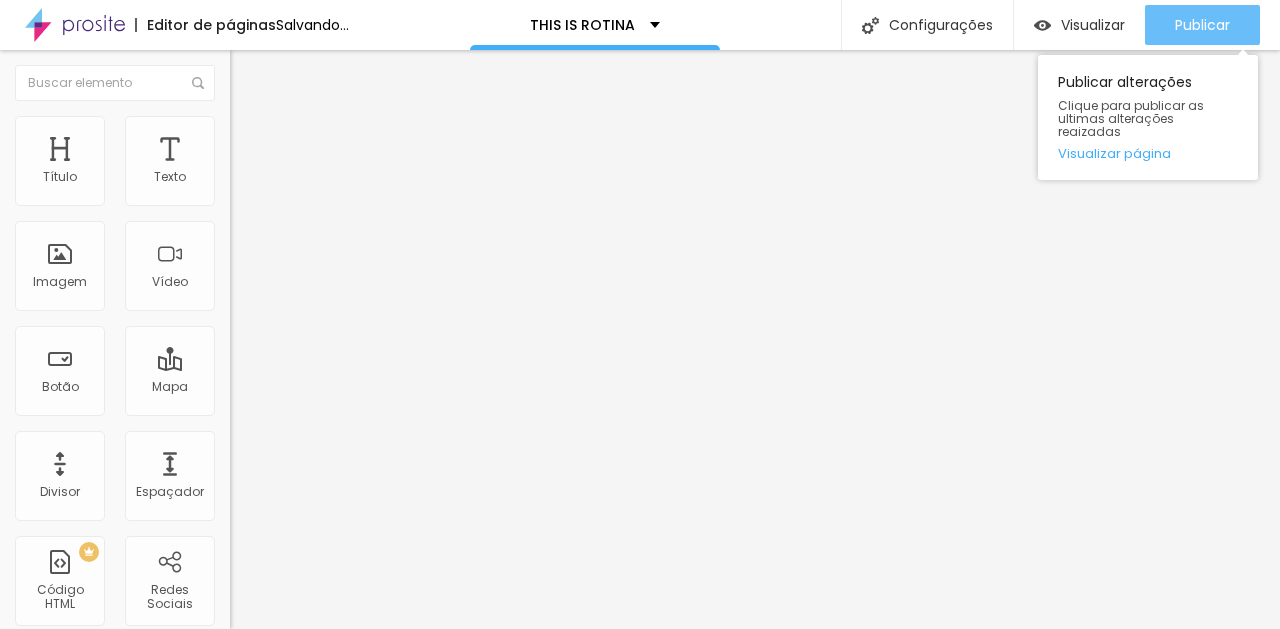 click on "Publicar" at bounding box center [1202, 25] 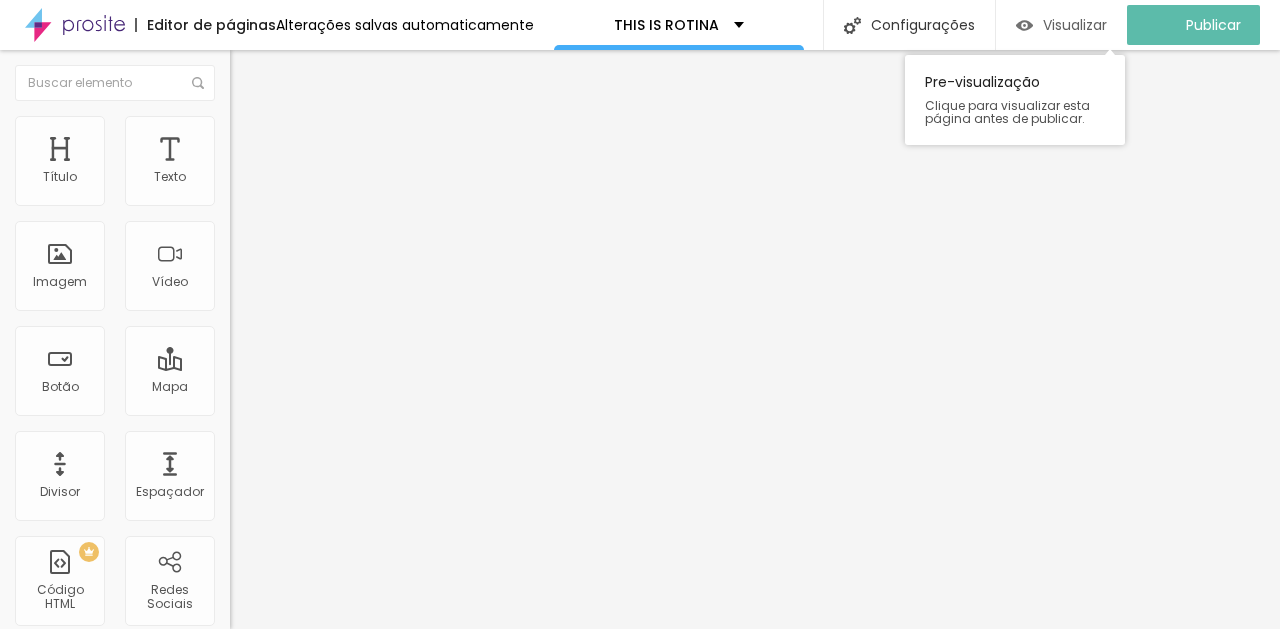 click at bounding box center (1024, 25) 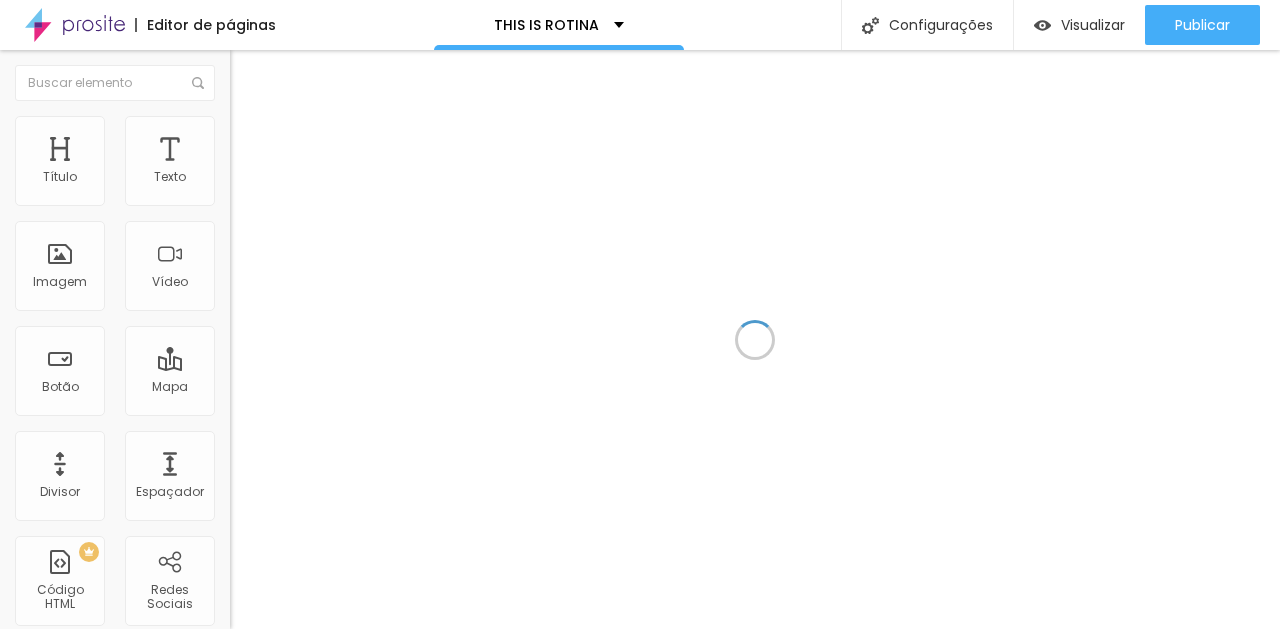 scroll, scrollTop: 0, scrollLeft: 0, axis: both 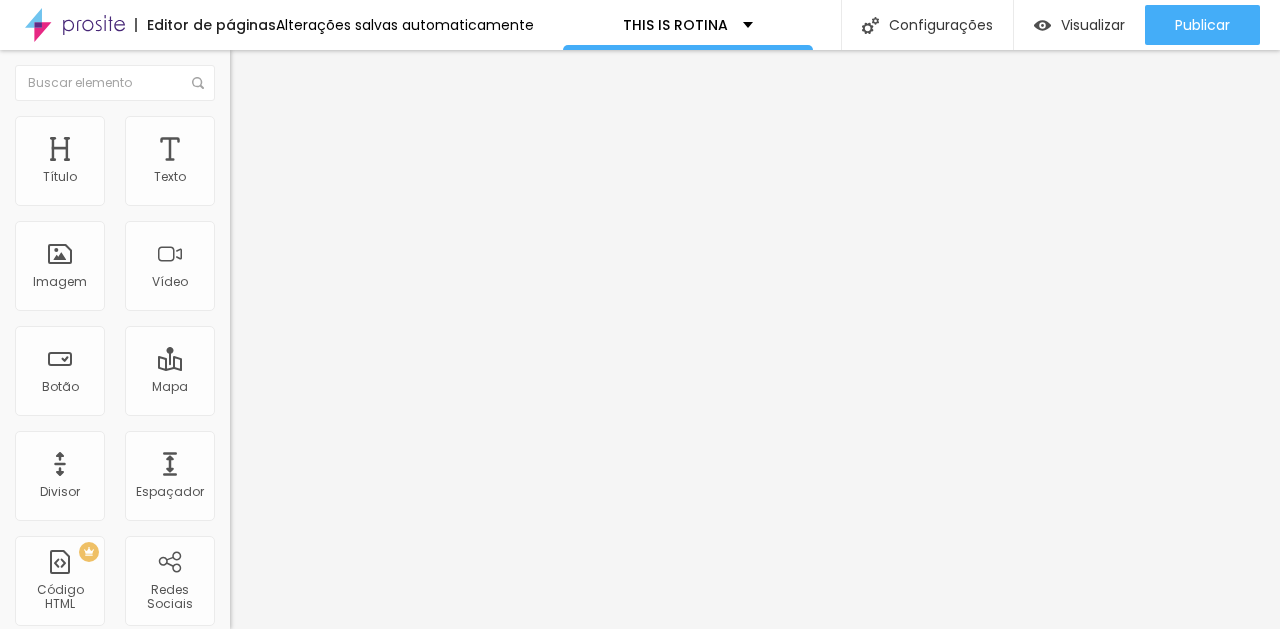 click at bounding box center (253, 73) 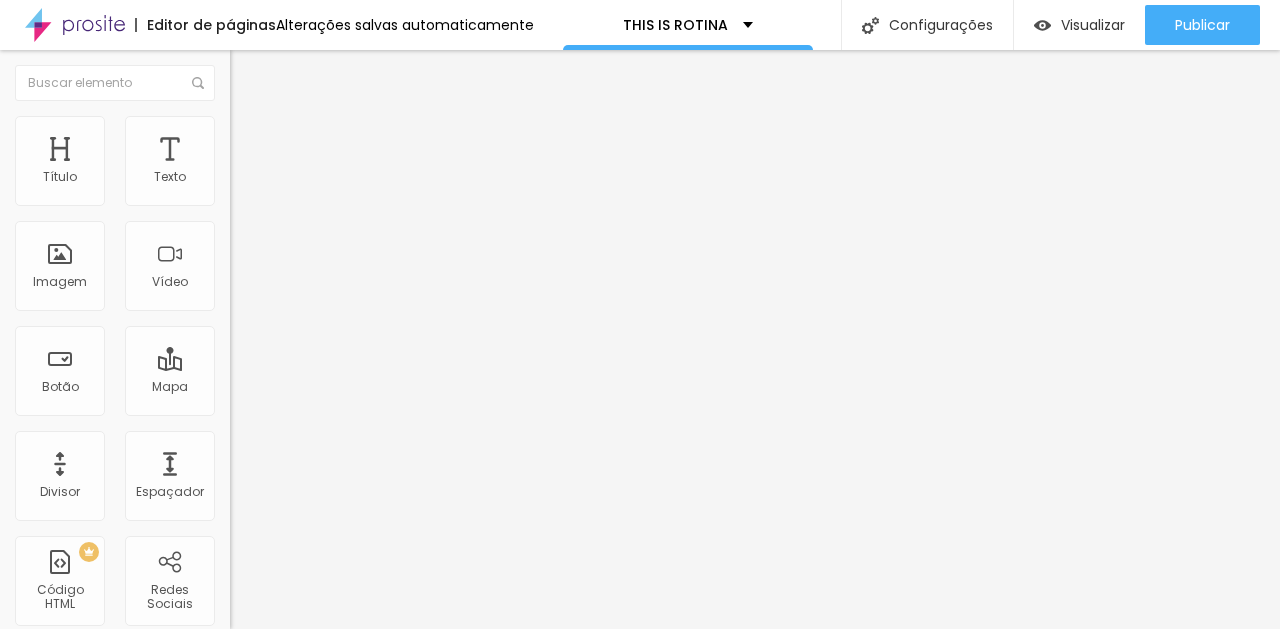 click on "Assist de produção | Social Media: [PERSON_NAME]" at bounding box center (350, 192) 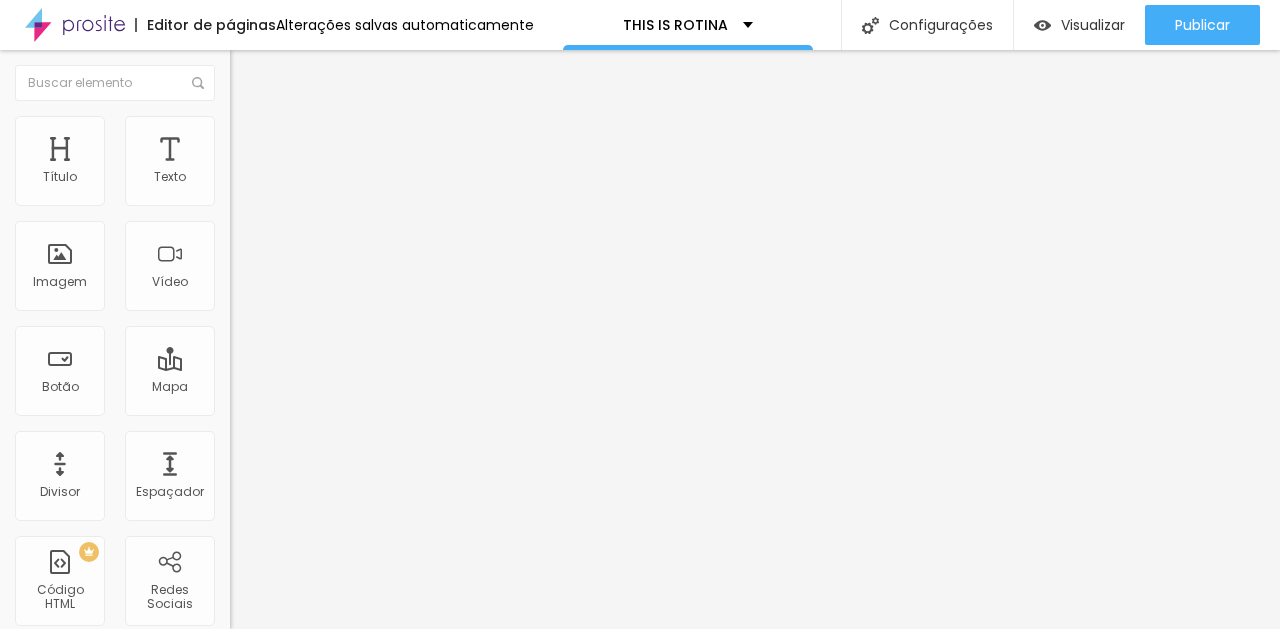 click on "Avançado" at bounding box center (345, 126) 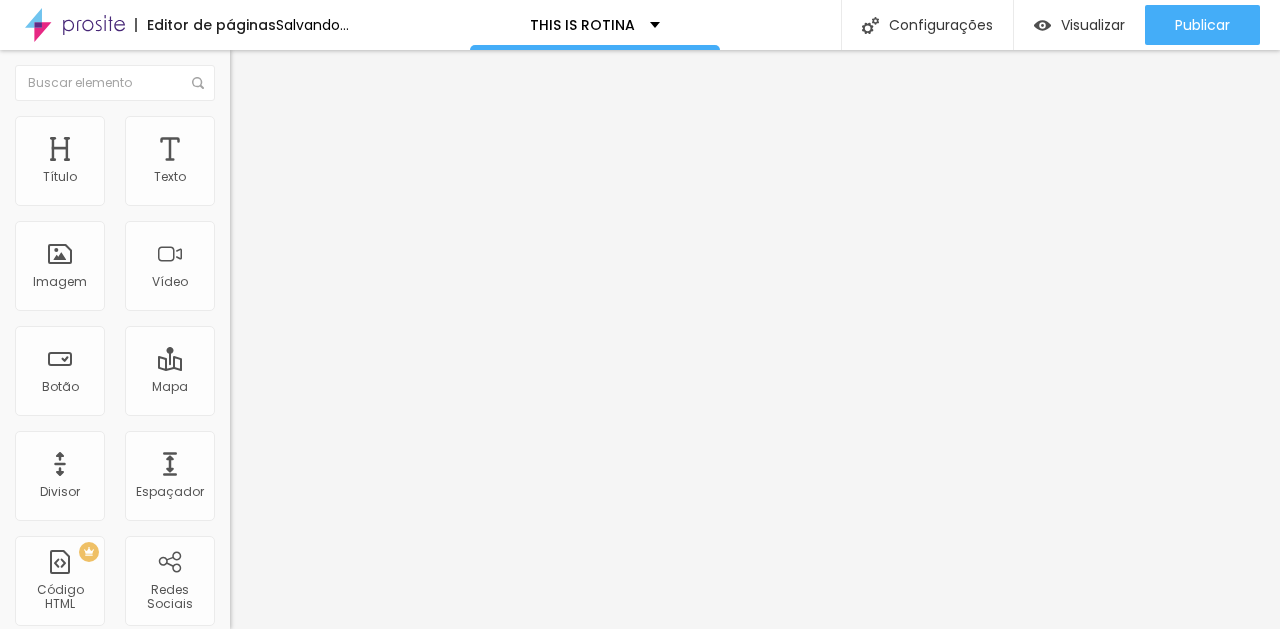 type on "6" 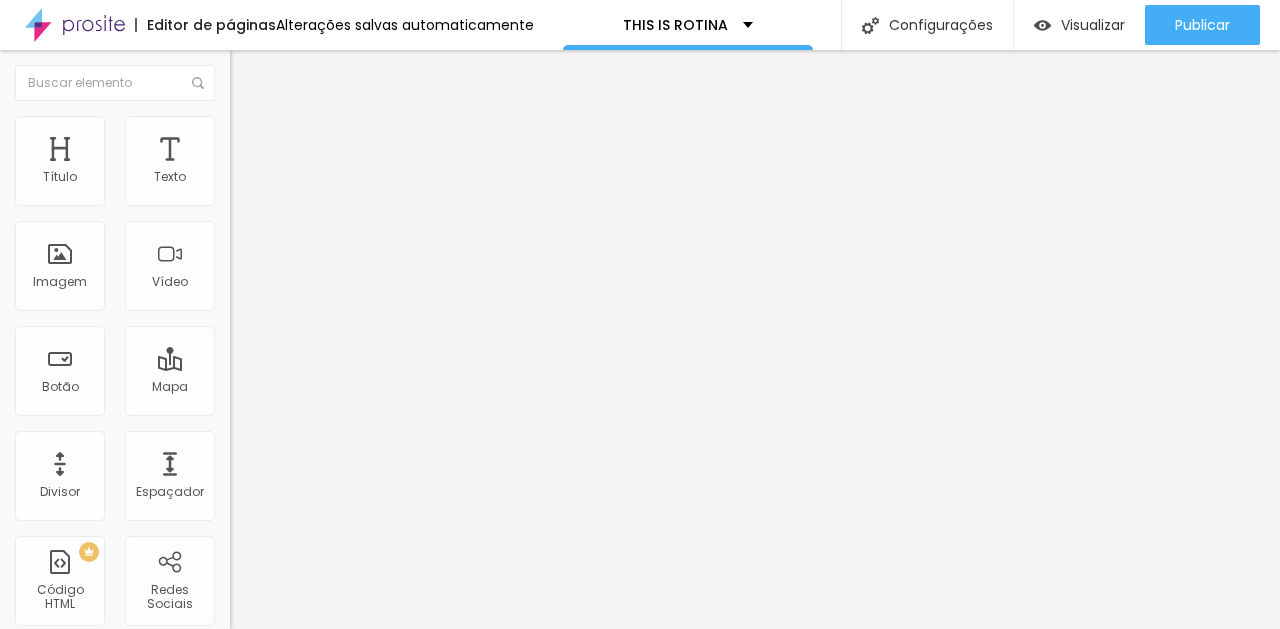 drag, startPoint x: 54, startPoint y: 195, endPoint x: -2, endPoint y: 210, distance: 57.974133 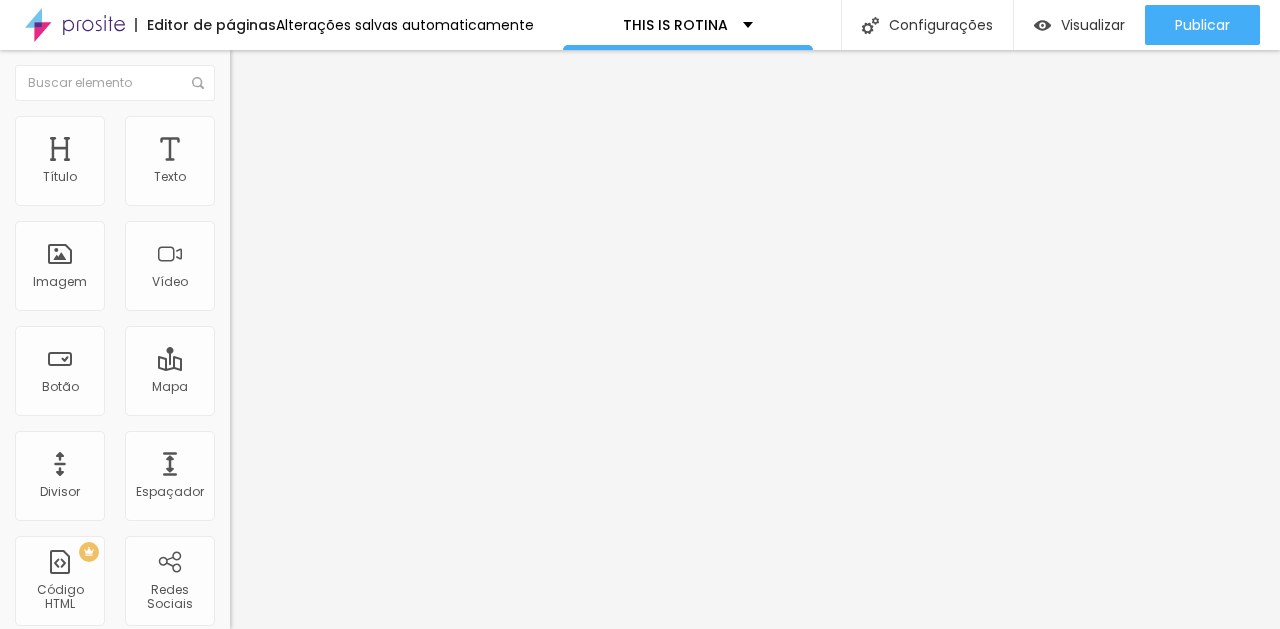 click 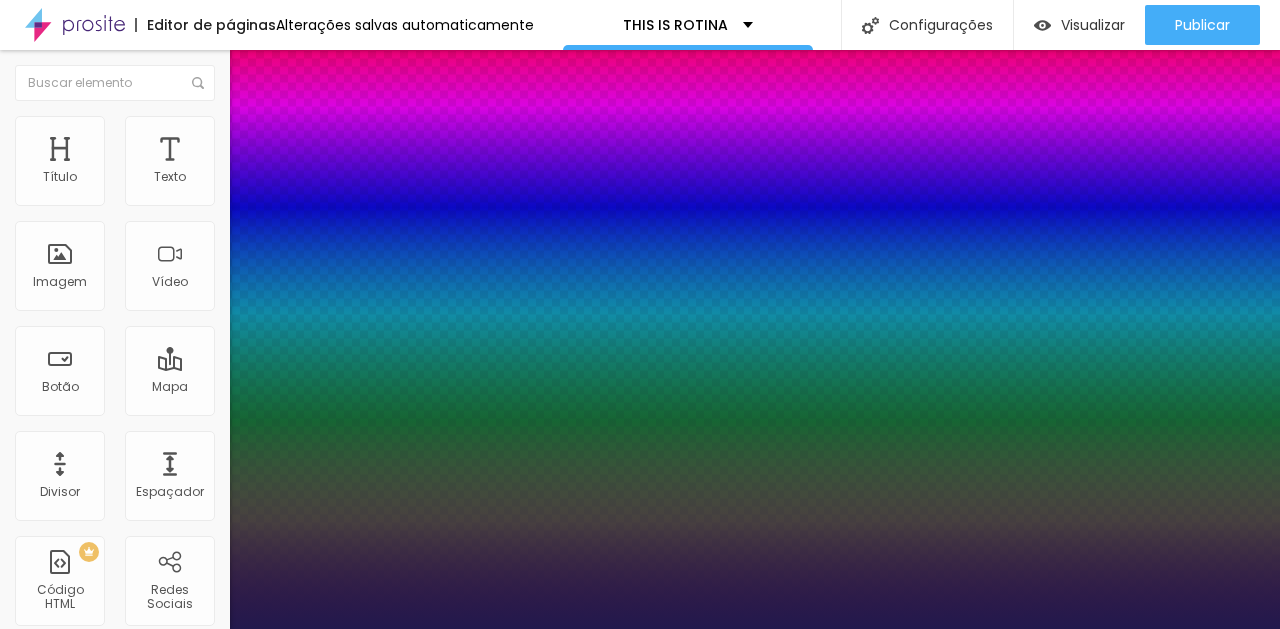 type on "1" 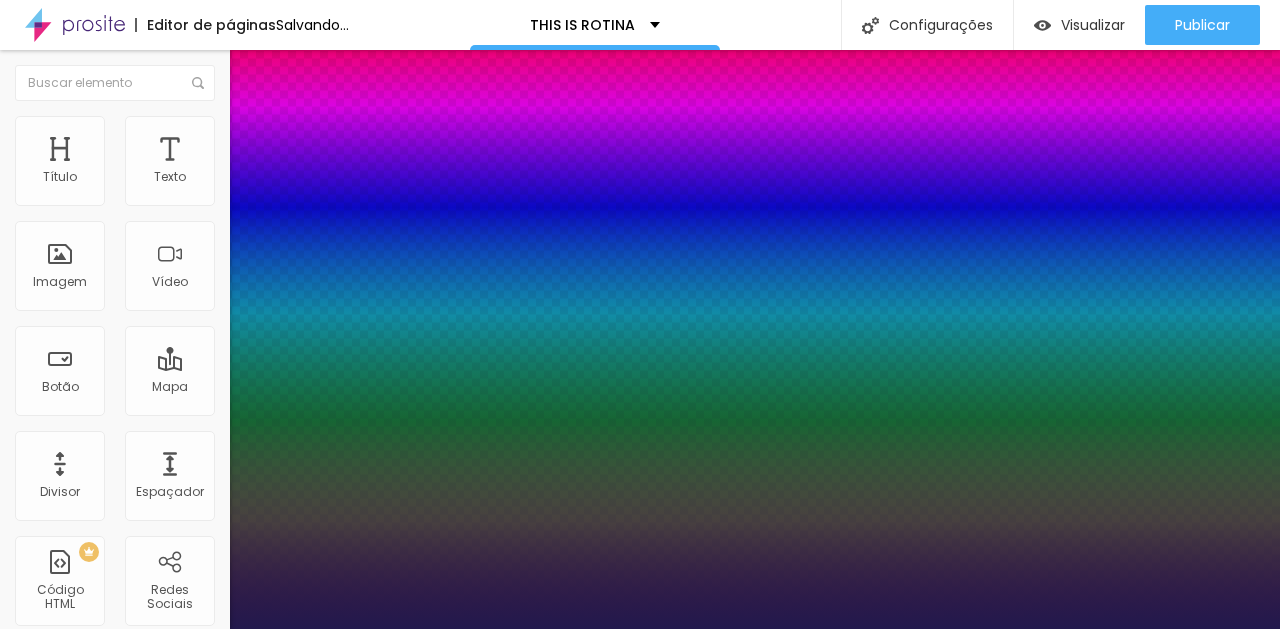 type on "11" 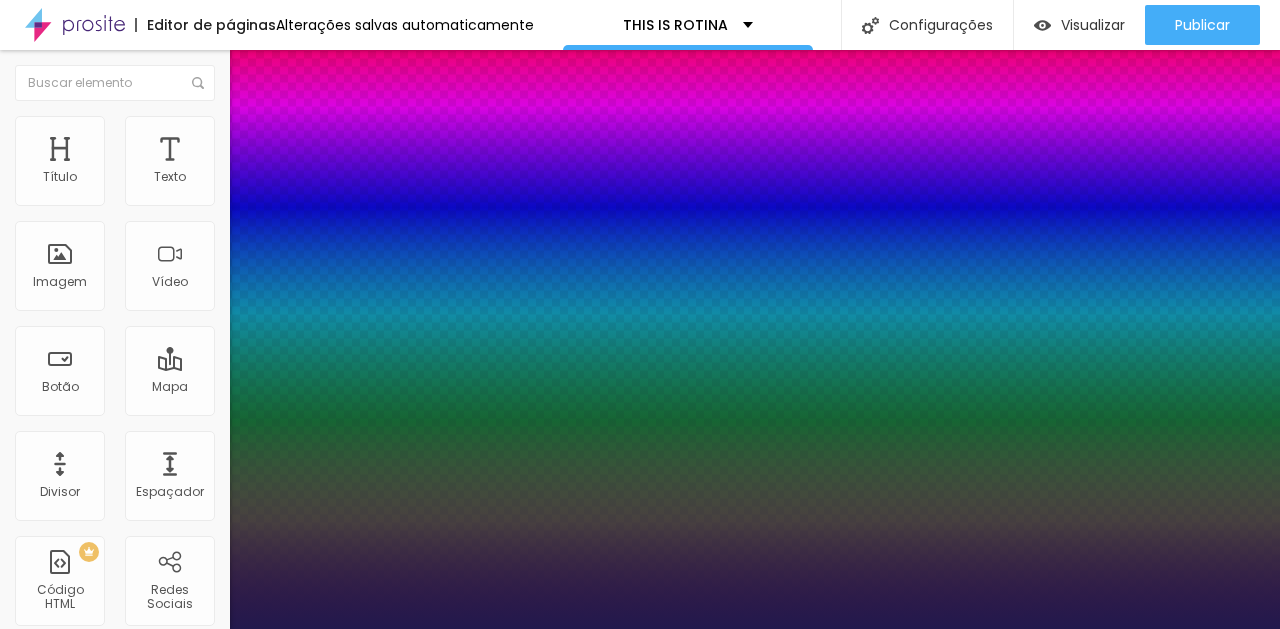 type on "10" 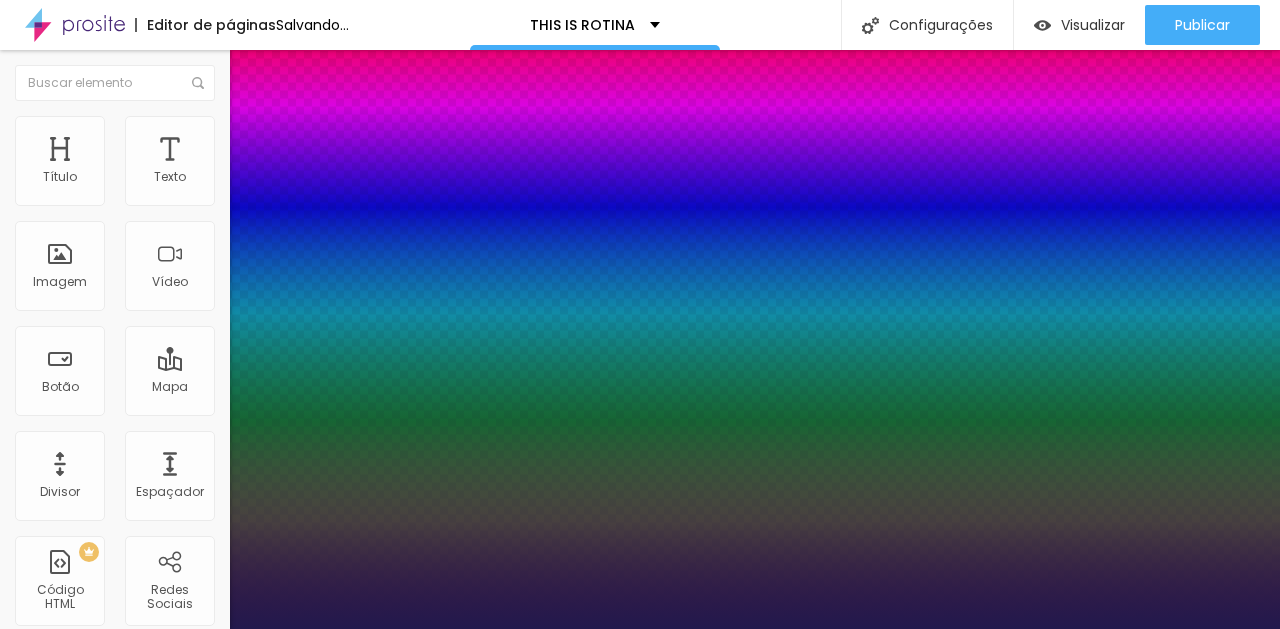 type on "1" 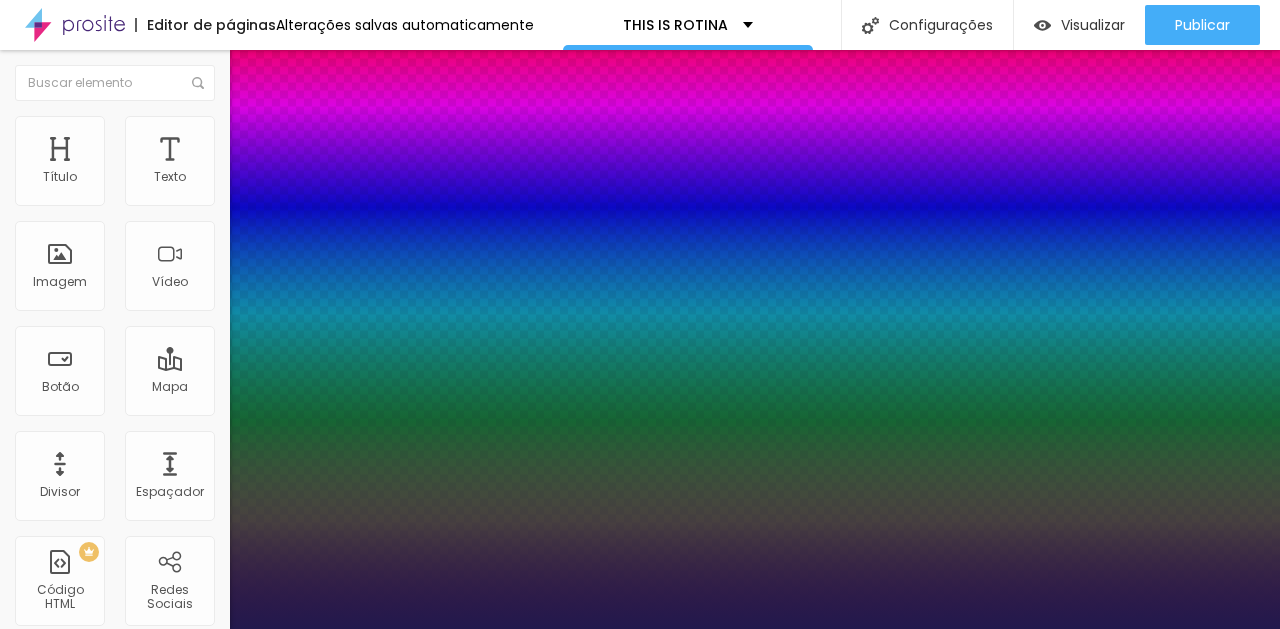 scroll, scrollTop: -2, scrollLeft: 1, axis: both 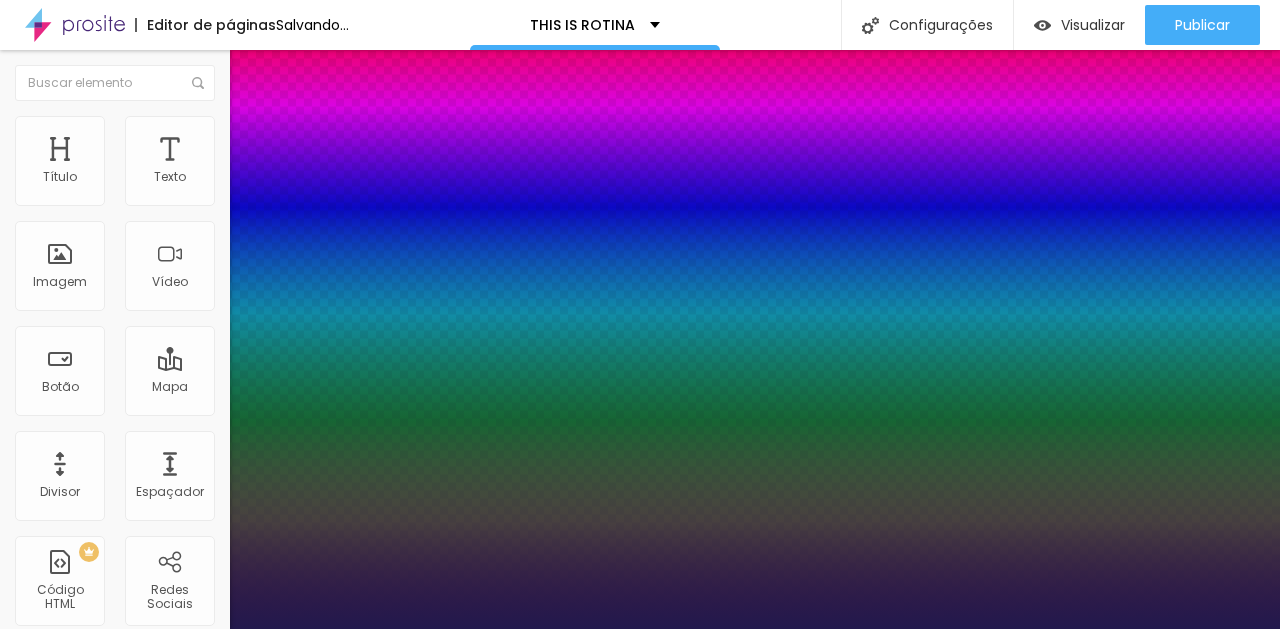 type on "1" 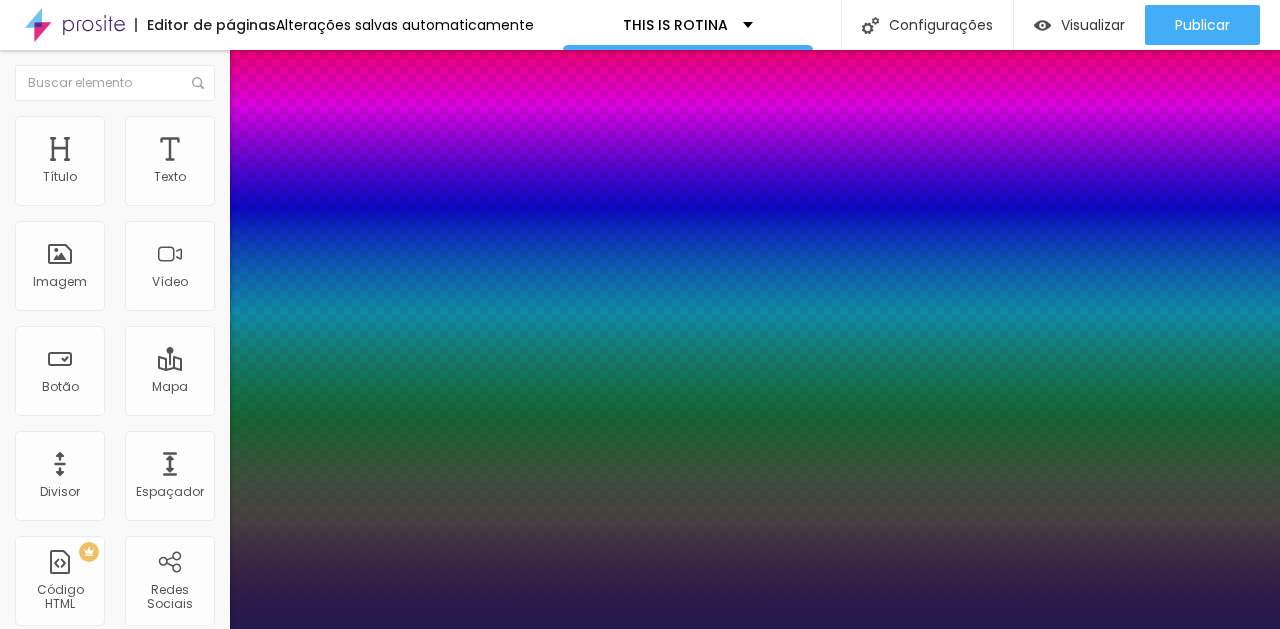click at bounding box center (640, 629) 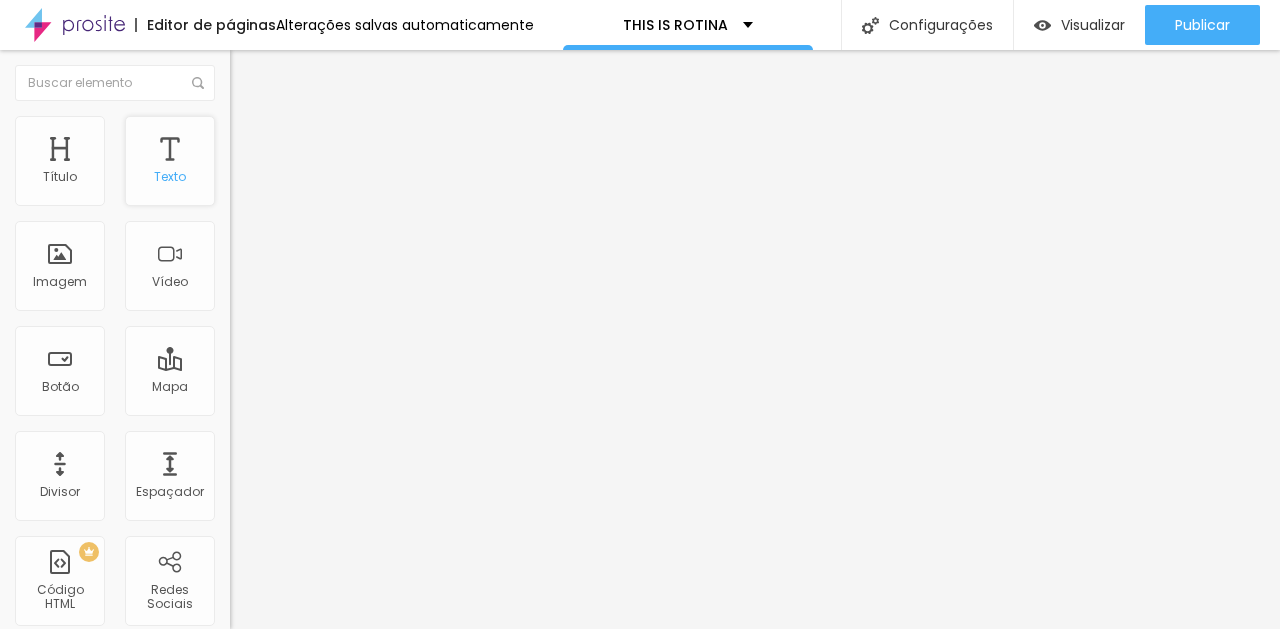 click on "Texto" at bounding box center [170, 161] 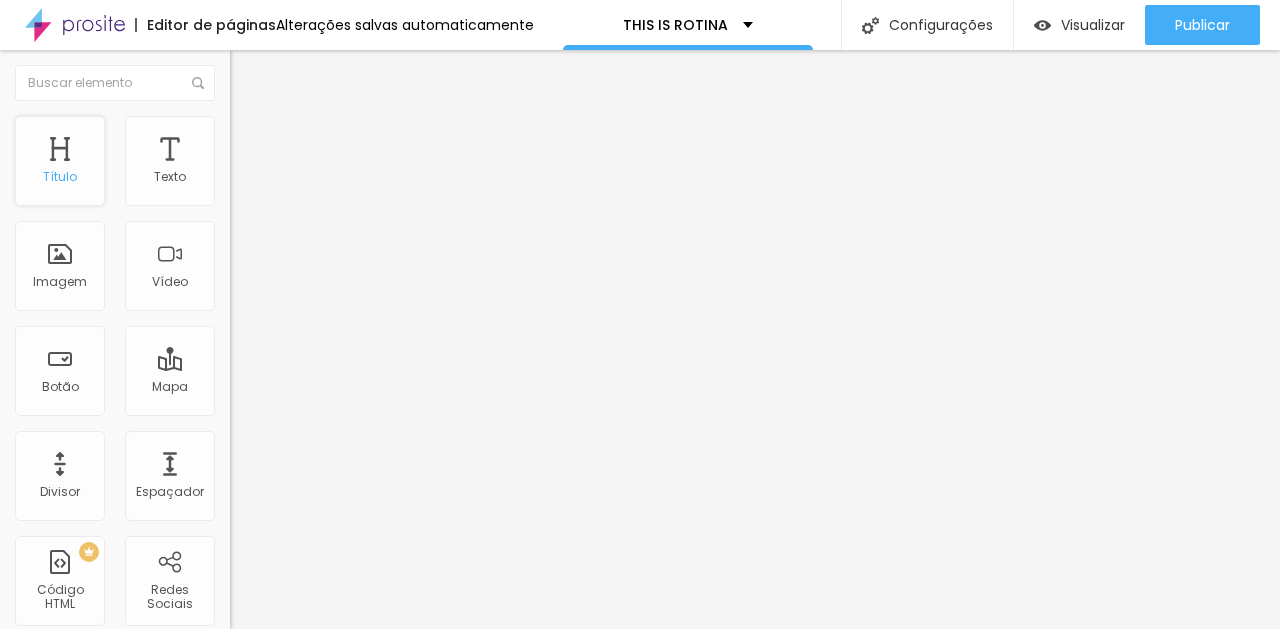 click on "Título" at bounding box center (60, 161) 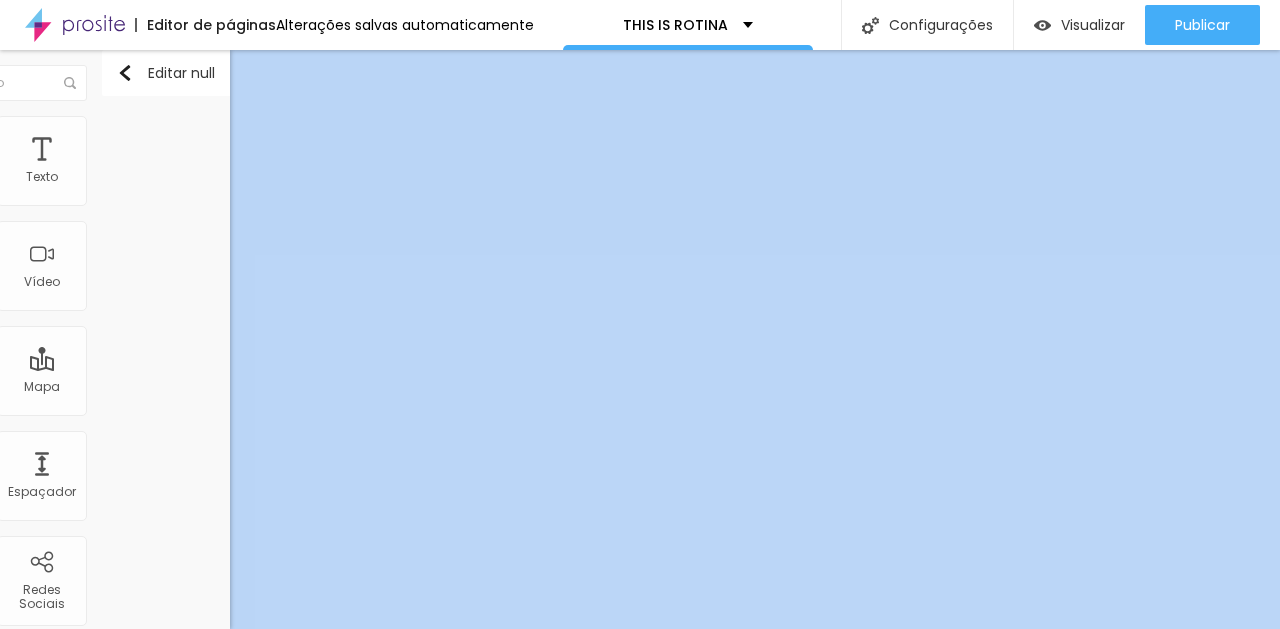 scroll, scrollTop: 0, scrollLeft: 230, axis: horizontal 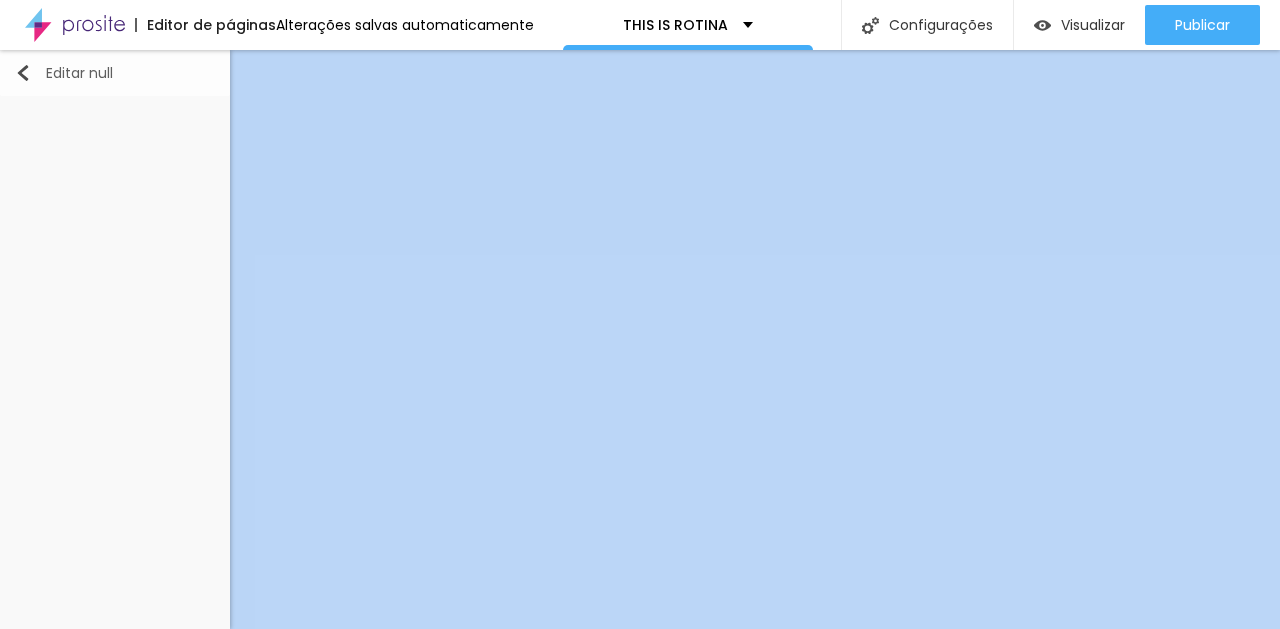 click at bounding box center (23, 73) 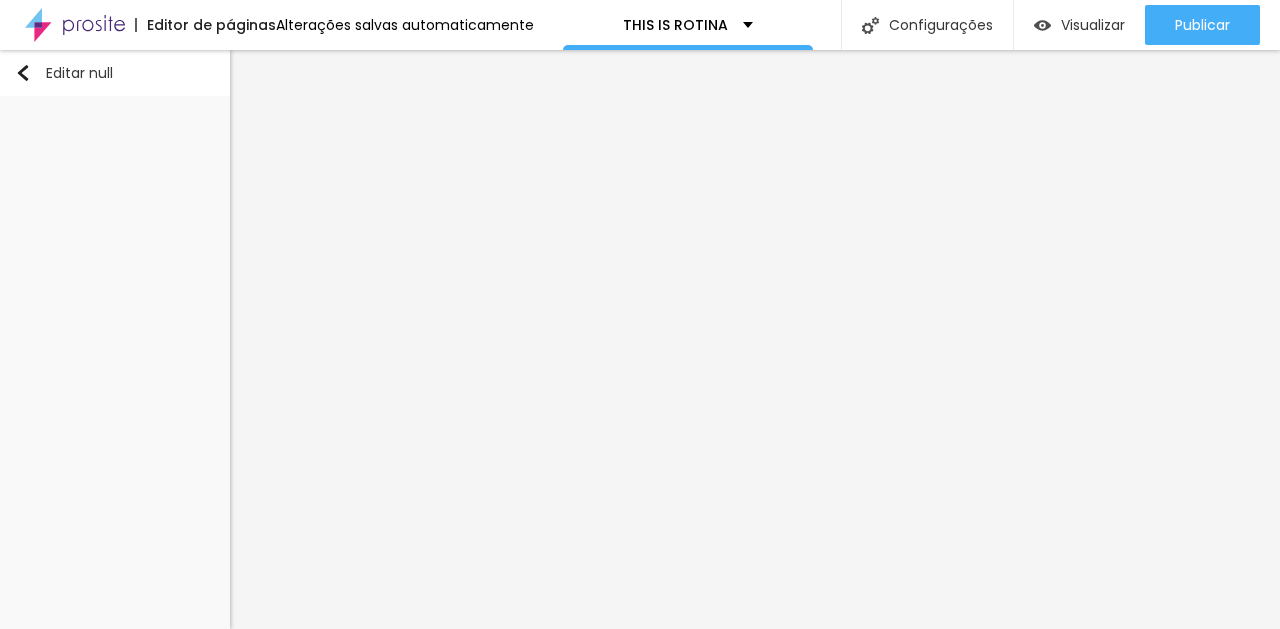 click on "Editar null" at bounding box center (115, 339) 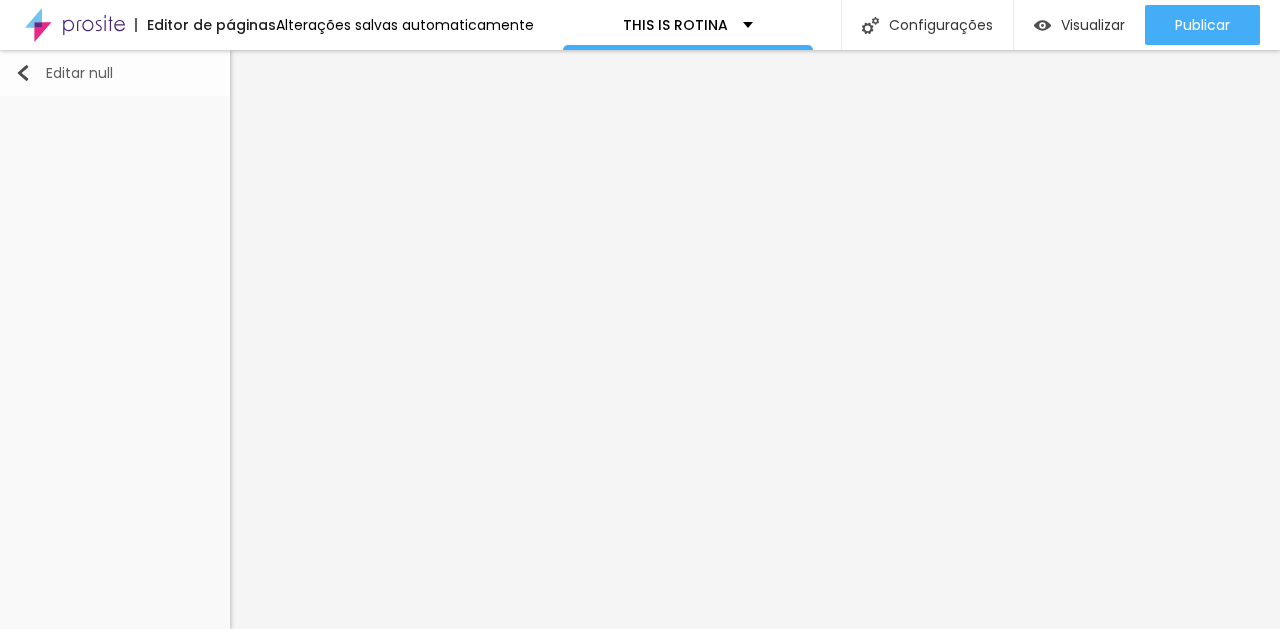 click on "Editar null" at bounding box center [64, 73] 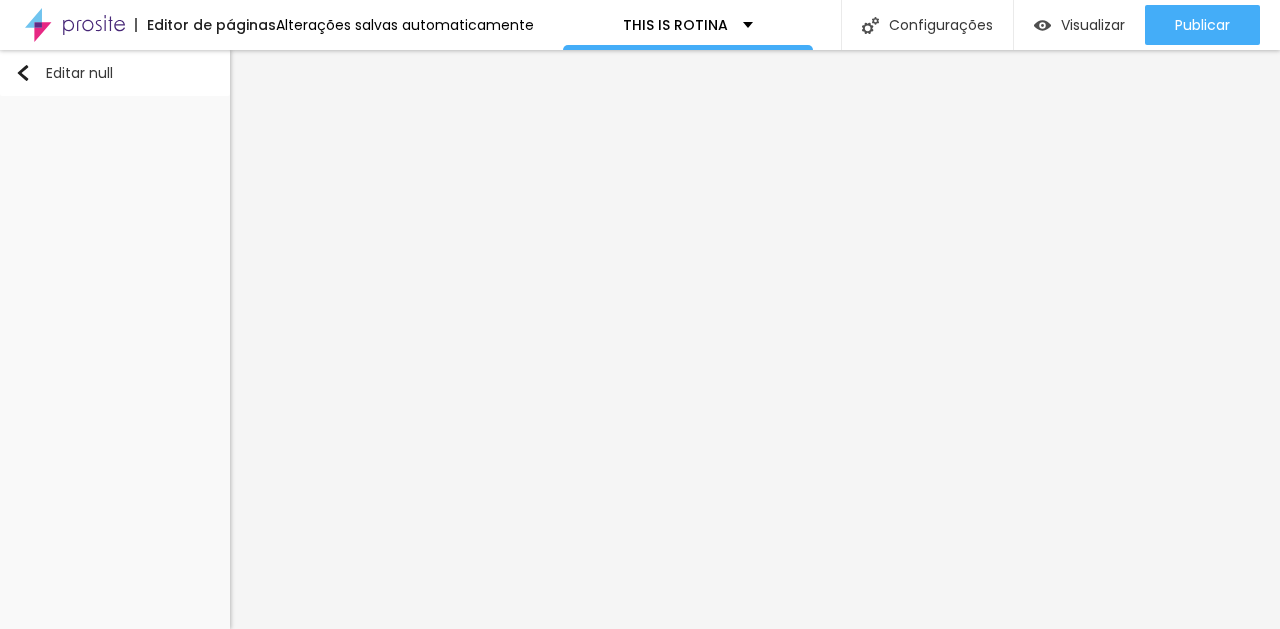 scroll, scrollTop: 0, scrollLeft: 0, axis: both 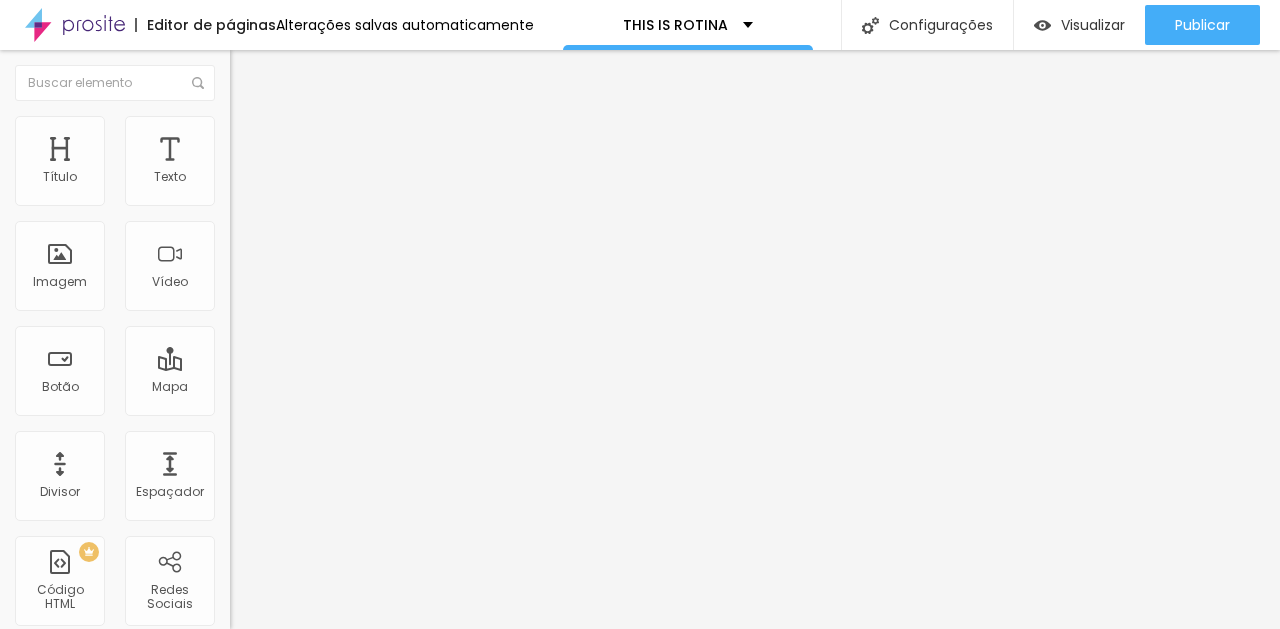 click on "Produtor executivo | Designer gráfico: [PERSON_NAME]" at bounding box center [350, 192] 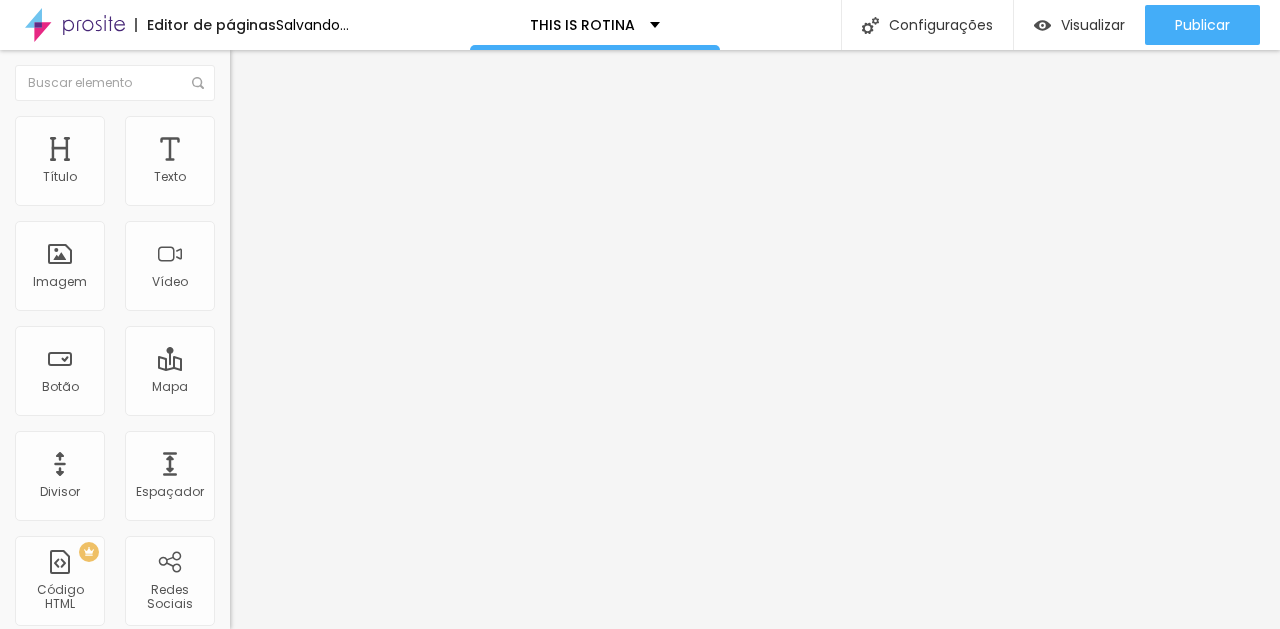 click on "Produtor executivo | Designer gráfico: [PERSON_NAME]" at bounding box center [350, 192] 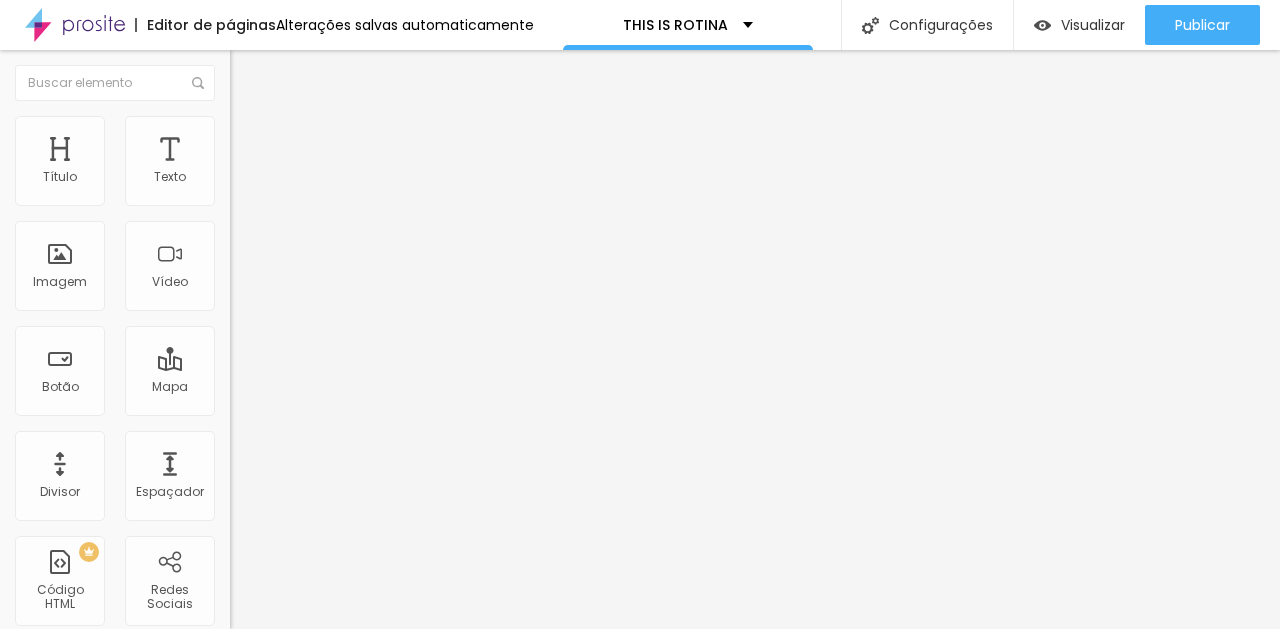 click on "Avançado" at bounding box center (281, 129) 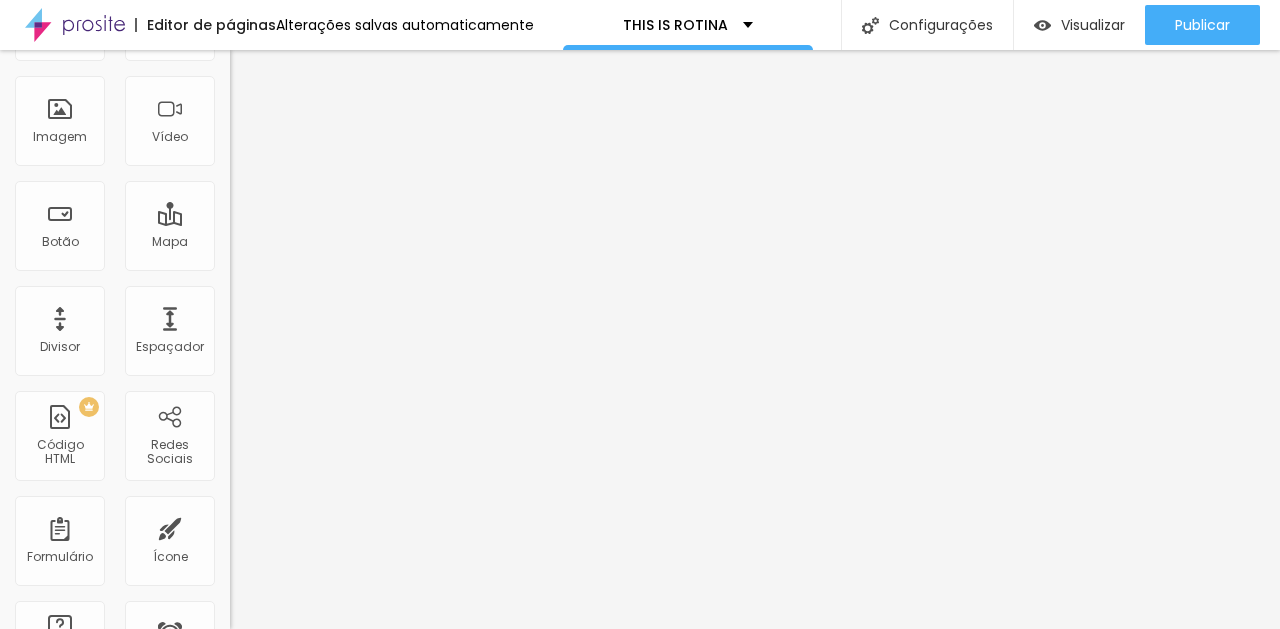 scroll, scrollTop: 144, scrollLeft: 0, axis: vertical 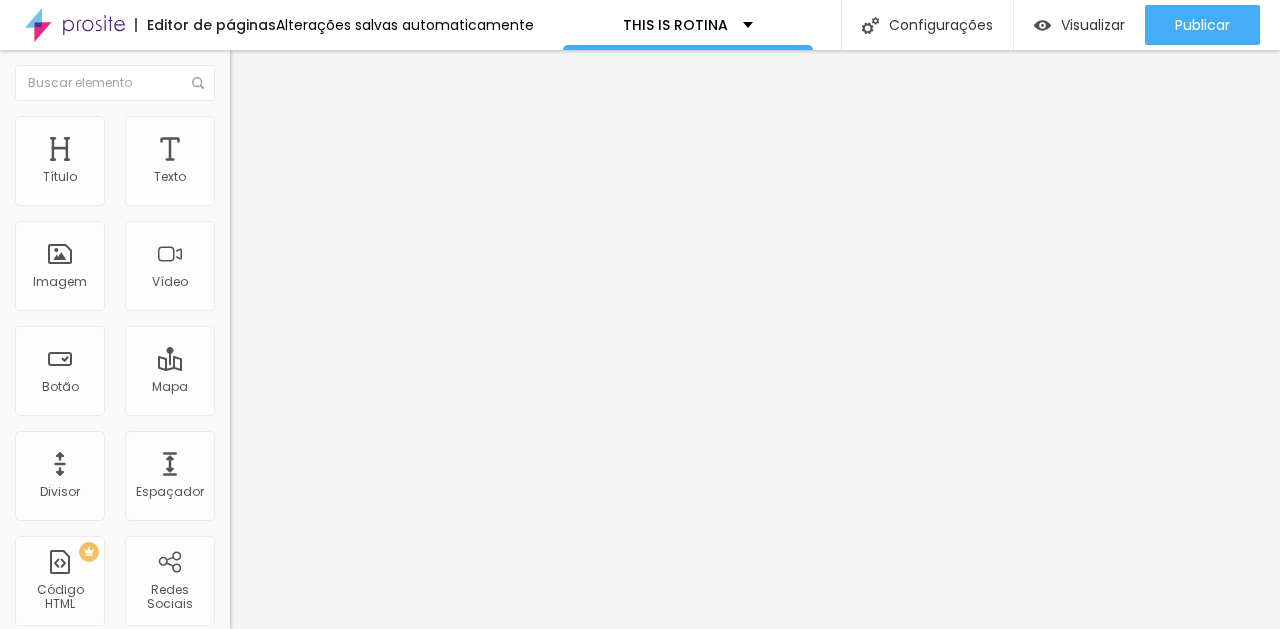 click on "Estilo" at bounding box center [263, 109] 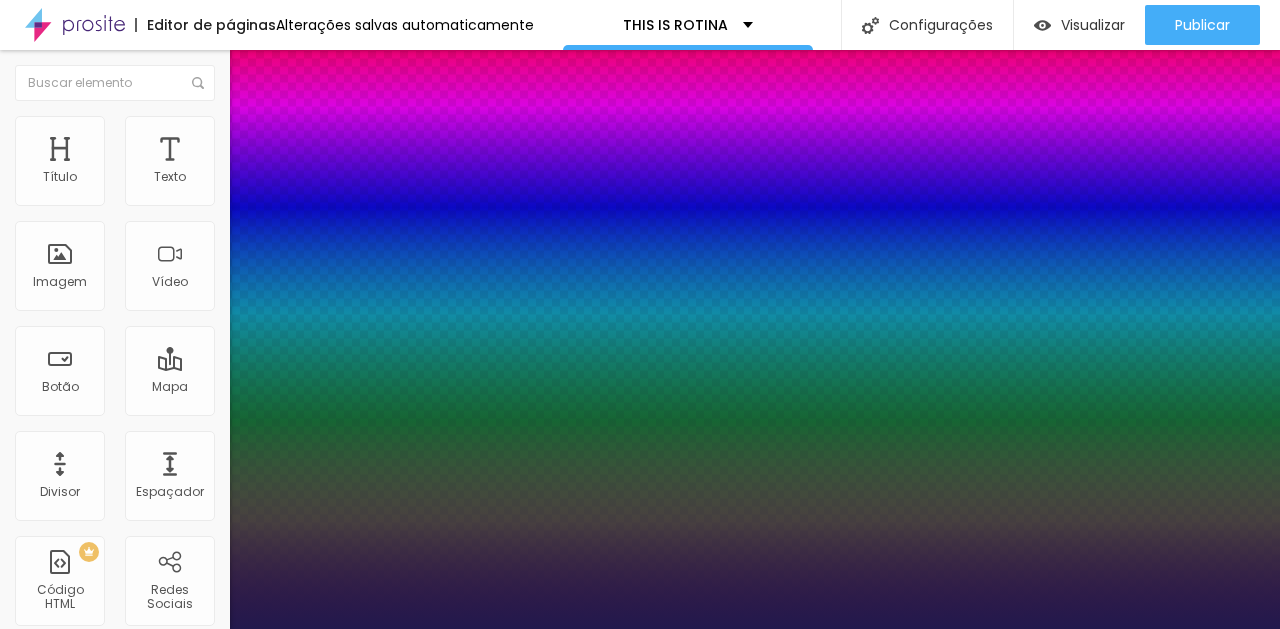 type on "1" 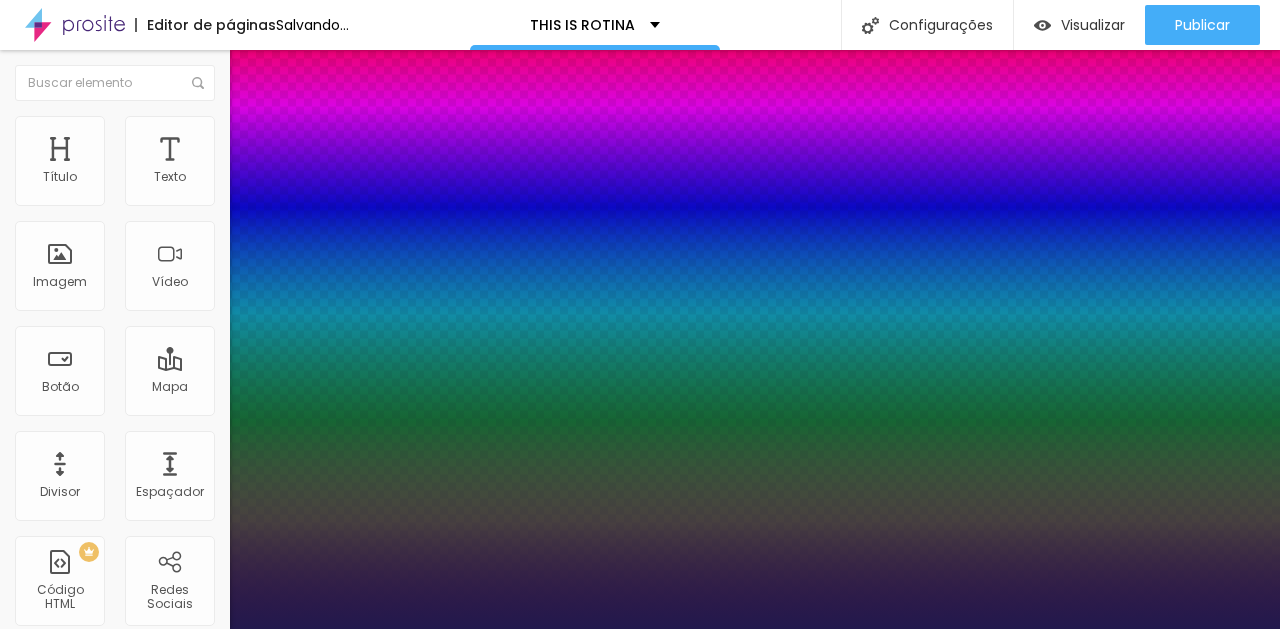 type on "1" 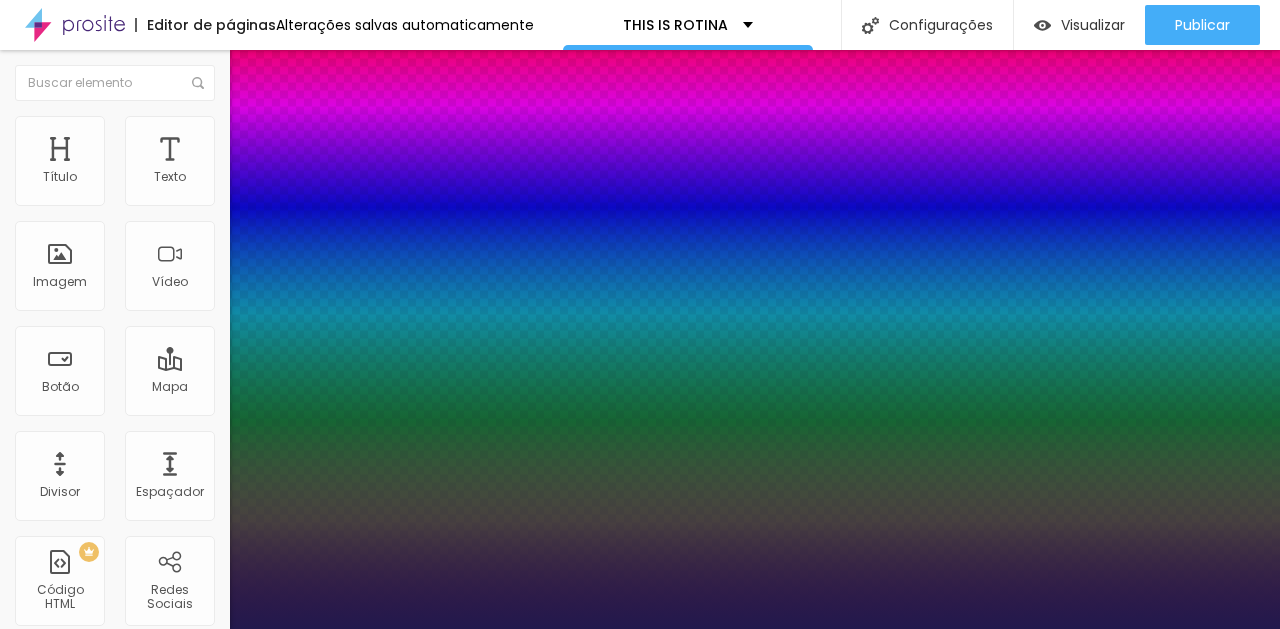 select on "Actor-Regular" 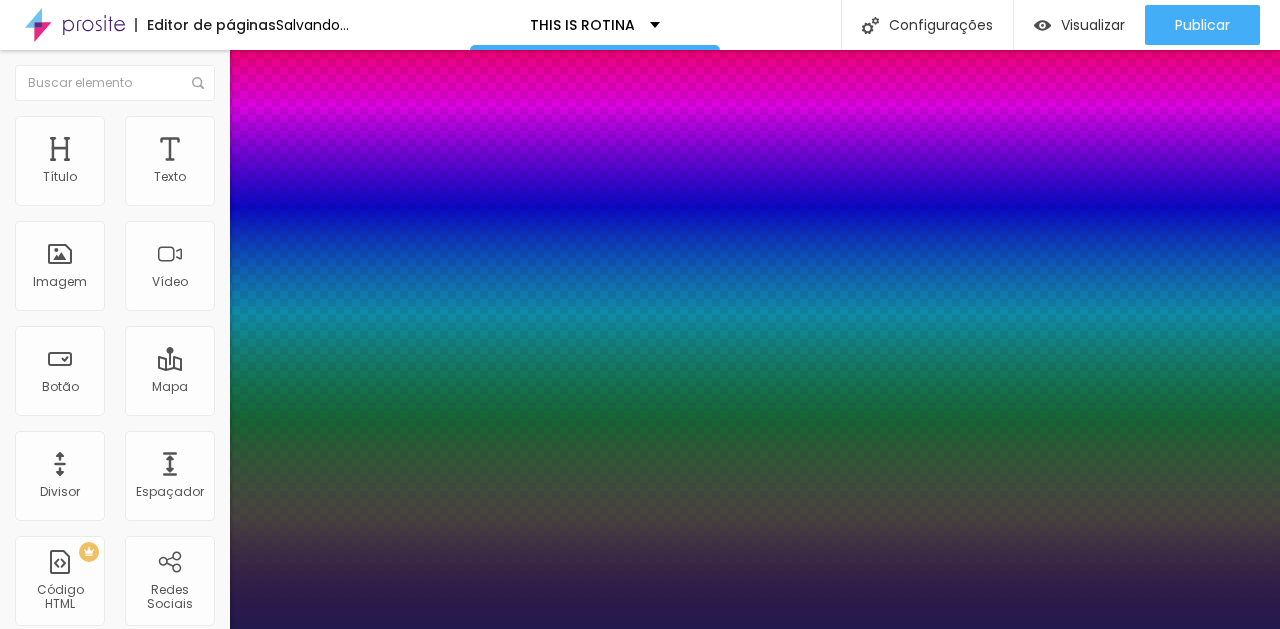 type on "1" 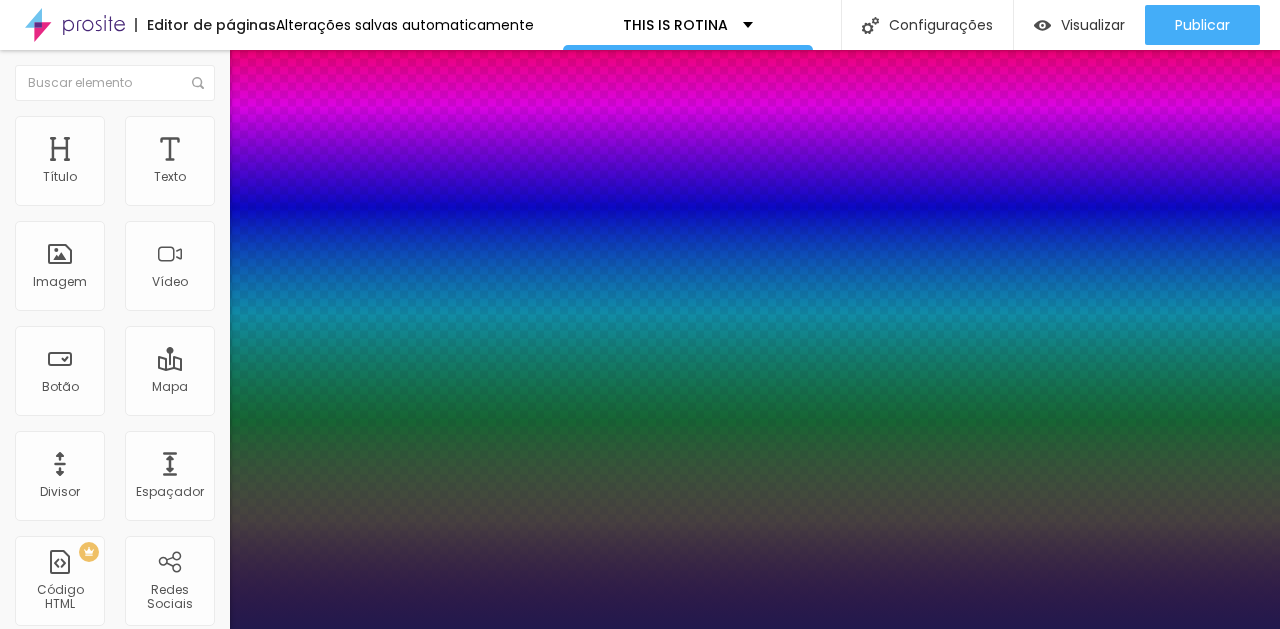 select on "AveriaSansLibre-Bold" 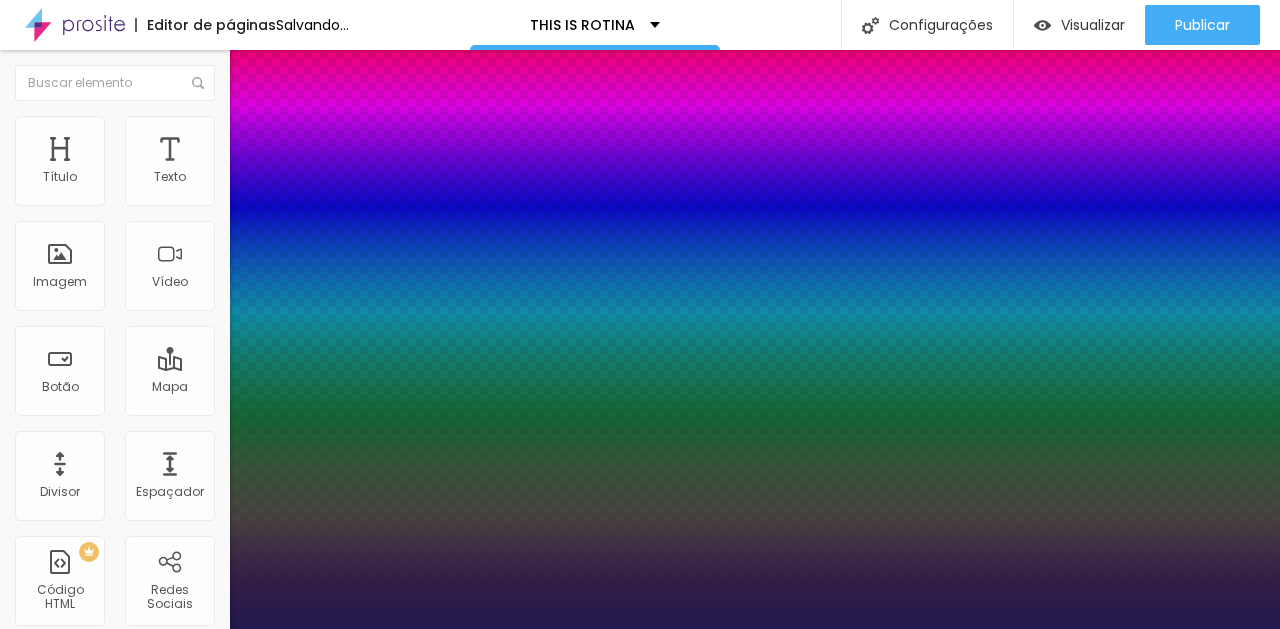 type on "1" 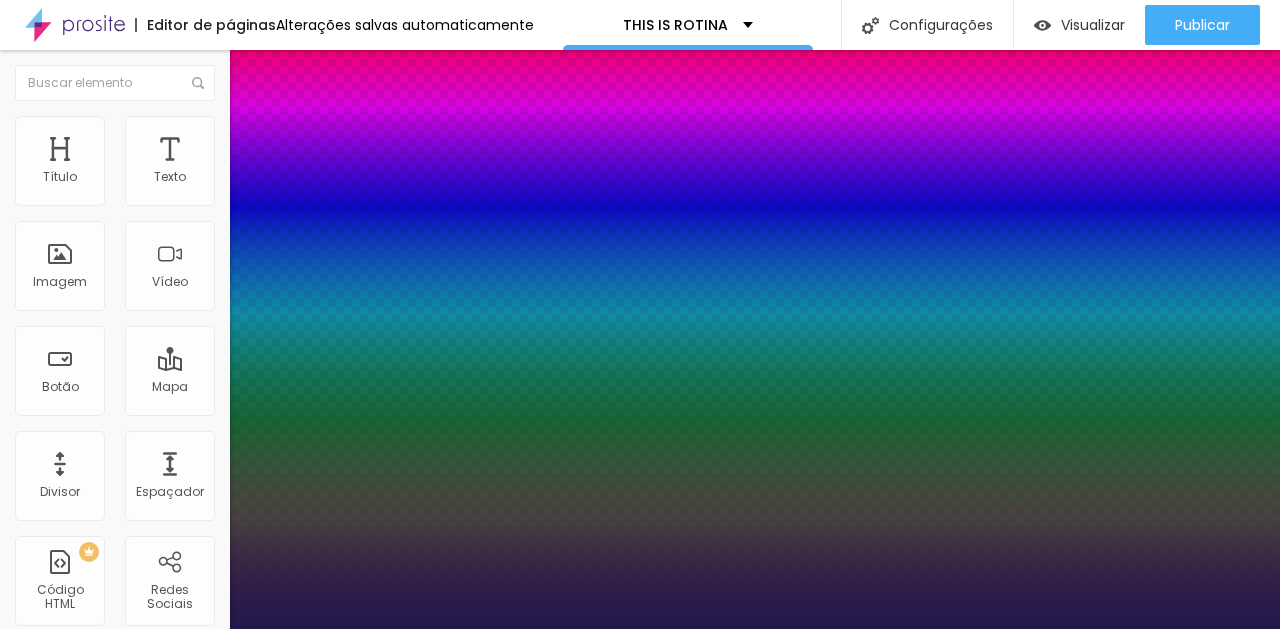 select on "Montserrat" 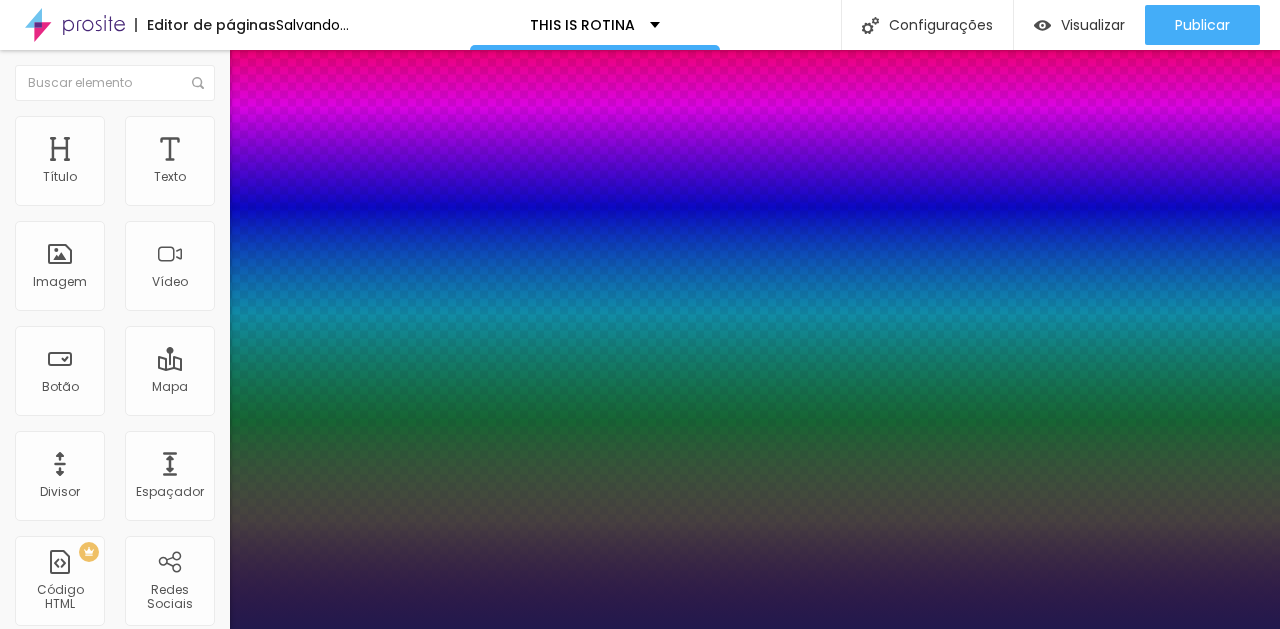 type on "1" 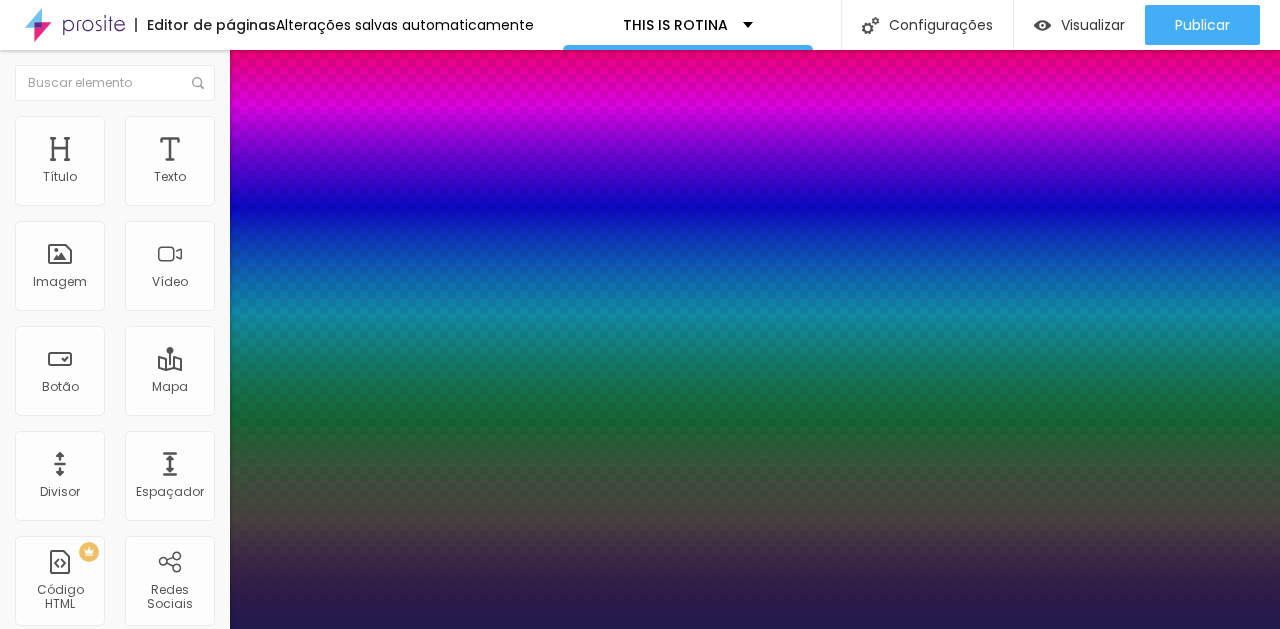 select on "MontserratLight" 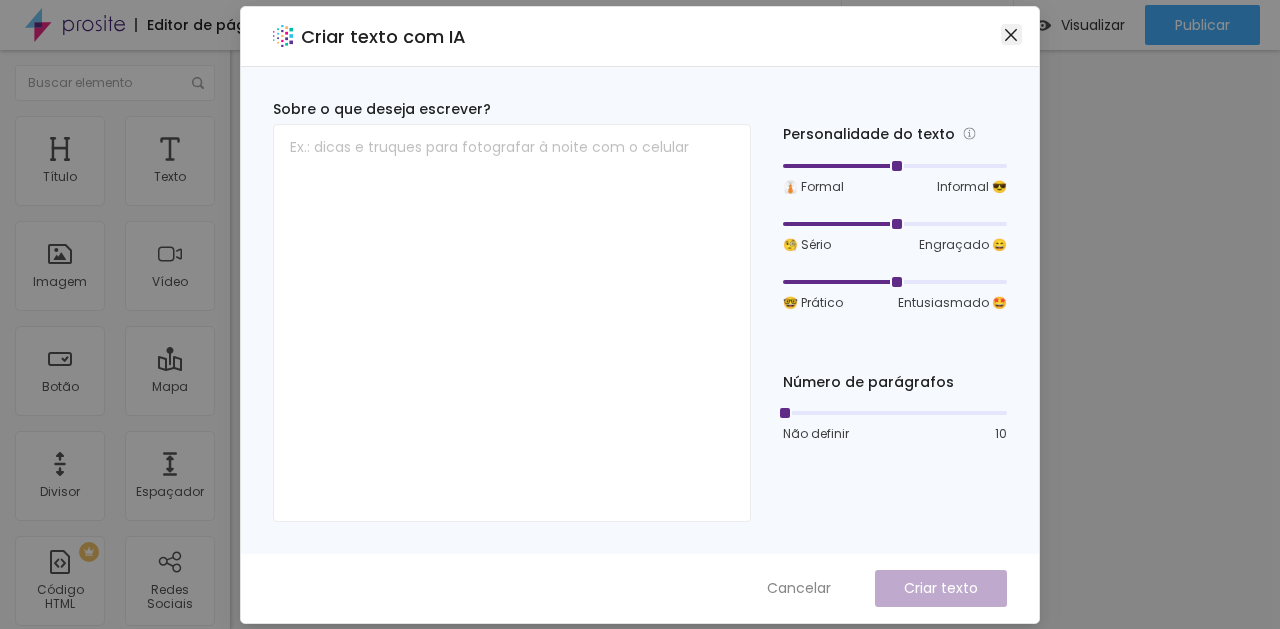 click 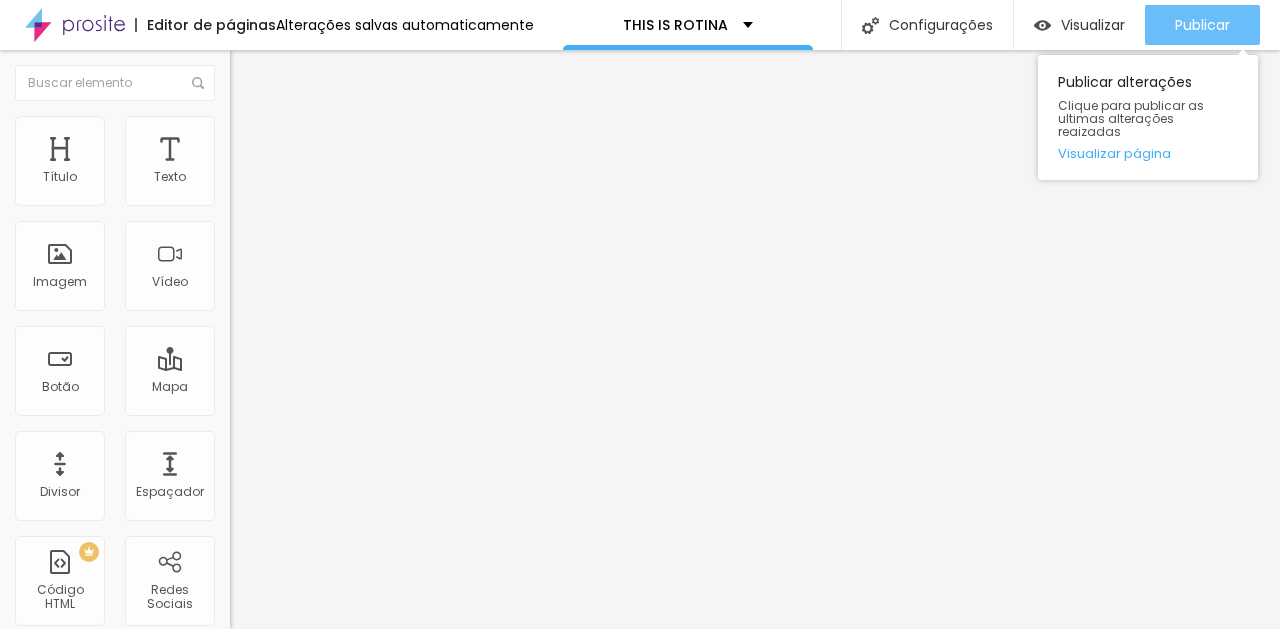click on "Publicar" at bounding box center [1202, 25] 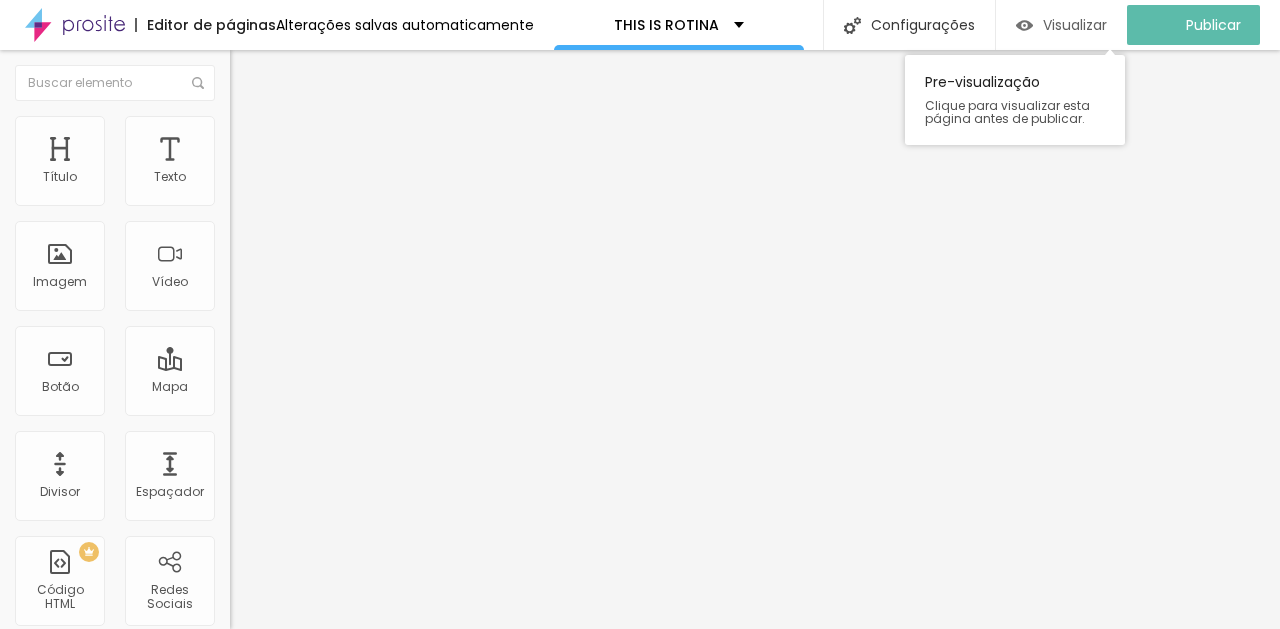 click on "Visualizar" at bounding box center [1075, 25] 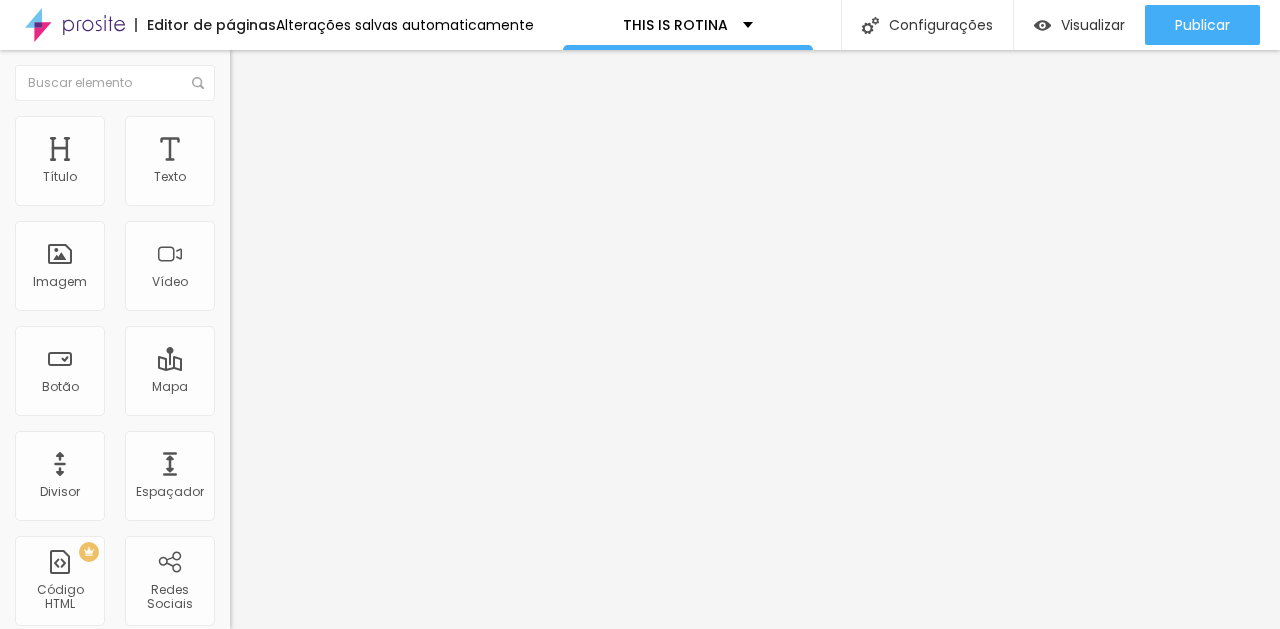 click on "Editar Coluna" at bounding box center [345, 73] 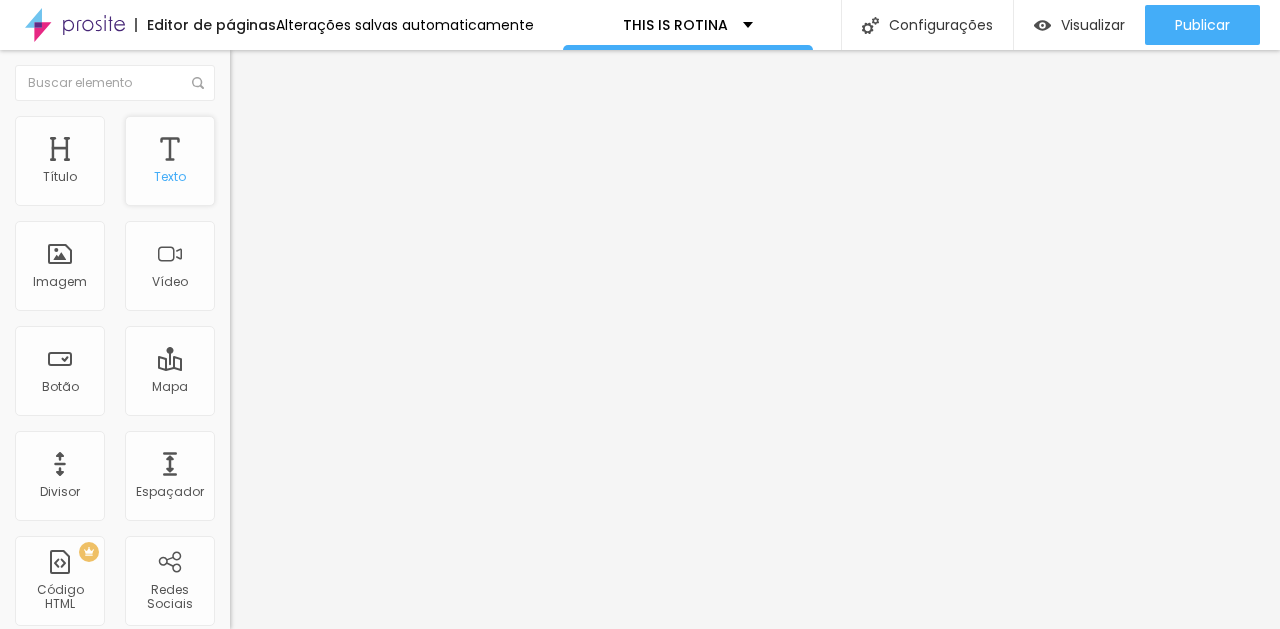 scroll, scrollTop: 57, scrollLeft: 0, axis: vertical 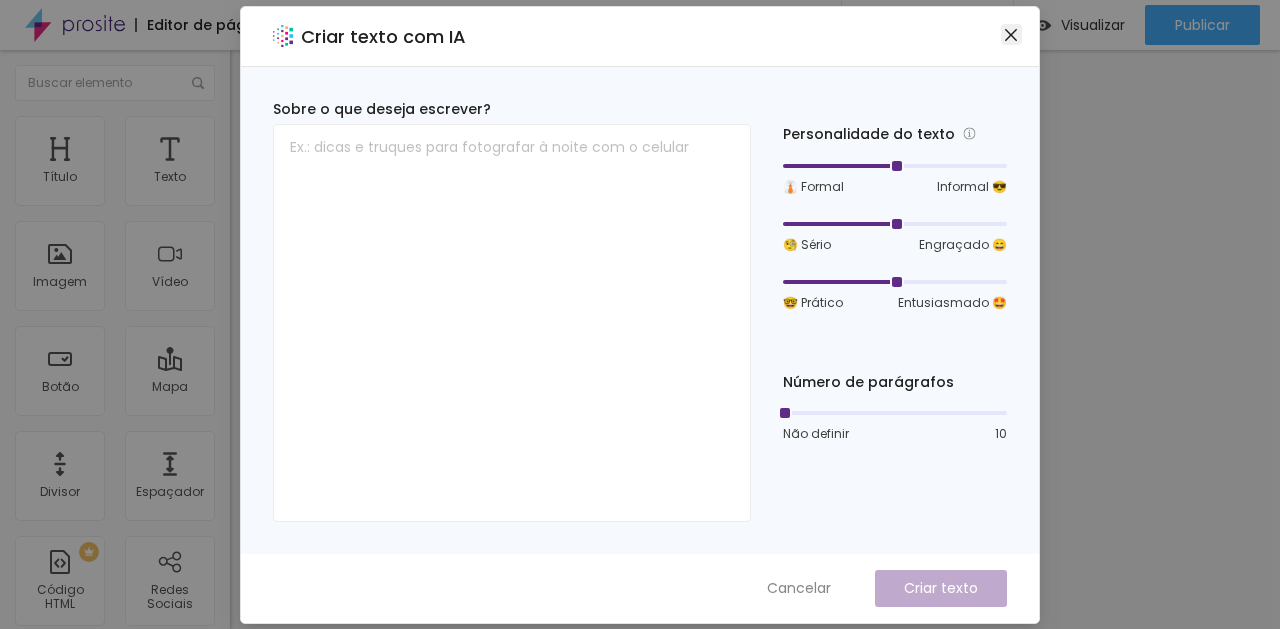 click at bounding box center (1011, 35) 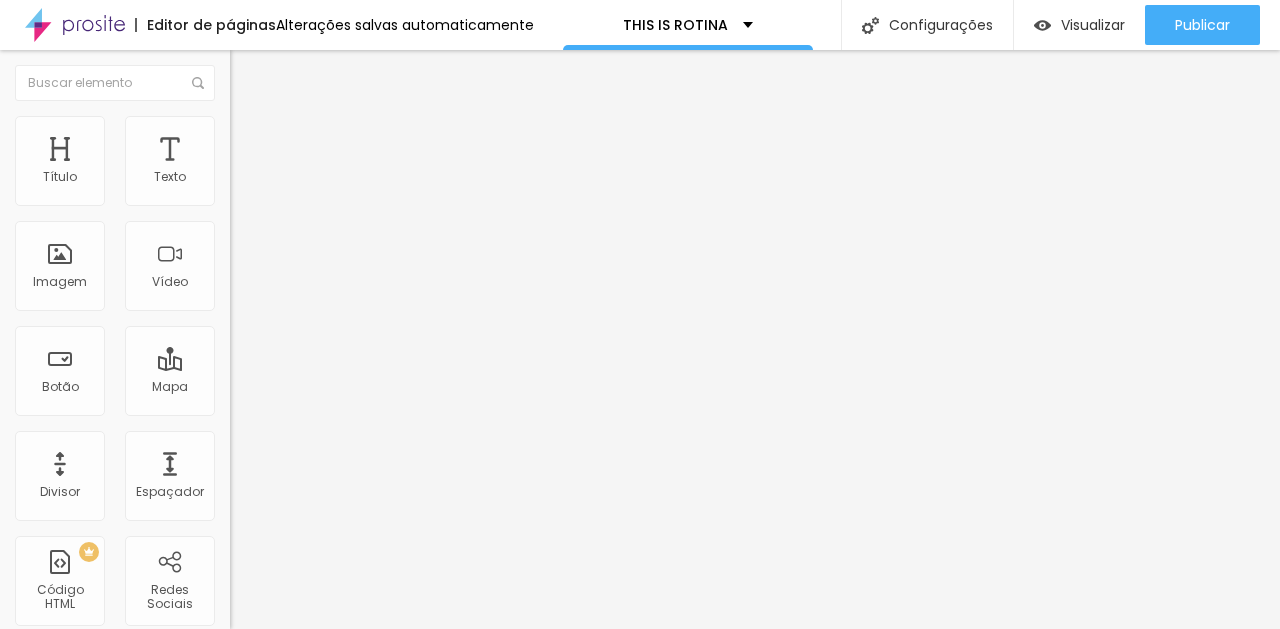 click on "Editar Imagem" at bounding box center [345, 73] 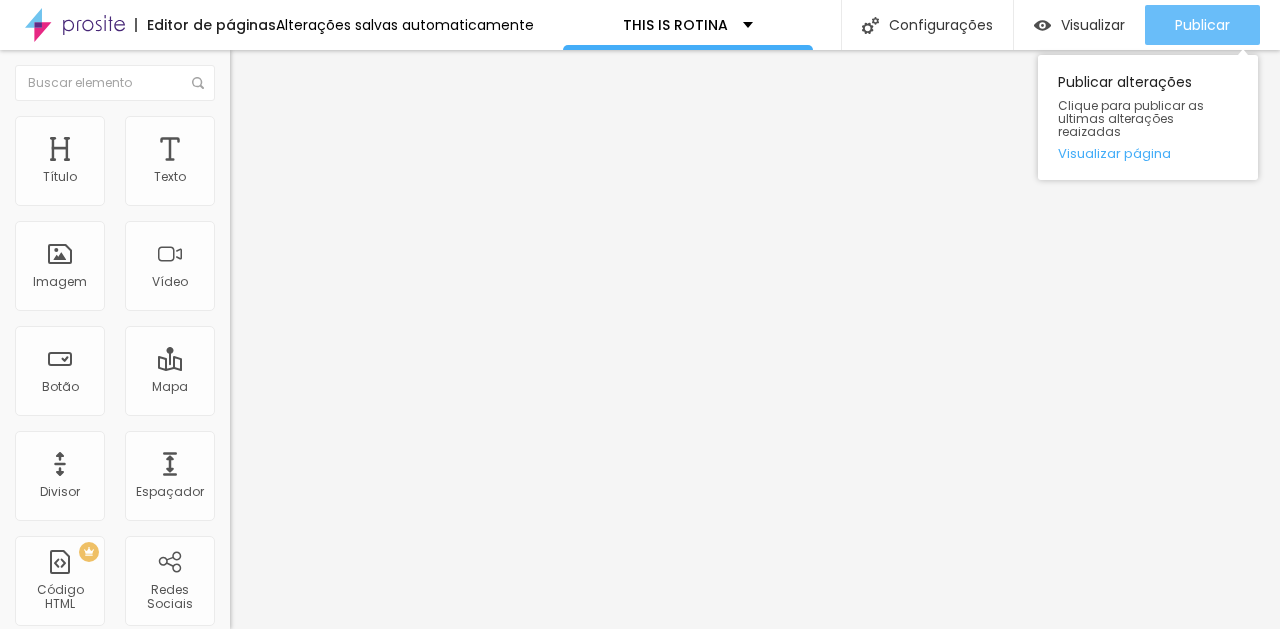 click on "Publicar" at bounding box center [1202, 25] 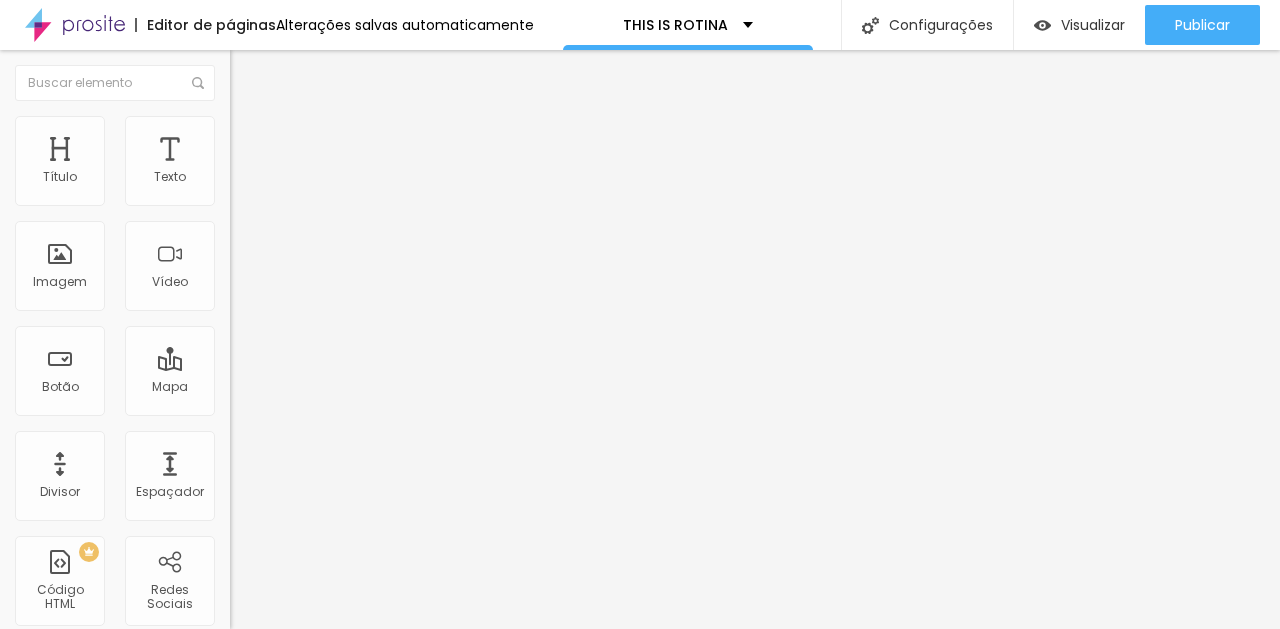 click on "Editar Imagem" at bounding box center (345, 73) 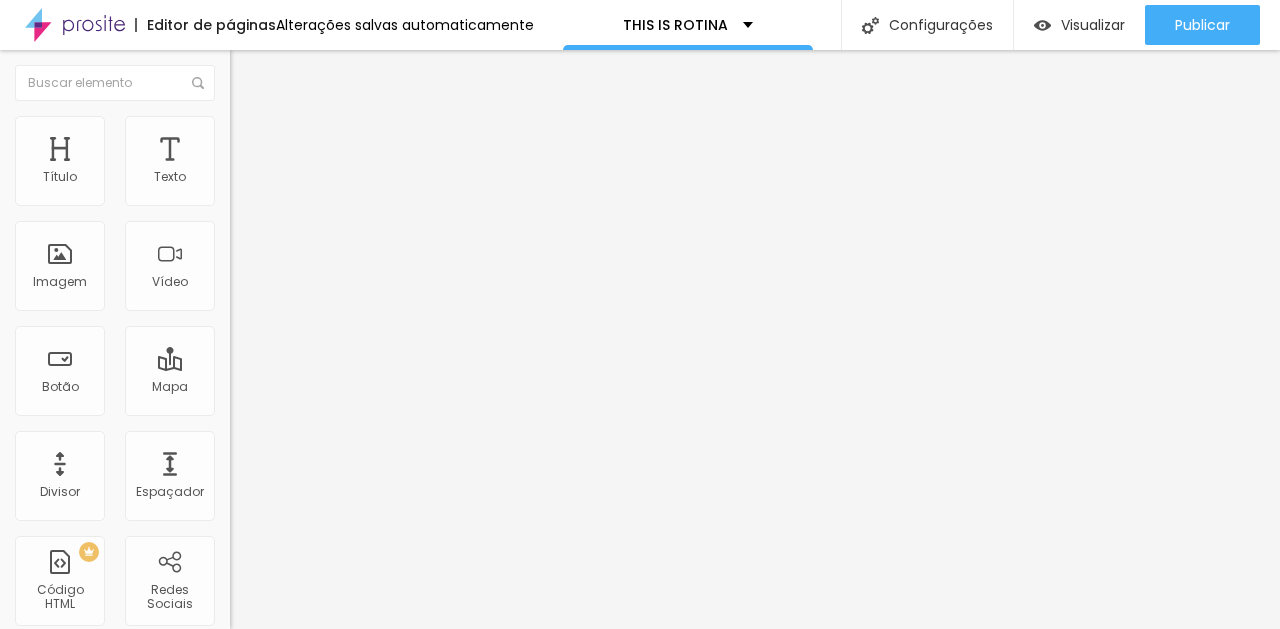 click at bounding box center (244, 181) 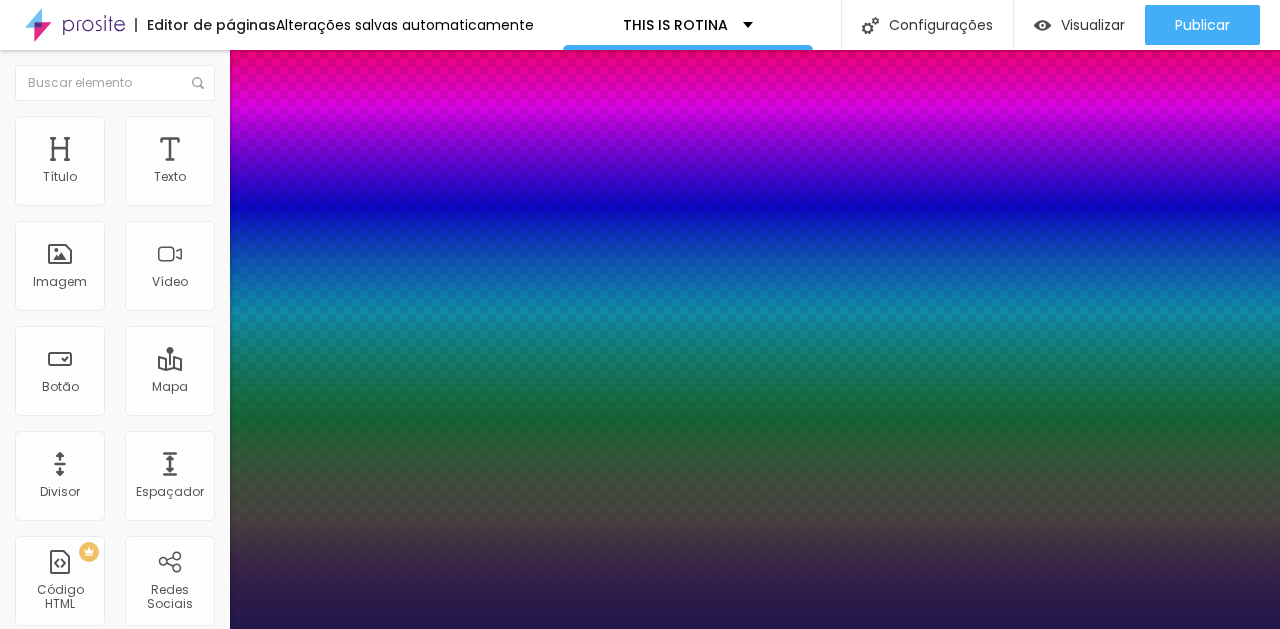 type on "1" 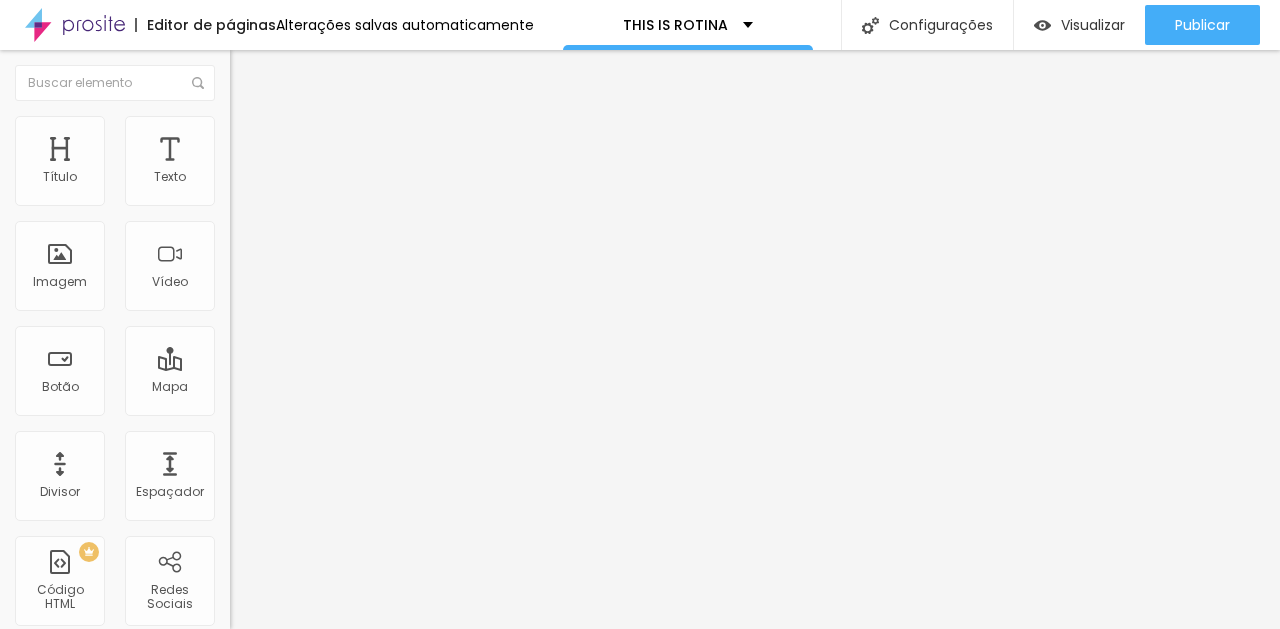 click at bounding box center [253, 73] 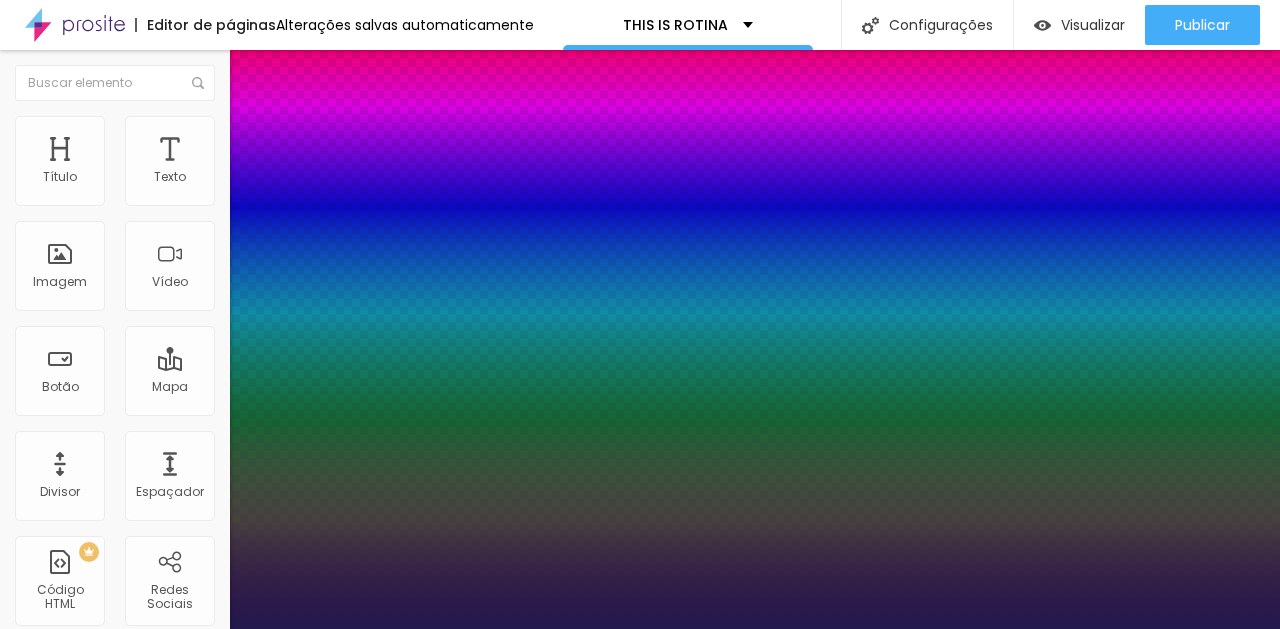 type on "1" 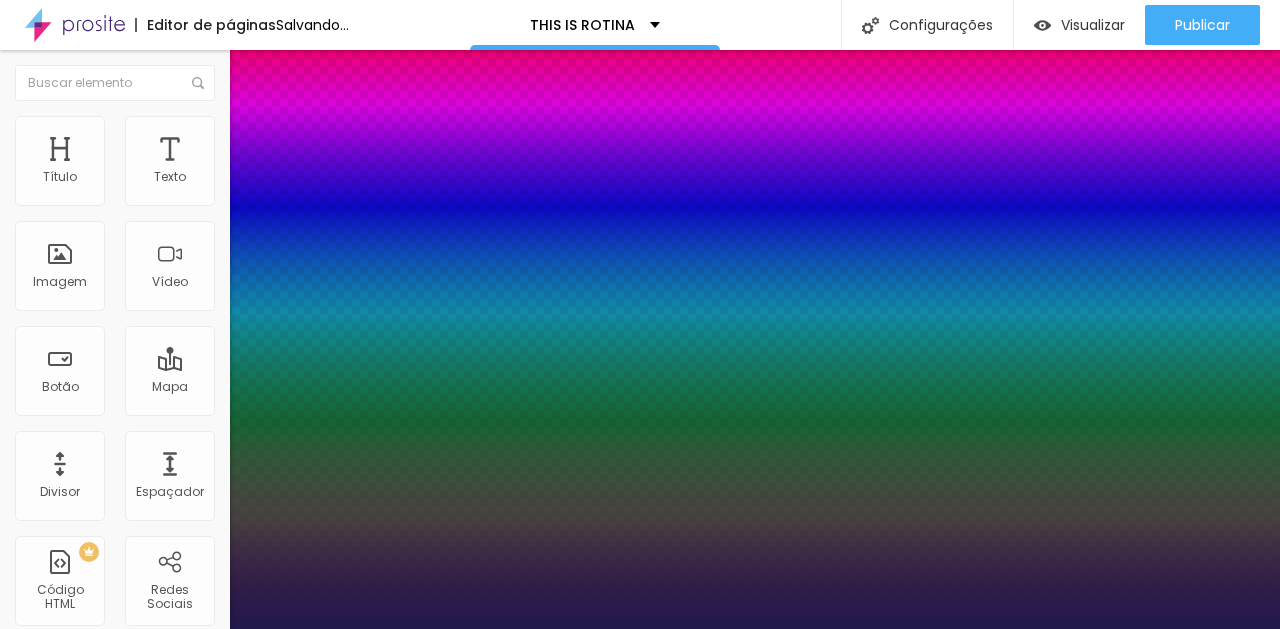 type on "1" 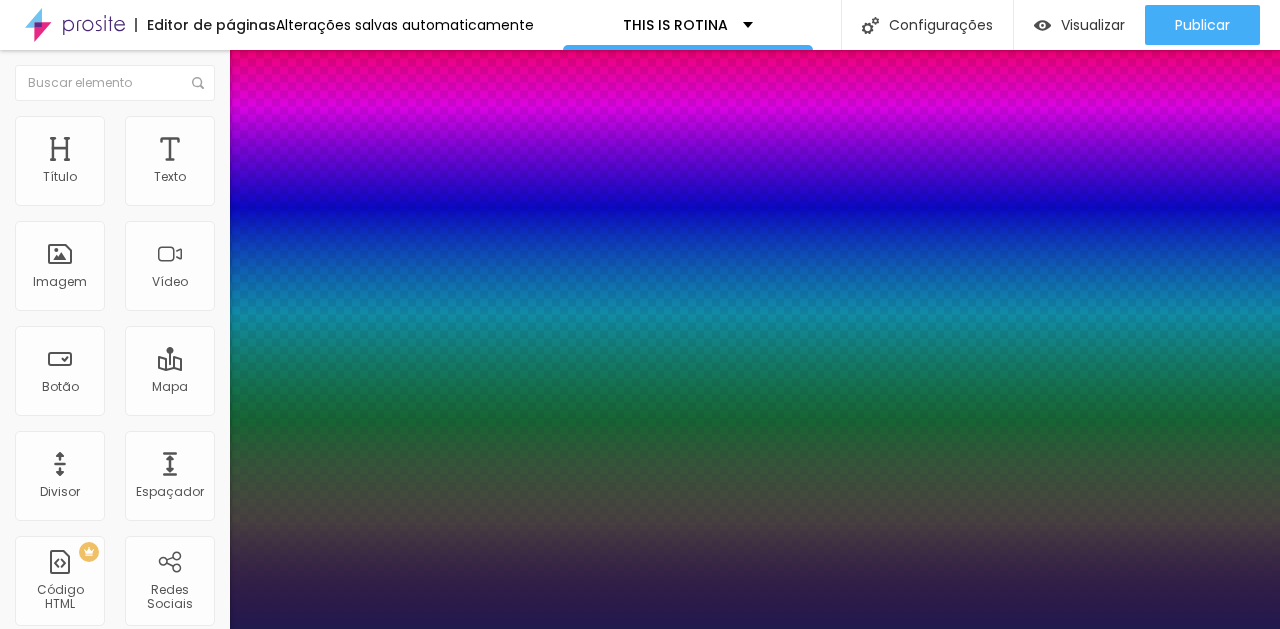 select on "AbrilFatface-Regular" 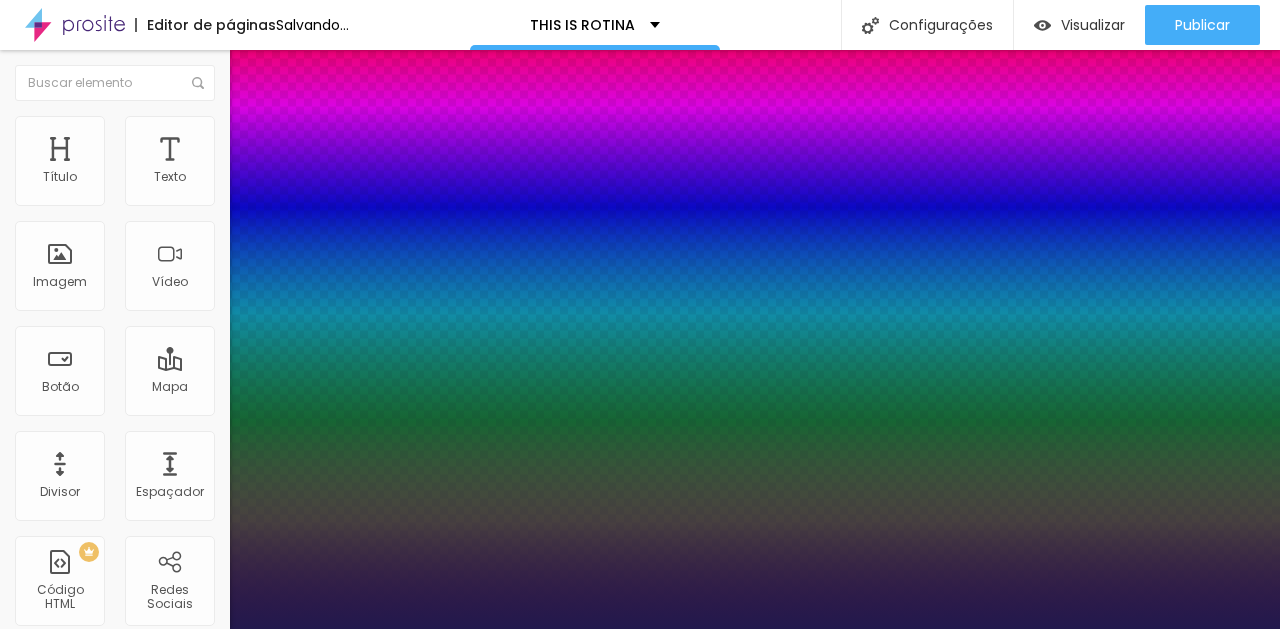 type on "1" 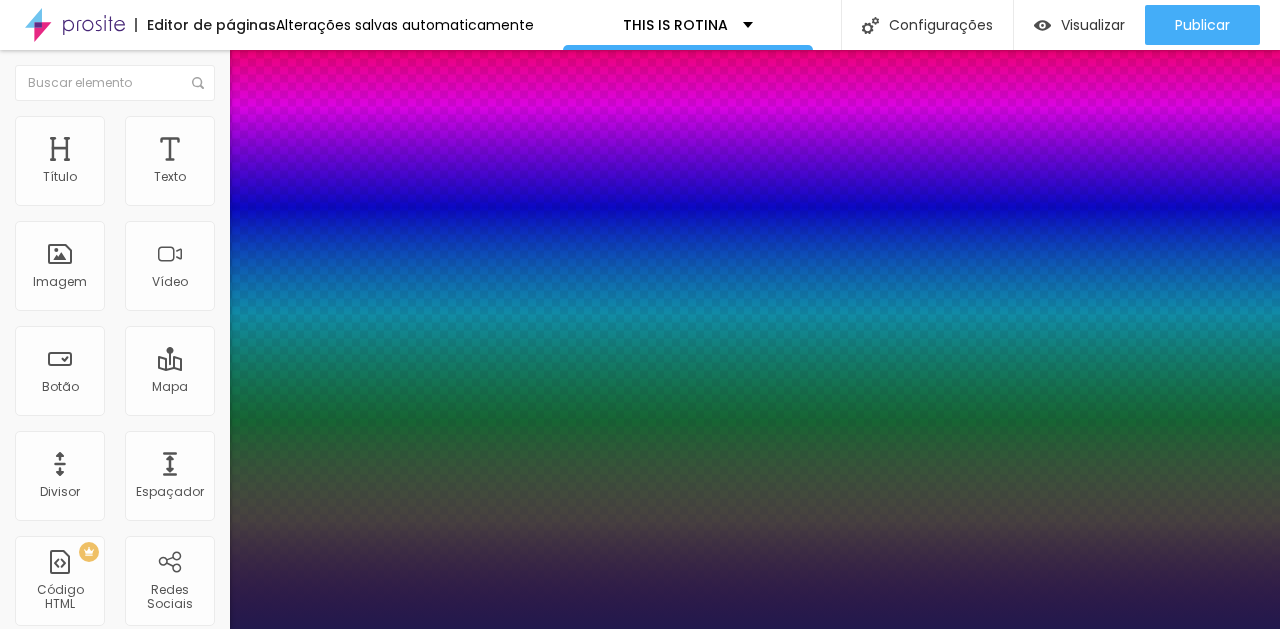 select on "AmaticaSC" 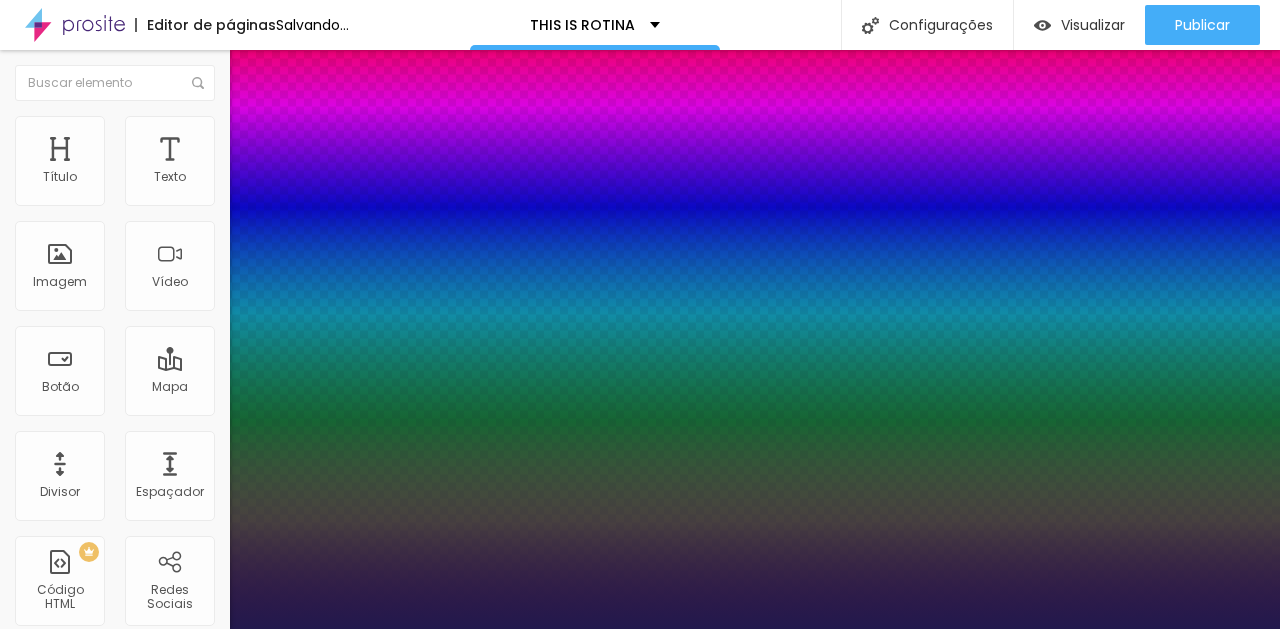 type on "1" 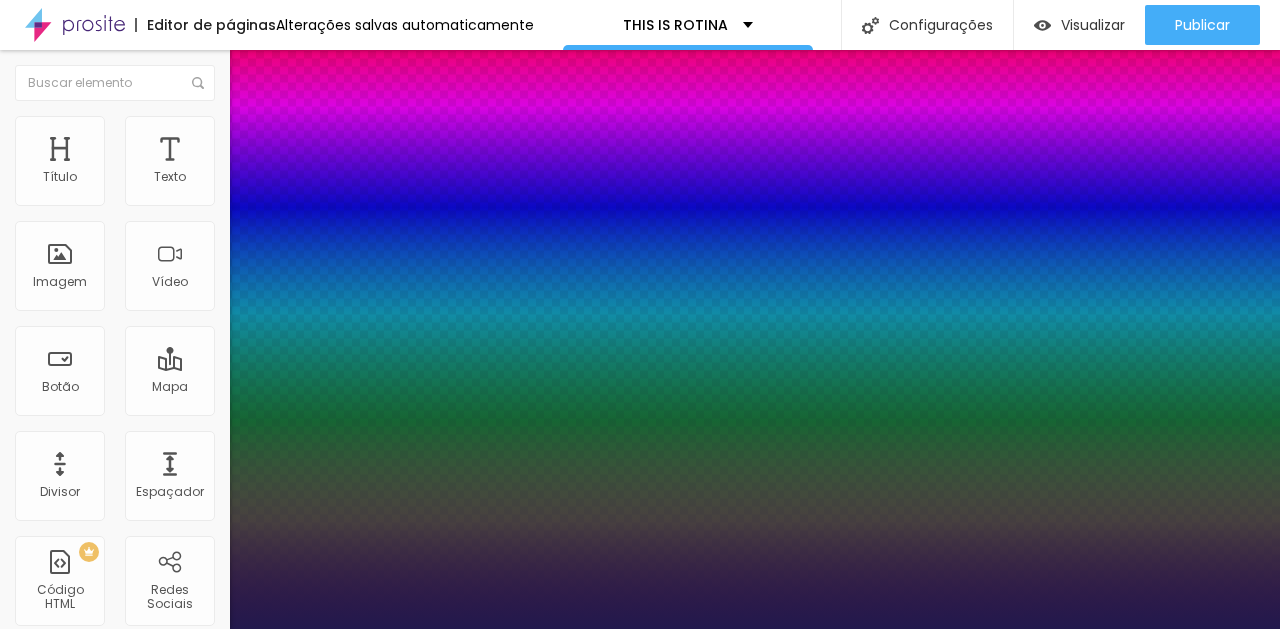 select on "Amita-Bold" 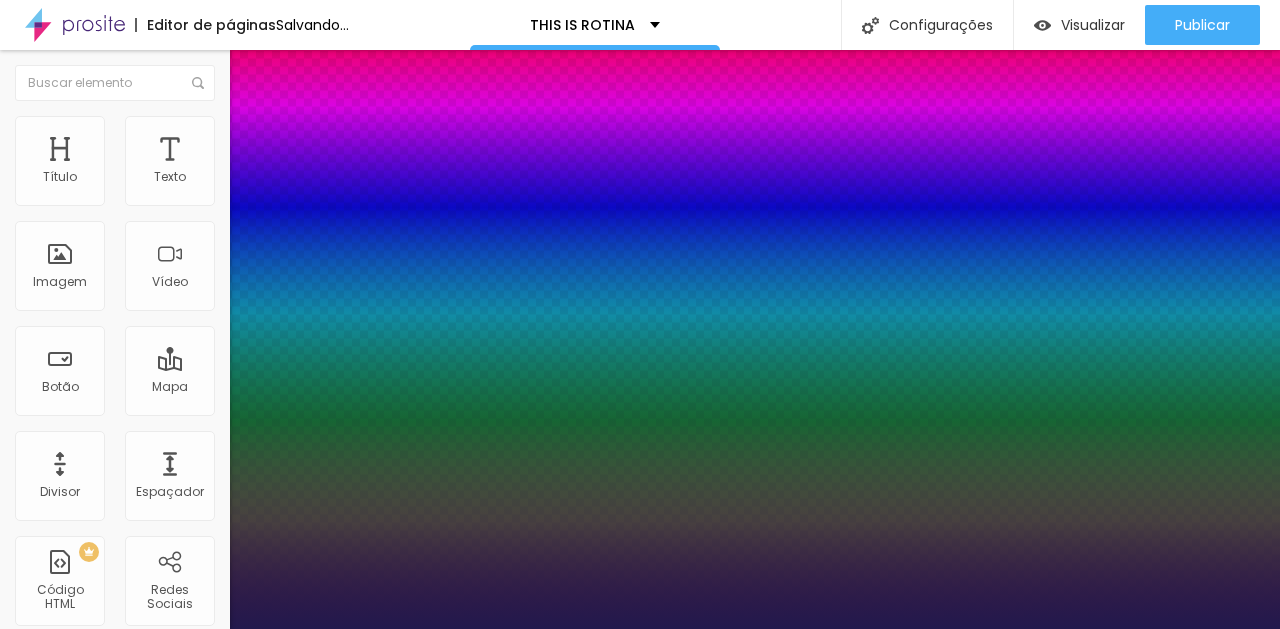type on "1" 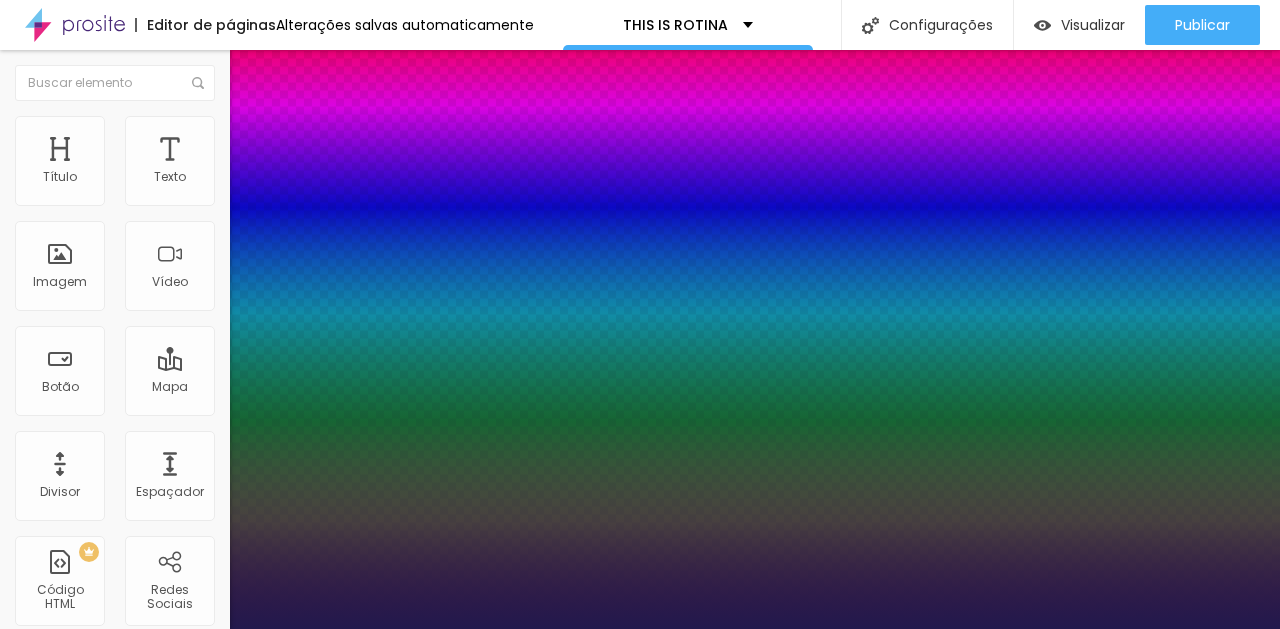 select on "AmaticaSC" 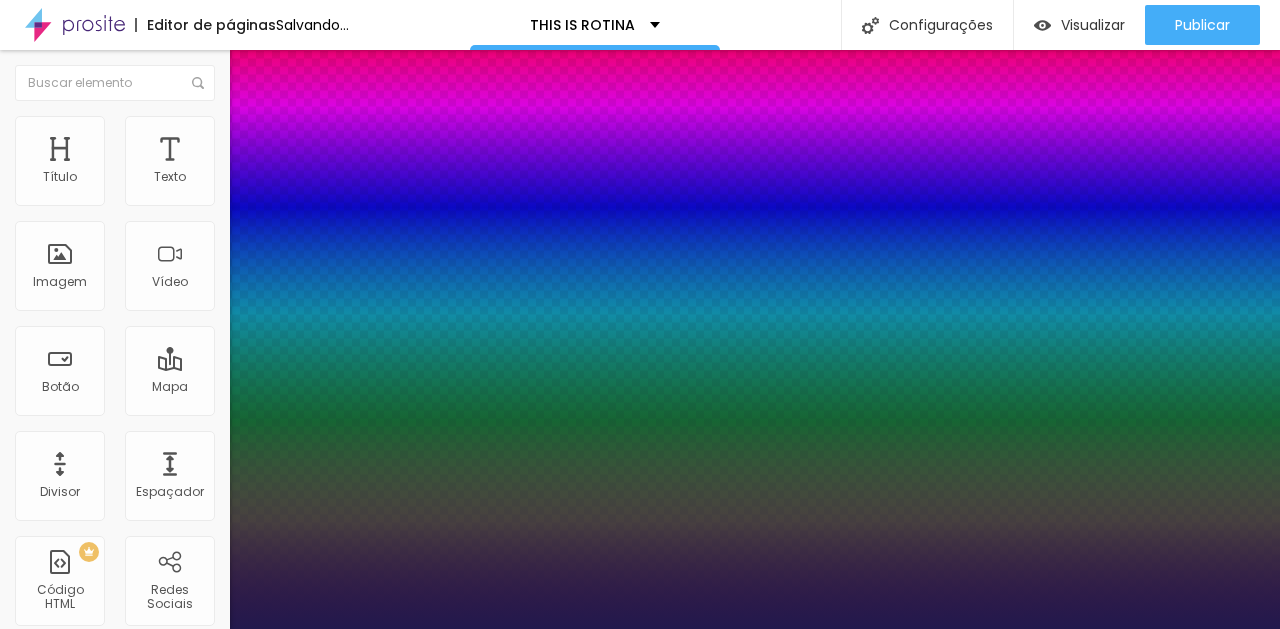 type on "1" 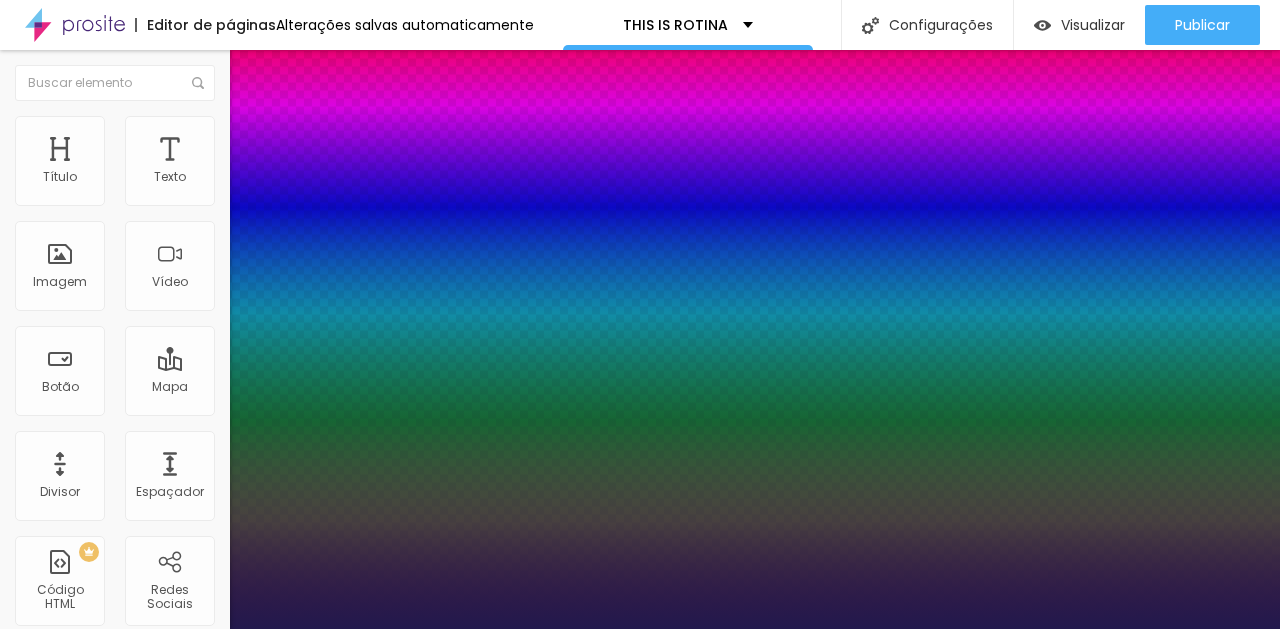 select on "[PERSON_NAME]" 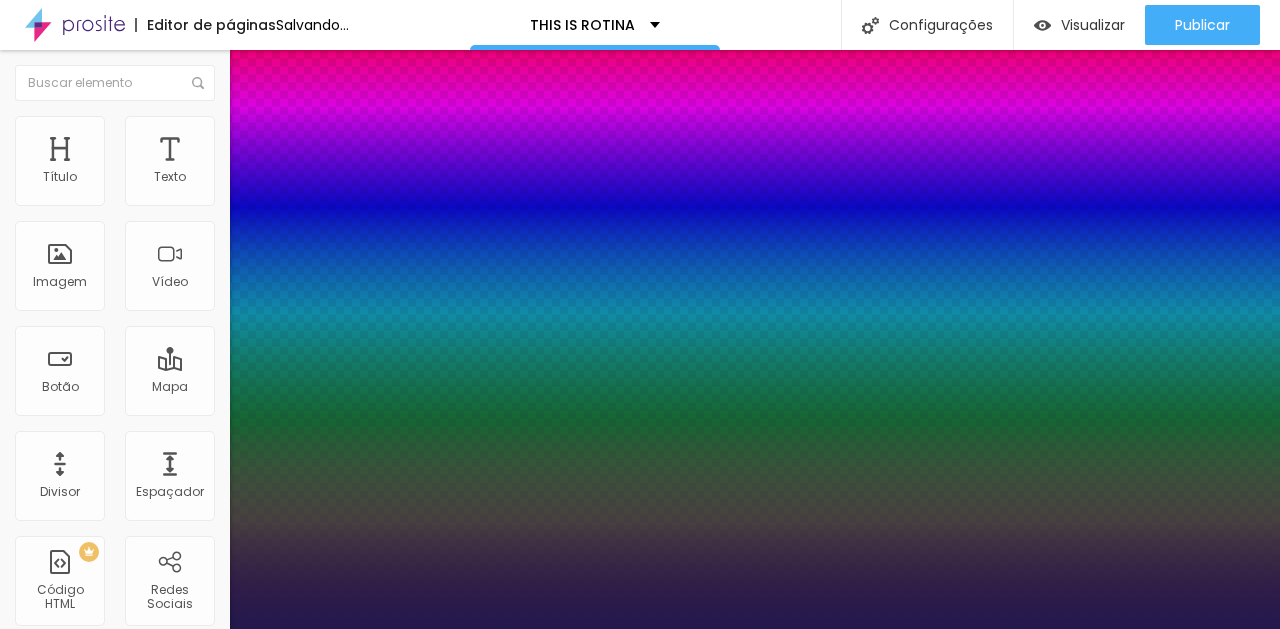 type on "1" 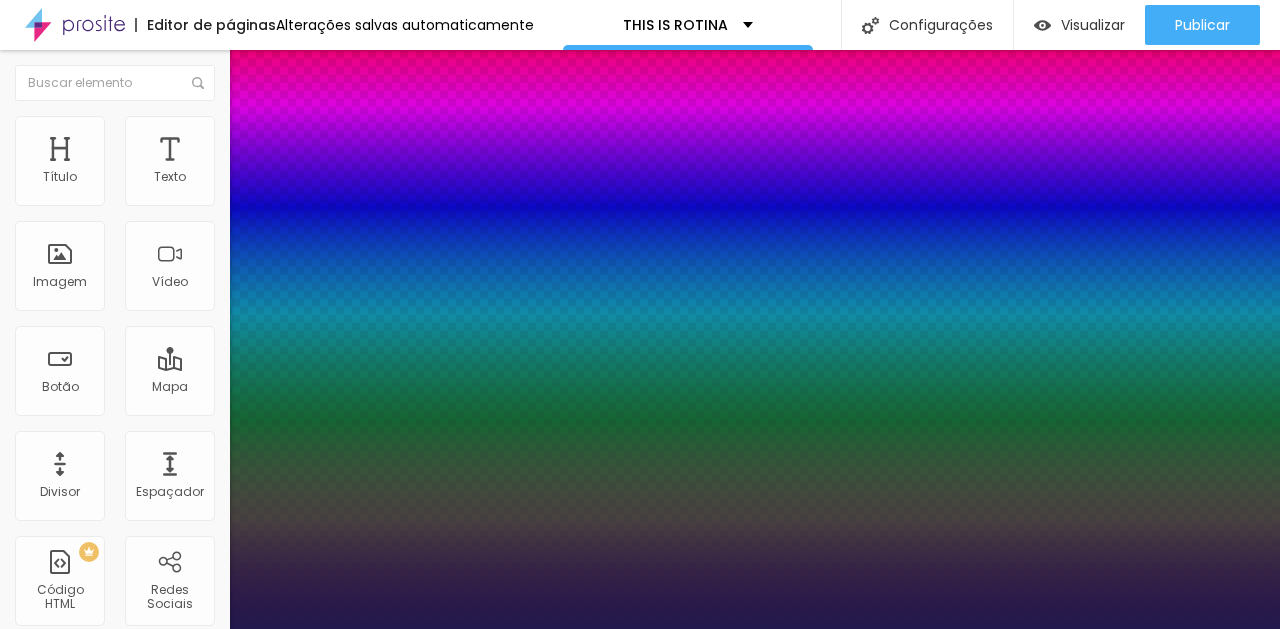 select on "Alegreya" 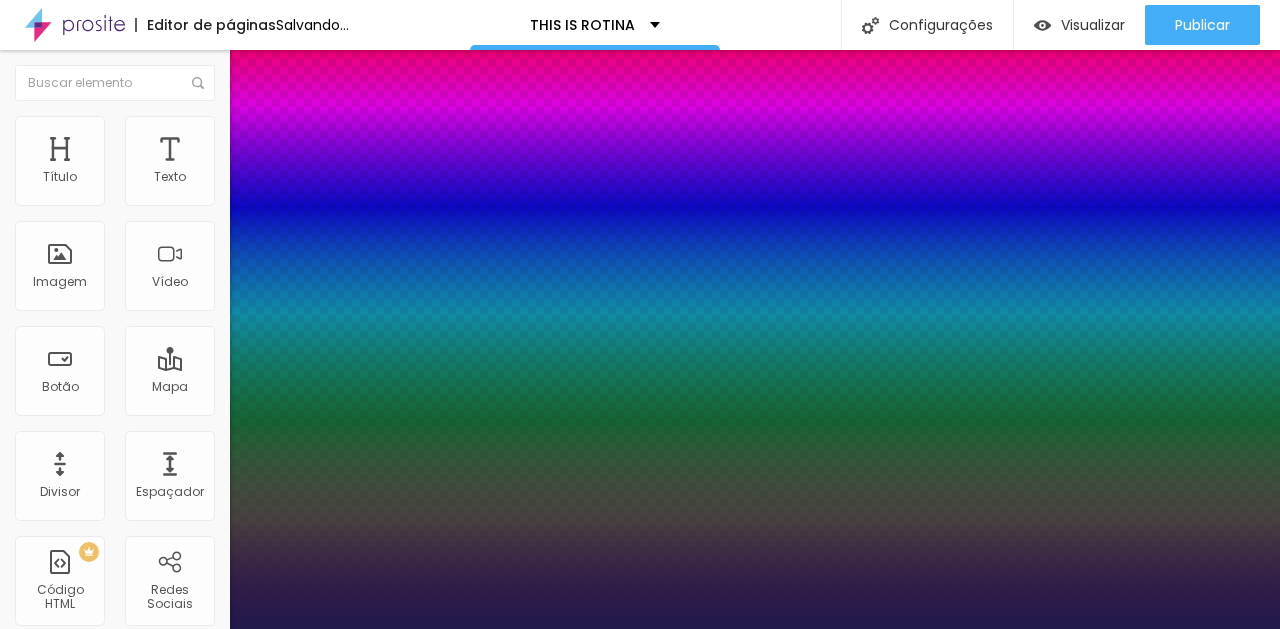 type on "1" 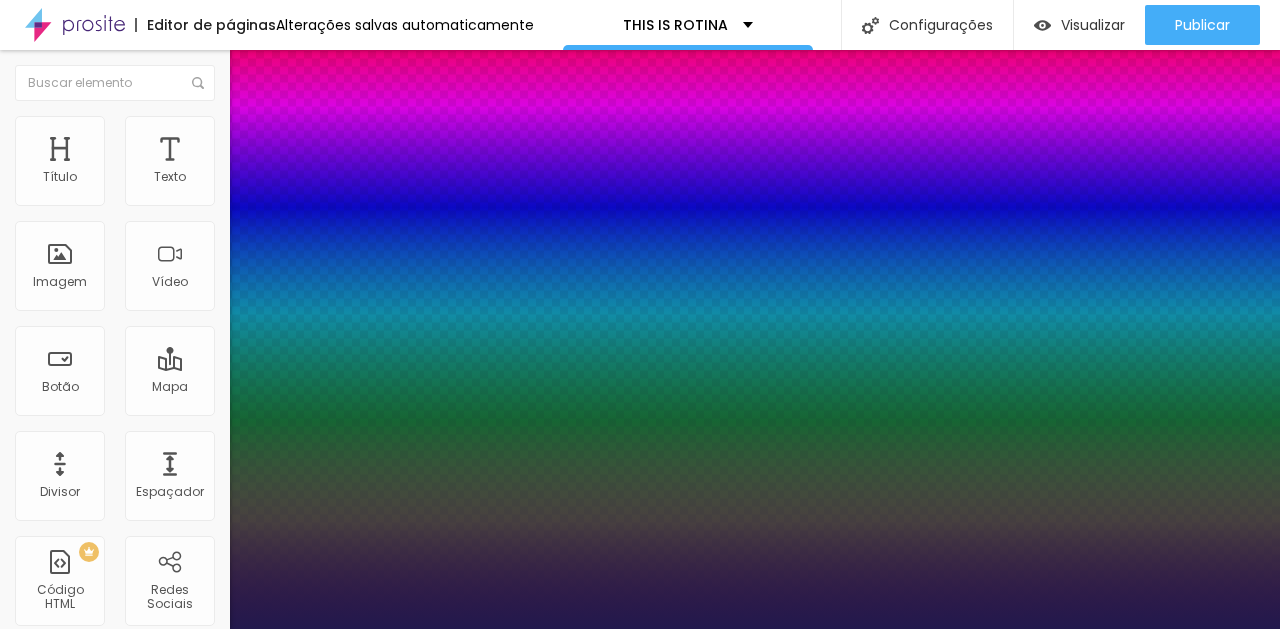 select on "Actor-Regular" 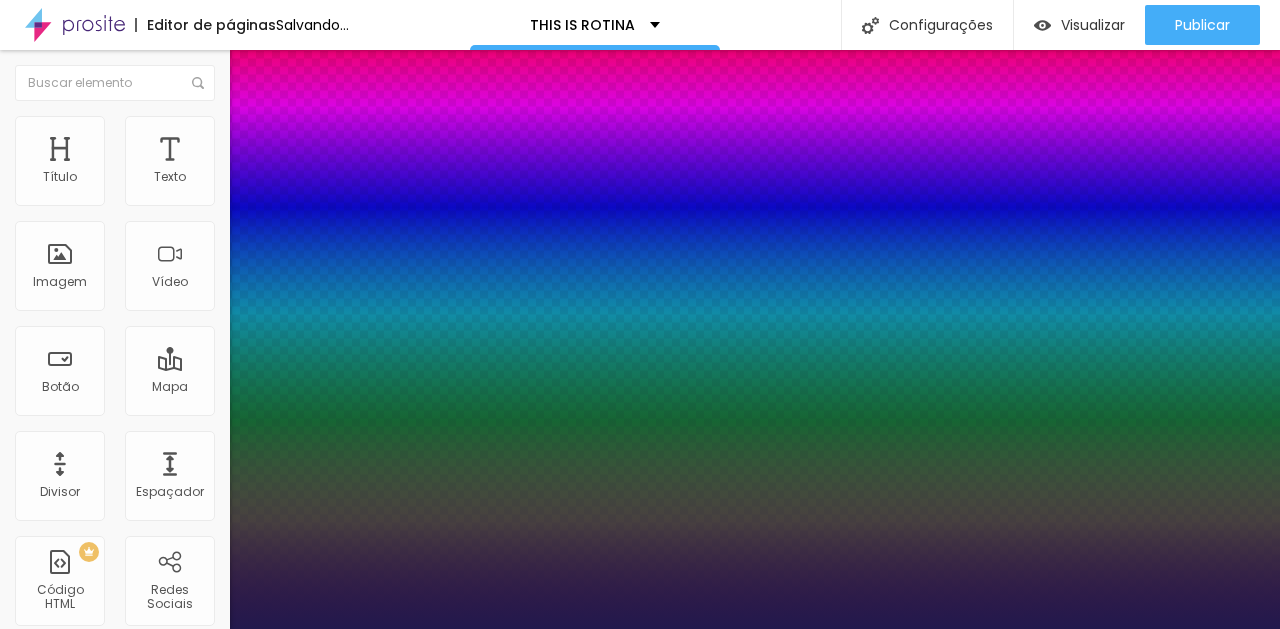 type on "1" 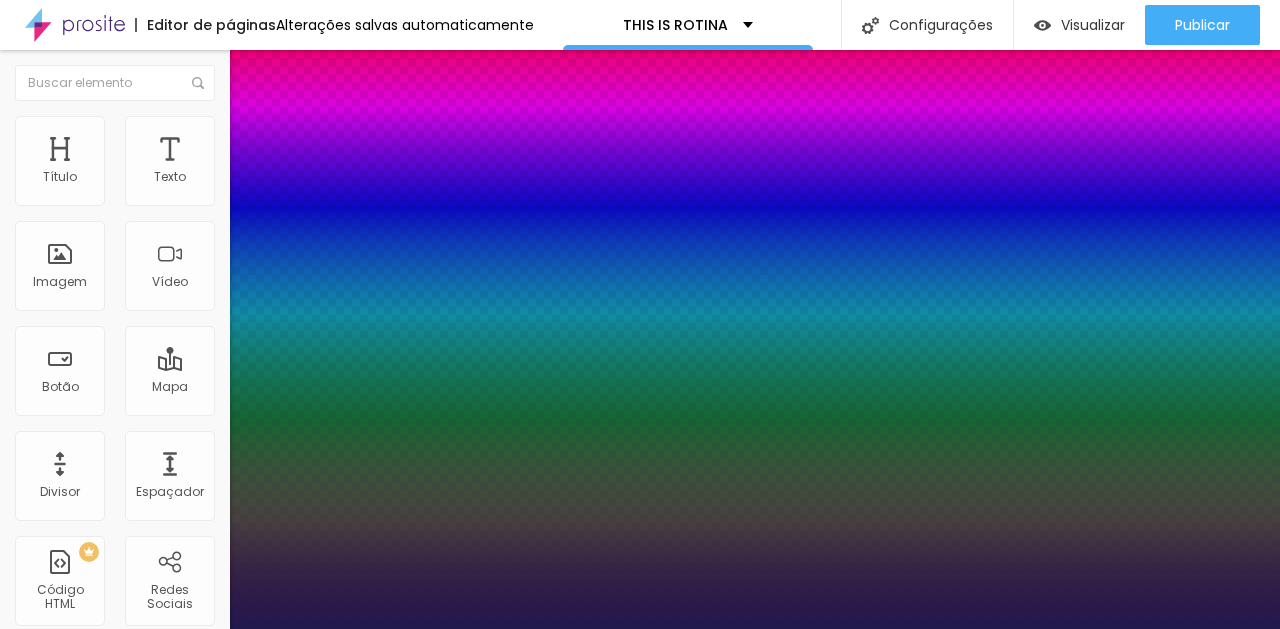 click at bounding box center (640, 629) 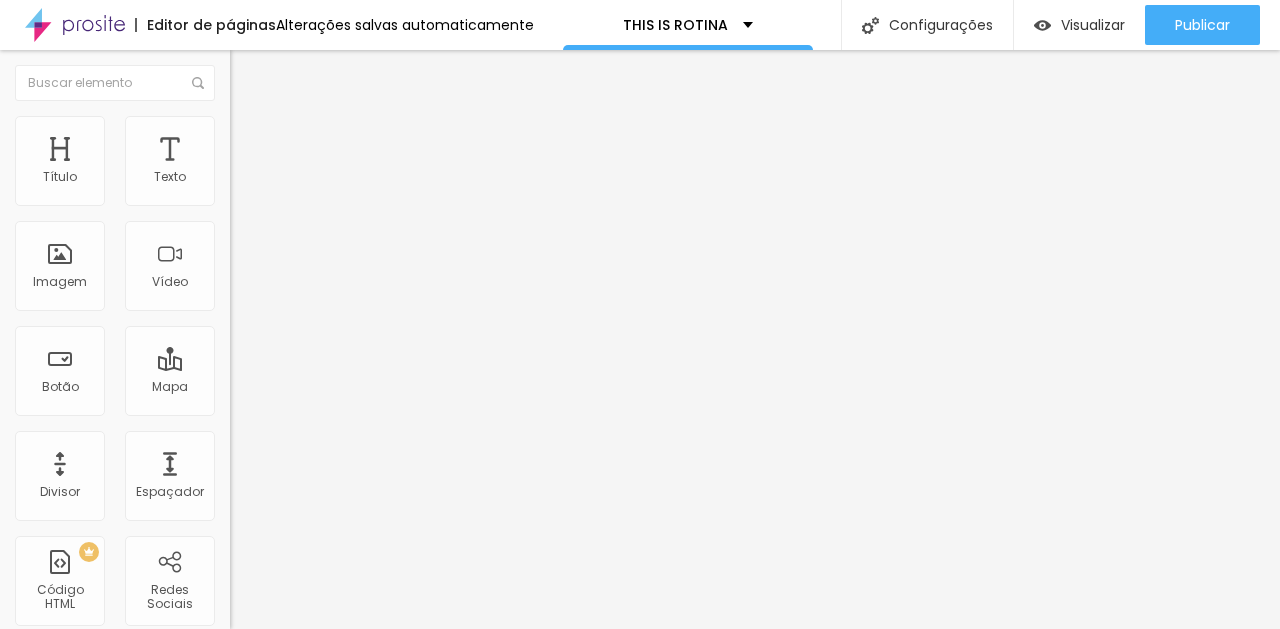 click 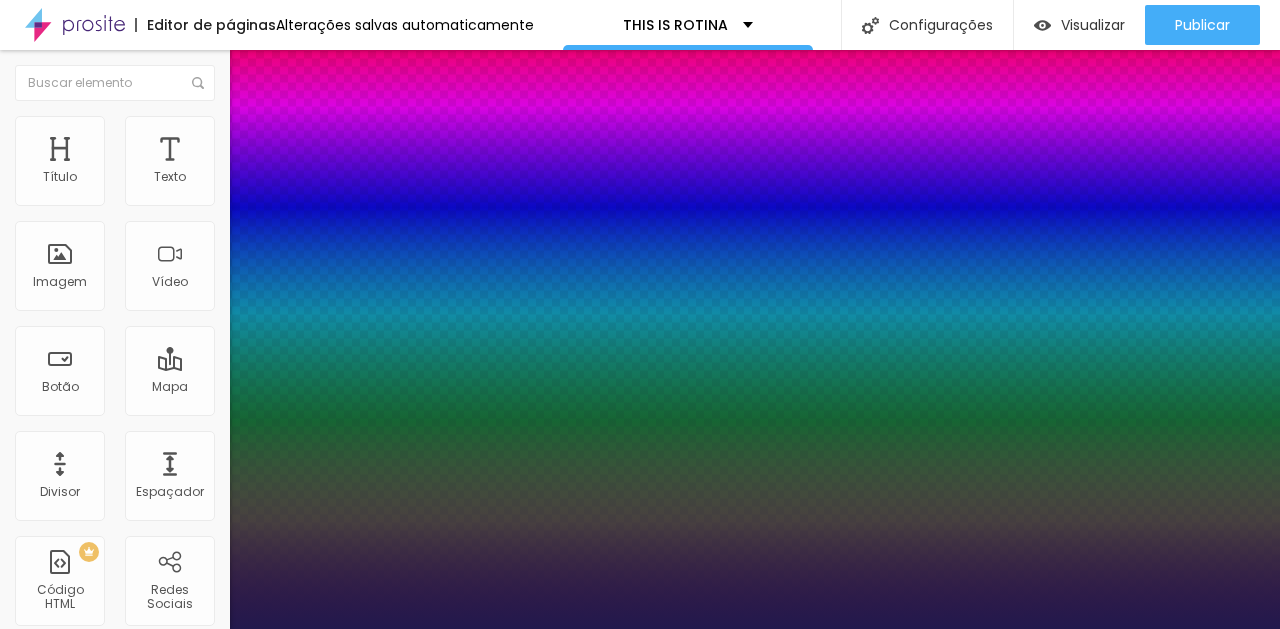 type on "1" 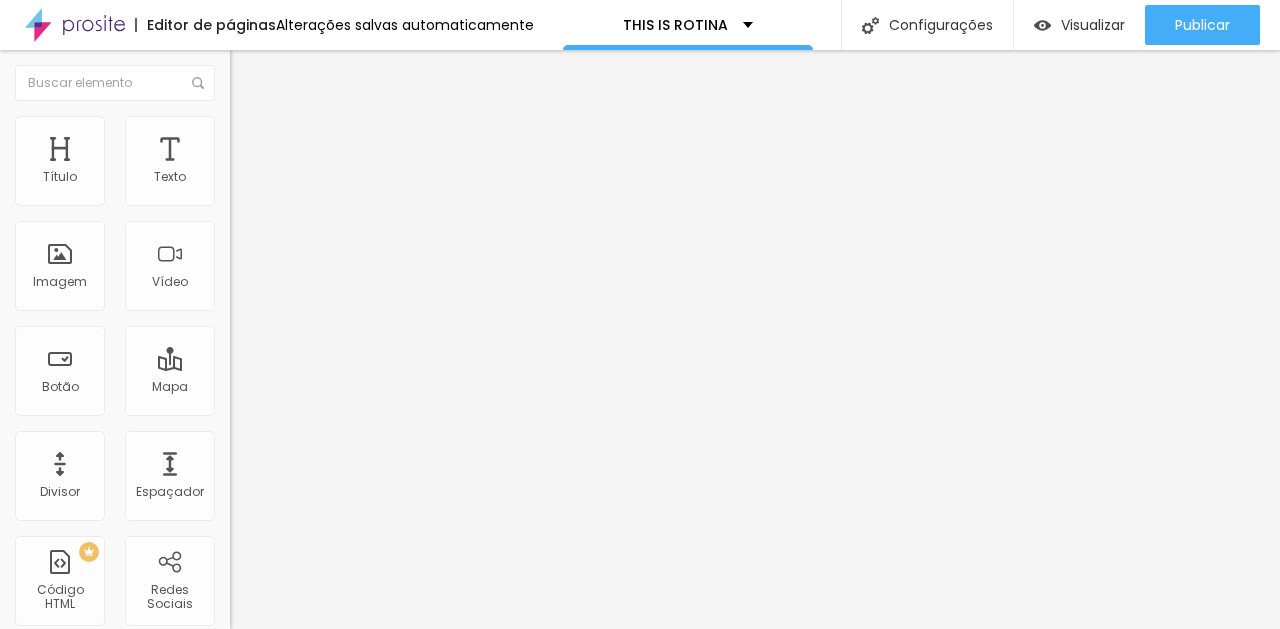 click at bounding box center [244, 181] 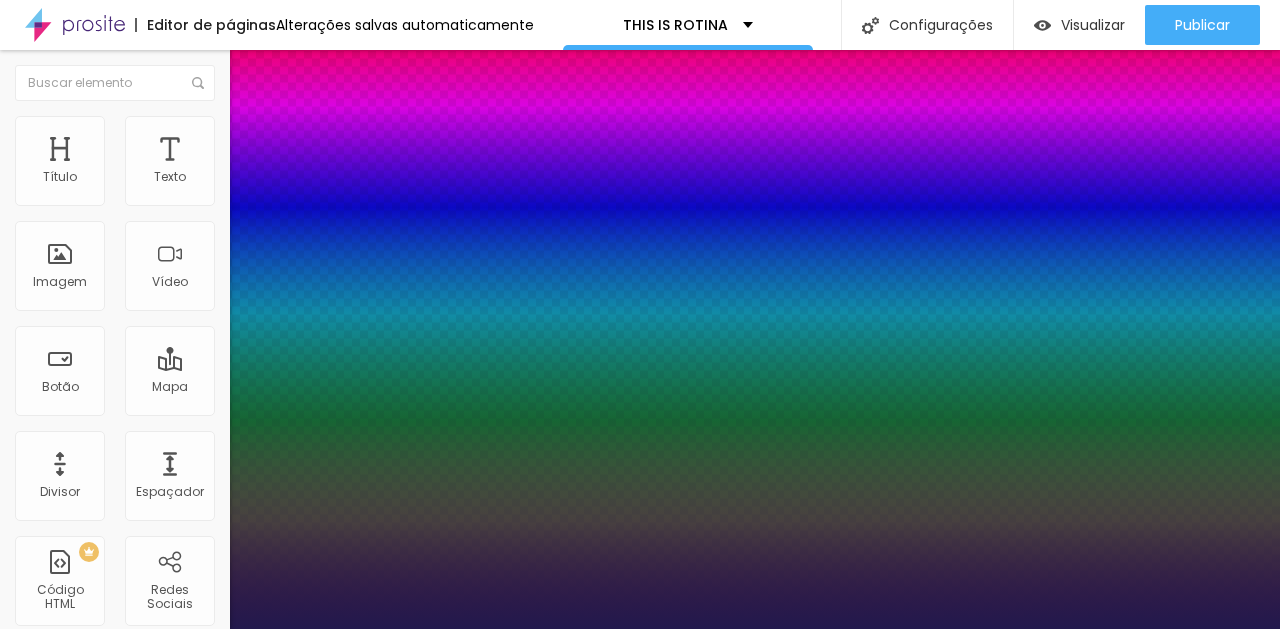 type on "1" 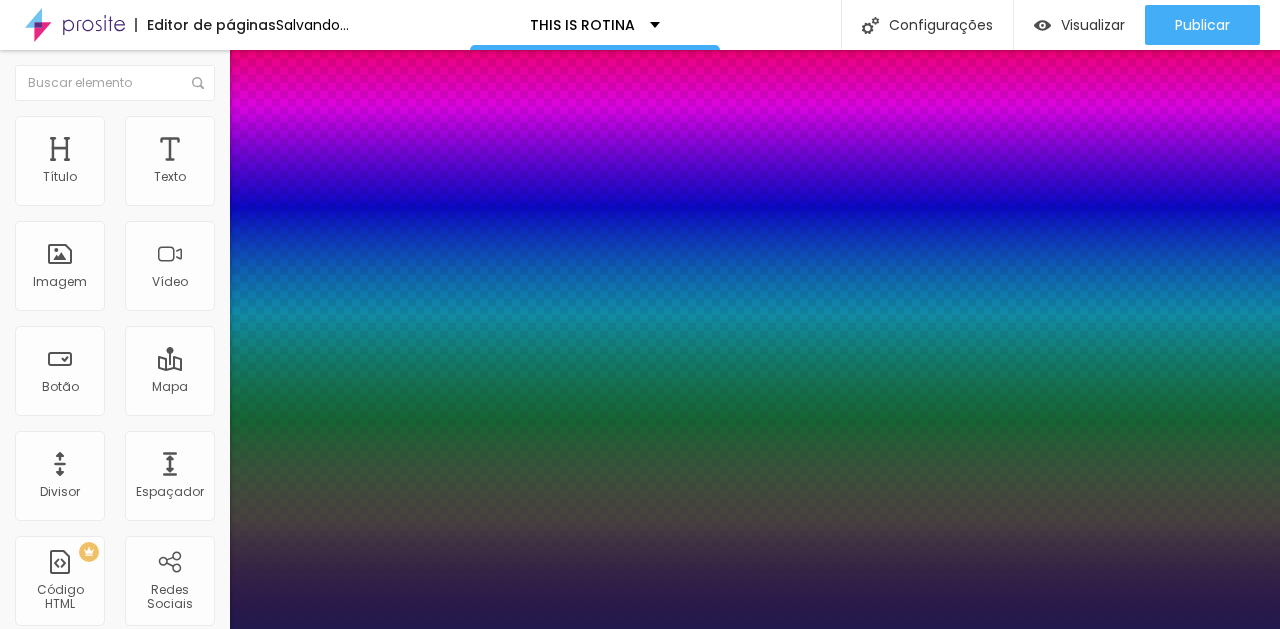type on "1" 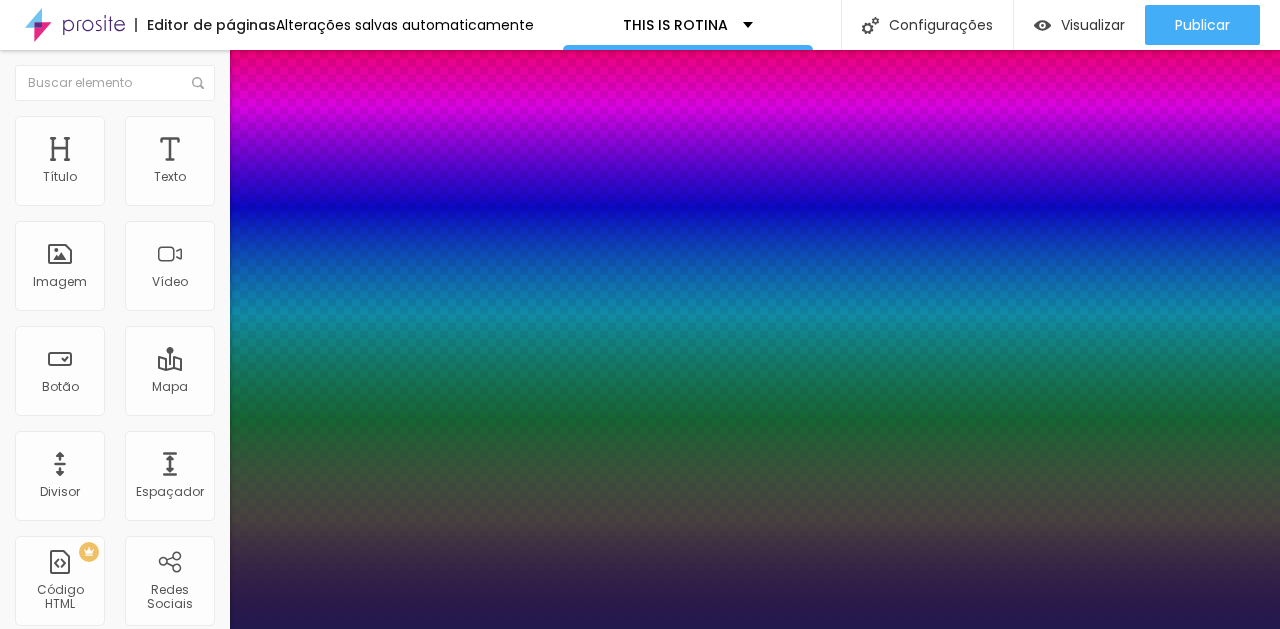 click at bounding box center (640, 629) 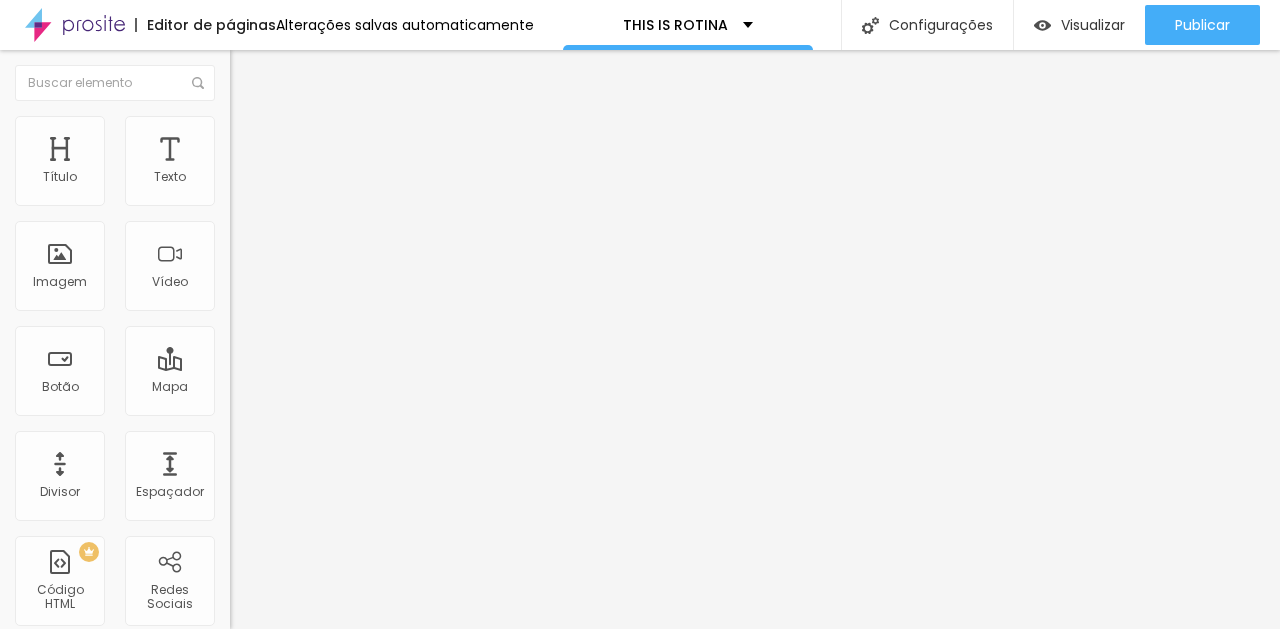 scroll, scrollTop: 0, scrollLeft: 0, axis: both 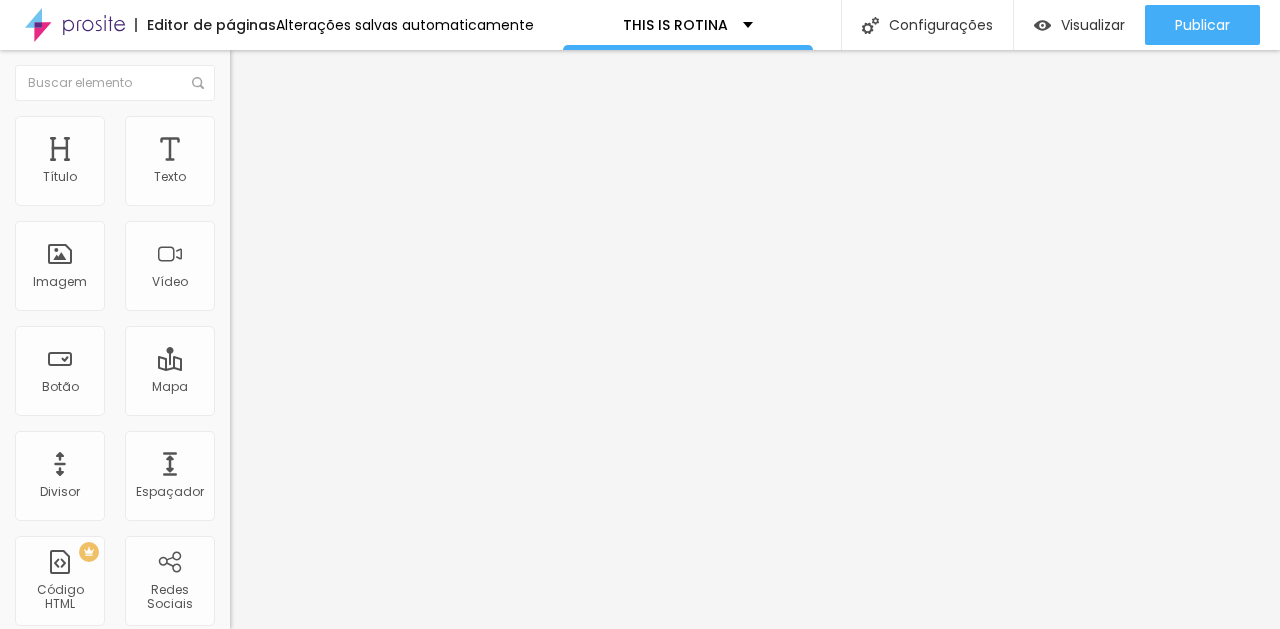 click on "Abrir em uma nova aba" at bounding box center (345, 452) 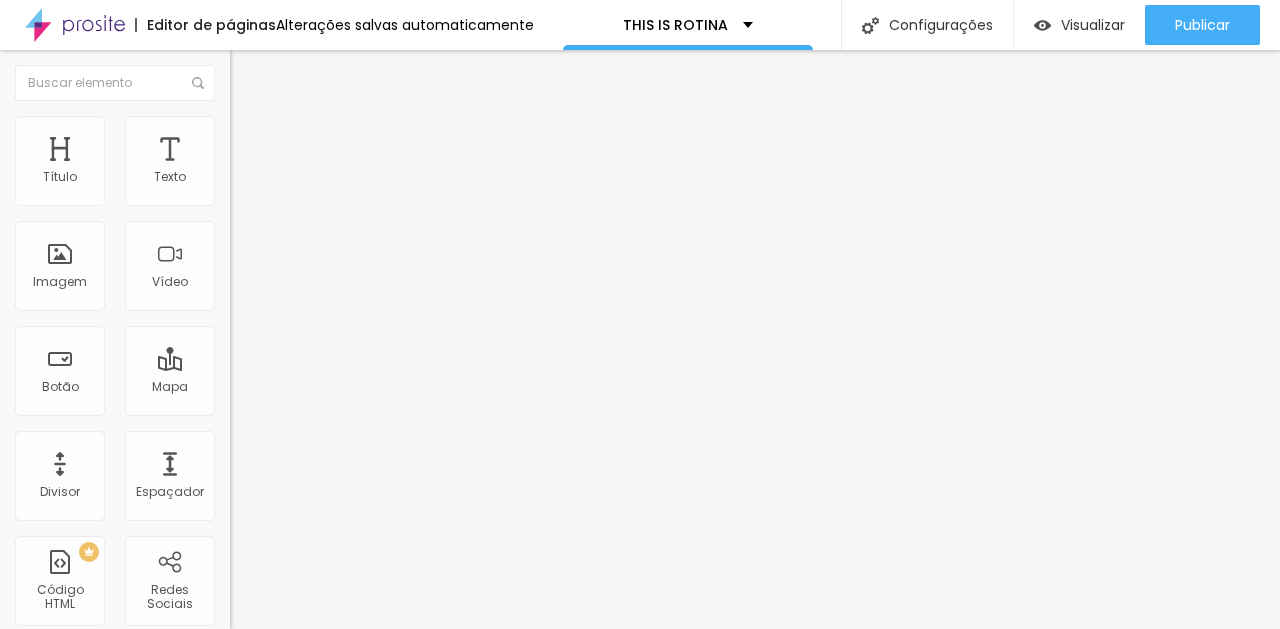 click at bounding box center [244, 285] 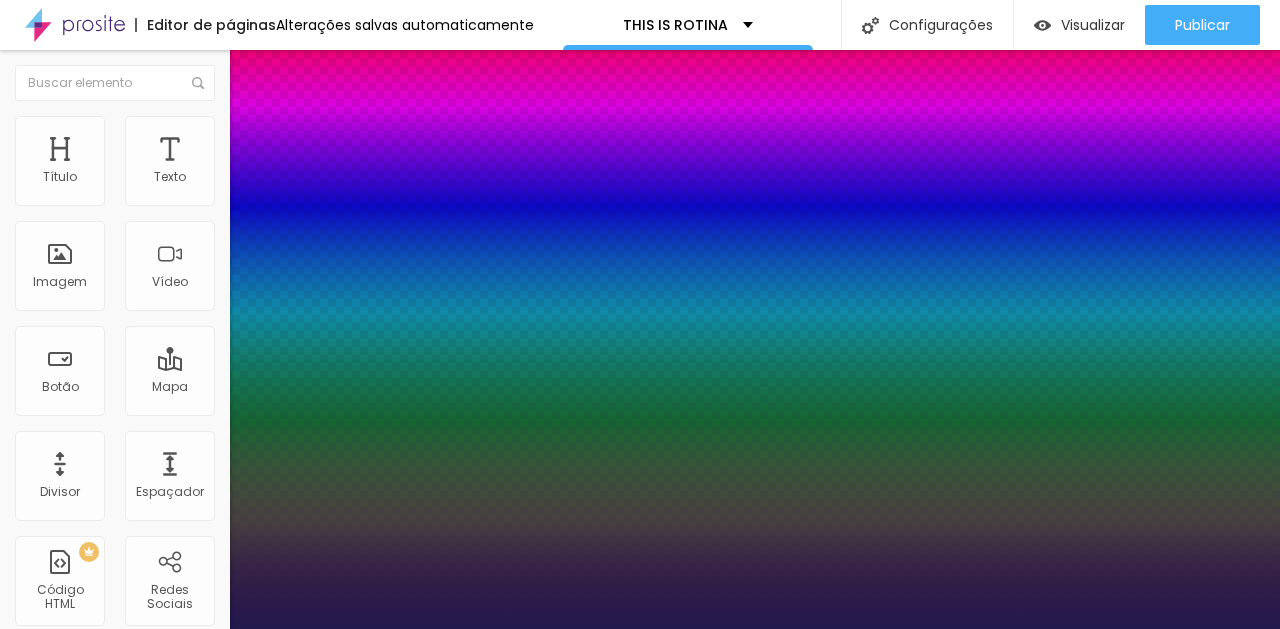 type on "1" 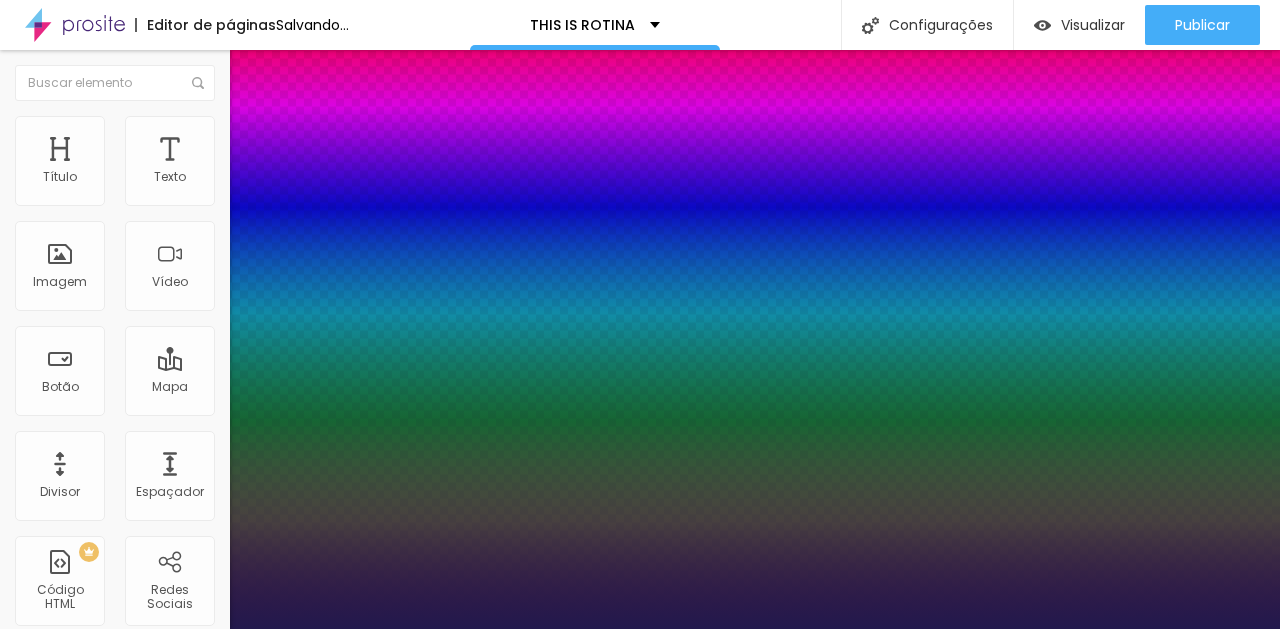 type on "1" 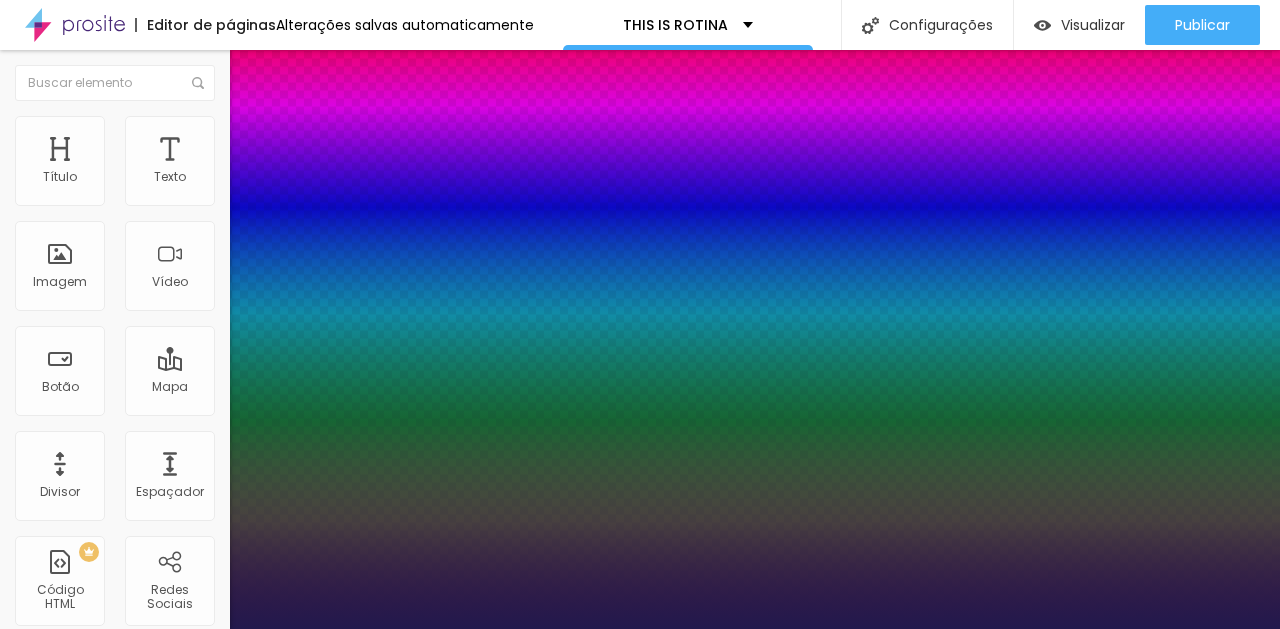 click at bounding box center (640, 629) 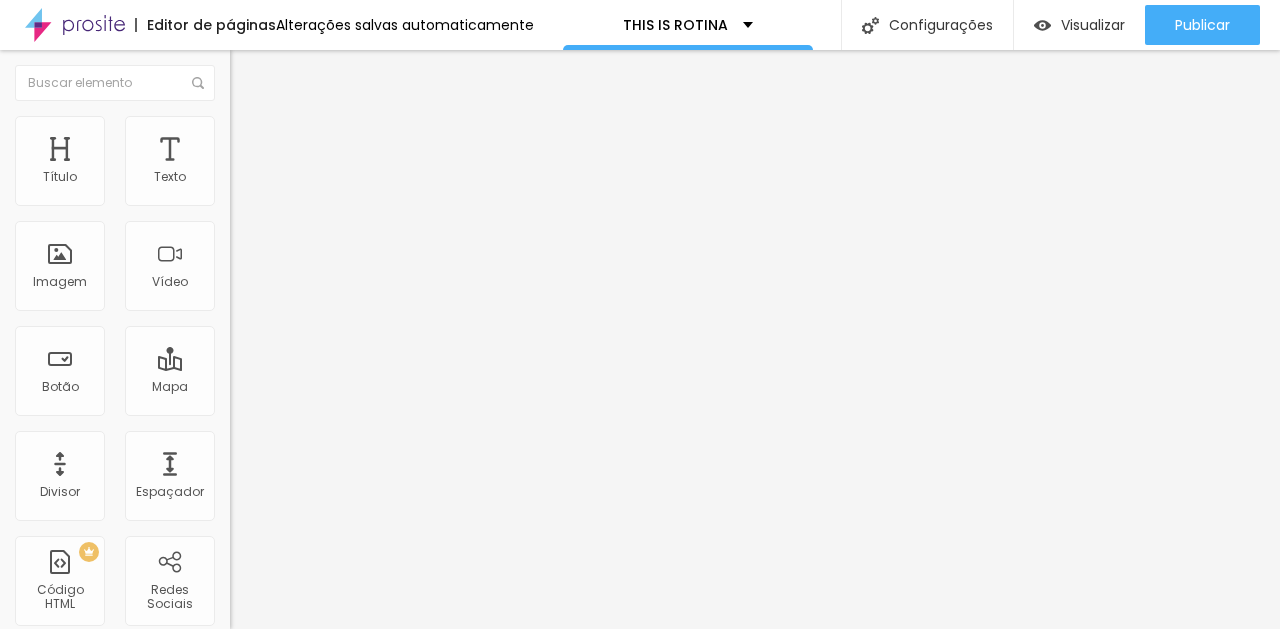 click on "Titulo 2" at bounding box center (262, 178) 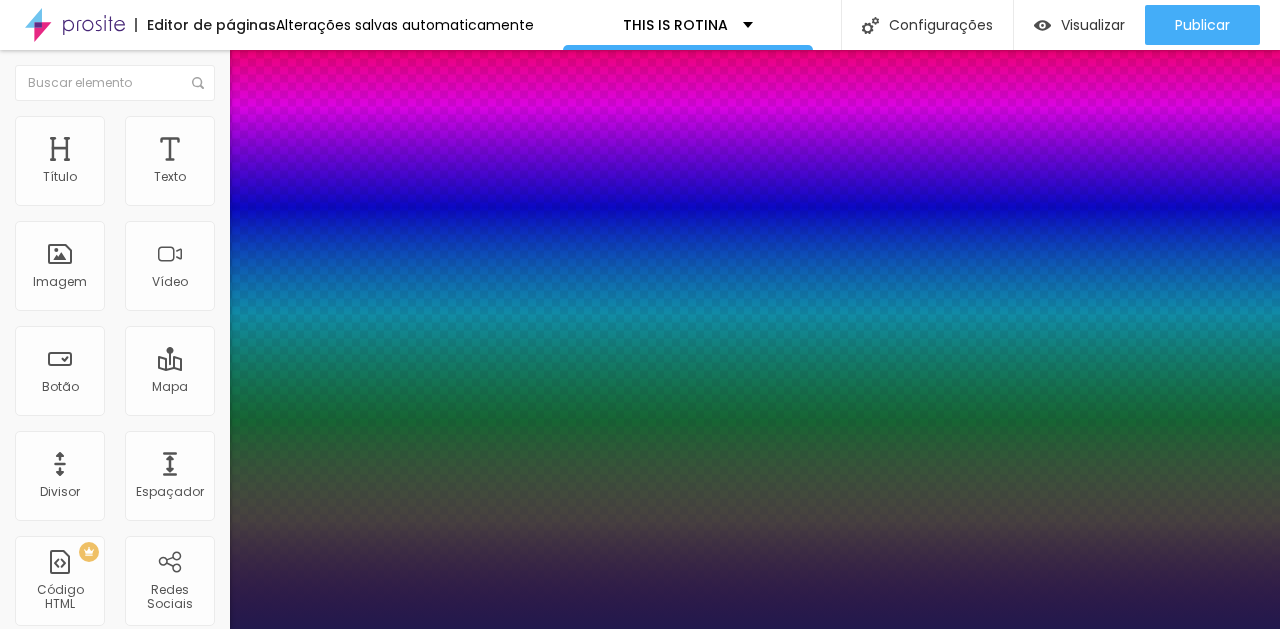 type on "1" 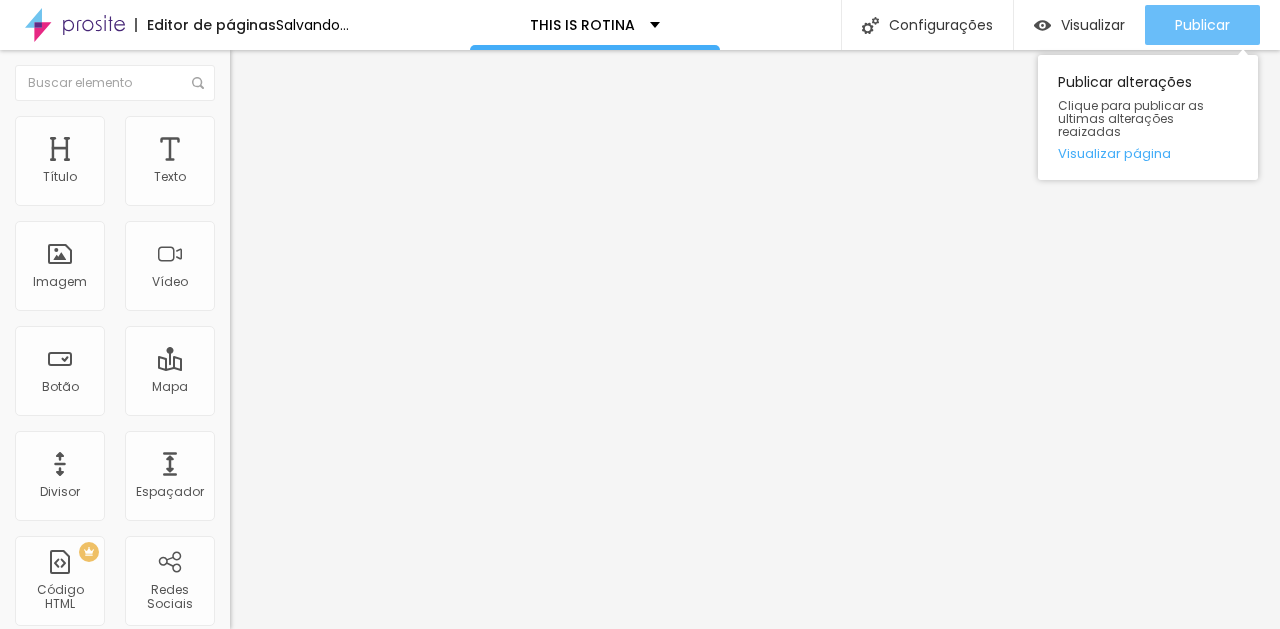 click on "Publicar" at bounding box center [1202, 25] 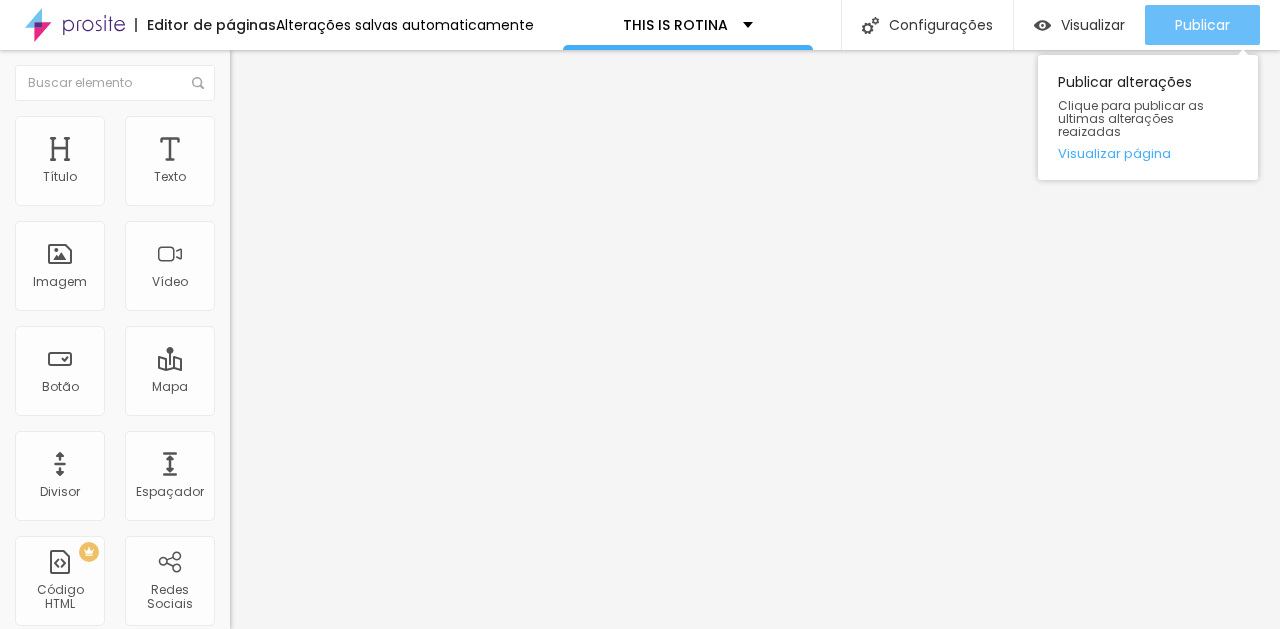 click on "Publicar" at bounding box center (1202, 25) 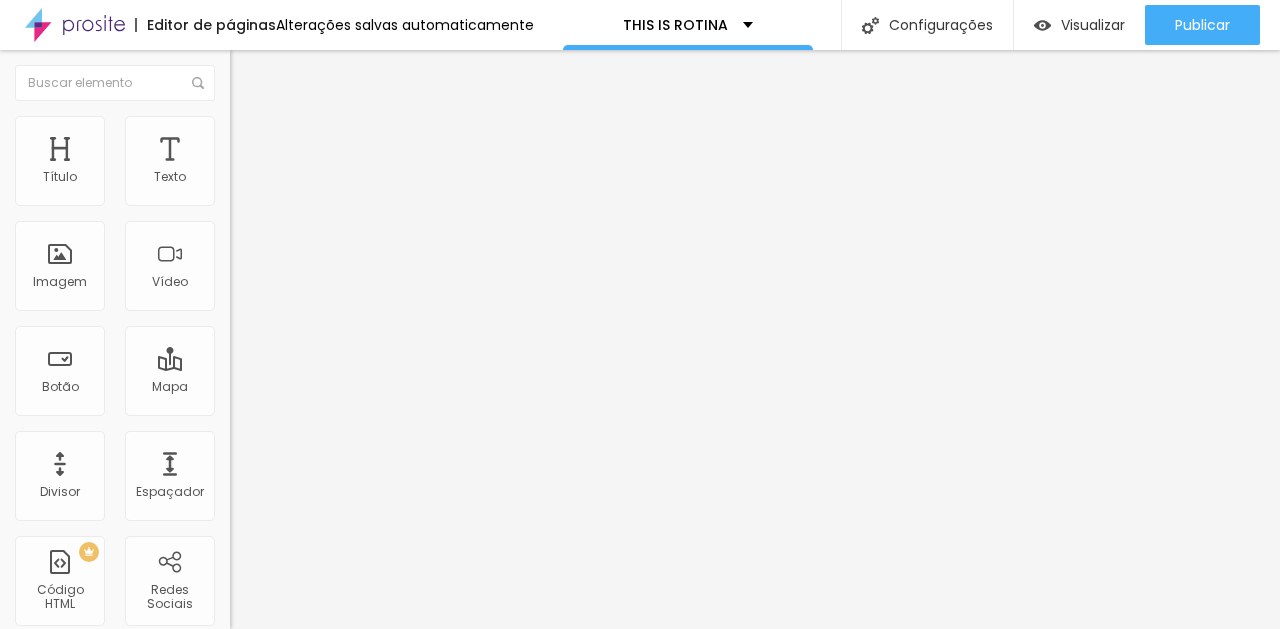 click at bounding box center [244, 285] 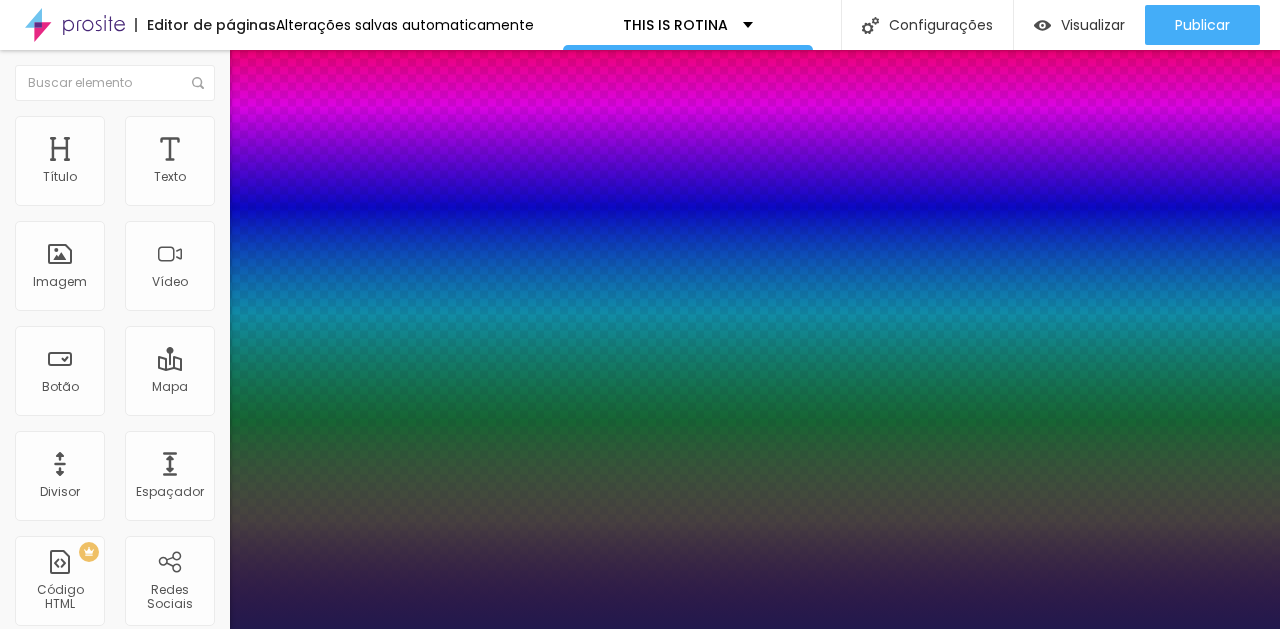 type on "1" 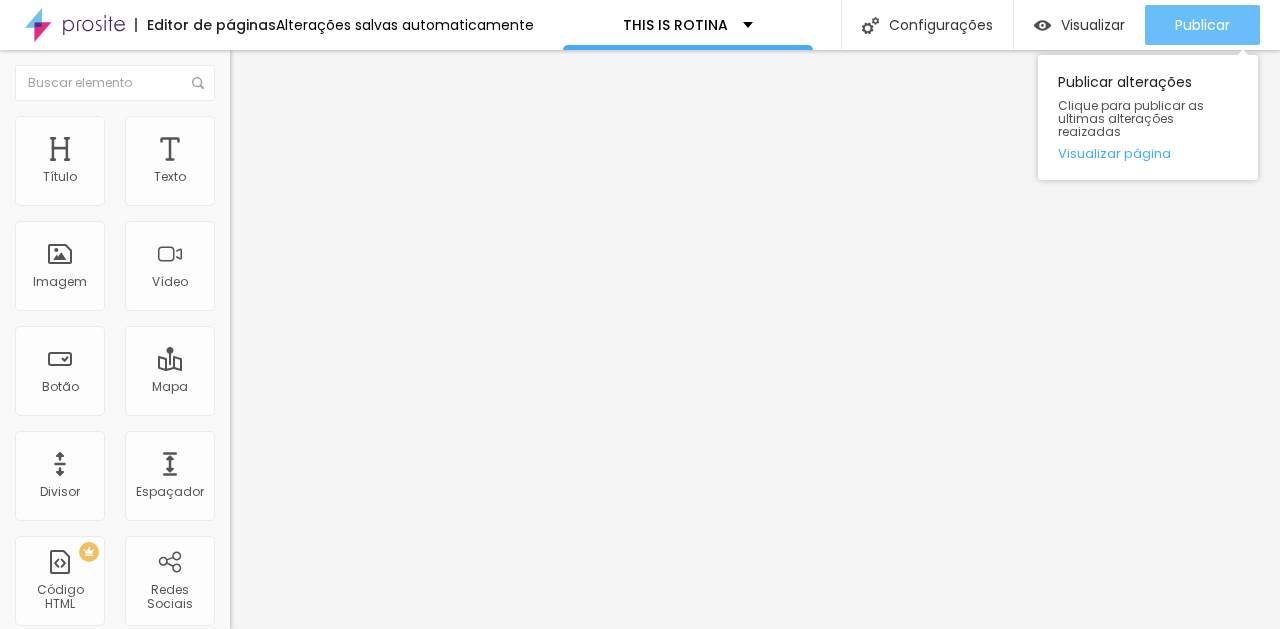 click on "Publicar" at bounding box center (1202, 25) 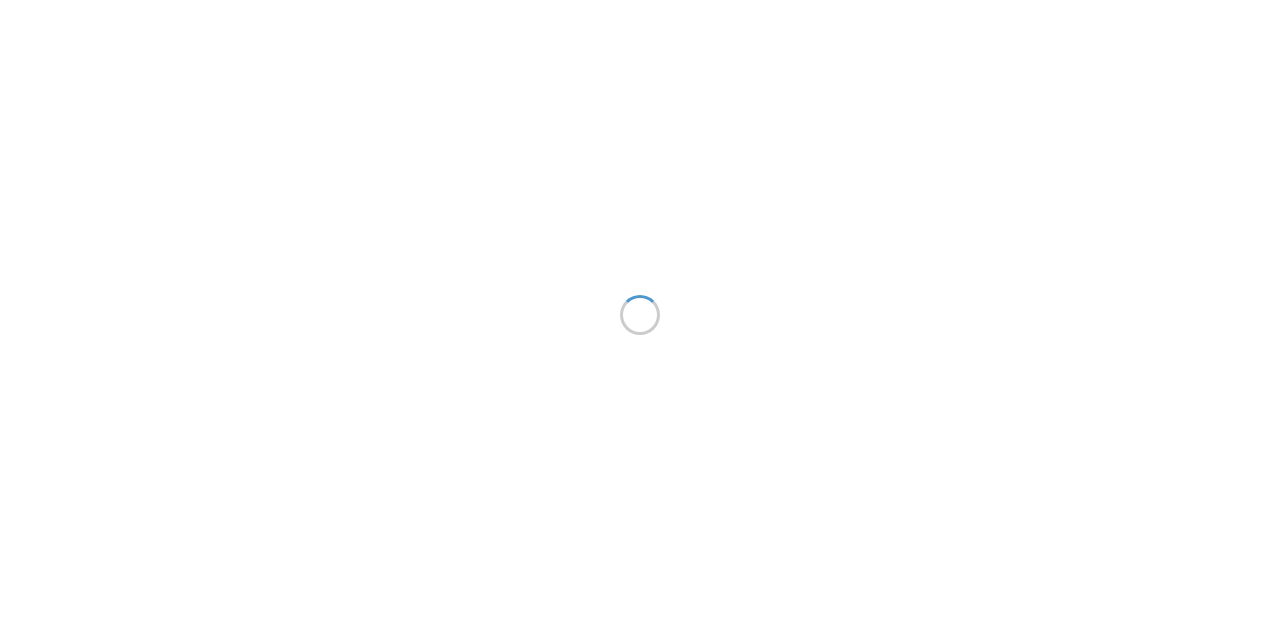 scroll, scrollTop: 0, scrollLeft: 0, axis: both 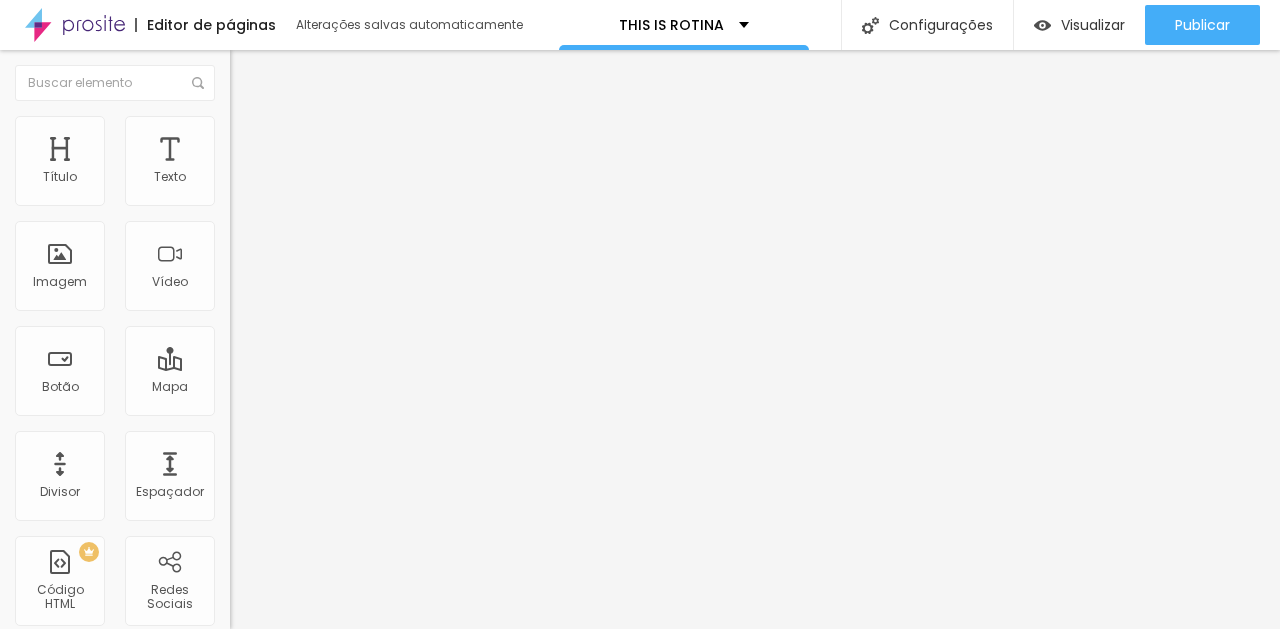 click 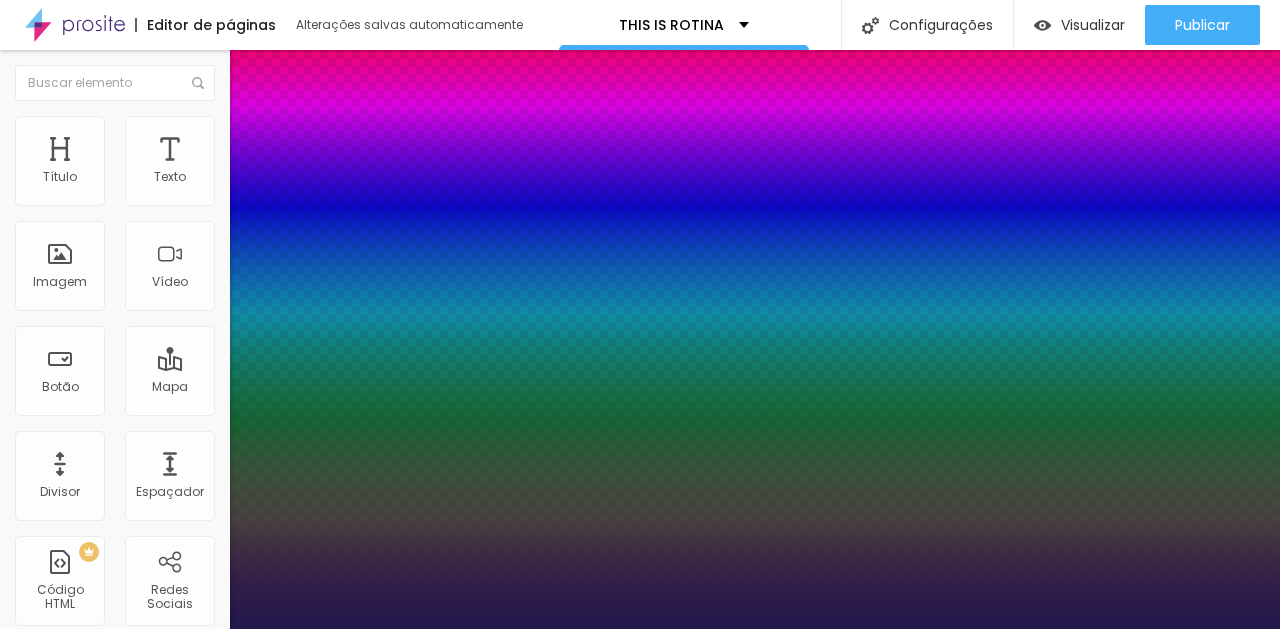 type on "1" 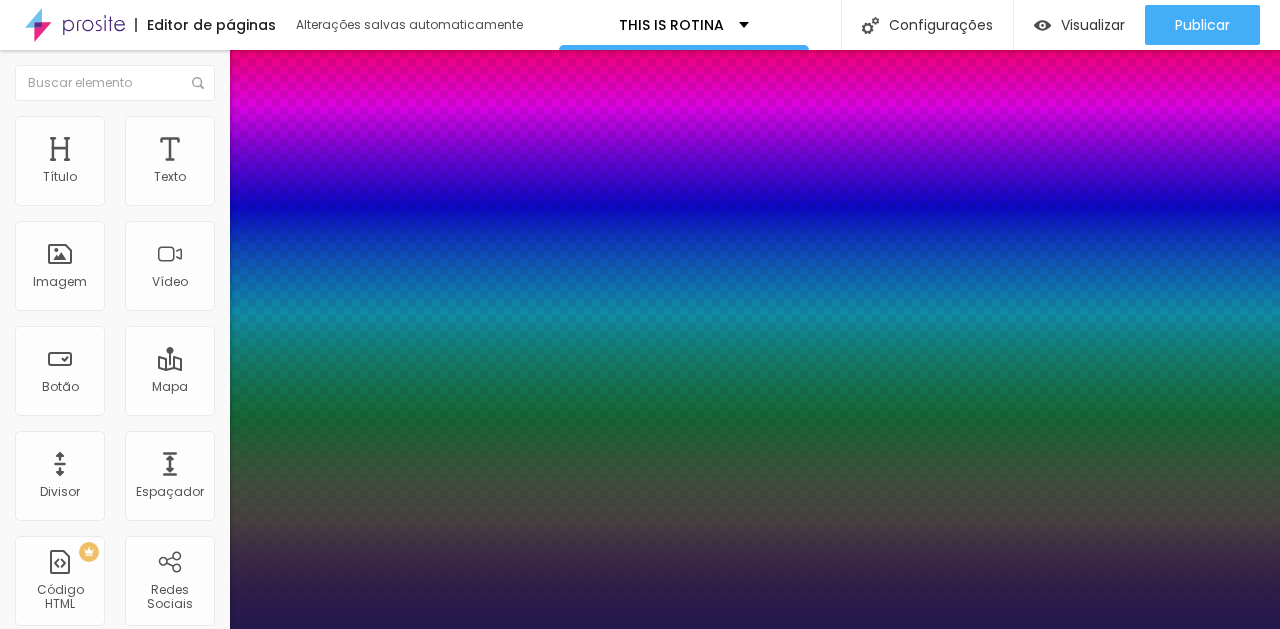 type on "8" 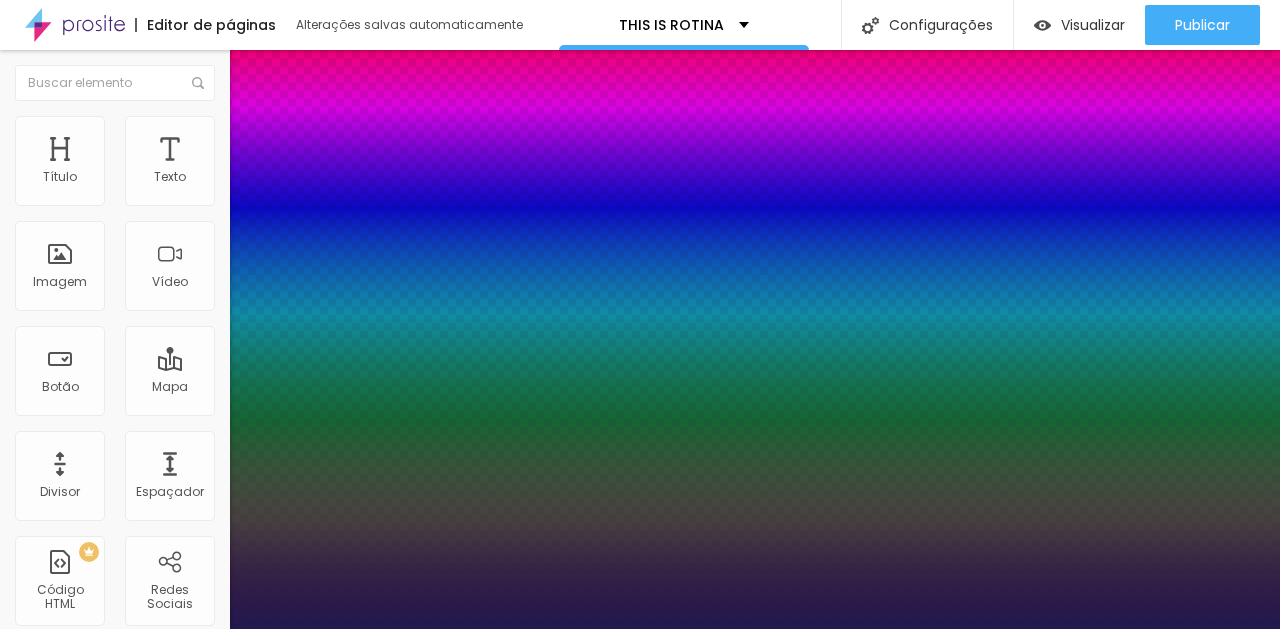 type on "9" 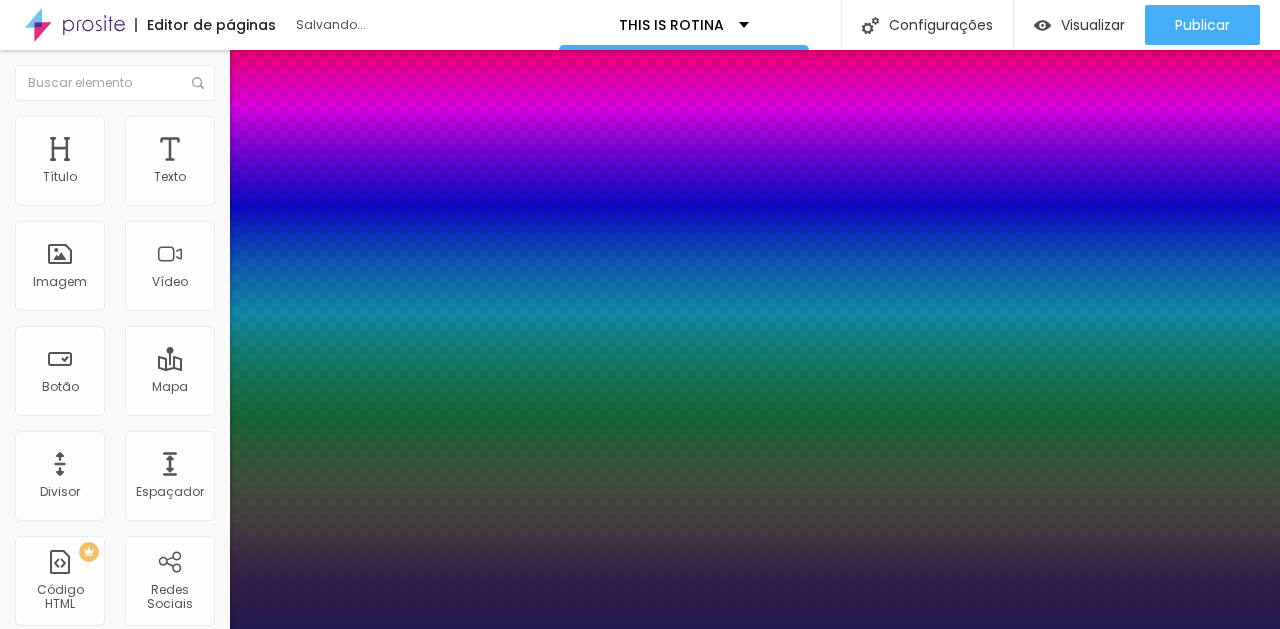 type on "1" 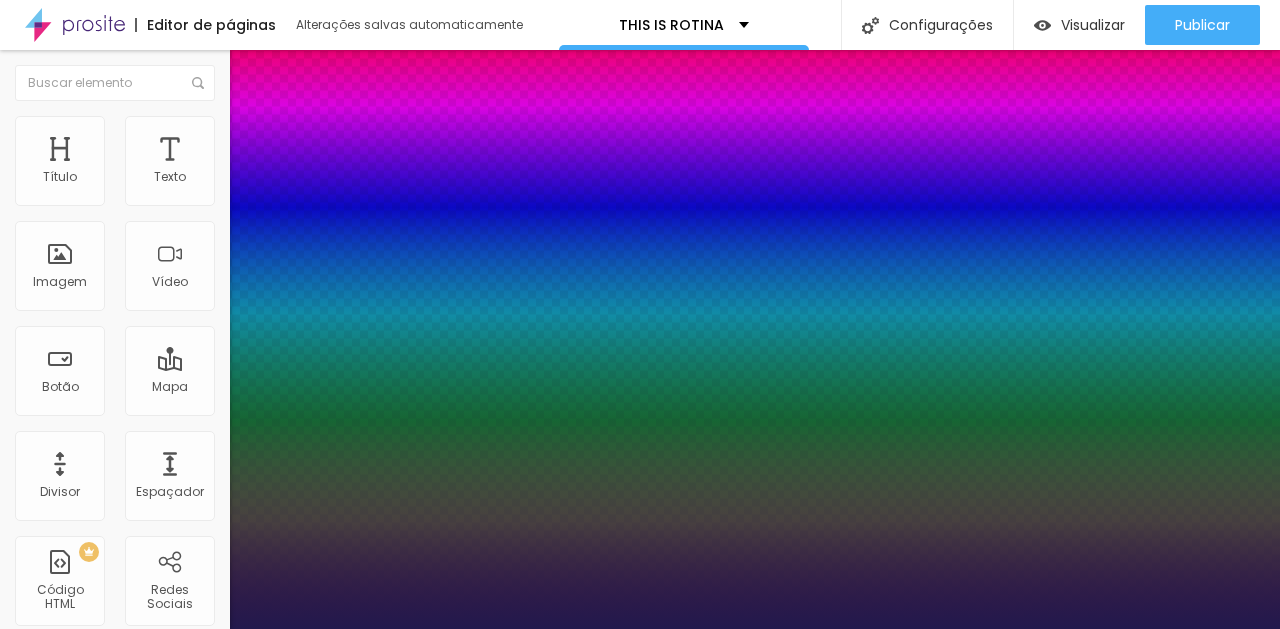 type on "16" 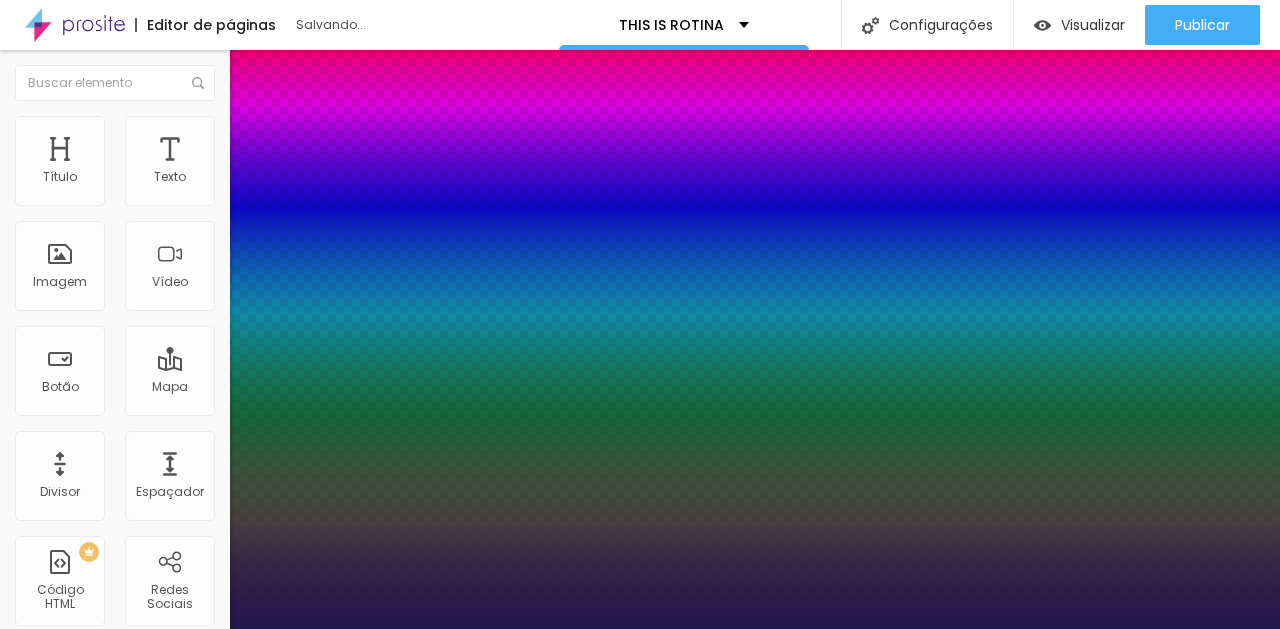 type on "1" 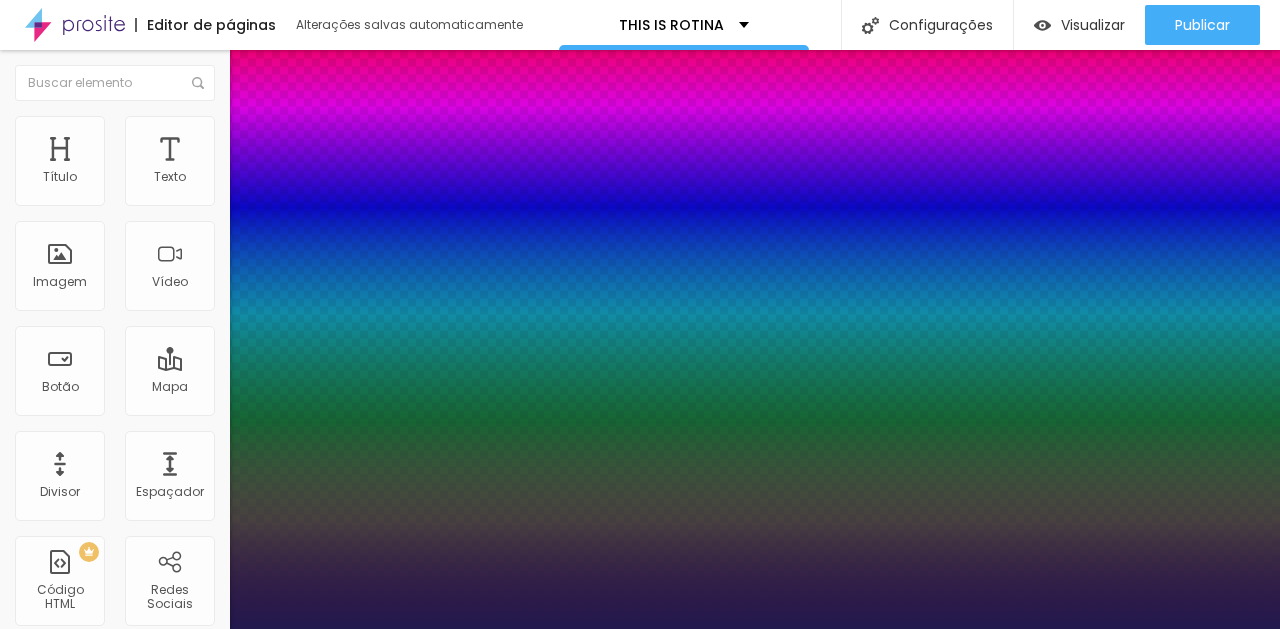 click at bounding box center [640, 629] 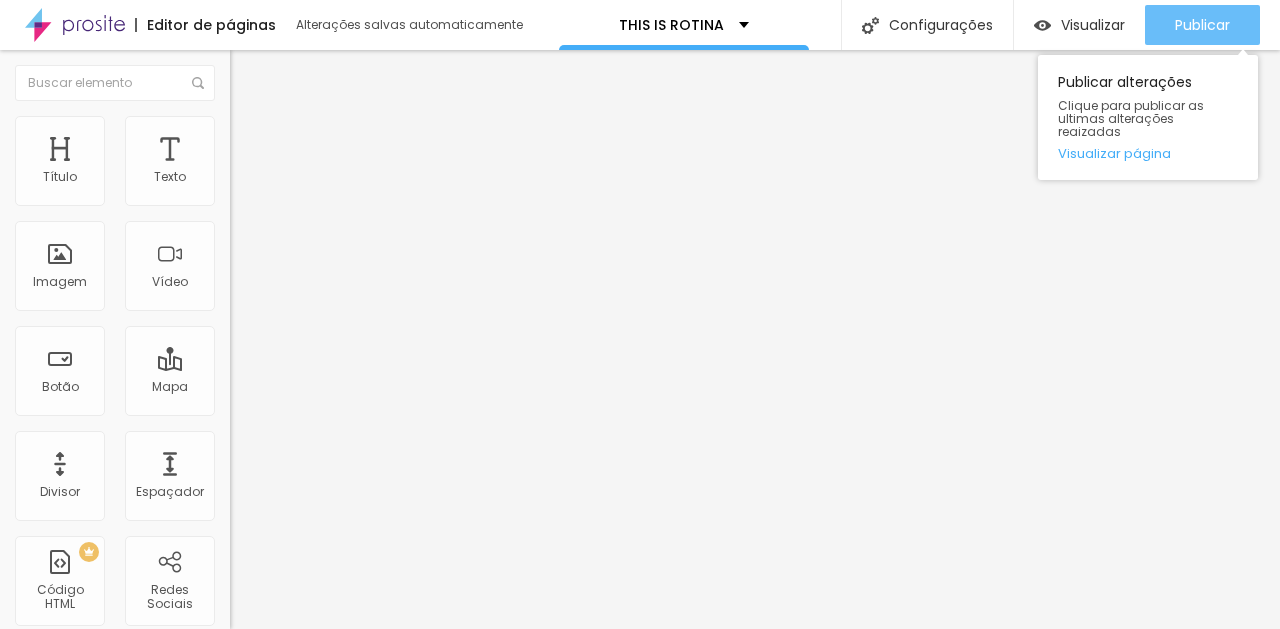 click on "Publicar" at bounding box center [1202, 25] 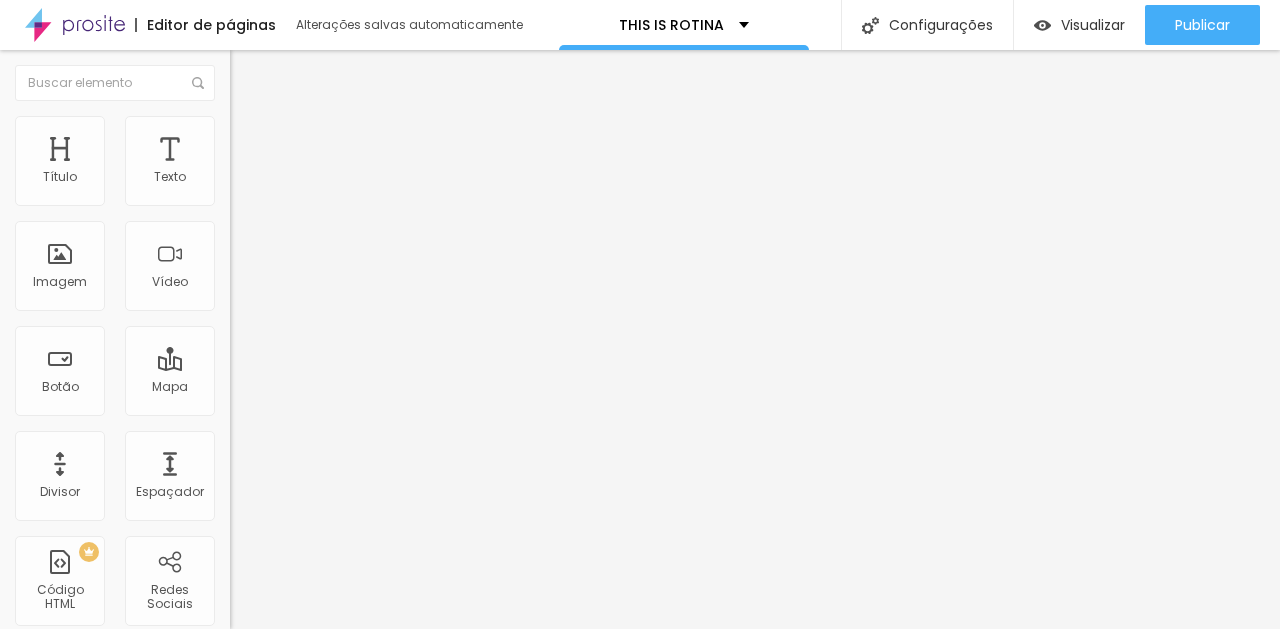 click at bounding box center [253, 73] 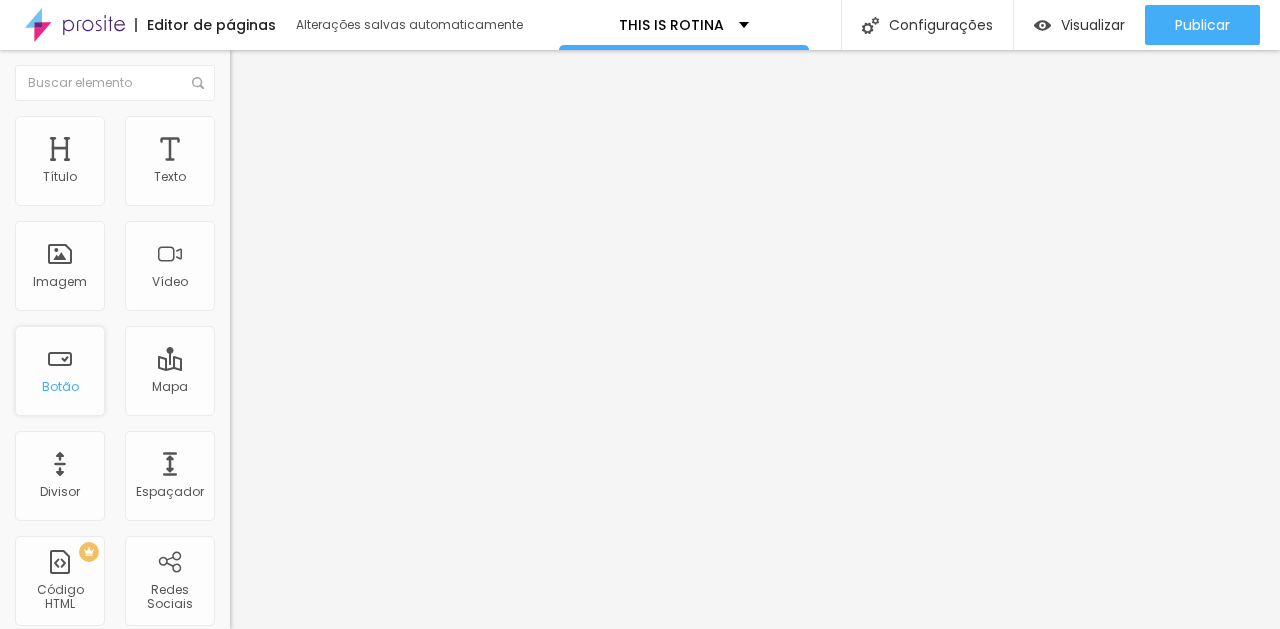 click on "Botão" at bounding box center (60, 371) 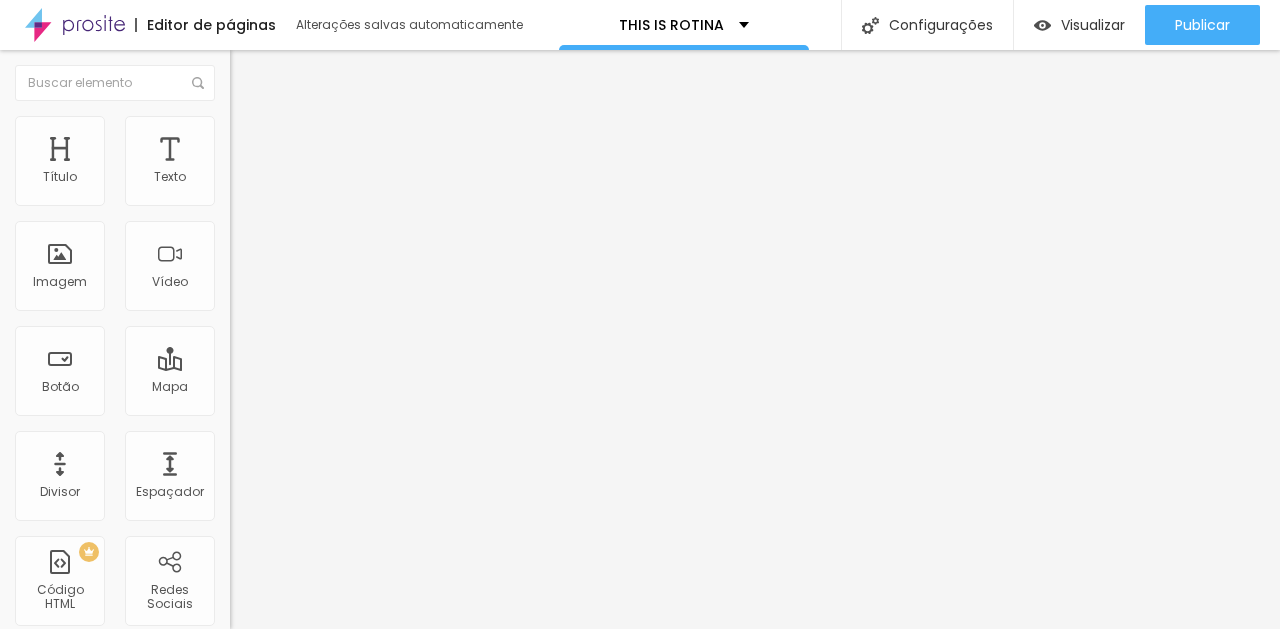 click on "https://" at bounding box center (350, 402) 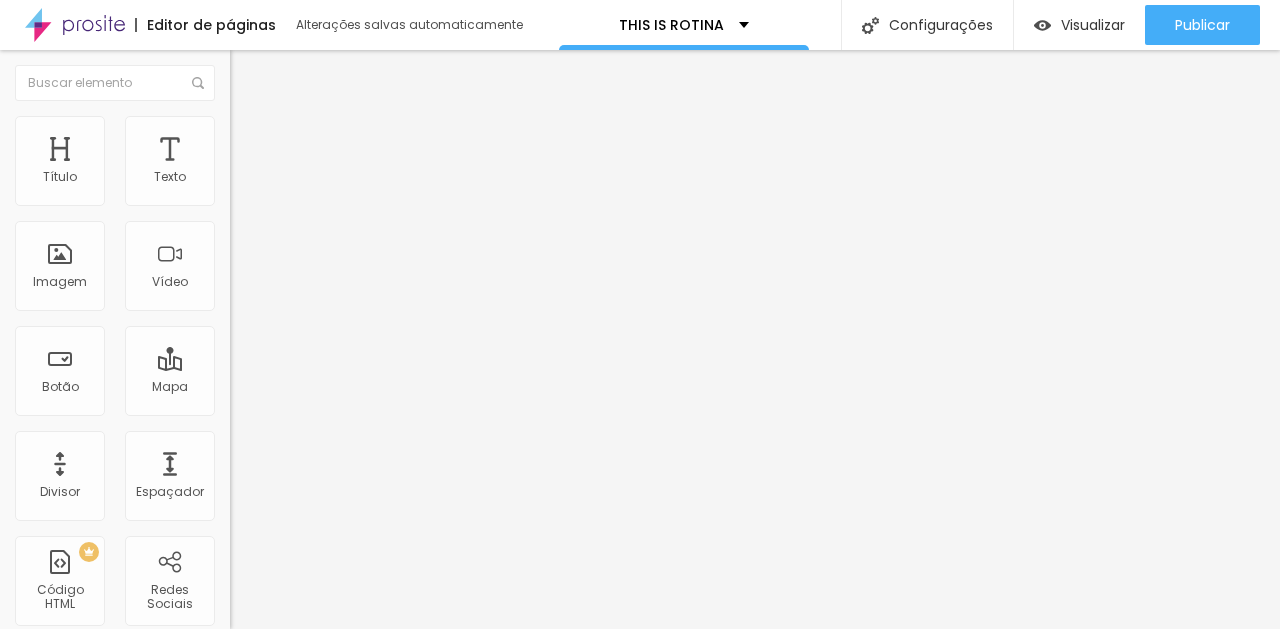 click on "Click me" at bounding box center (350, 178) 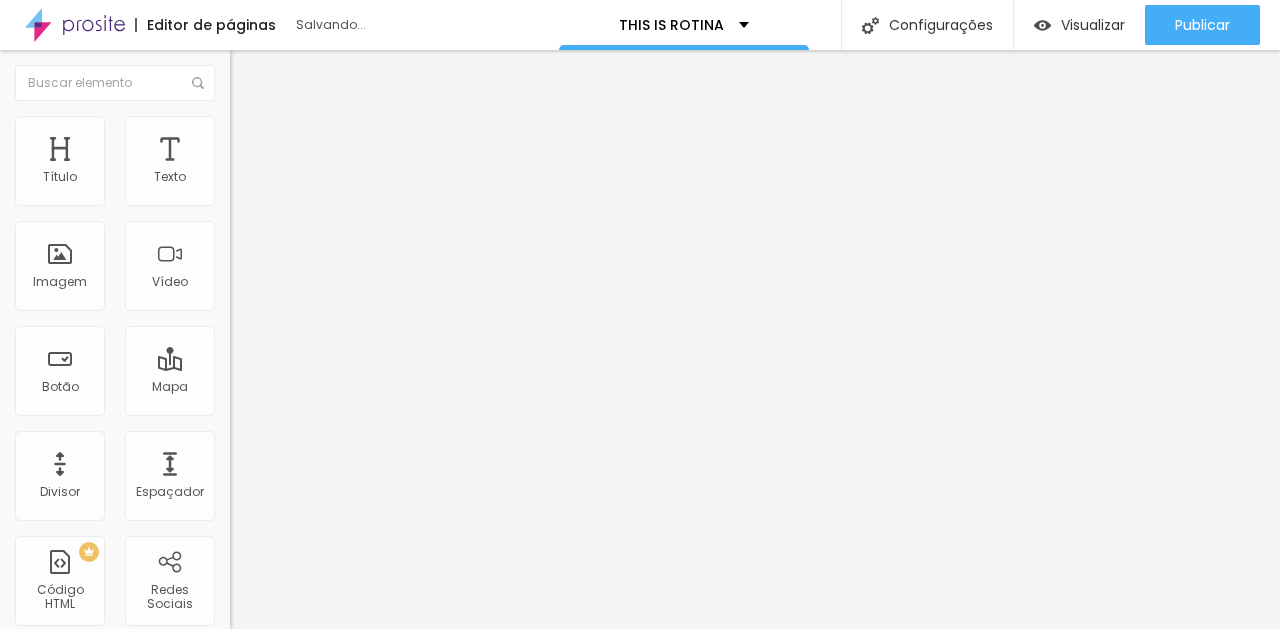 type on "C" 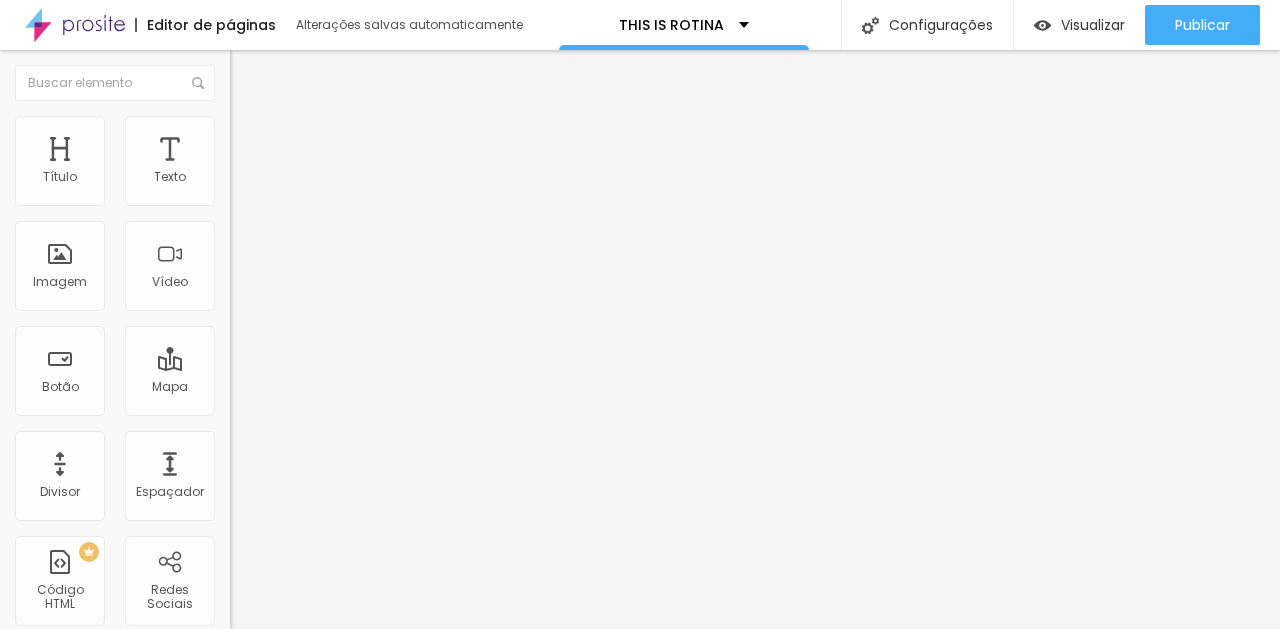 type on "@Franc_made.this" 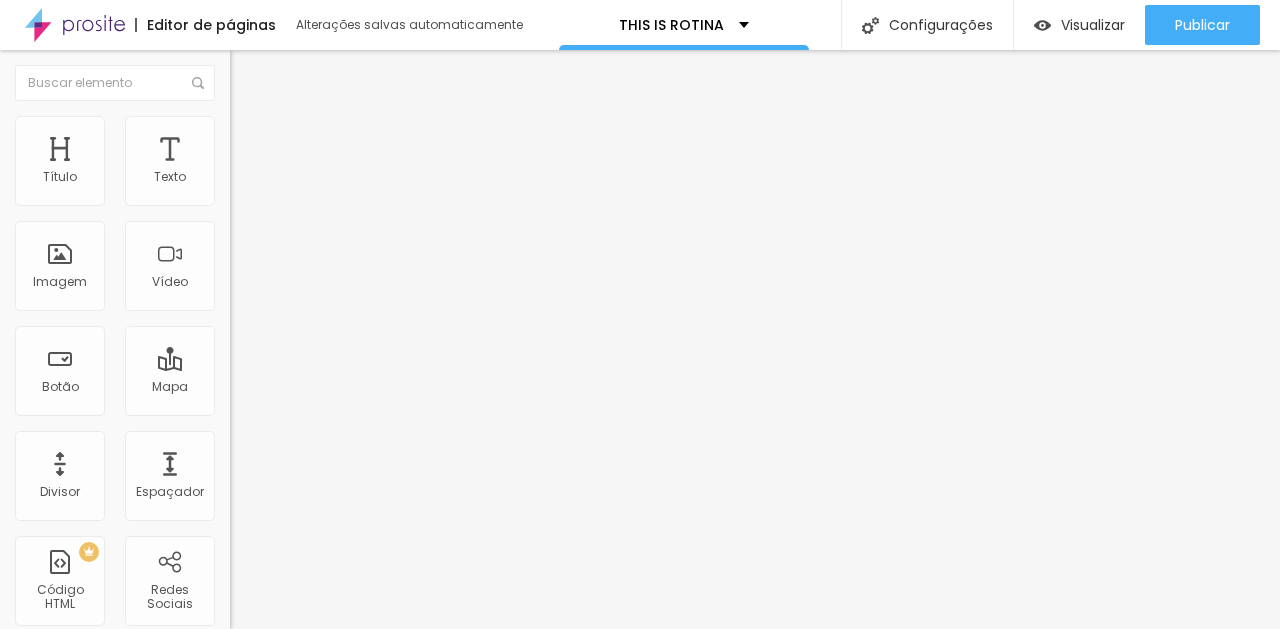 click on "Estilo" at bounding box center [263, 129] 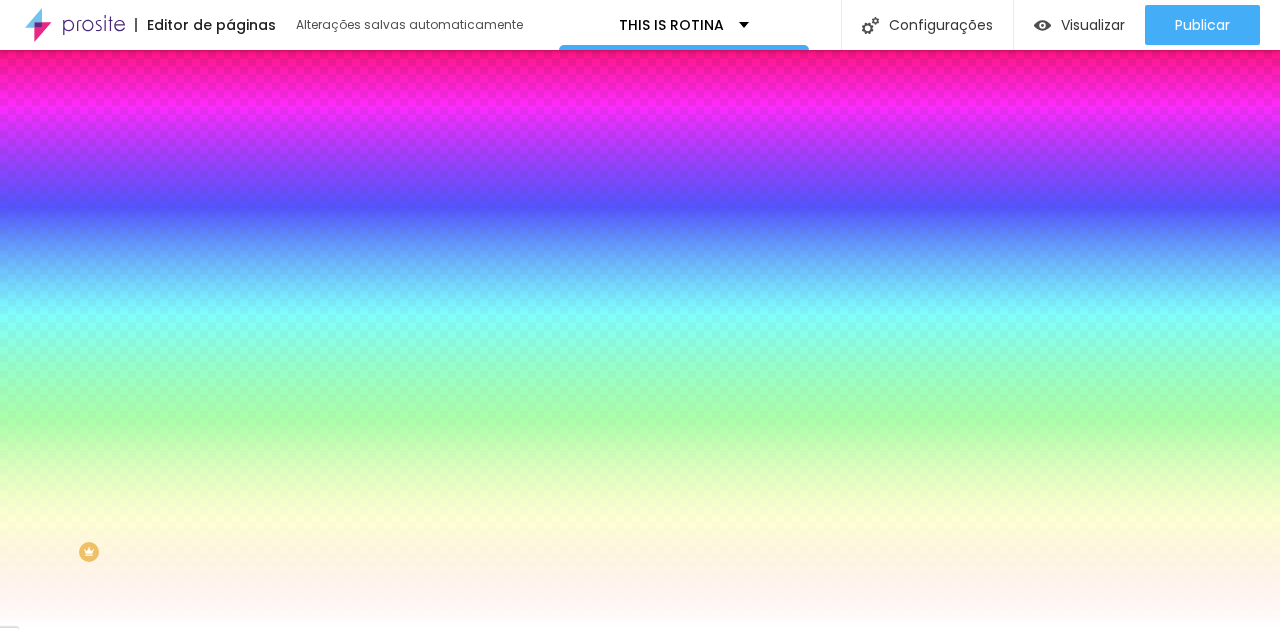 click 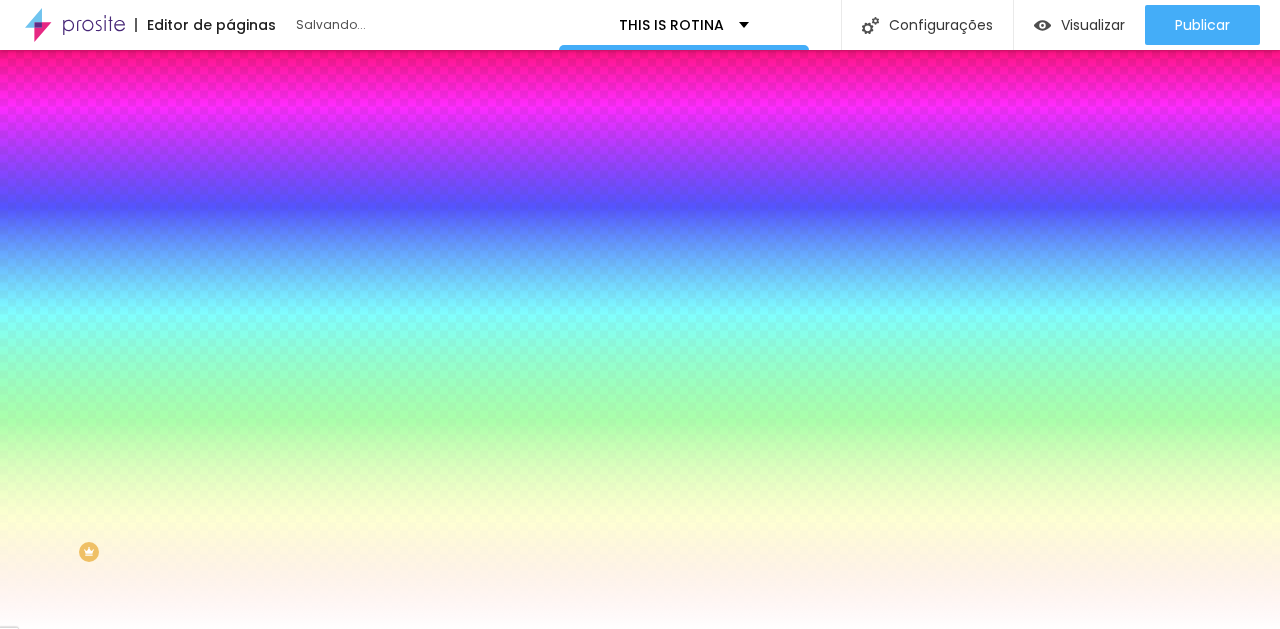 drag, startPoint x: 303, startPoint y: 383, endPoint x: 280, endPoint y: 386, distance: 23.194826 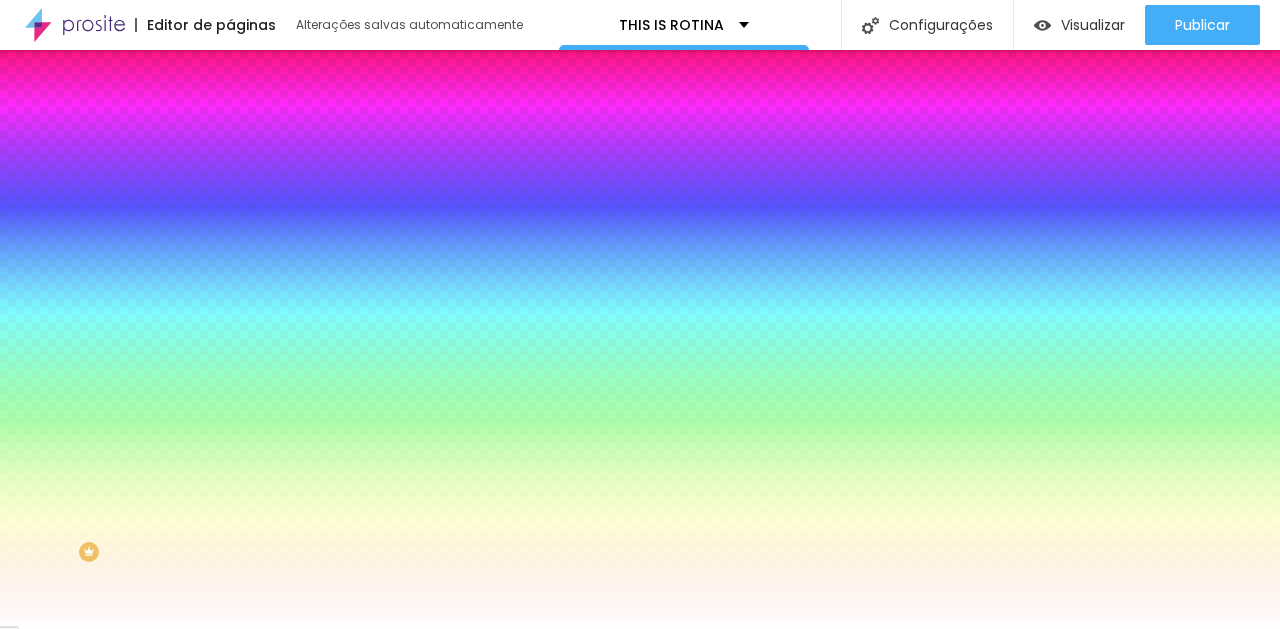 click at bounding box center (640, 629) 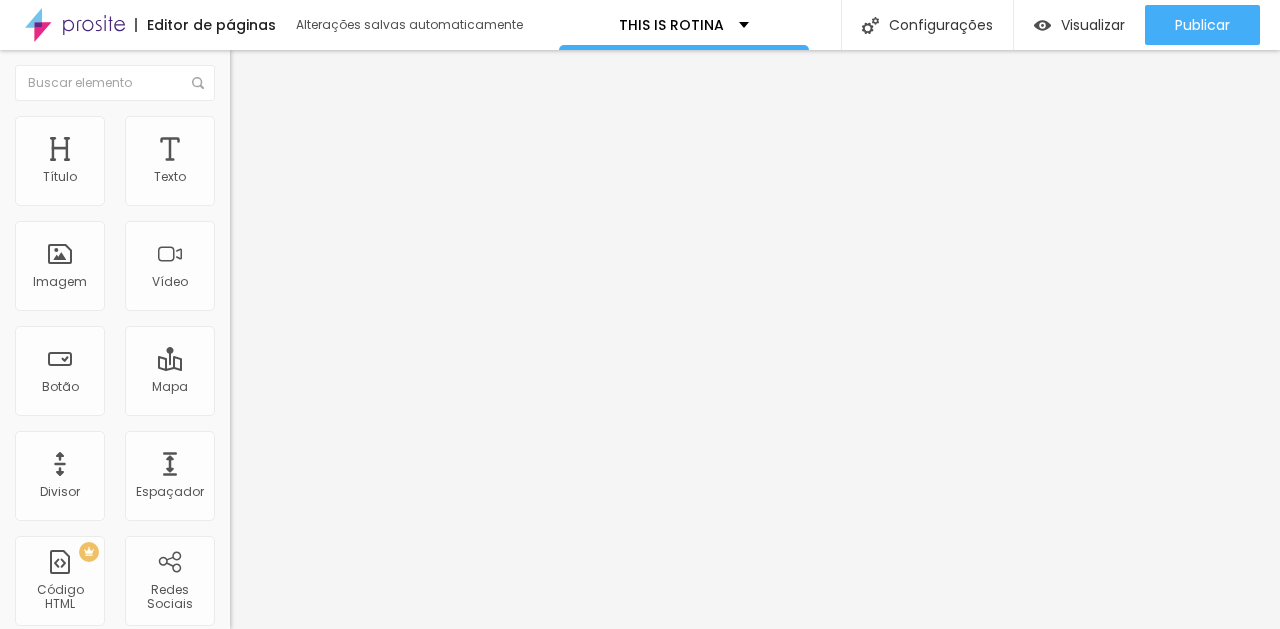 click at bounding box center [239, 125] 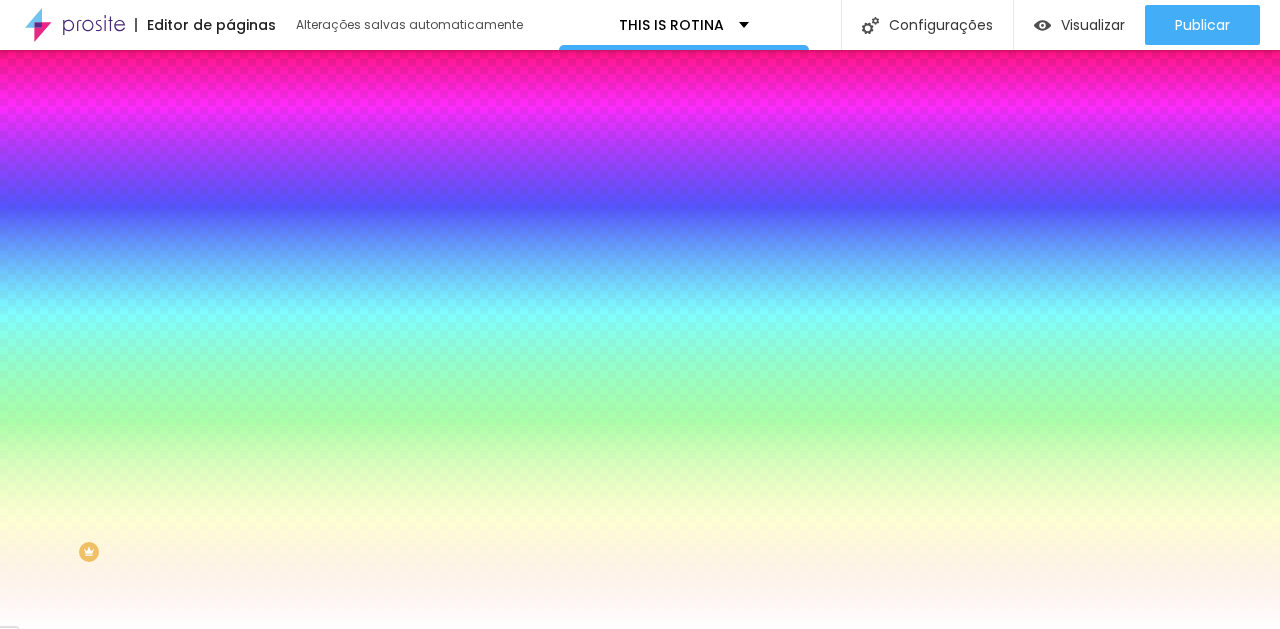click on "#FFFFFF" at bounding box center [350, 201] 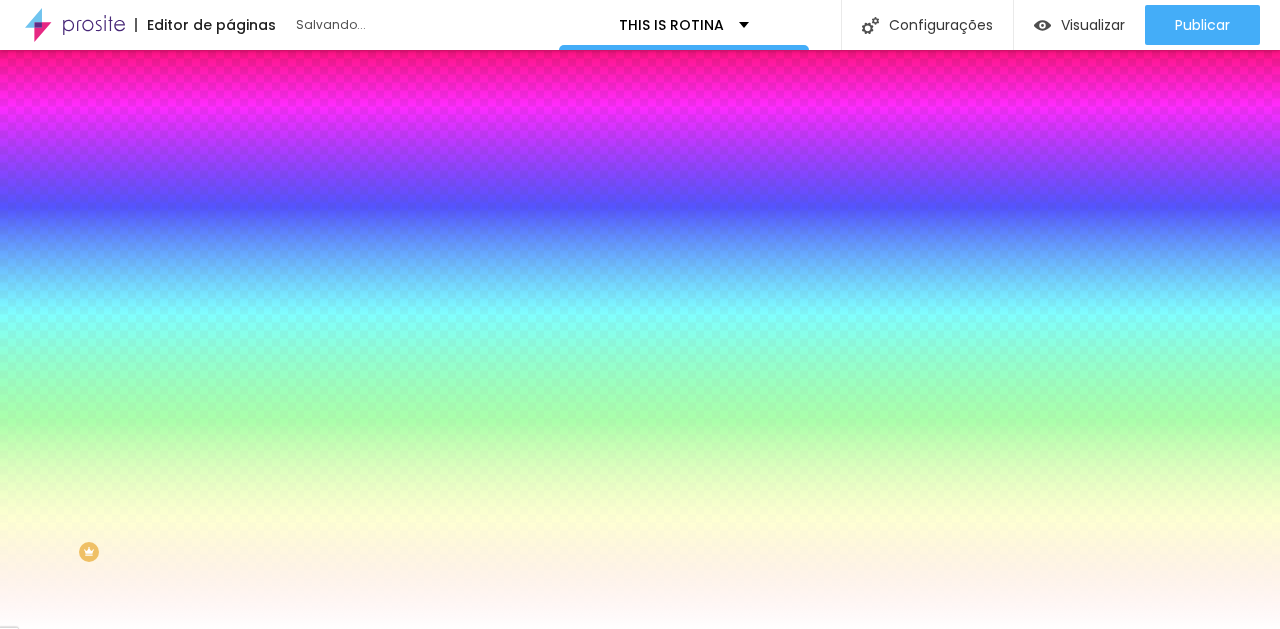 drag, startPoint x: 173, startPoint y: 563, endPoint x: 184, endPoint y: 587, distance: 26.400757 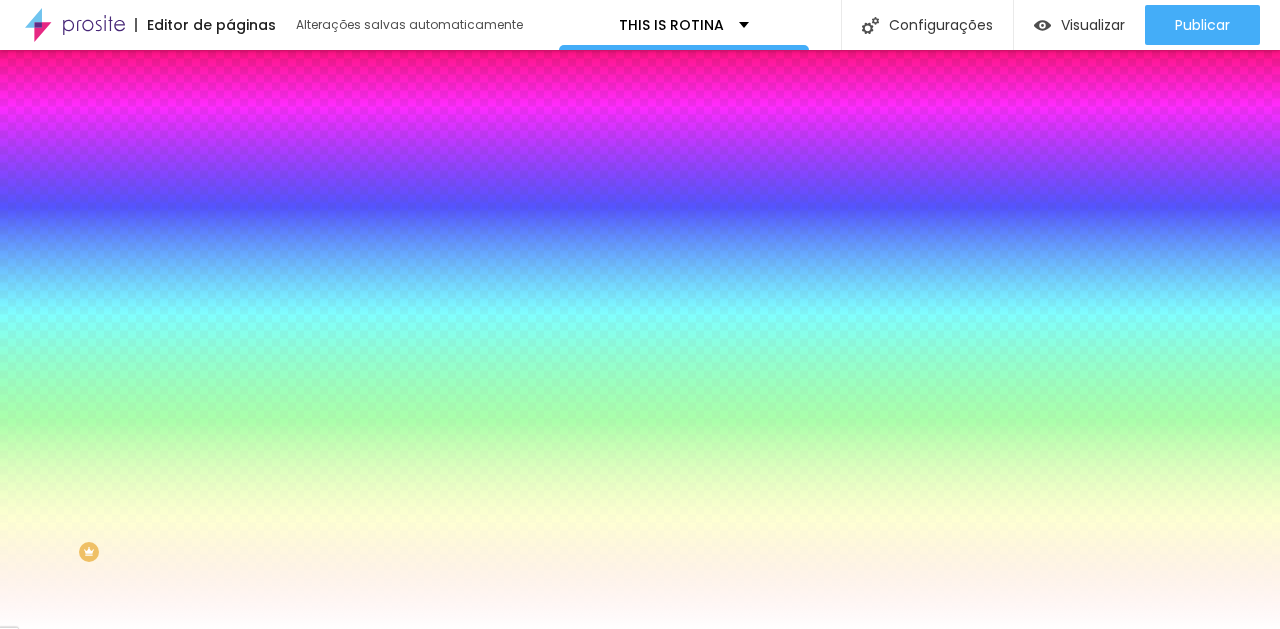 click at bounding box center (640, 314) 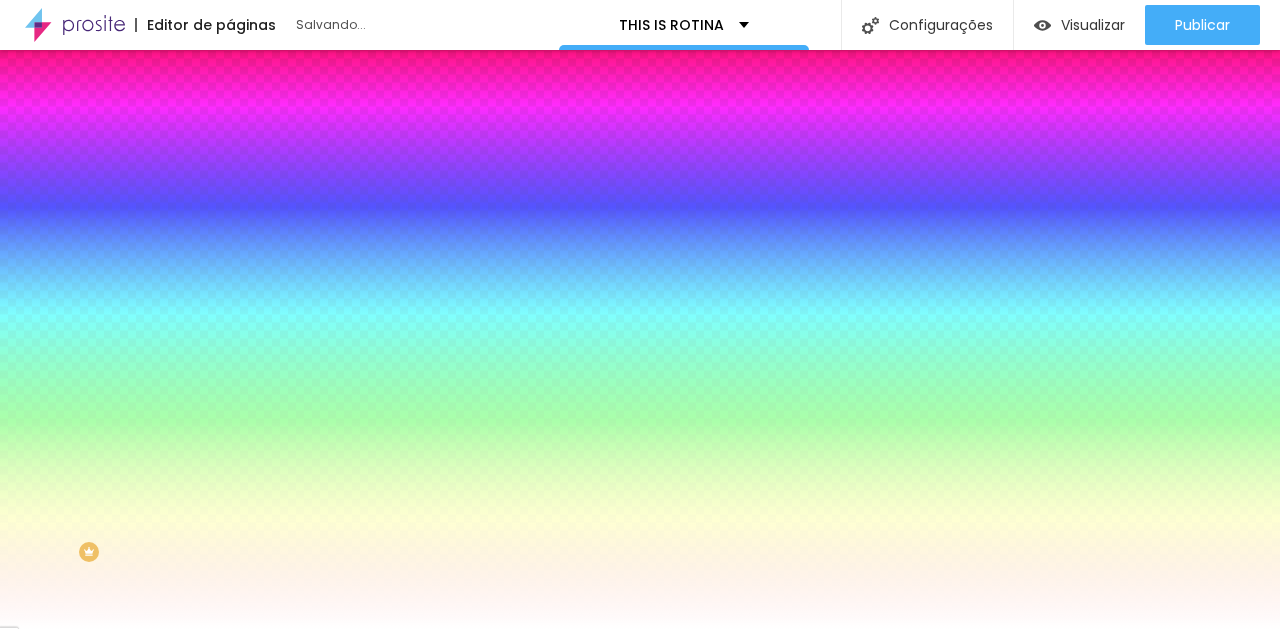 type on "#F3A927" 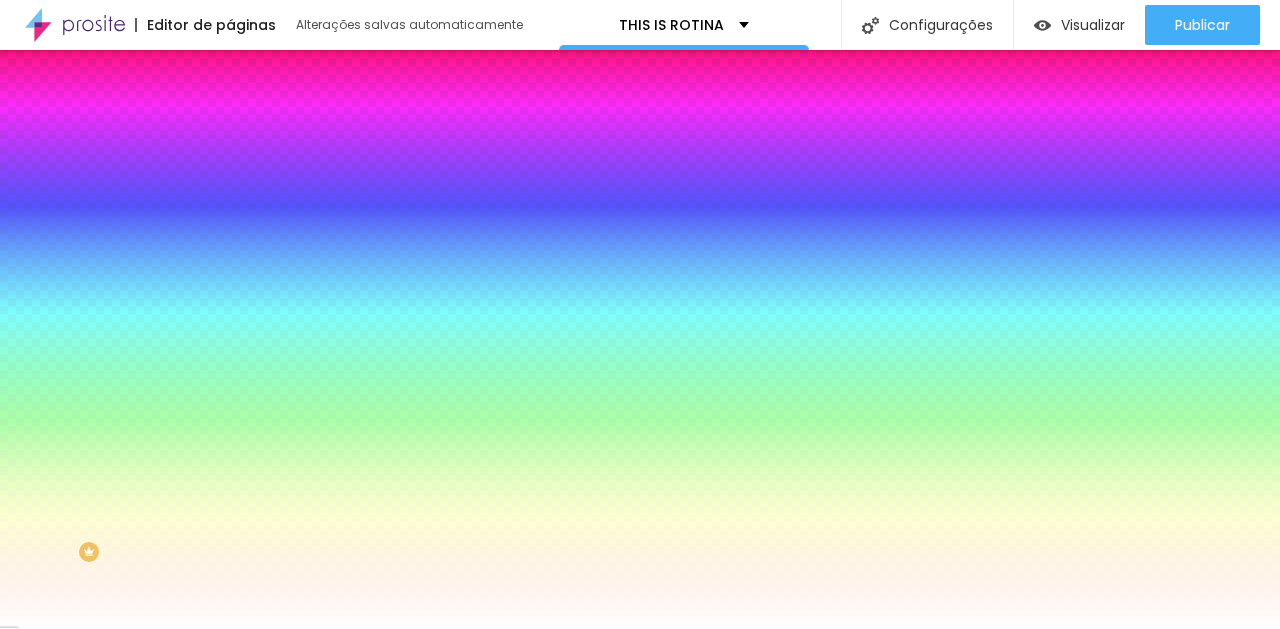 drag, startPoint x: 144, startPoint y: 477, endPoint x: 141, endPoint y: 460, distance: 17.262676 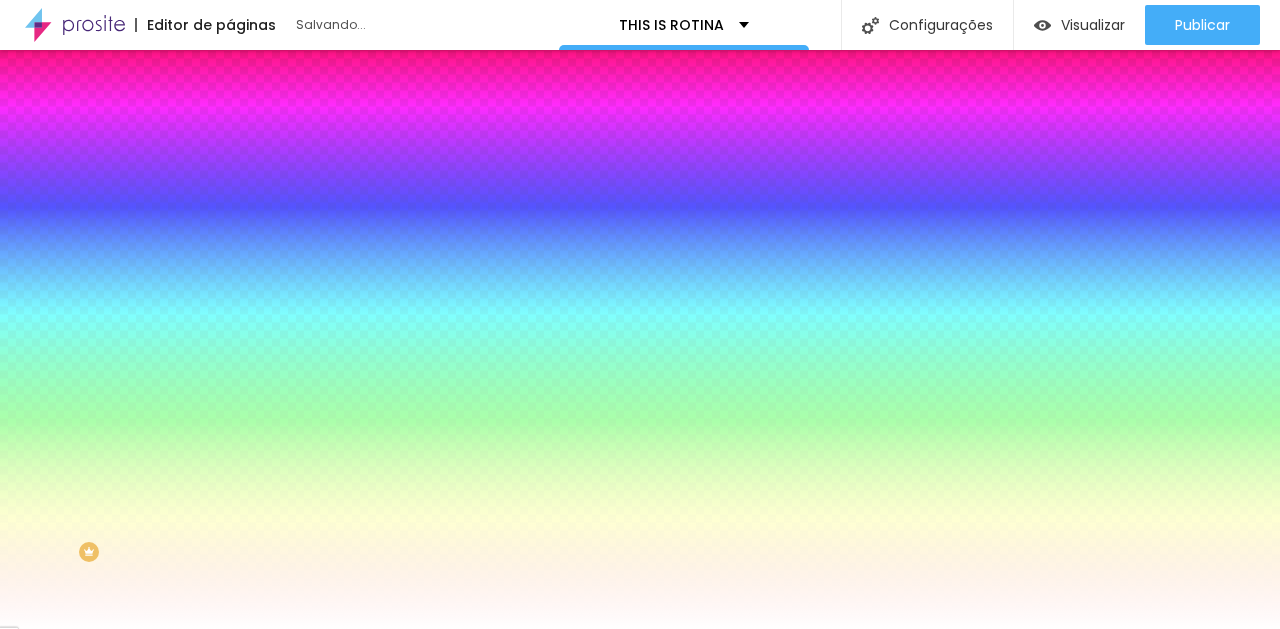 click on "Ao passar o mouse Editar estilo do campo" at bounding box center [345, 517] 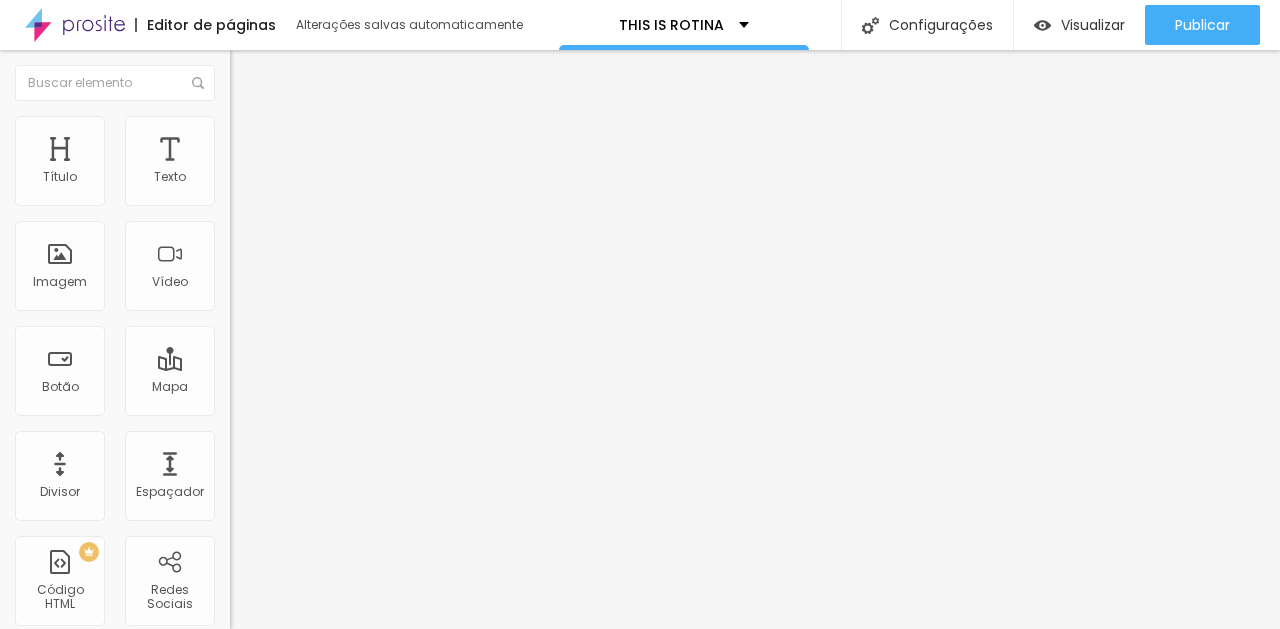 scroll, scrollTop: 0, scrollLeft: 0, axis: both 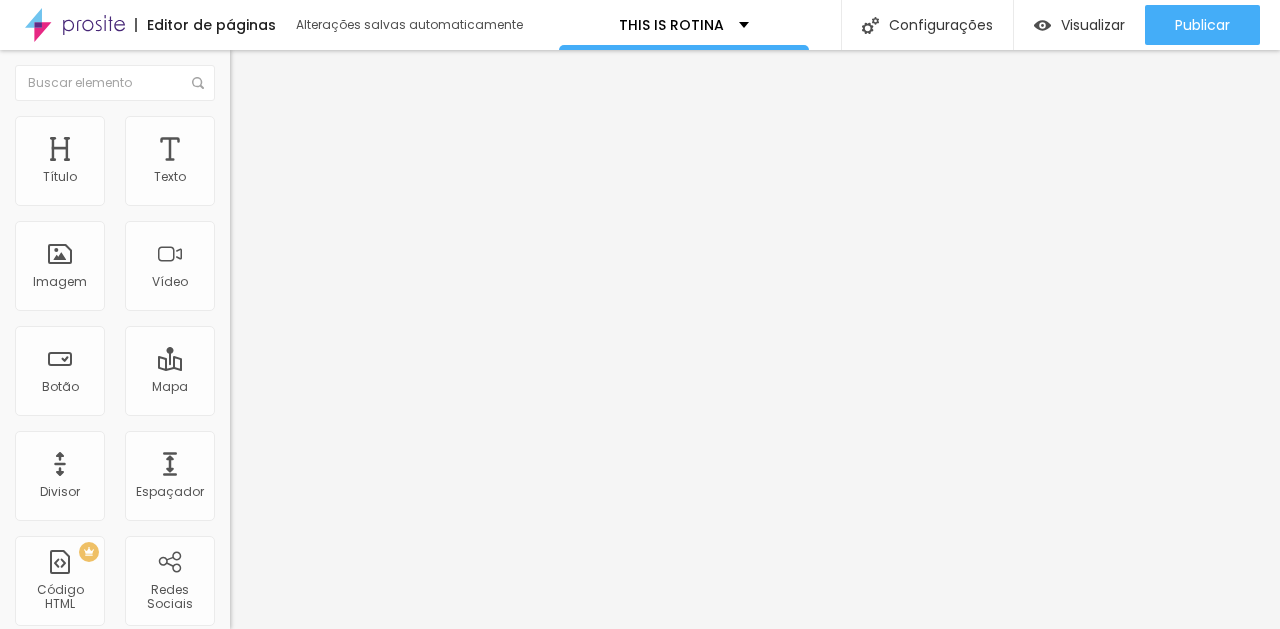 click on "Estilo" at bounding box center (263, 129) 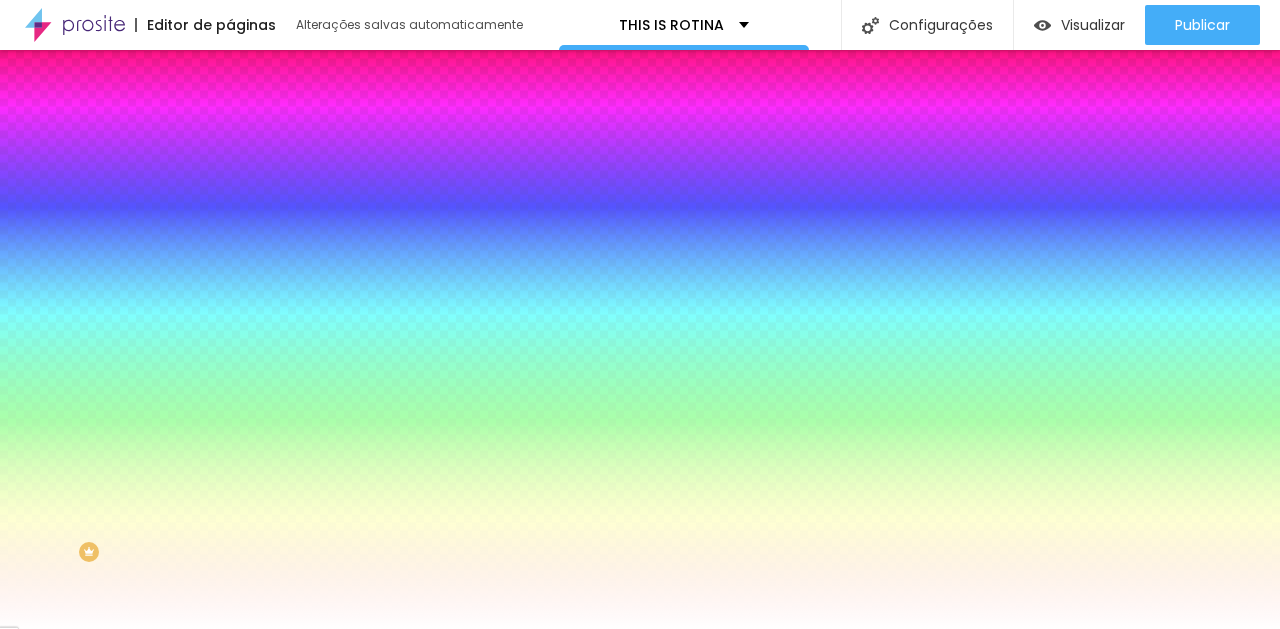 click at bounding box center [345, 680] 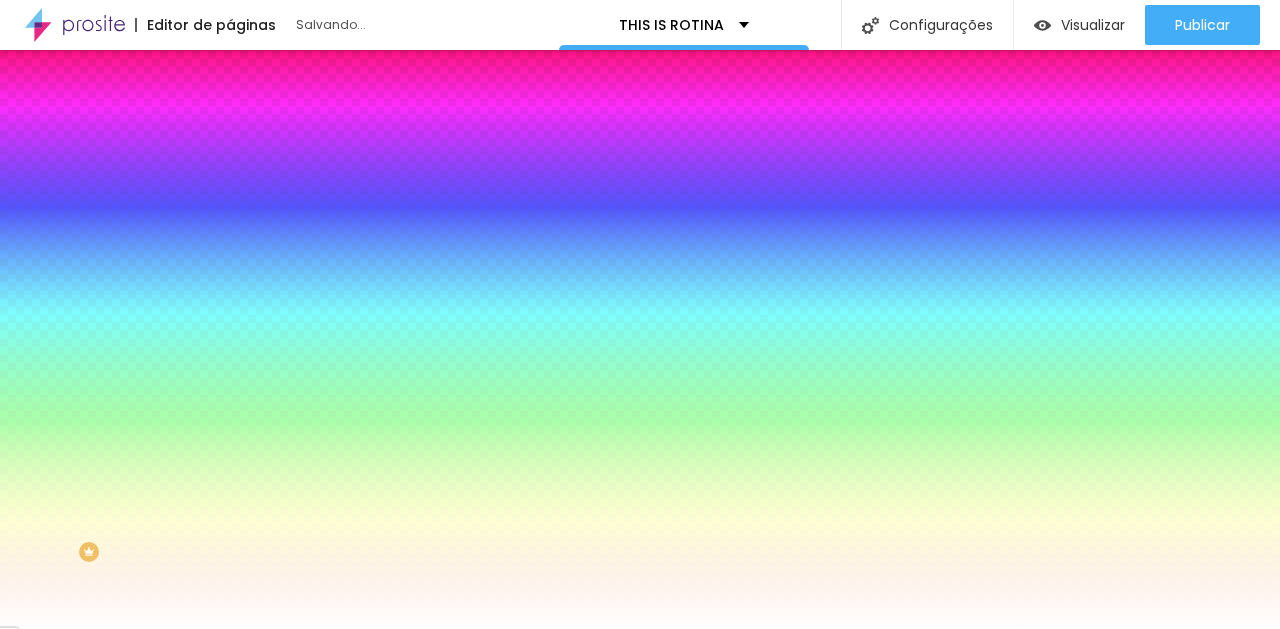 drag, startPoint x: 178, startPoint y: 580, endPoint x: 177, endPoint y: 559, distance: 21.023796 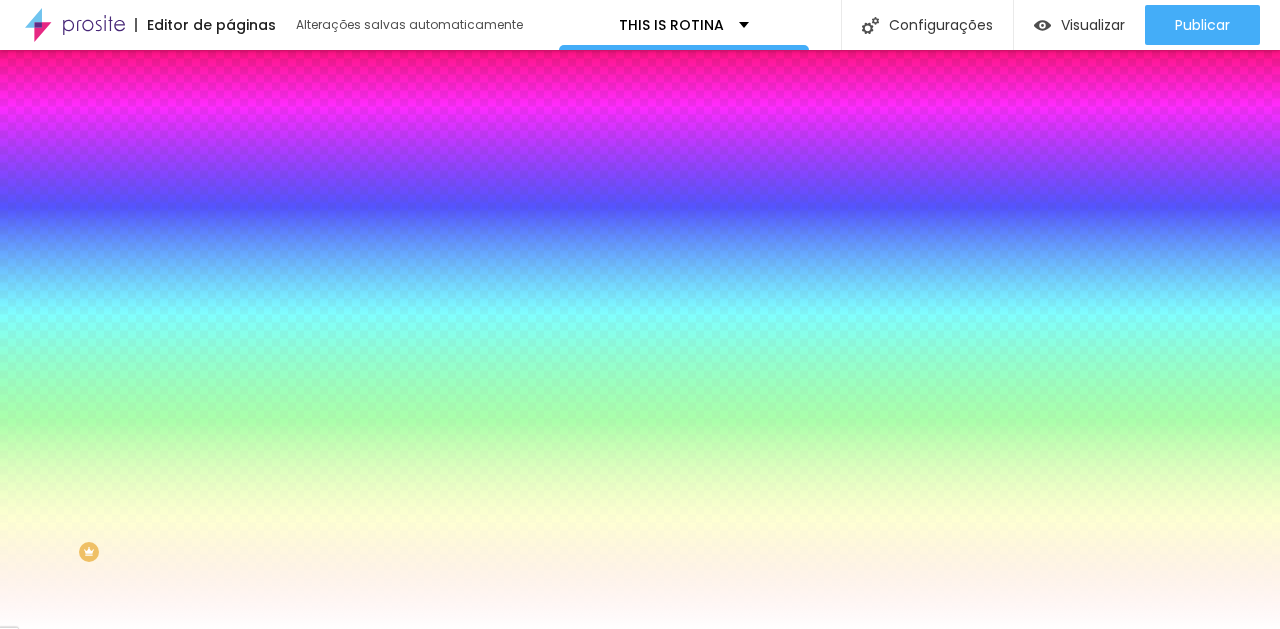drag, startPoint x: 201, startPoint y: 569, endPoint x: 198, endPoint y: 475, distance: 94.04786 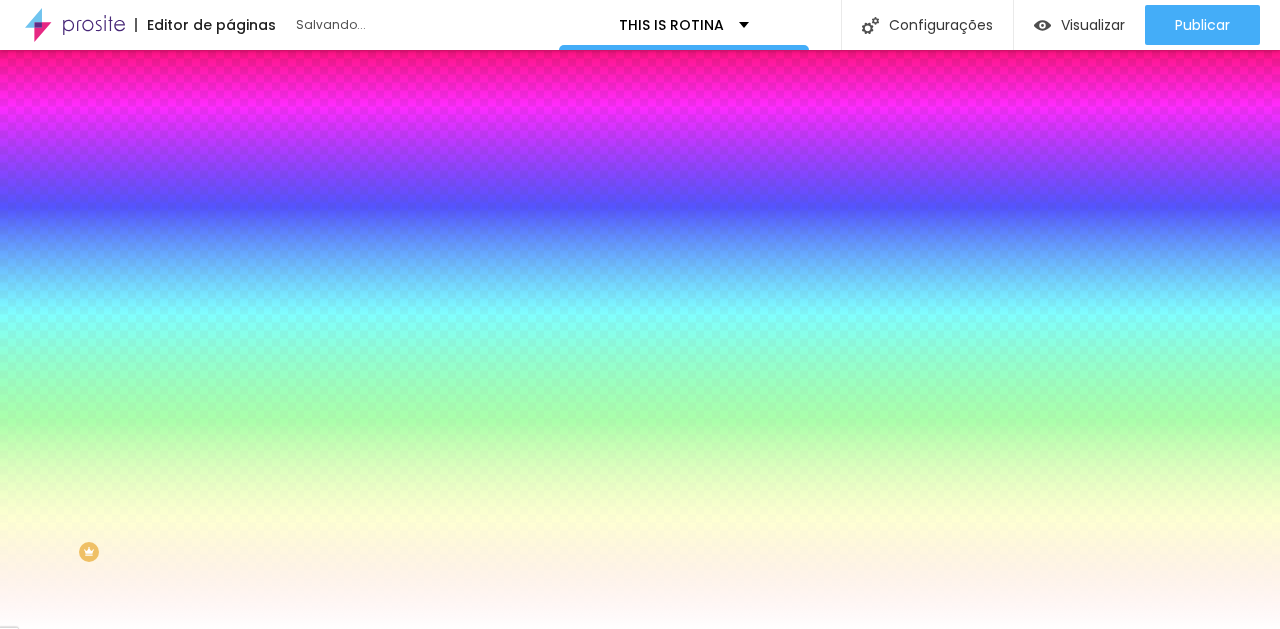 drag, startPoint x: 133, startPoint y: 465, endPoint x: 156, endPoint y: 474, distance: 24.698177 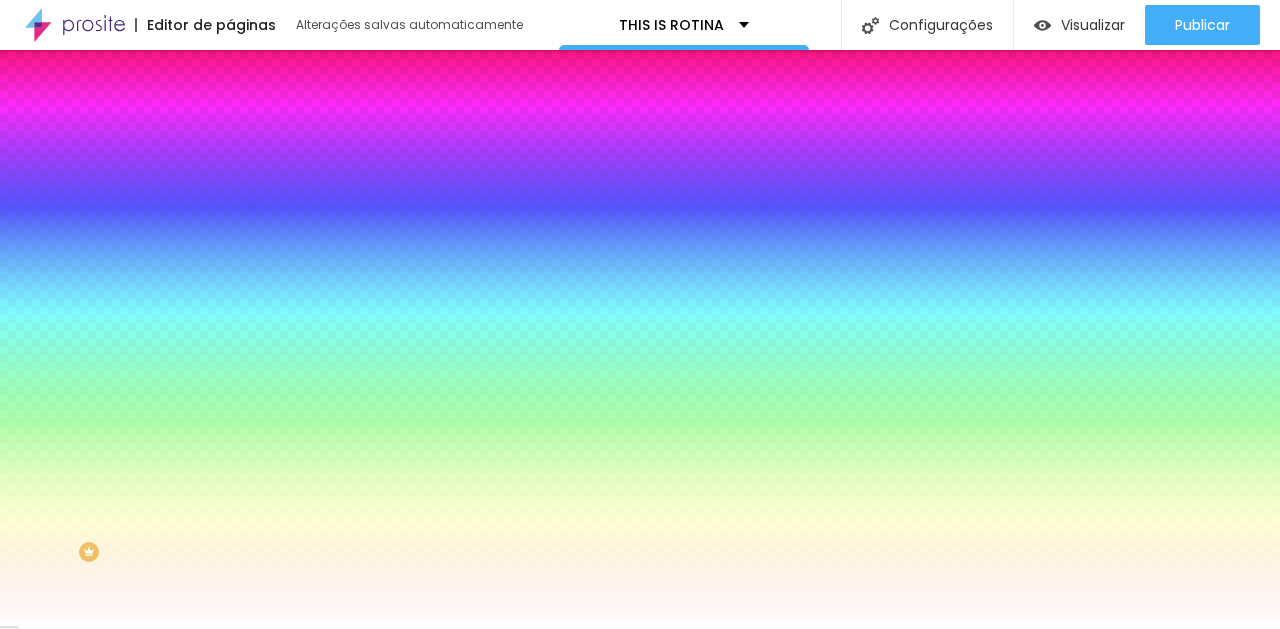 drag, startPoint x: 165, startPoint y: 588, endPoint x: 172, endPoint y: 574, distance: 15.652476 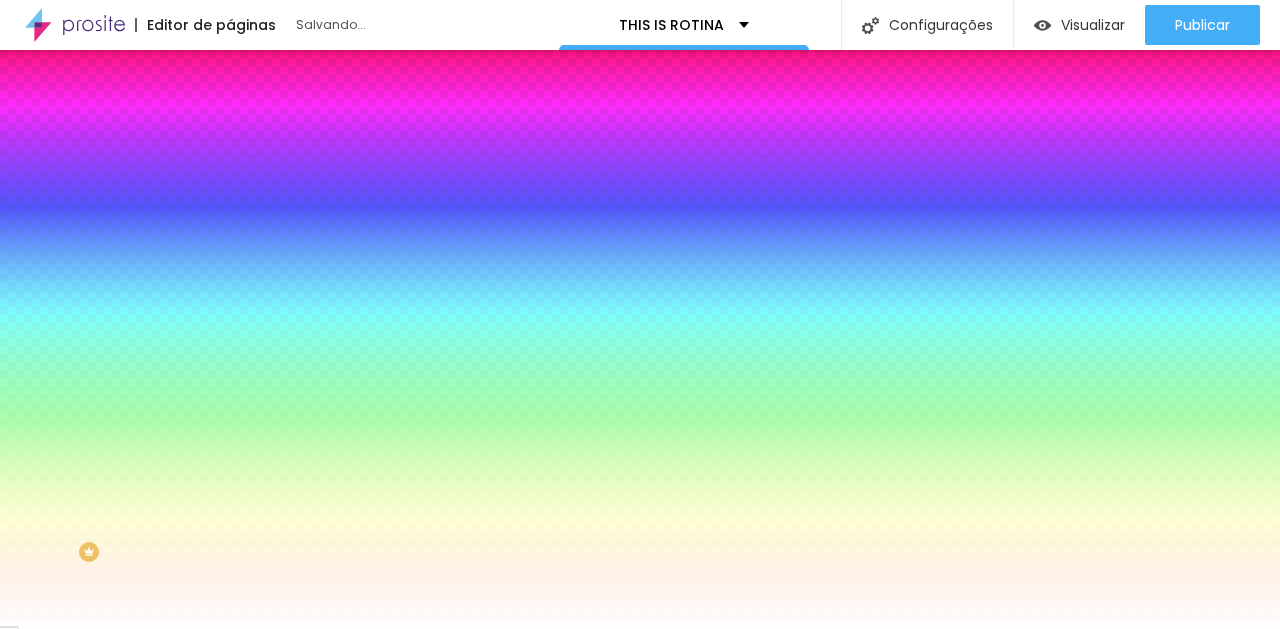 type on "29" 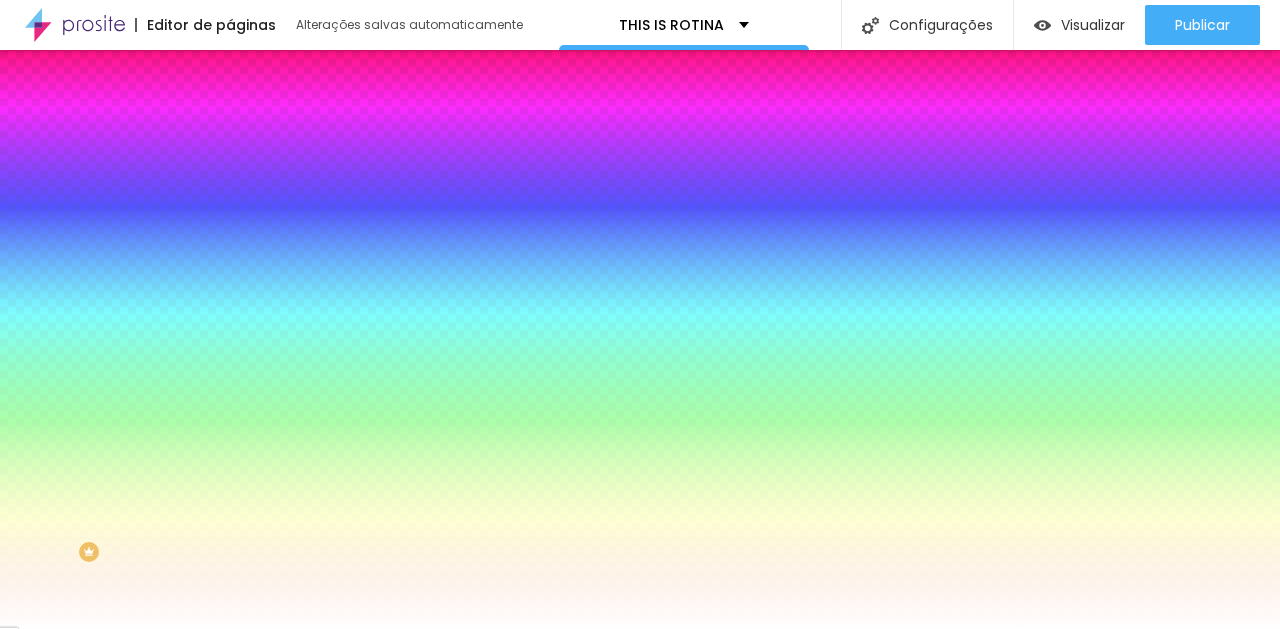 type on "1" 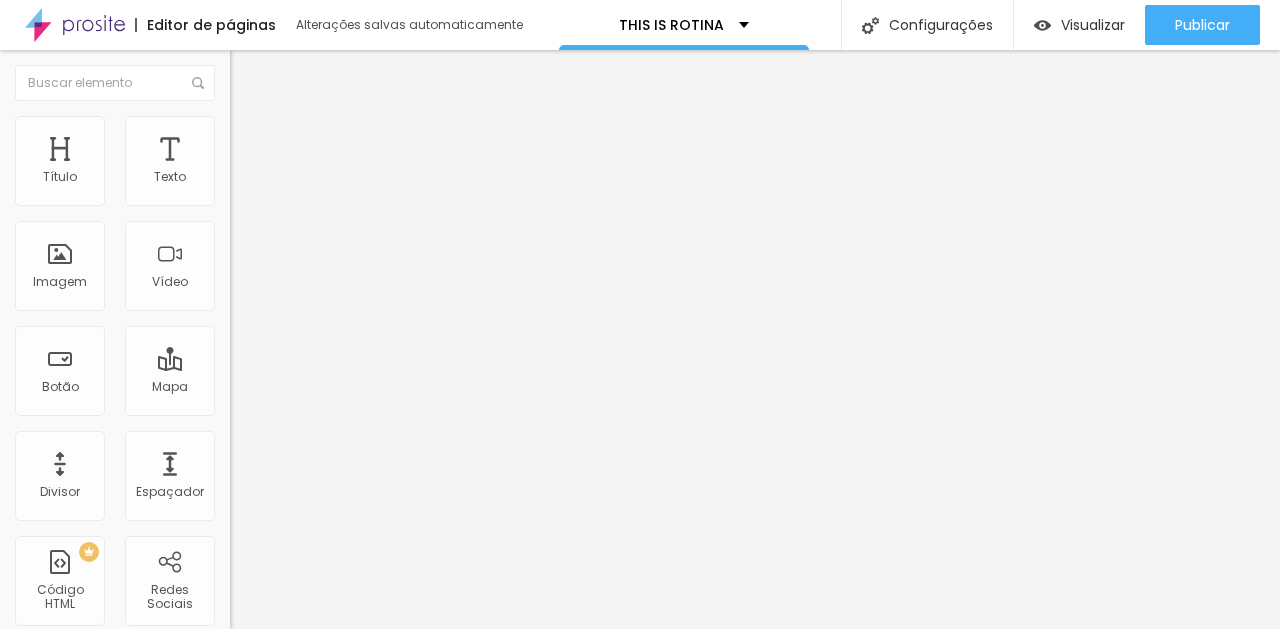 click on "Estilo" at bounding box center (345, 126) 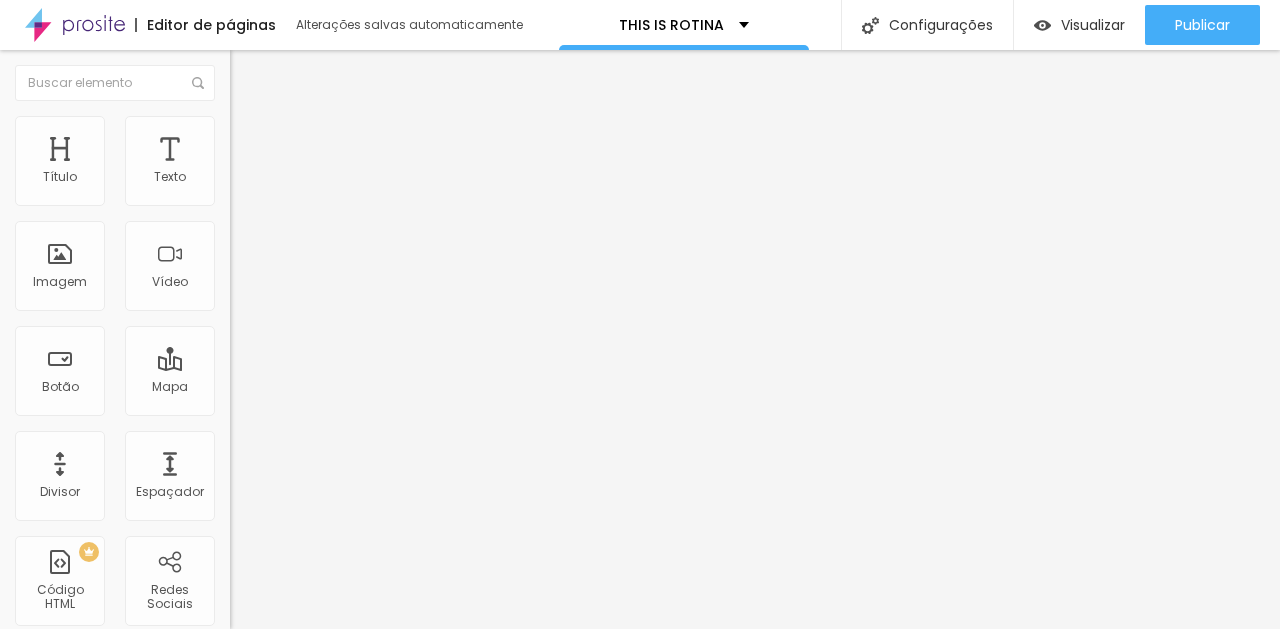 click on "Estilo" at bounding box center (345, 126) 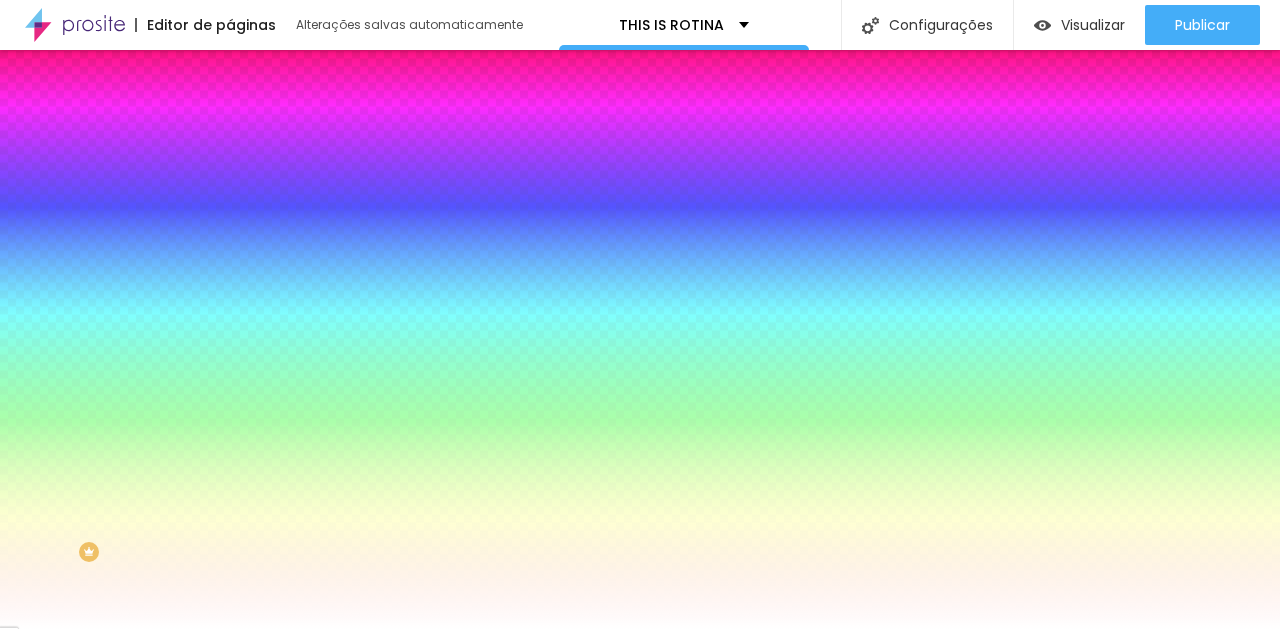 click 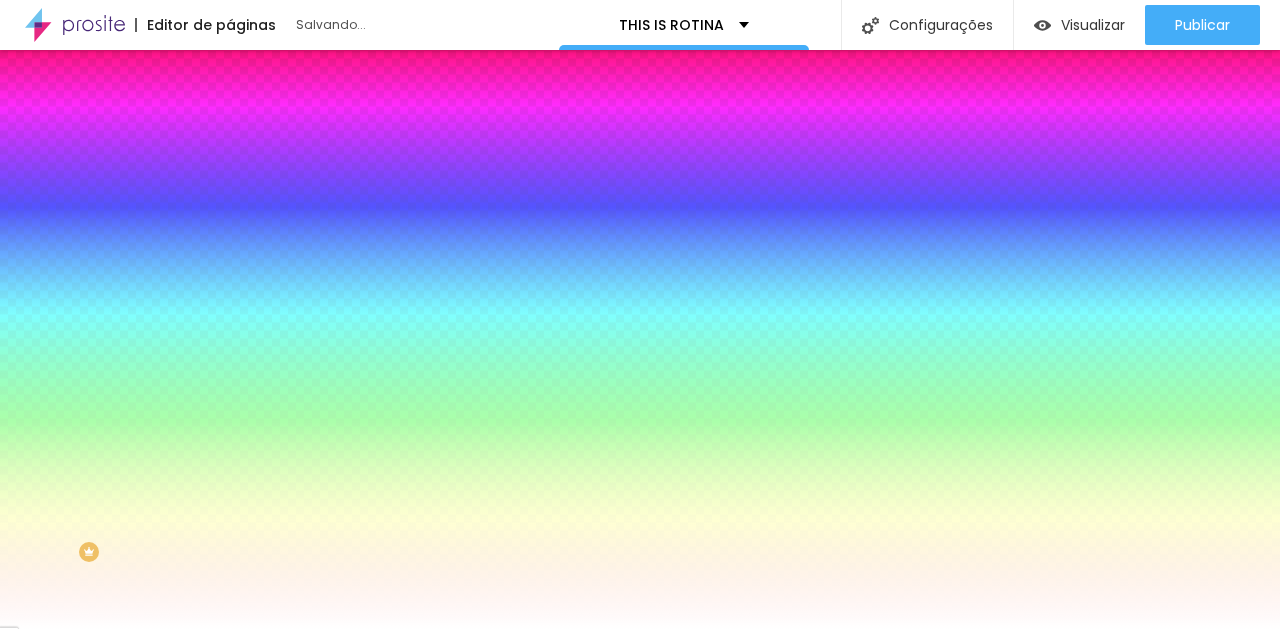 type on "17" 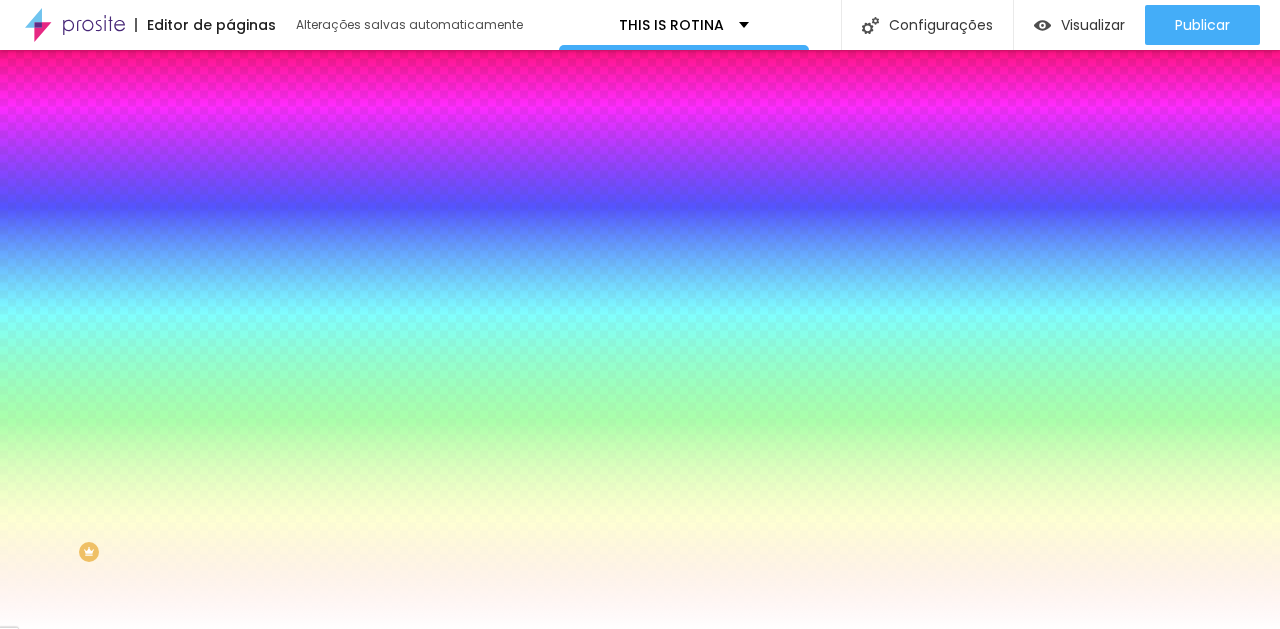 type on "27" 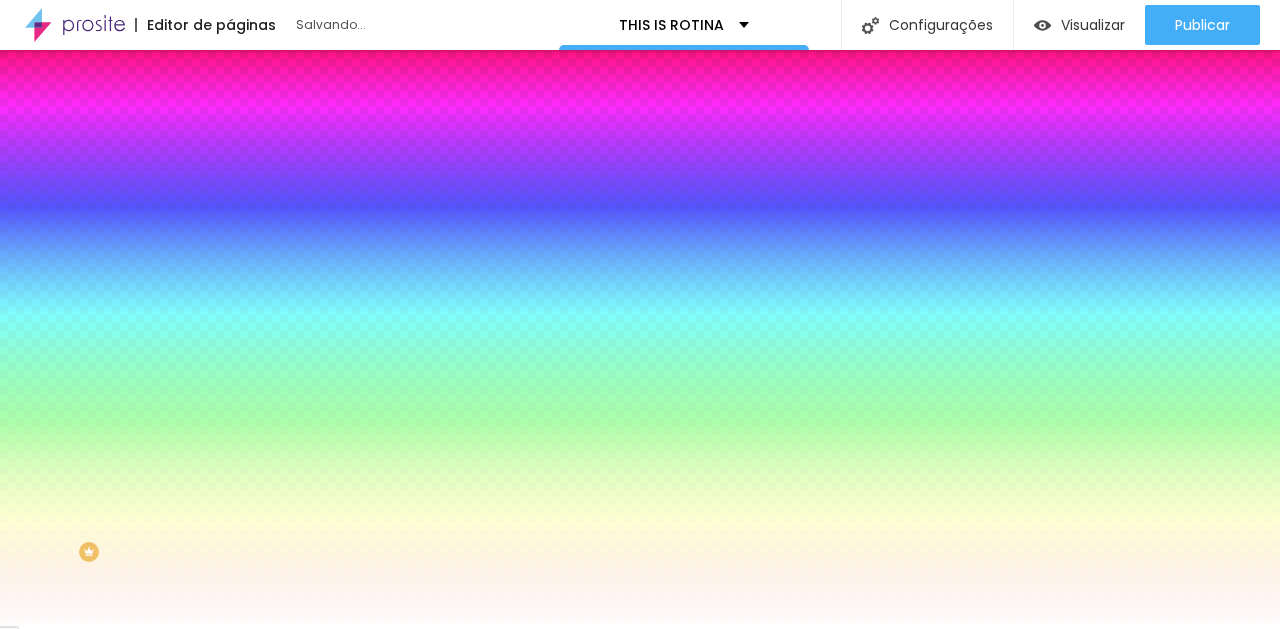 type on "3" 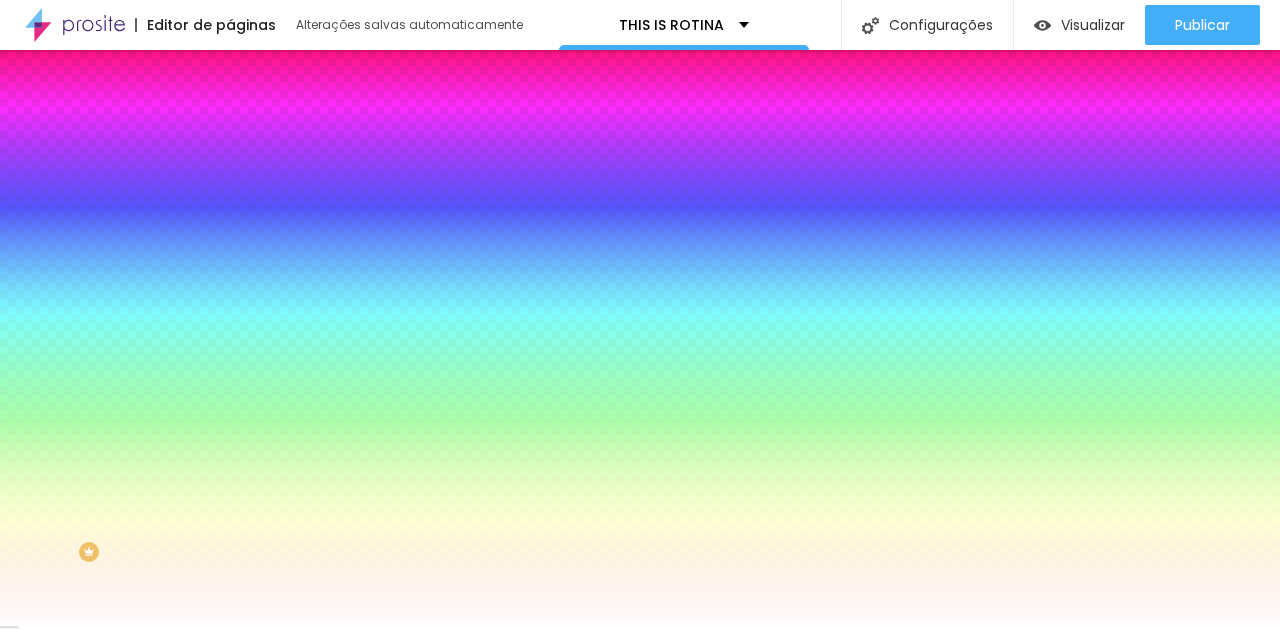 type on "2" 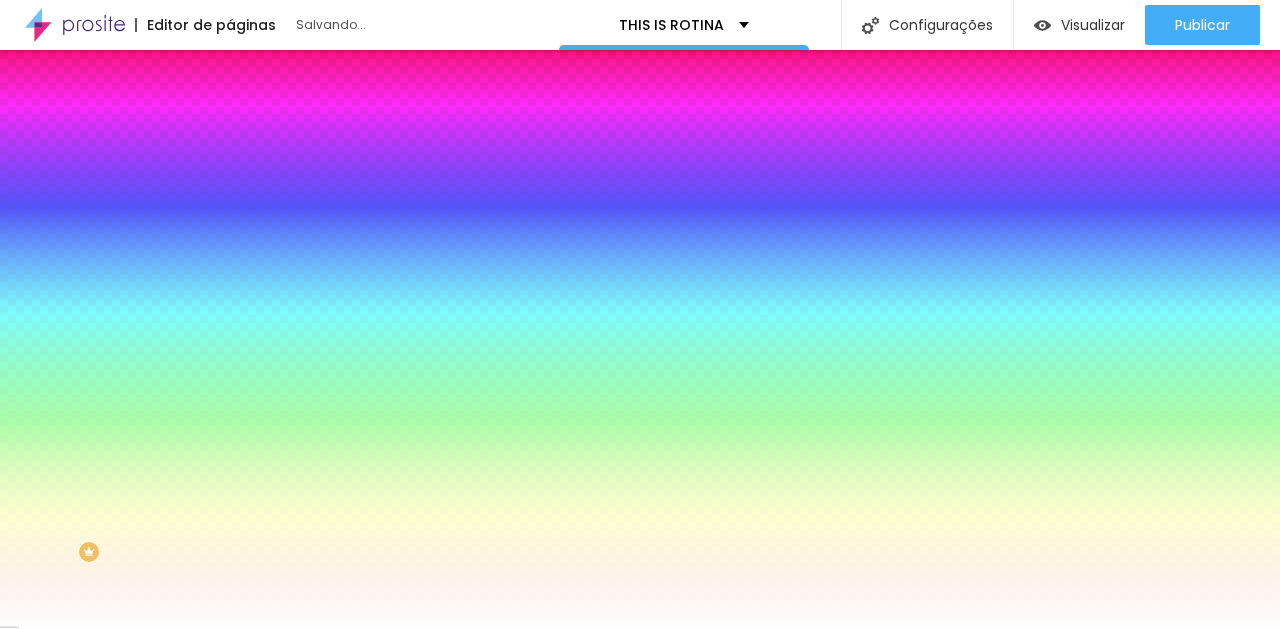 click at bounding box center [640, 629] 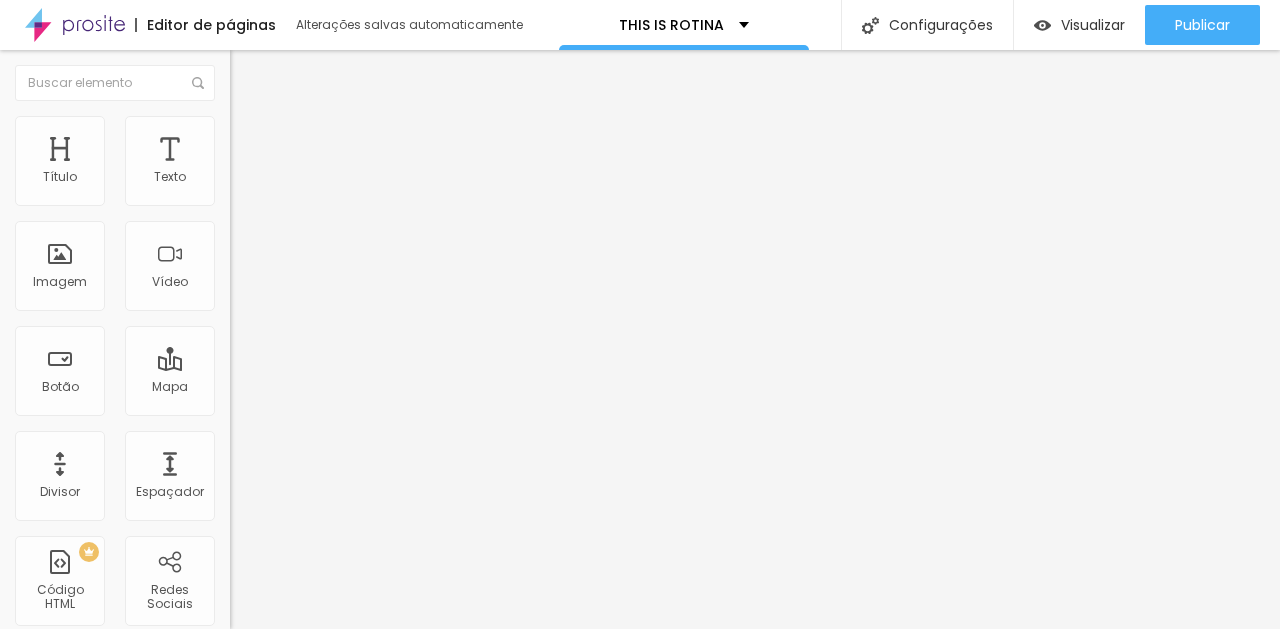 click on "Click me" at bounding box center [350, 178] 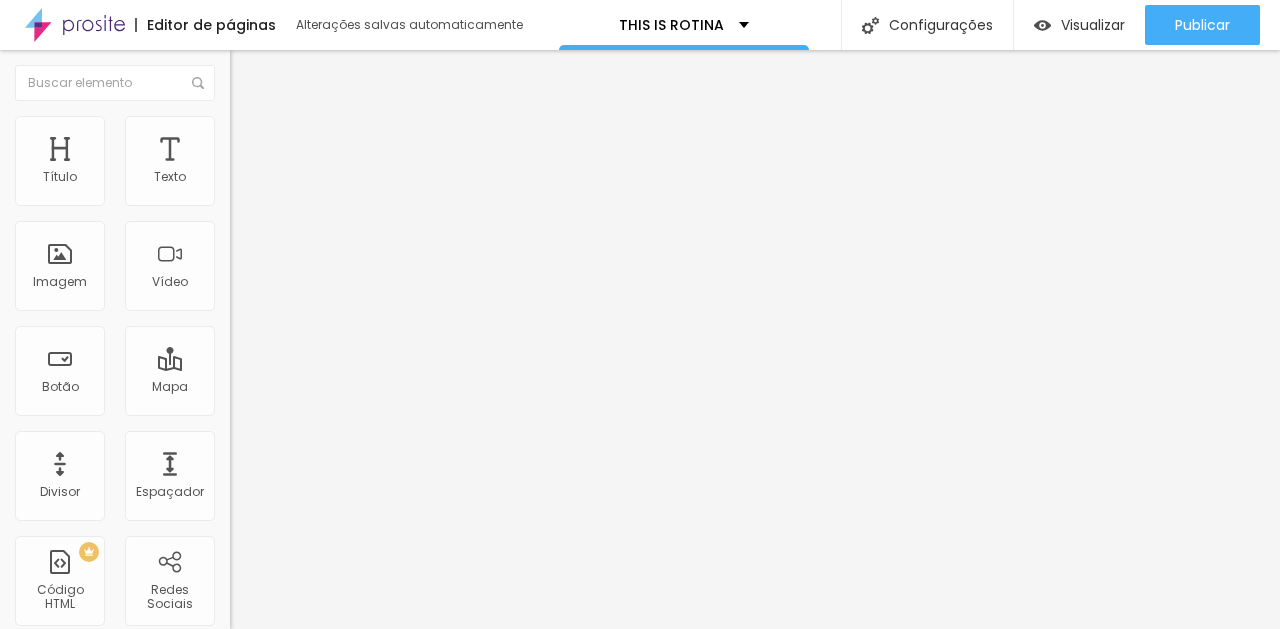 type on "@" 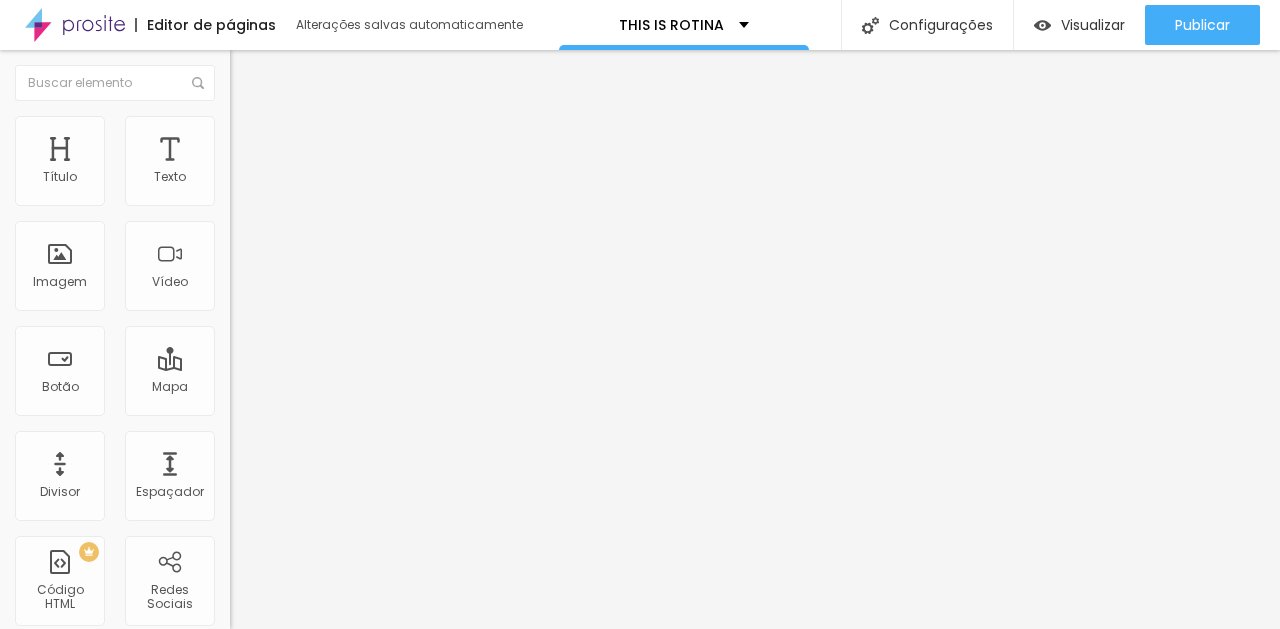 click on "Estilo" at bounding box center [345, 126] 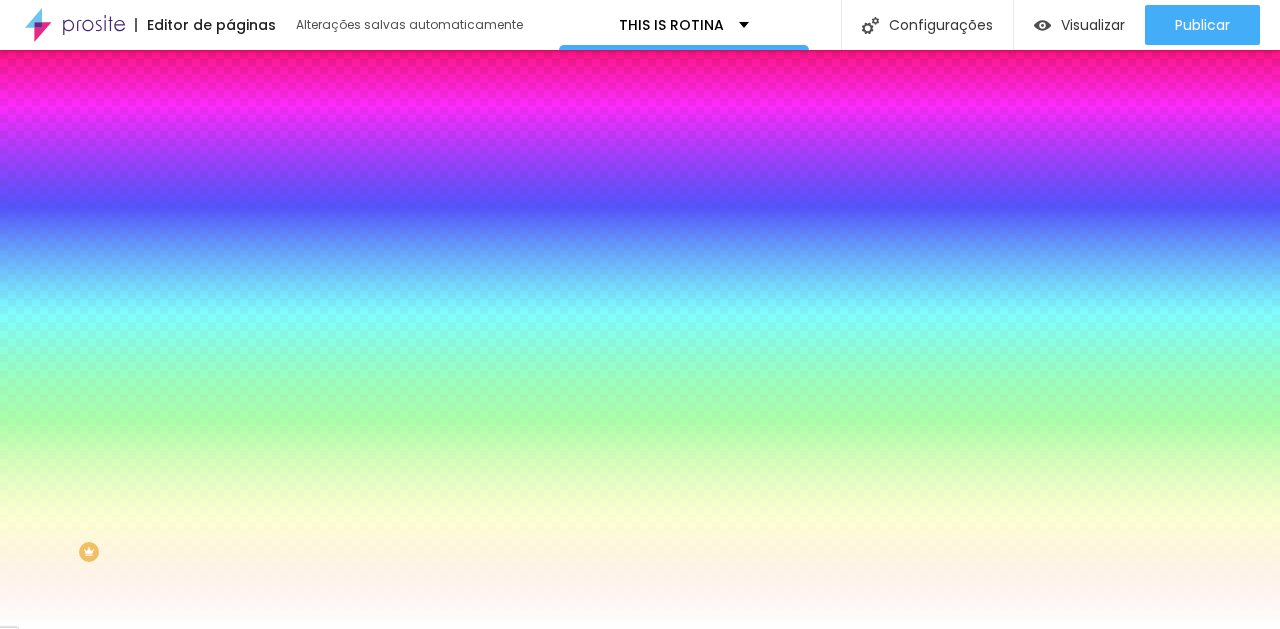click at bounding box center (345, 680) 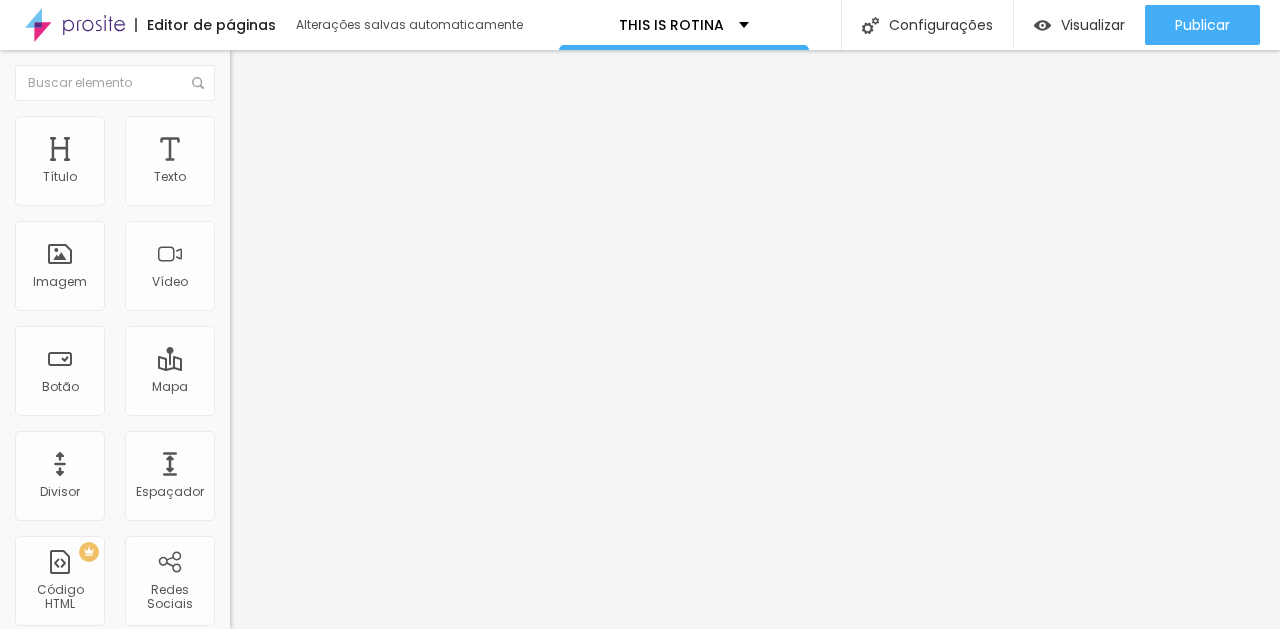 click on "@" at bounding box center (350, 178) 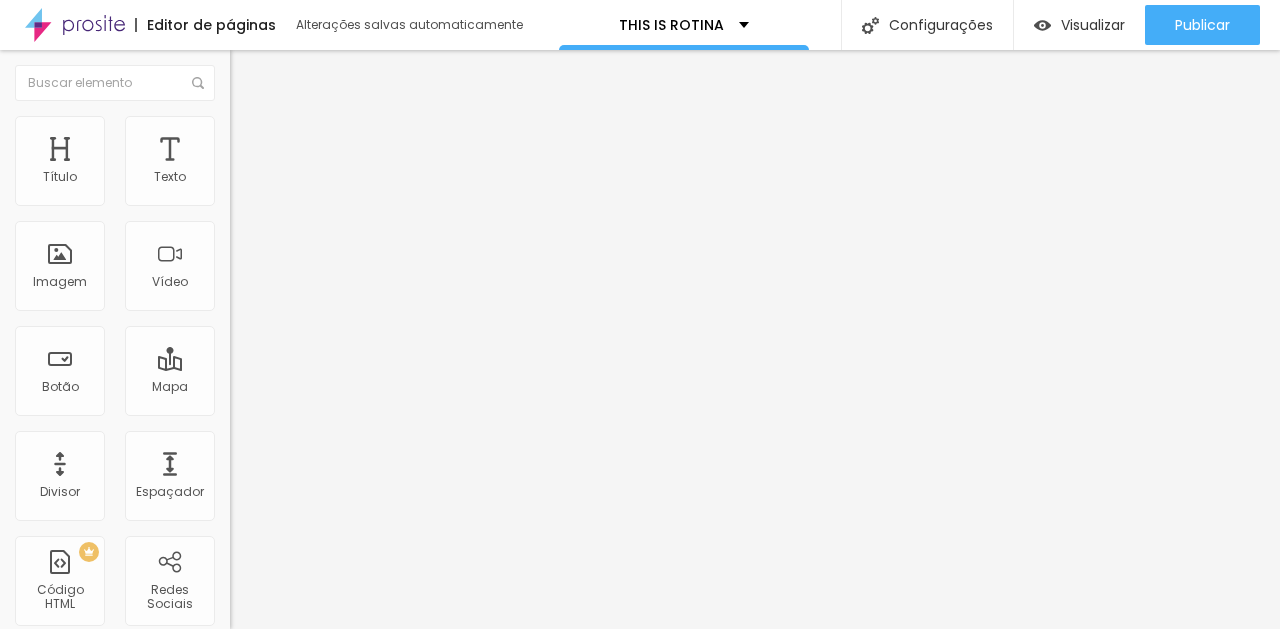 type on "@Folha_artmaker" 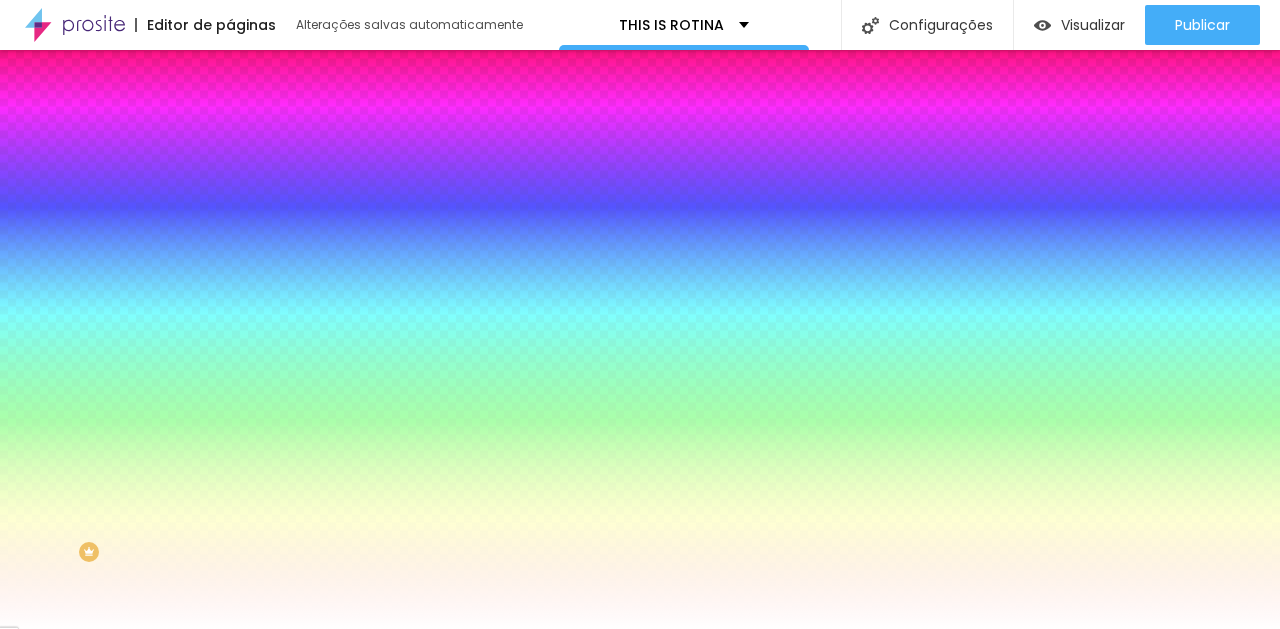 click 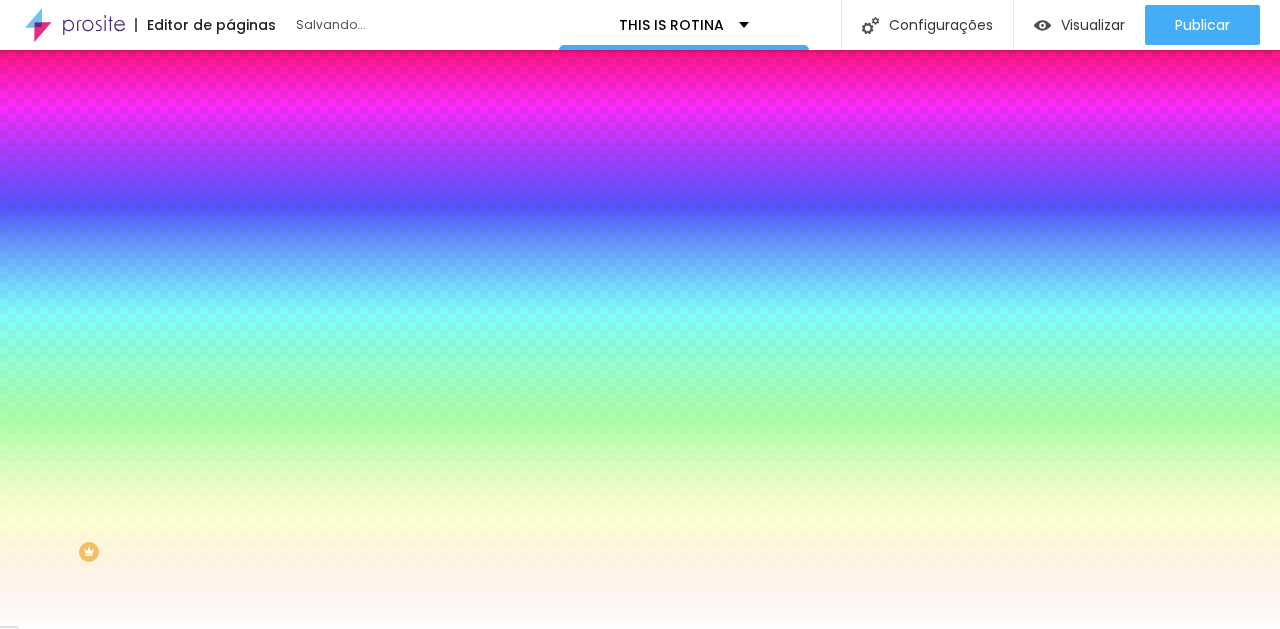click at bounding box center (640, 629) 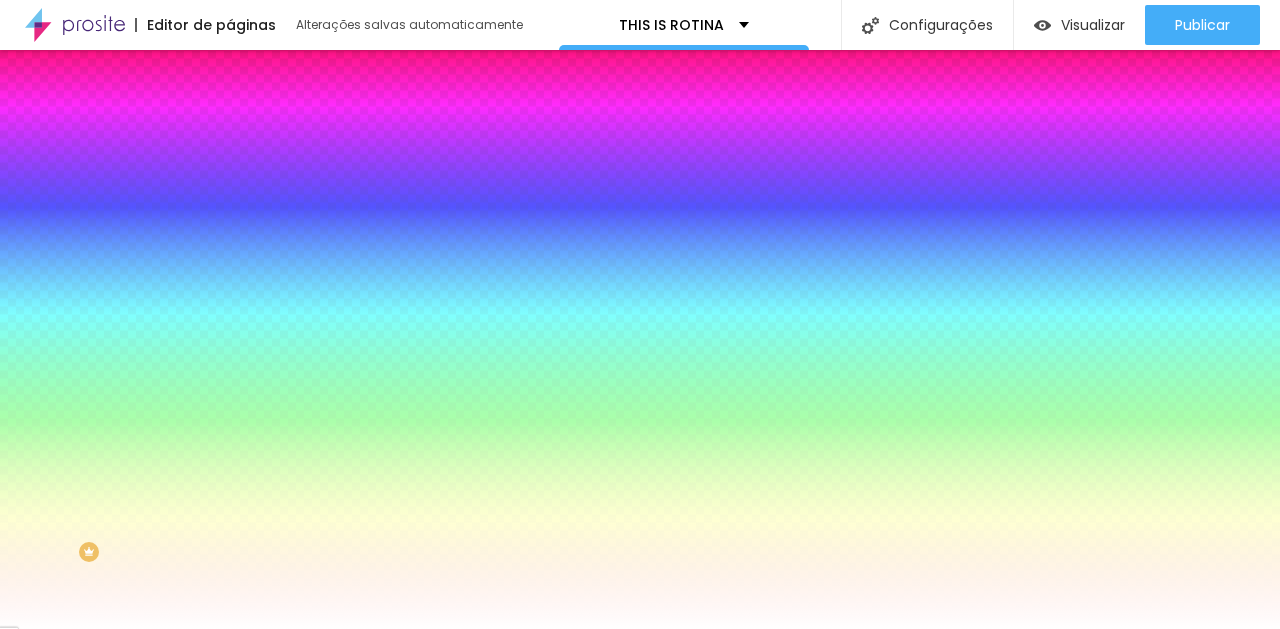 click at bounding box center [244, 255] 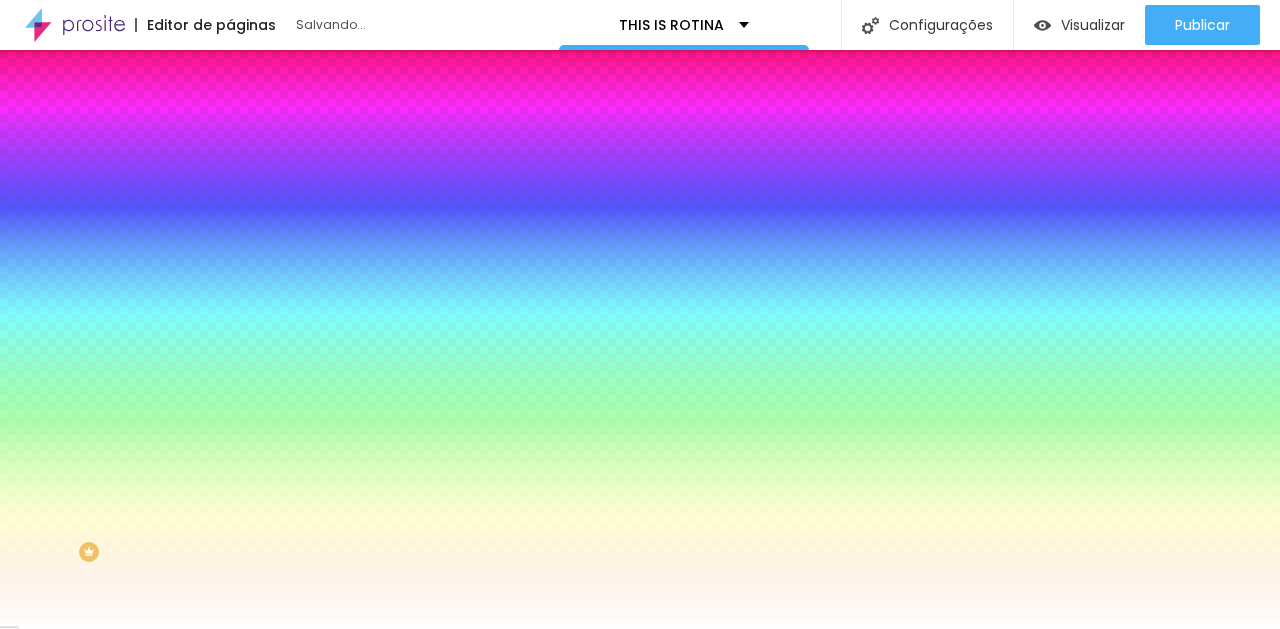 type on "10" 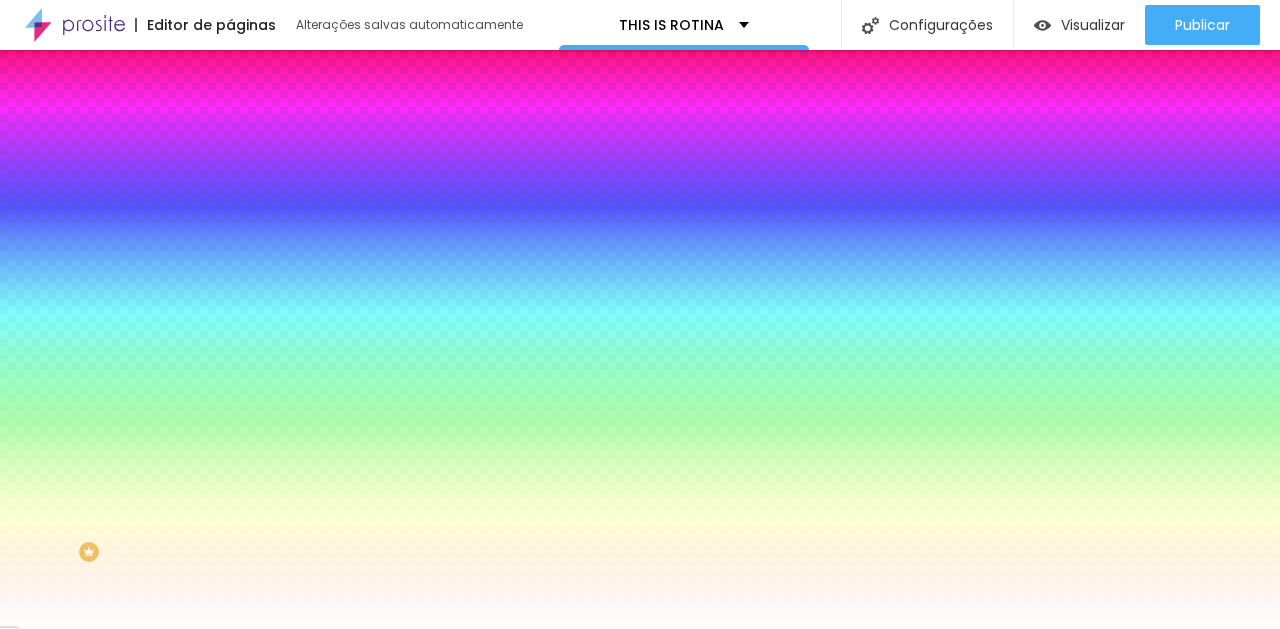 type on "10" 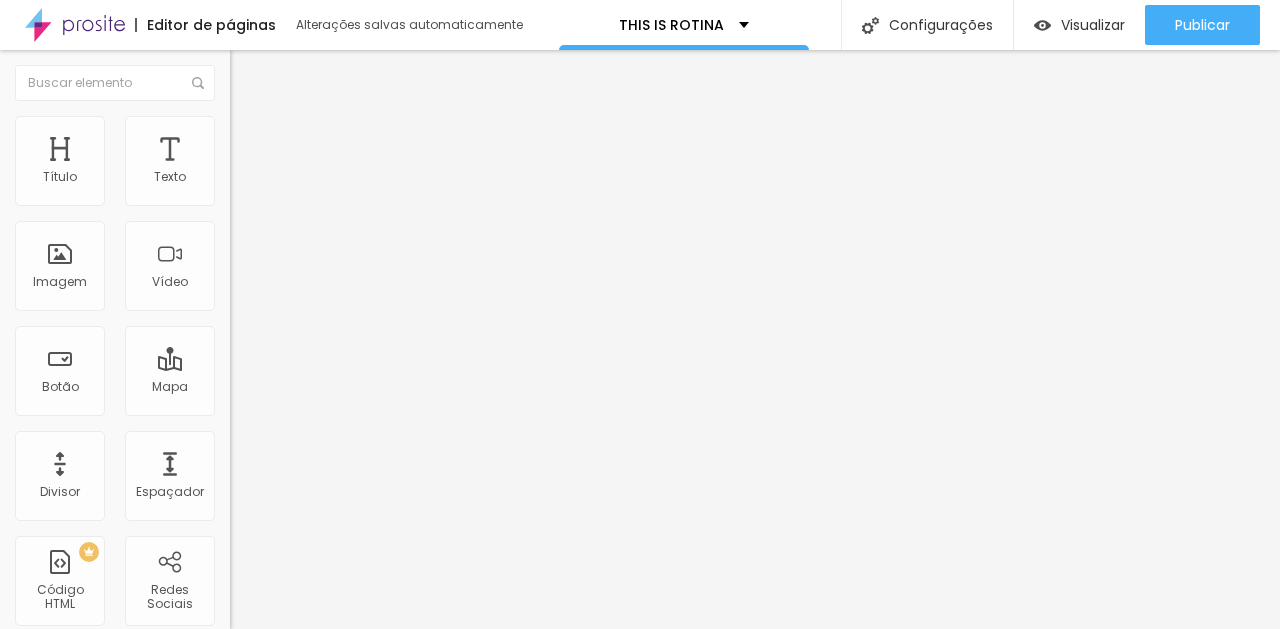 click on "Estilo" at bounding box center (345, 126) 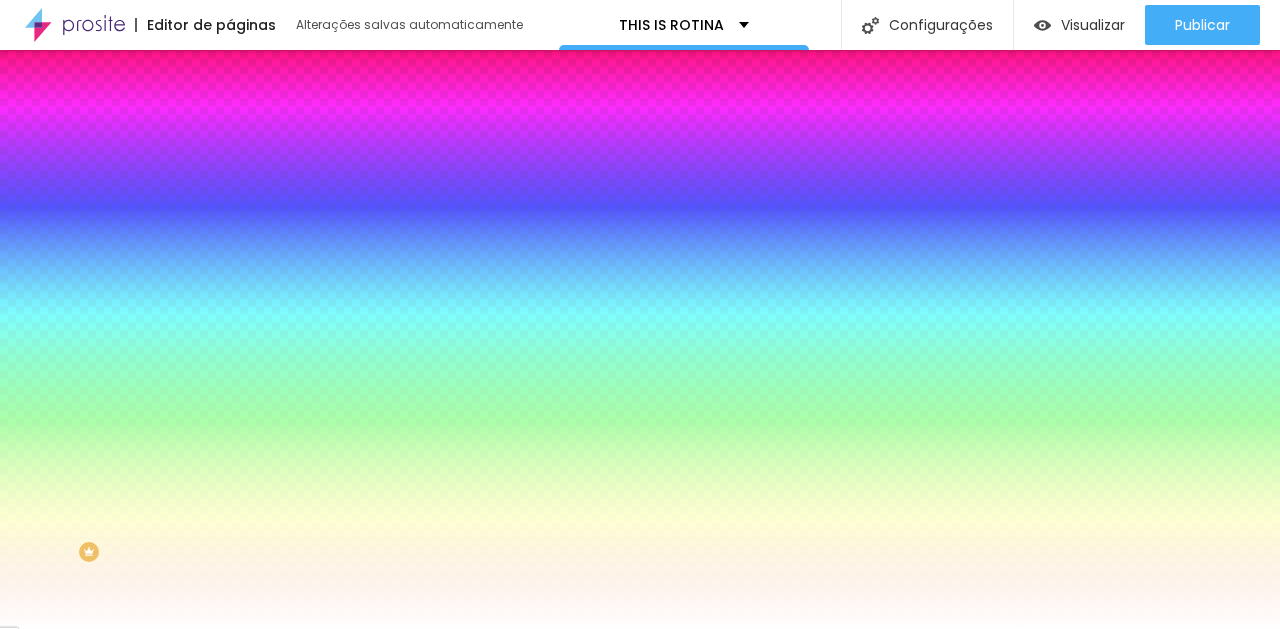 click at bounding box center (239, 125) 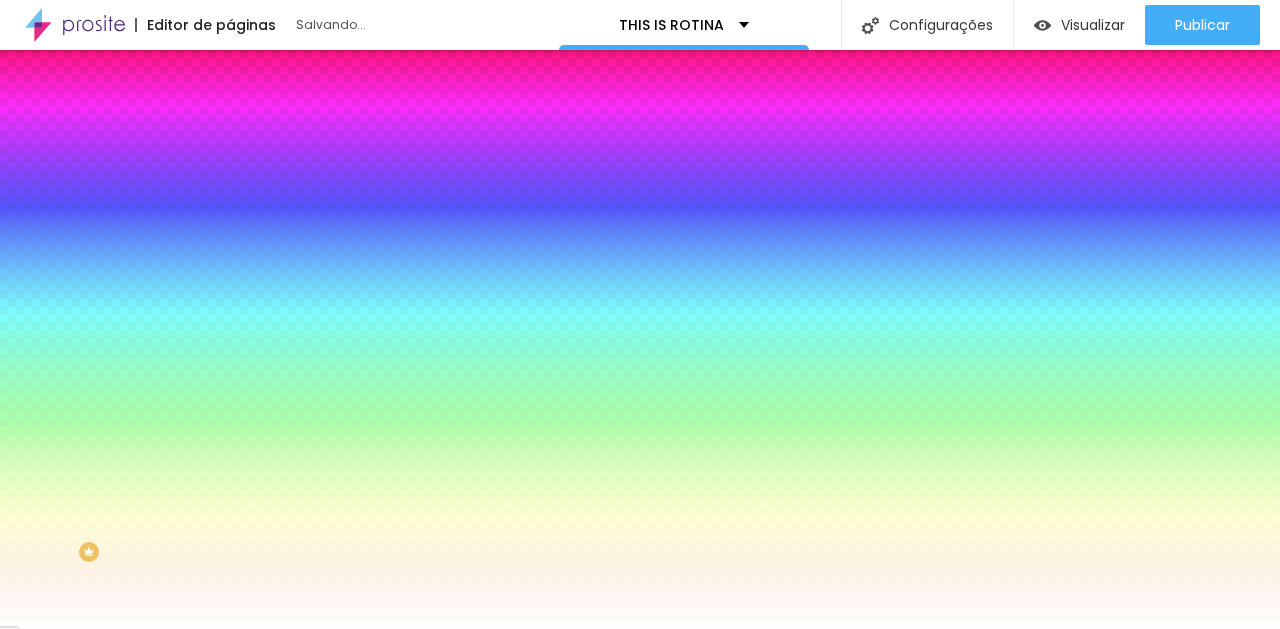 type on "#FF9100" 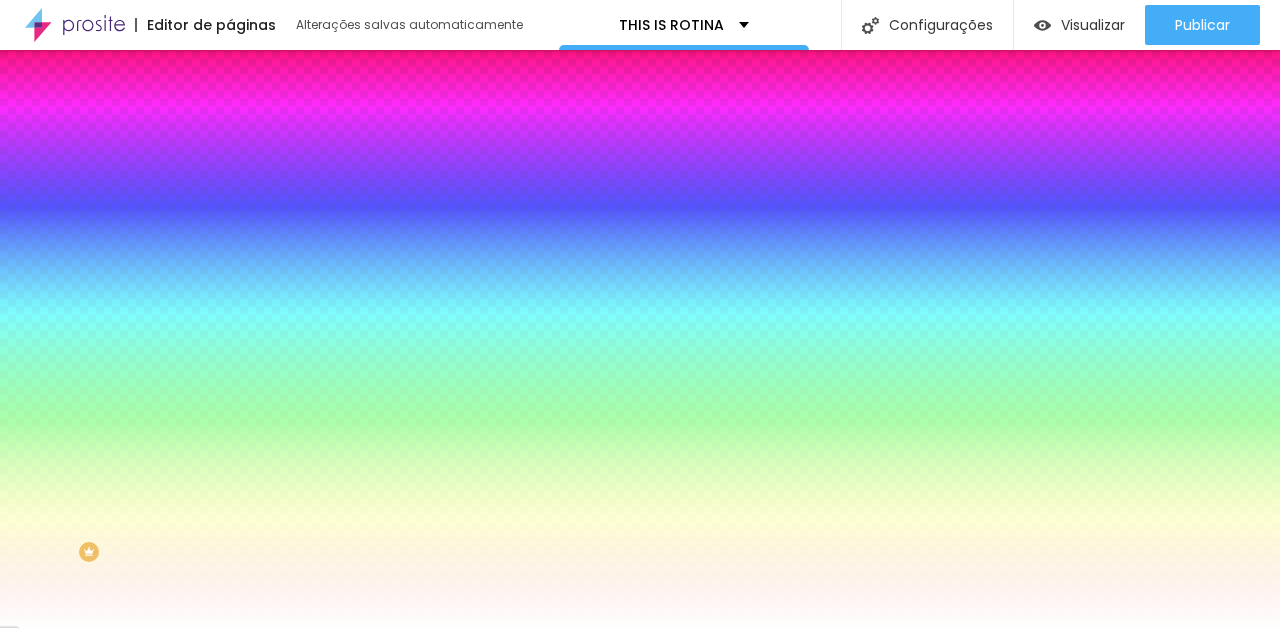 click on "Cor de fundo Voltar ao padrão #FF9100" at bounding box center (345, 672) 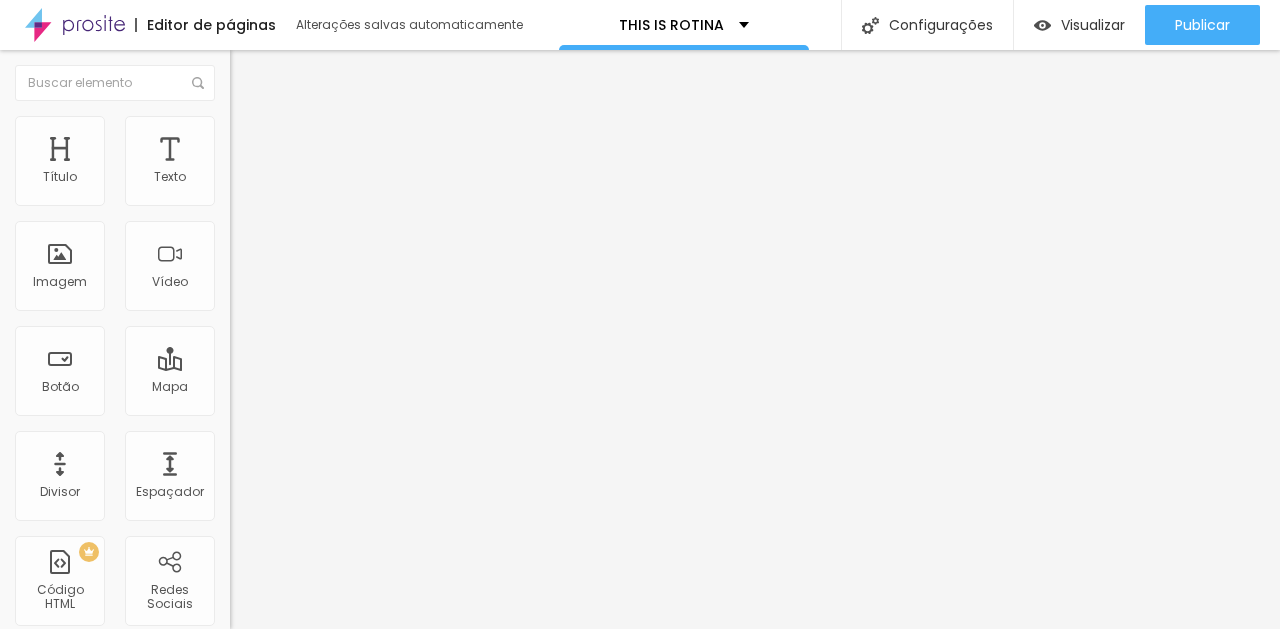 click on "Click me" at bounding box center (350, 178) 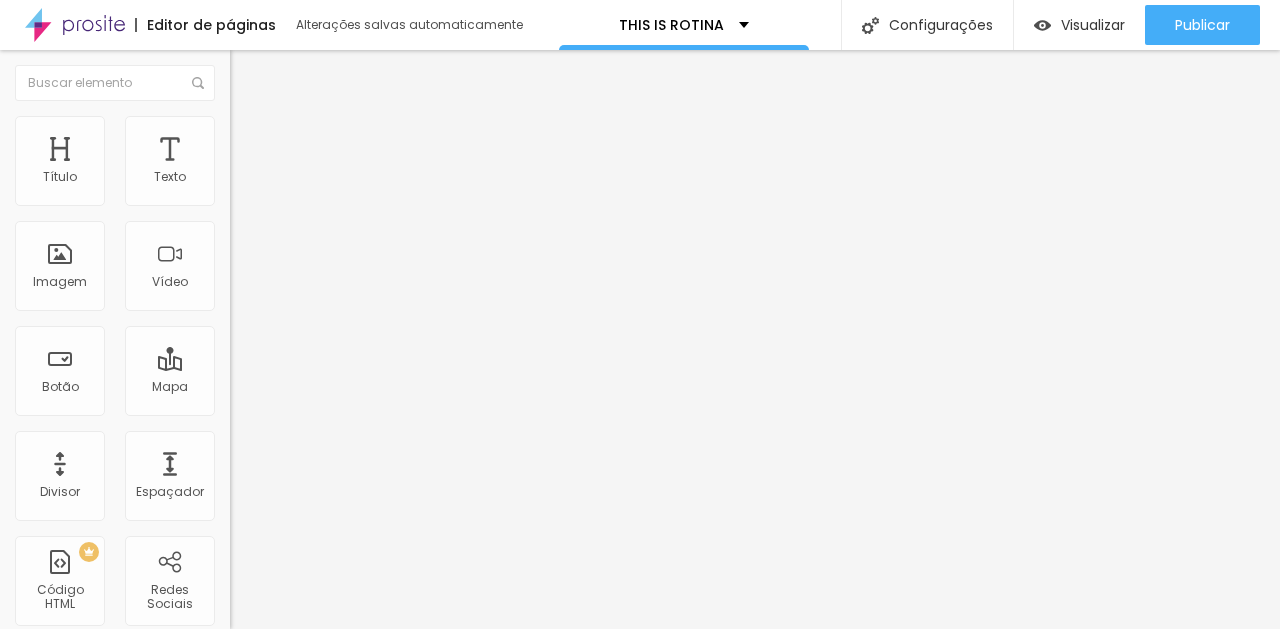 type on "@Capindicae" 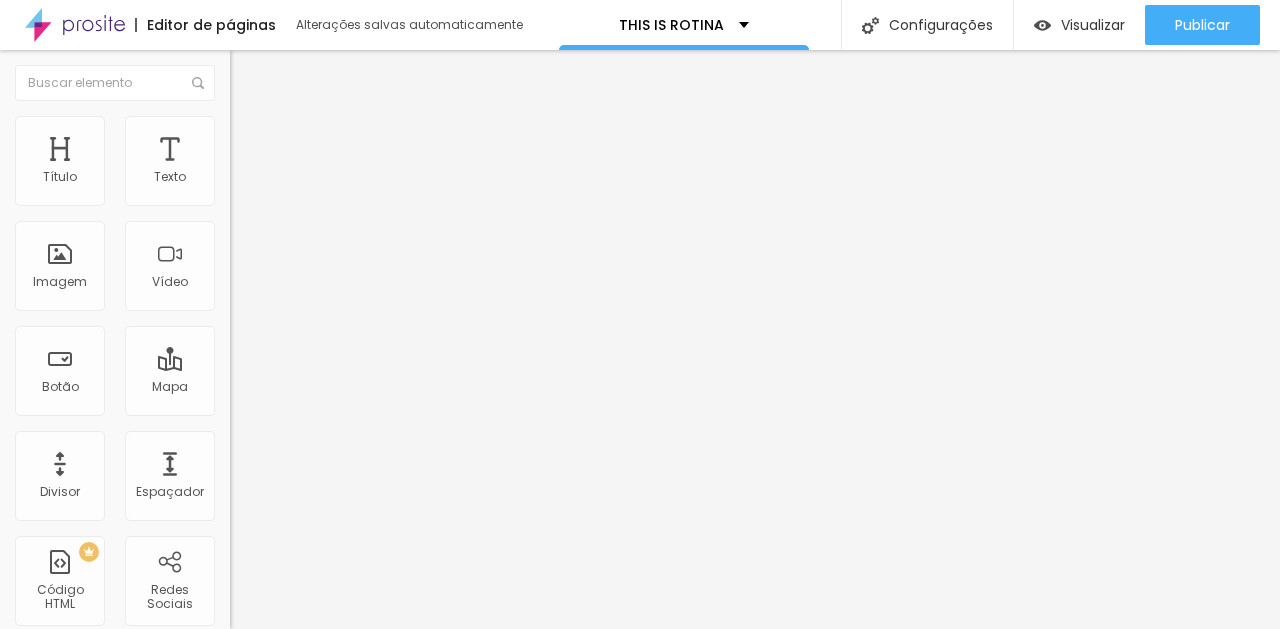 click at bounding box center (239, 125) 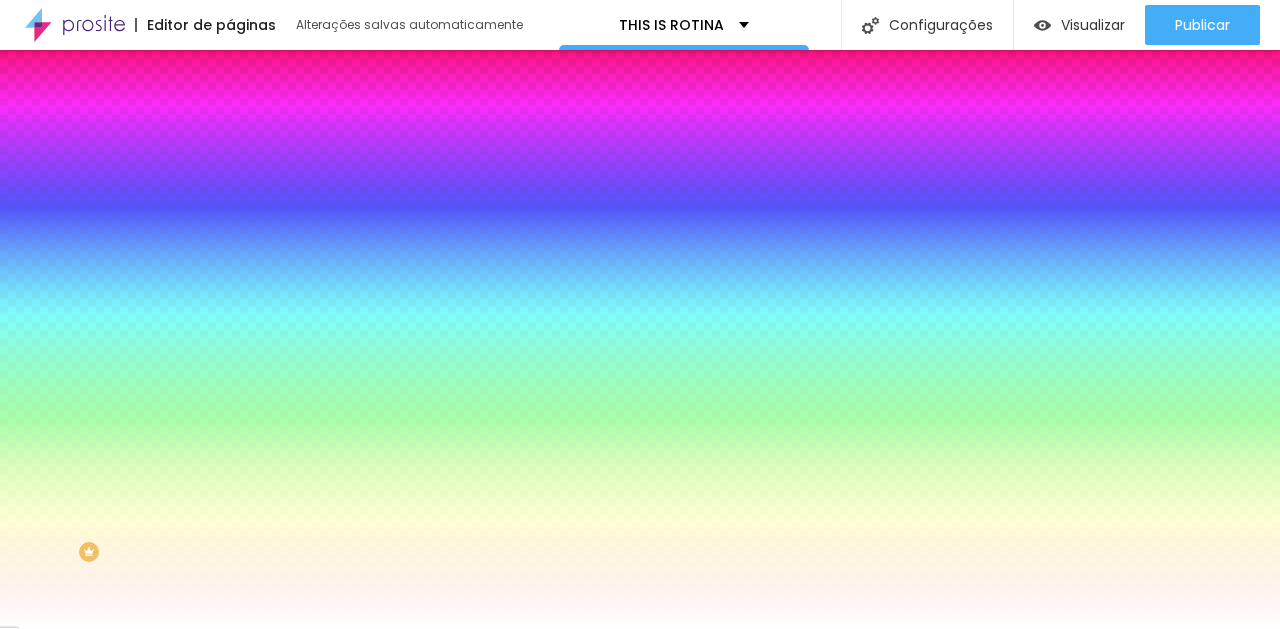click on "#FFFFFF" at bounding box center (350, 690) 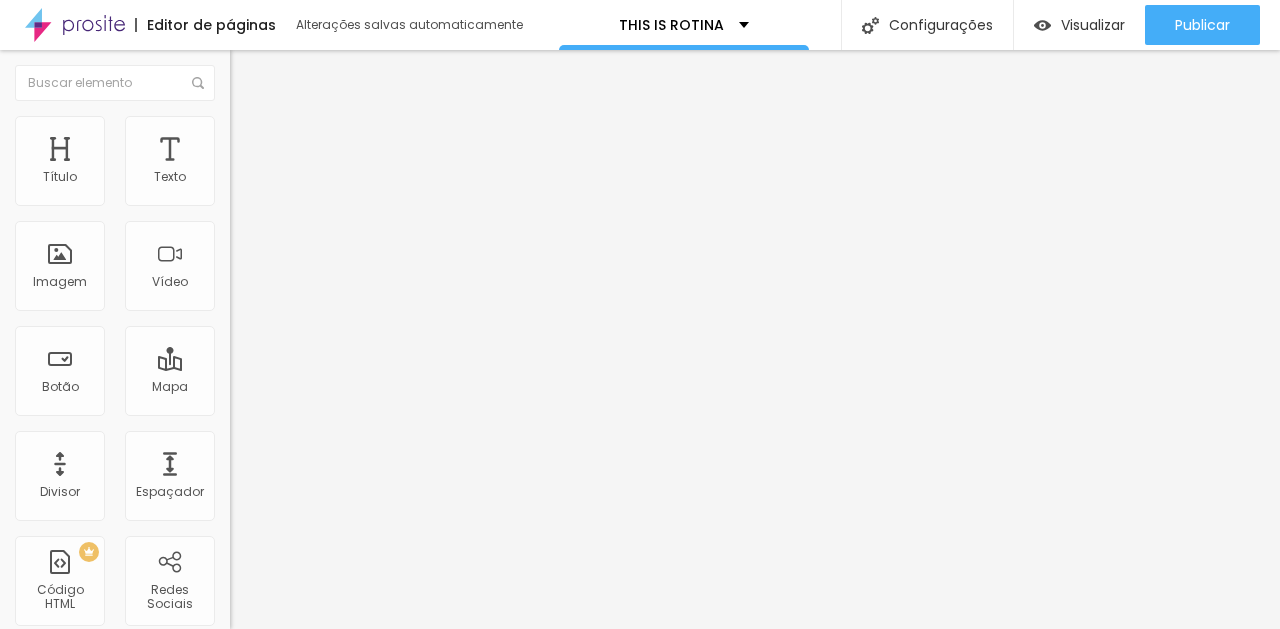 click on "Estilo" at bounding box center [263, 129] 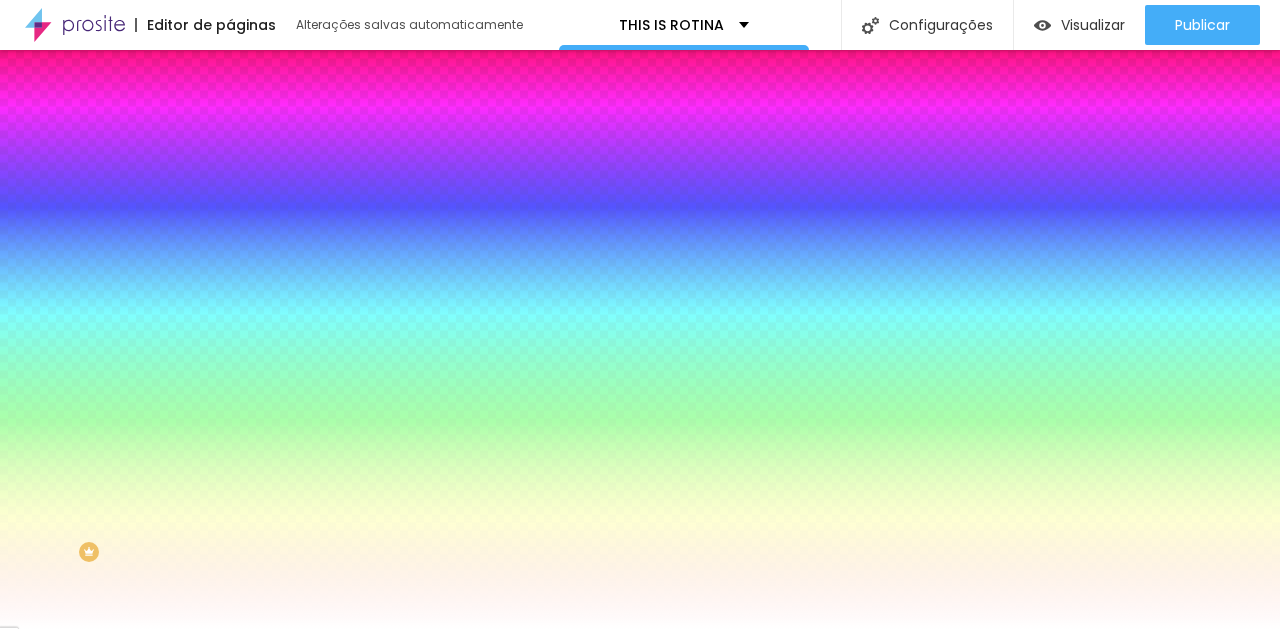 click 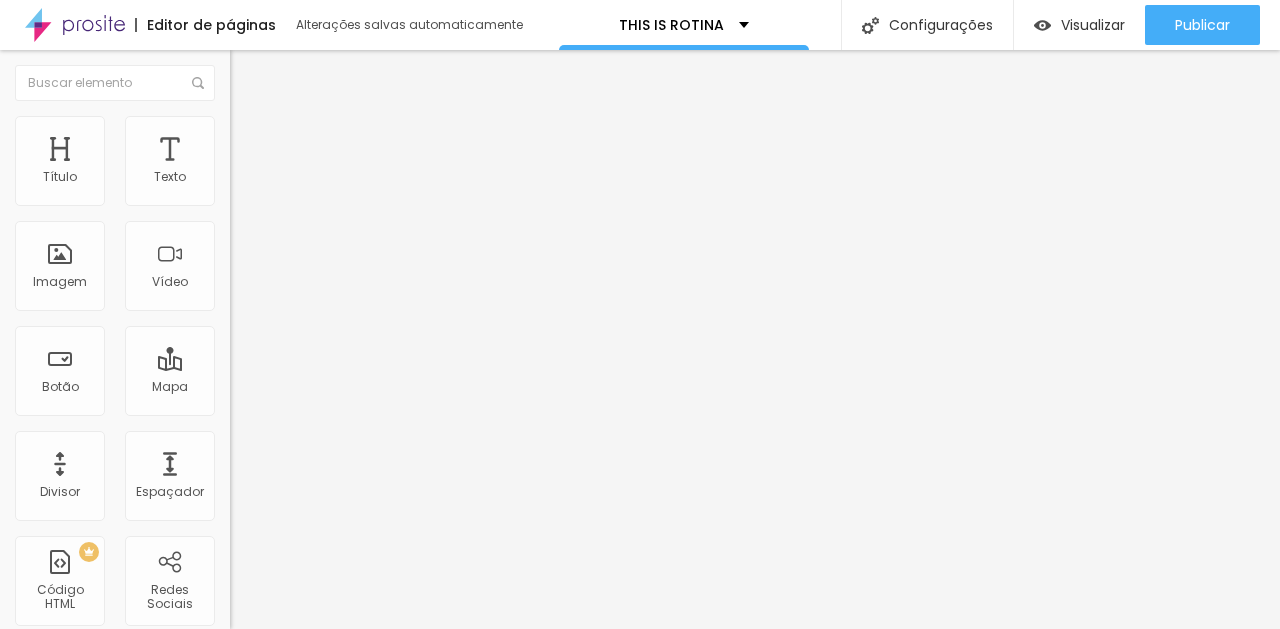 click on "https://" at bounding box center [350, 402] 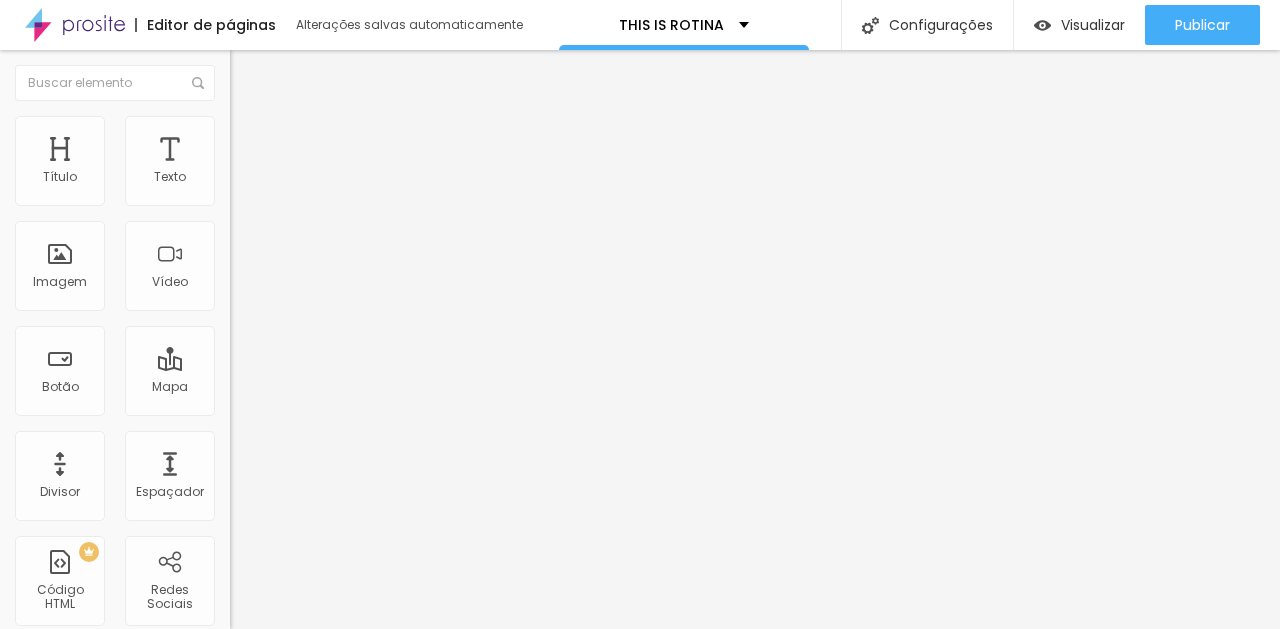 click at bounding box center [345, 437] 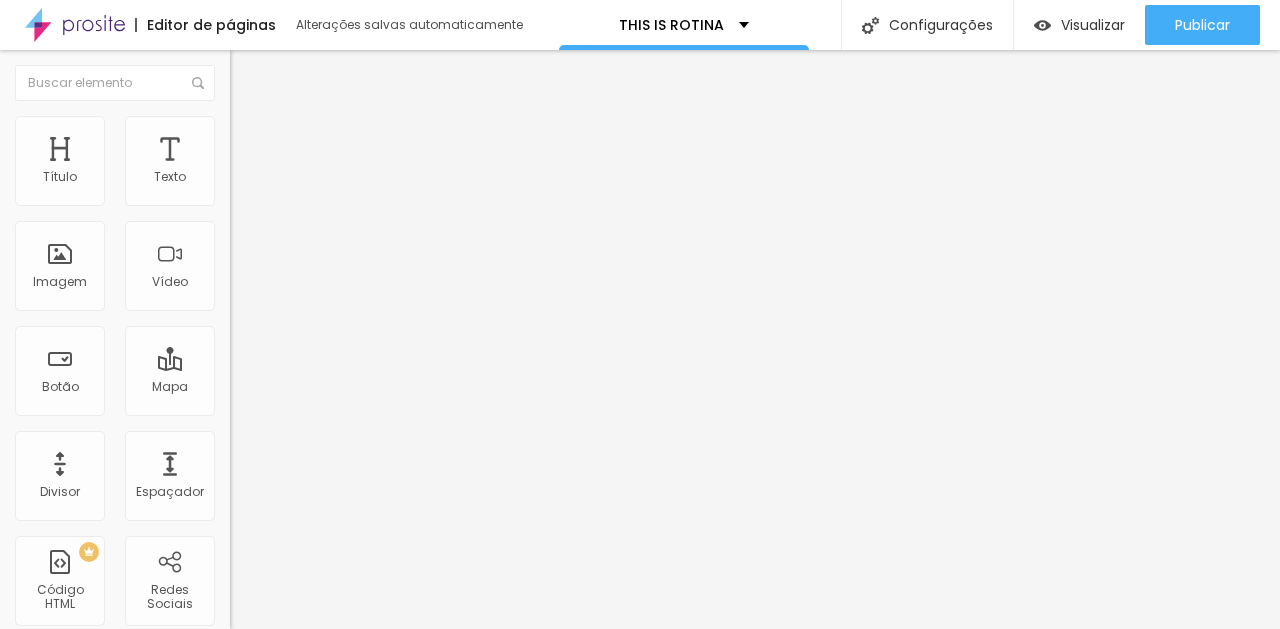 scroll, scrollTop: 0, scrollLeft: 0, axis: both 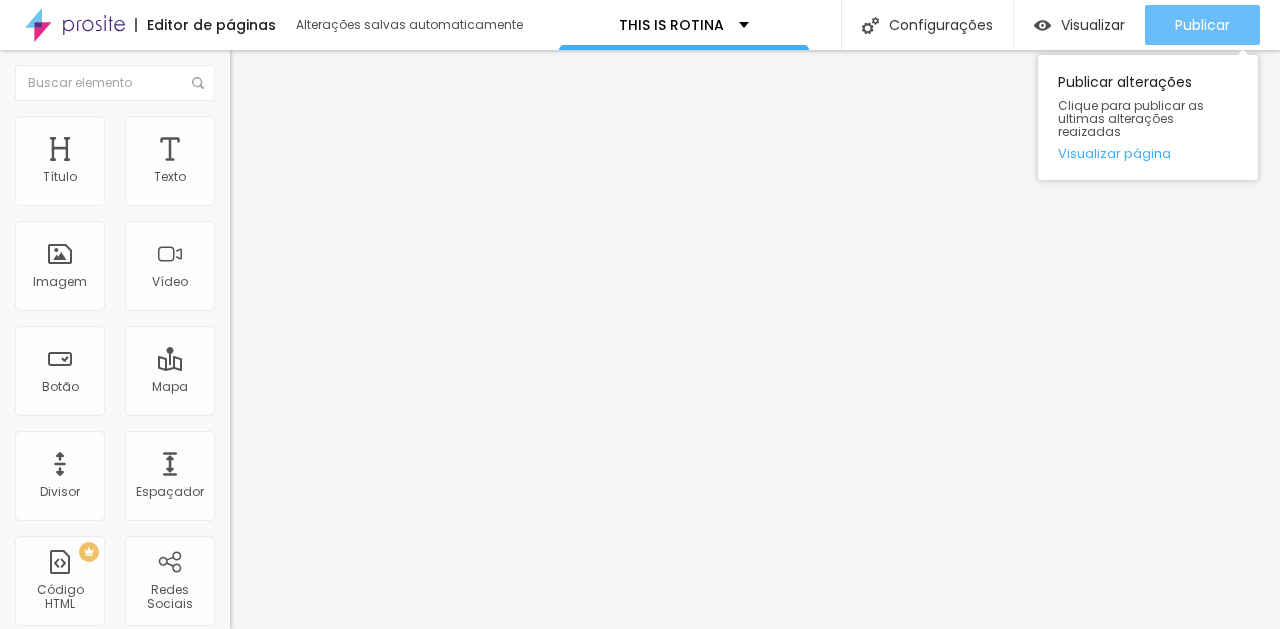 click on "Publicar" at bounding box center (1202, 25) 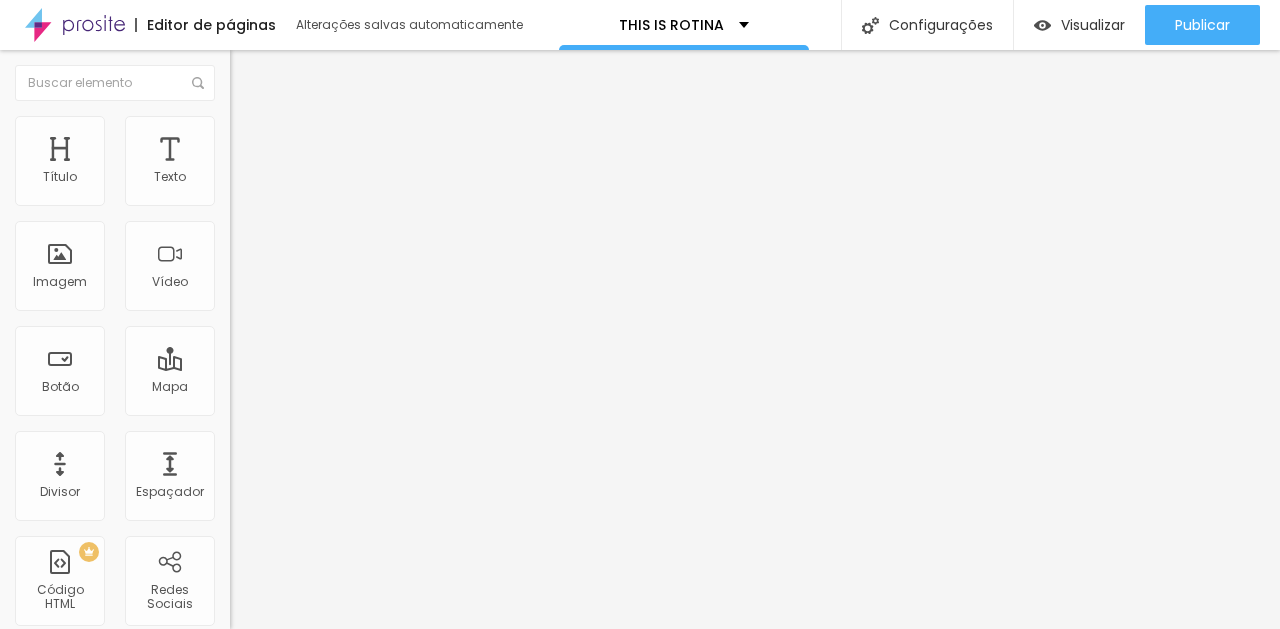 click on "https://[URL][DOMAIN_NAME]" at bounding box center [350, 402] 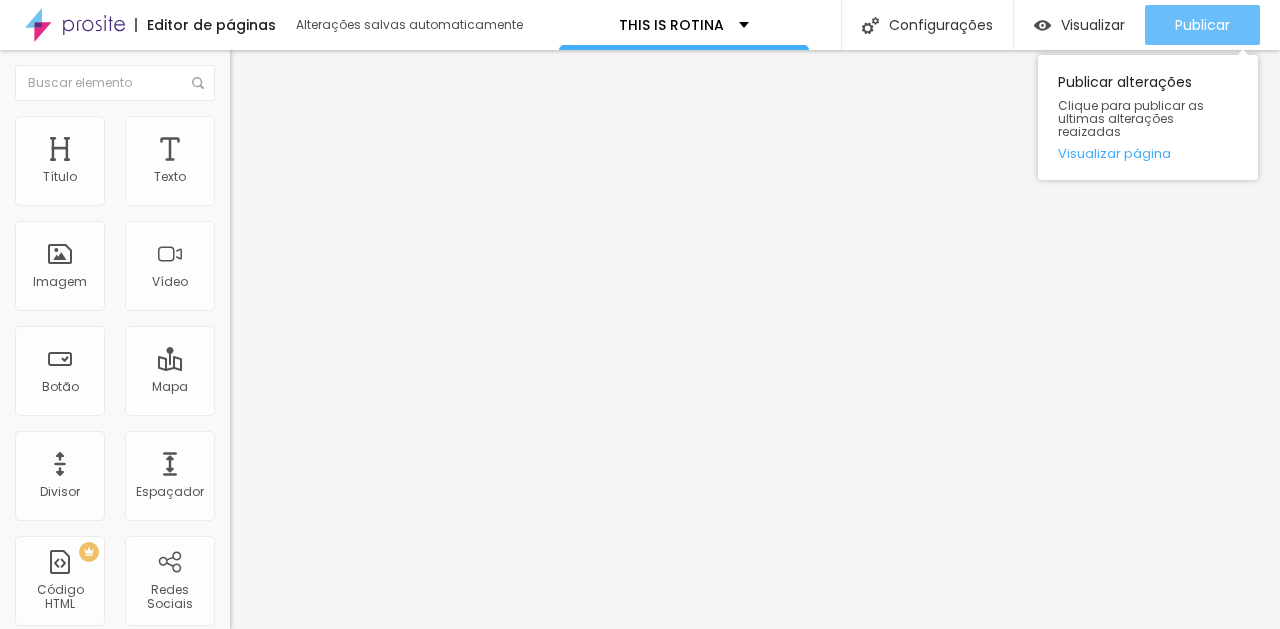 click on "Publicar" at bounding box center [1202, 25] 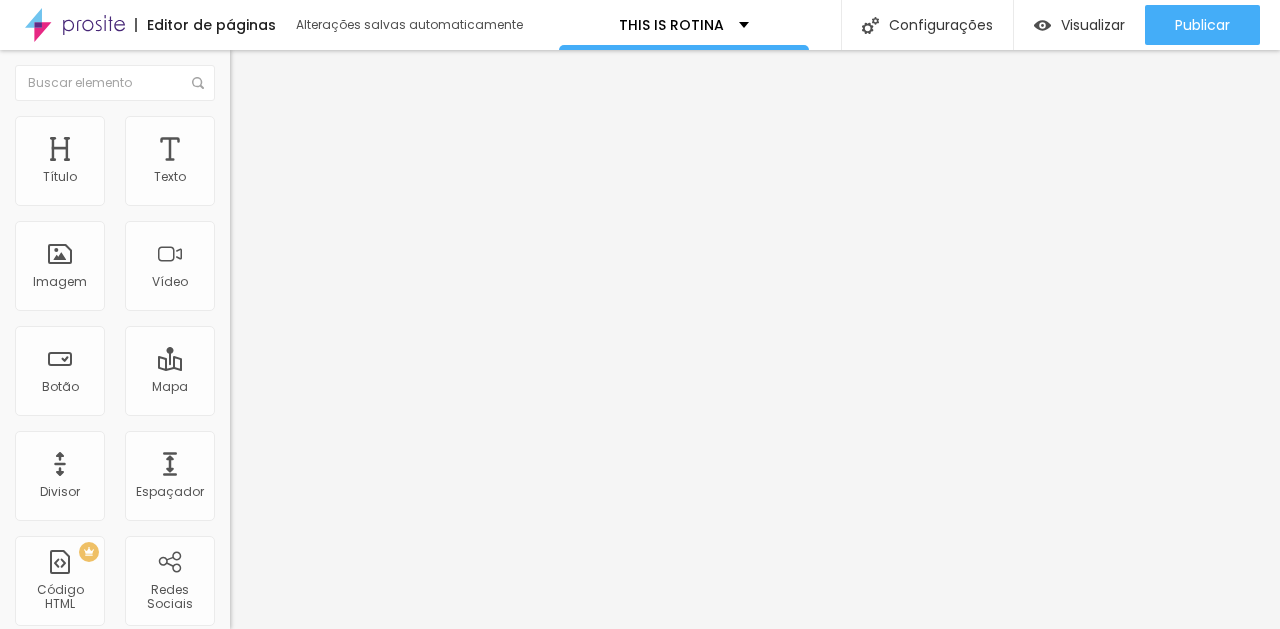 click on "[URL][DOMAIN_NAME]" at bounding box center [350, 402] 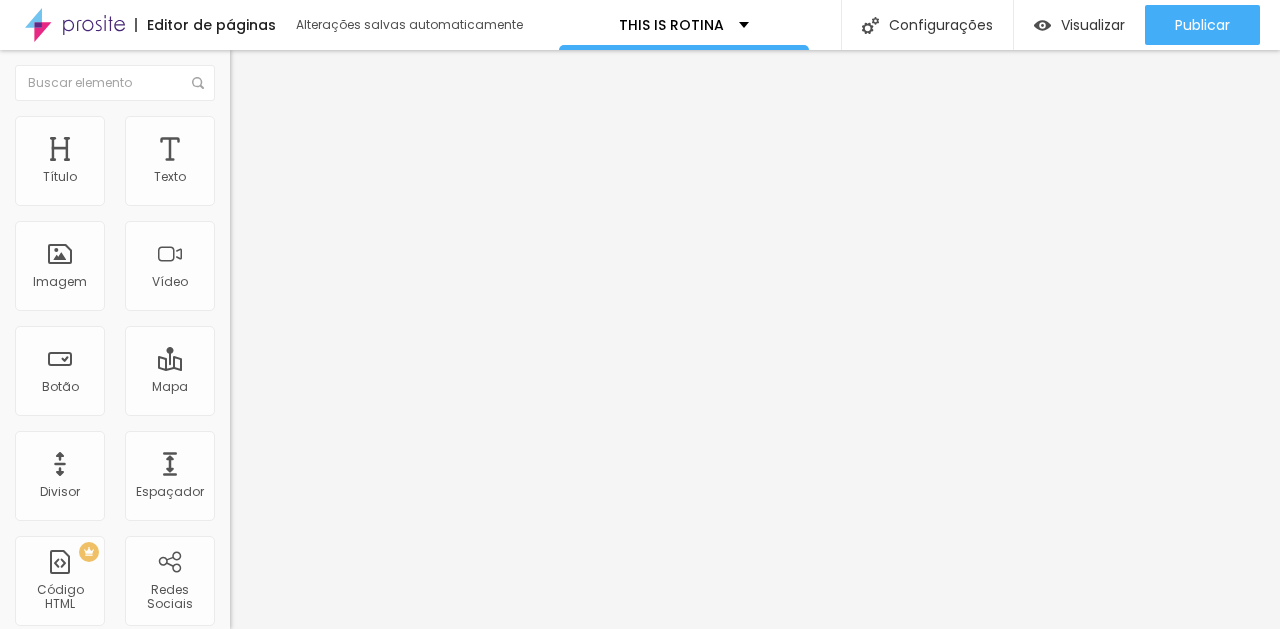 click at bounding box center [350, 402] 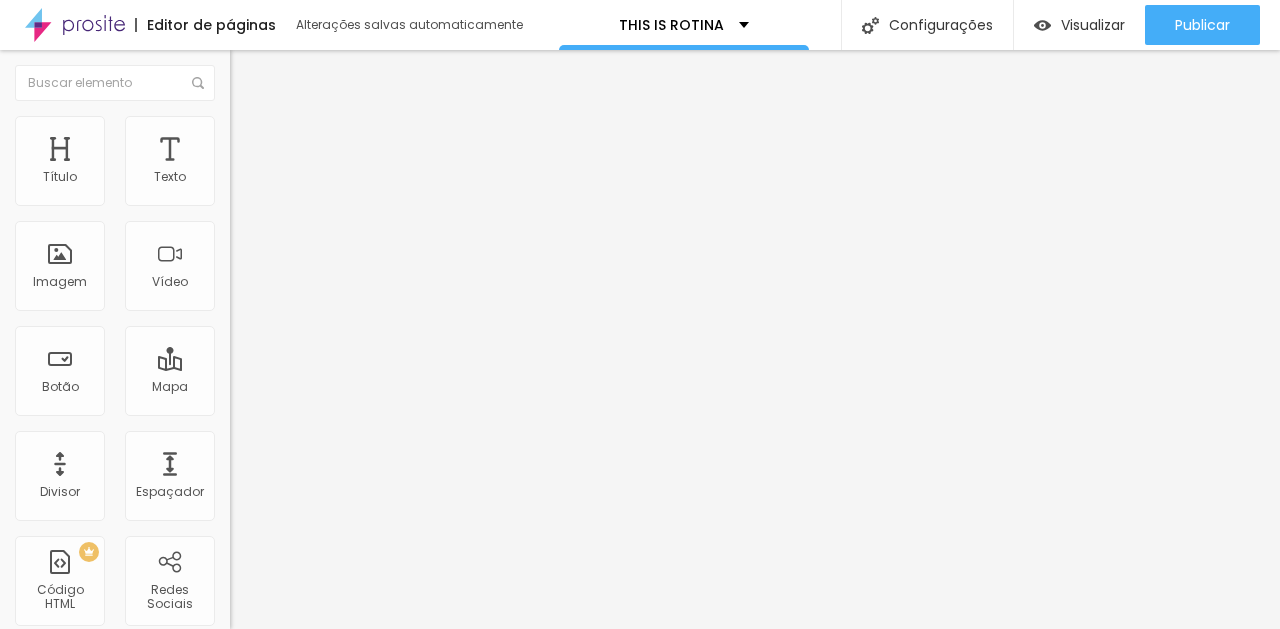 click at bounding box center [345, 362] 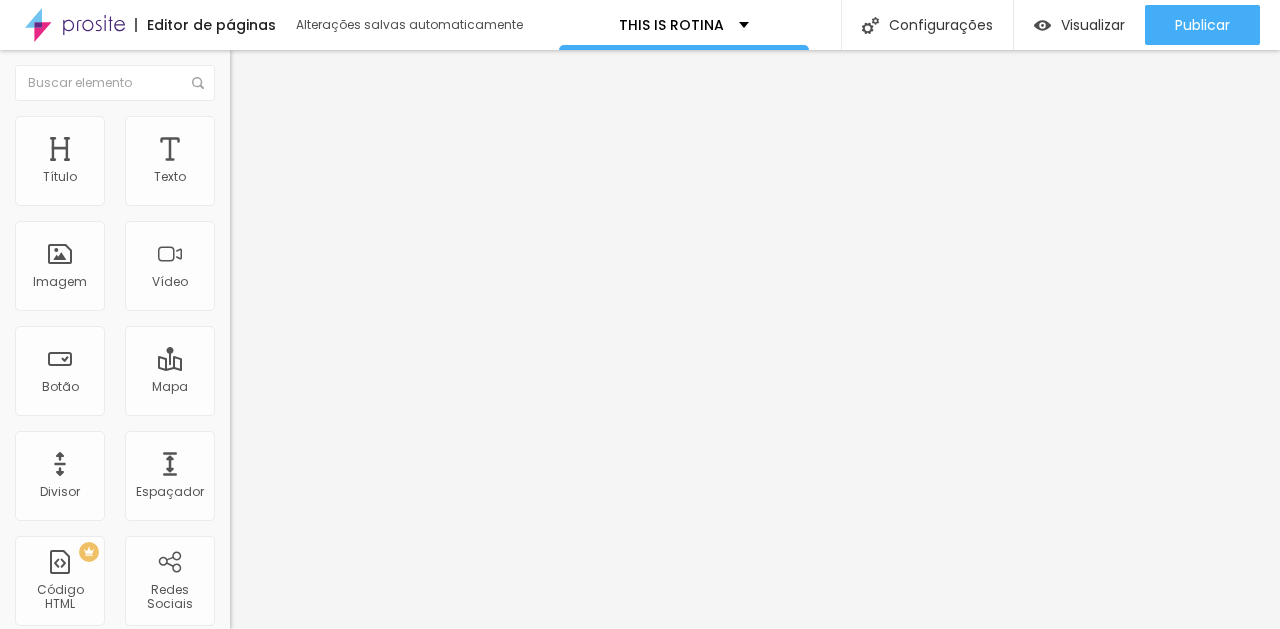 click at bounding box center [345, 362] 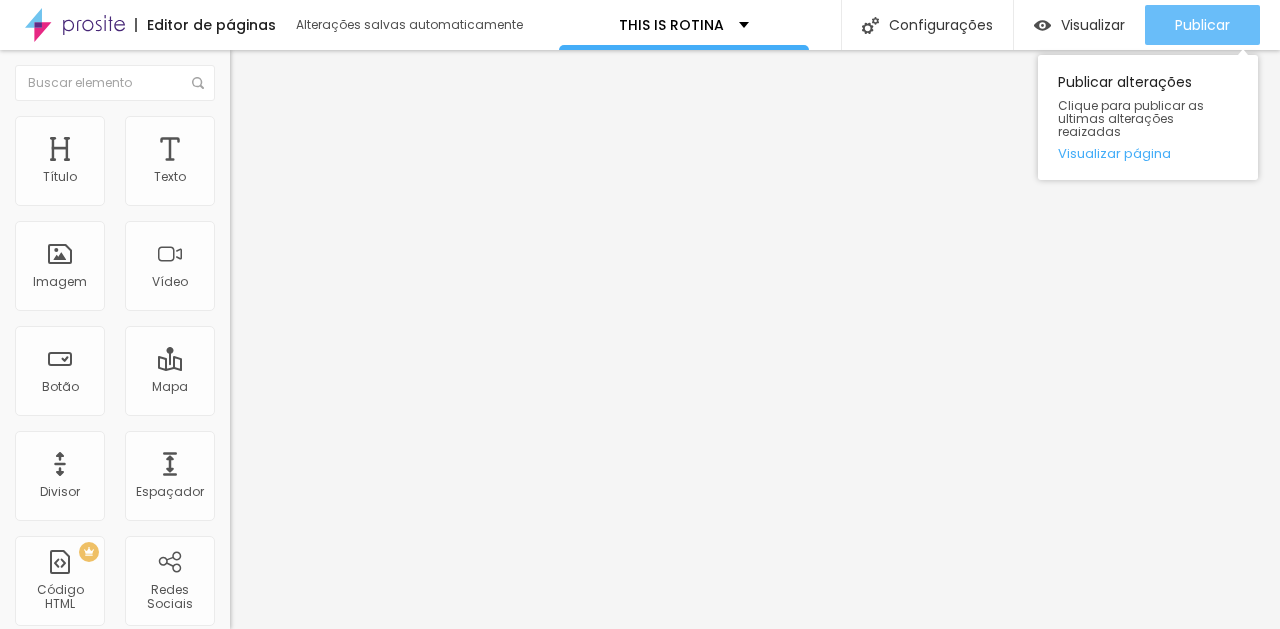 click on "Publicar" at bounding box center (1202, 25) 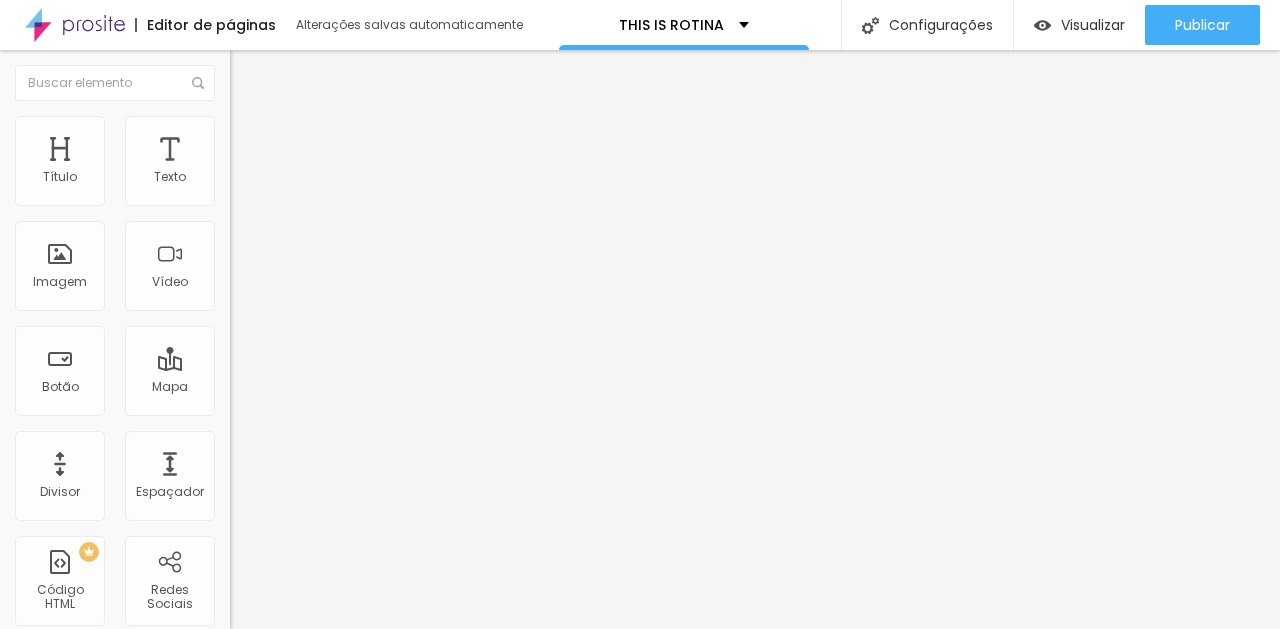 click on "https://[URL][DOMAIN_NAME]" at bounding box center (350, 402) 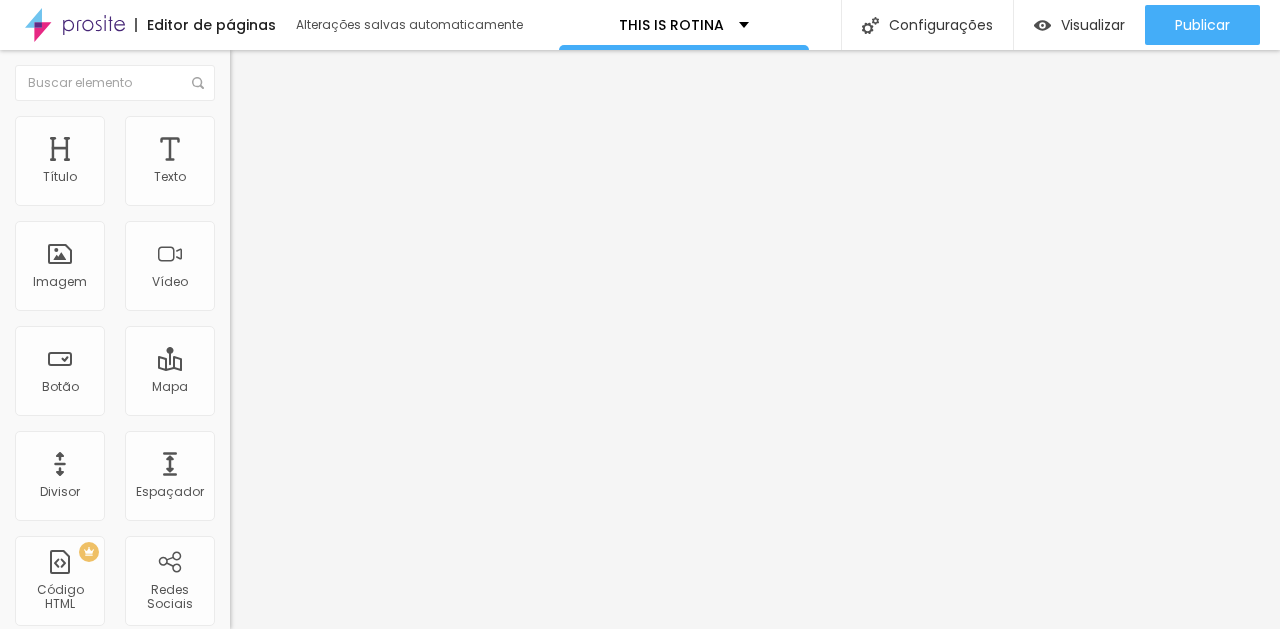 click at bounding box center (350, 402) 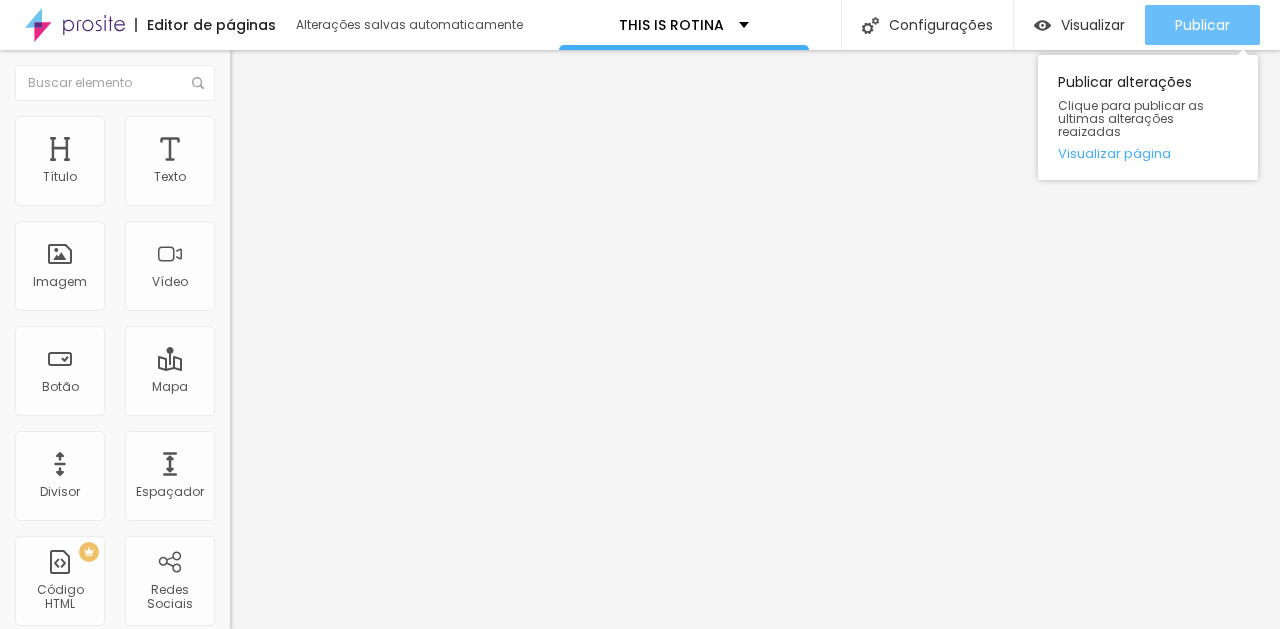 click on "Publicar" at bounding box center [1202, 25] 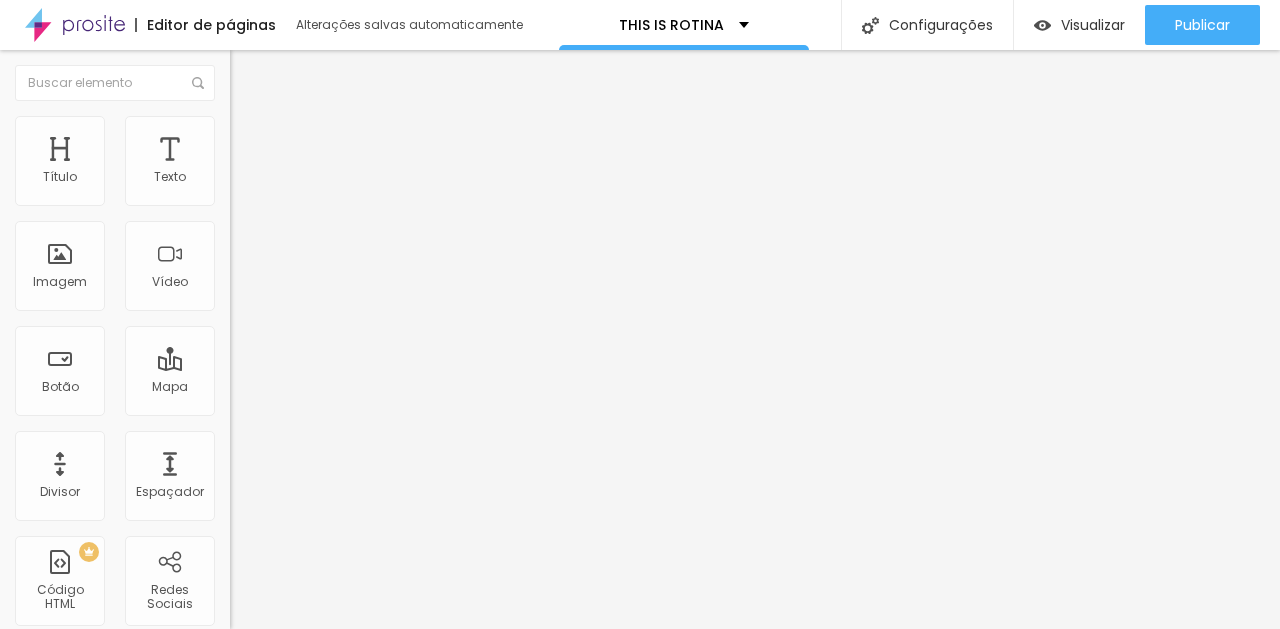 click on "https://[URL][DOMAIN_NAME][DOMAIN_NAME]" at bounding box center [350, 402] 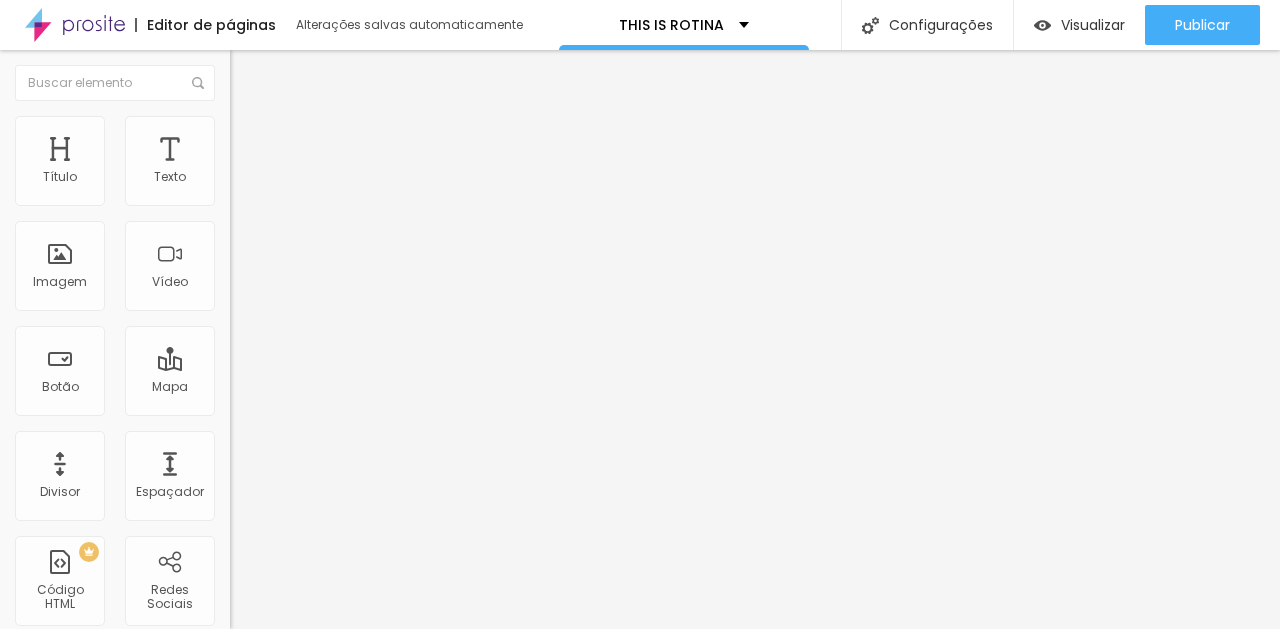 paste 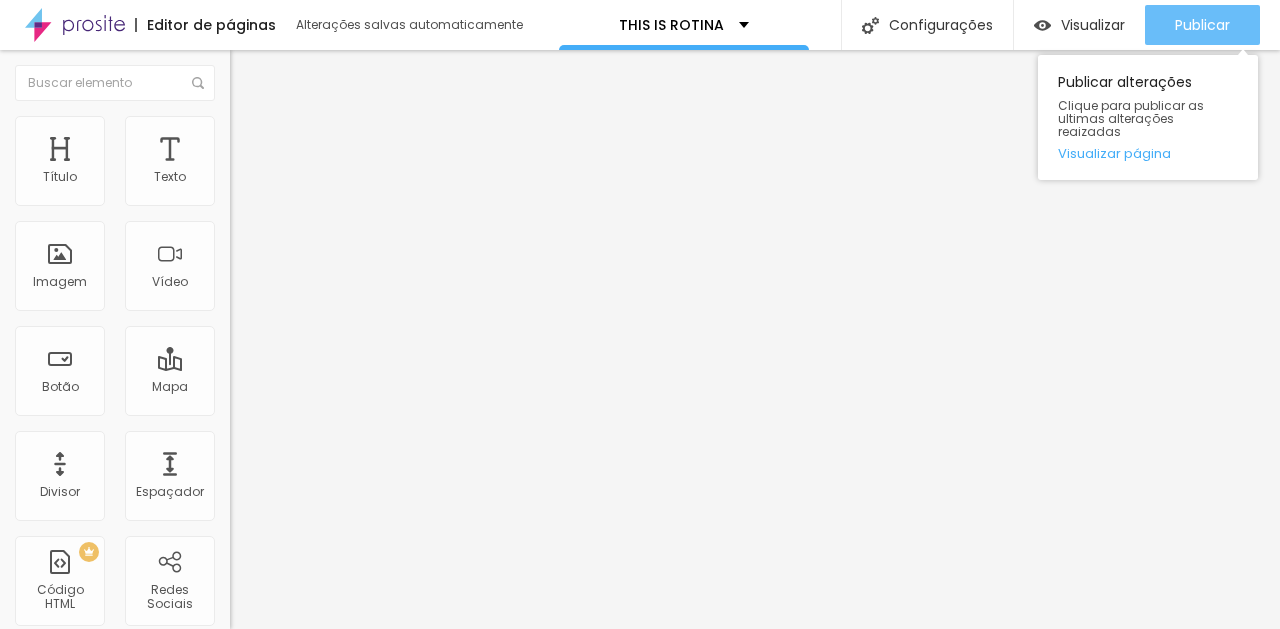 click on "Publicar" at bounding box center [1202, 25] 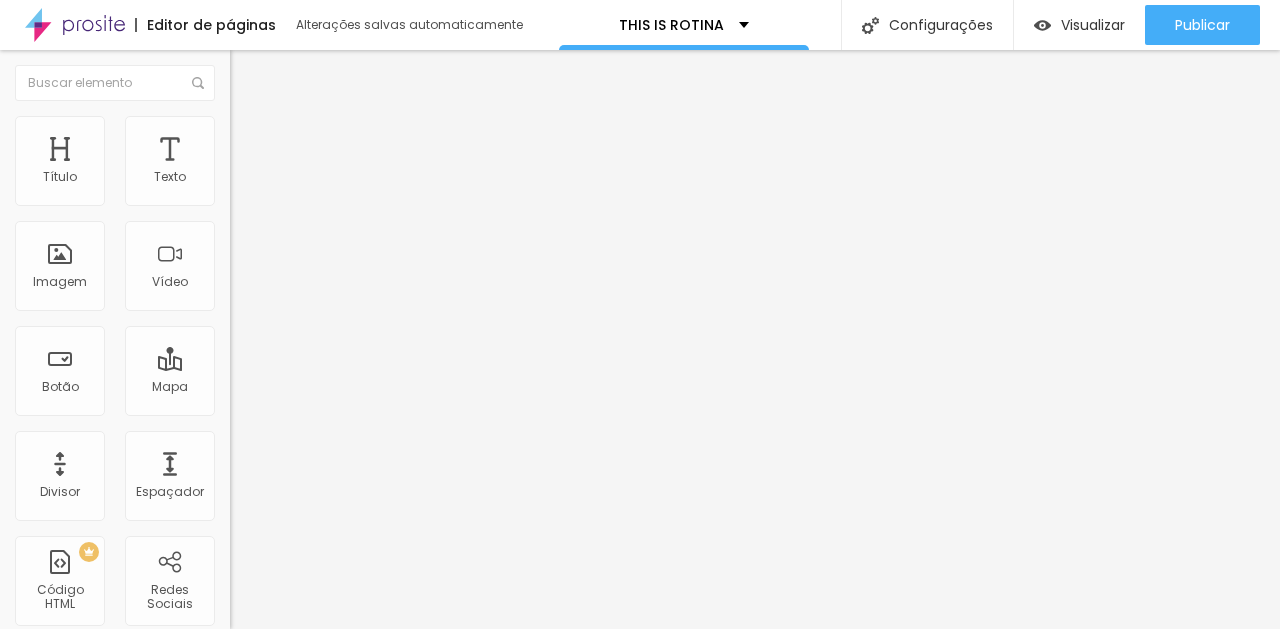 click on "Click me" at bounding box center (350, 178) 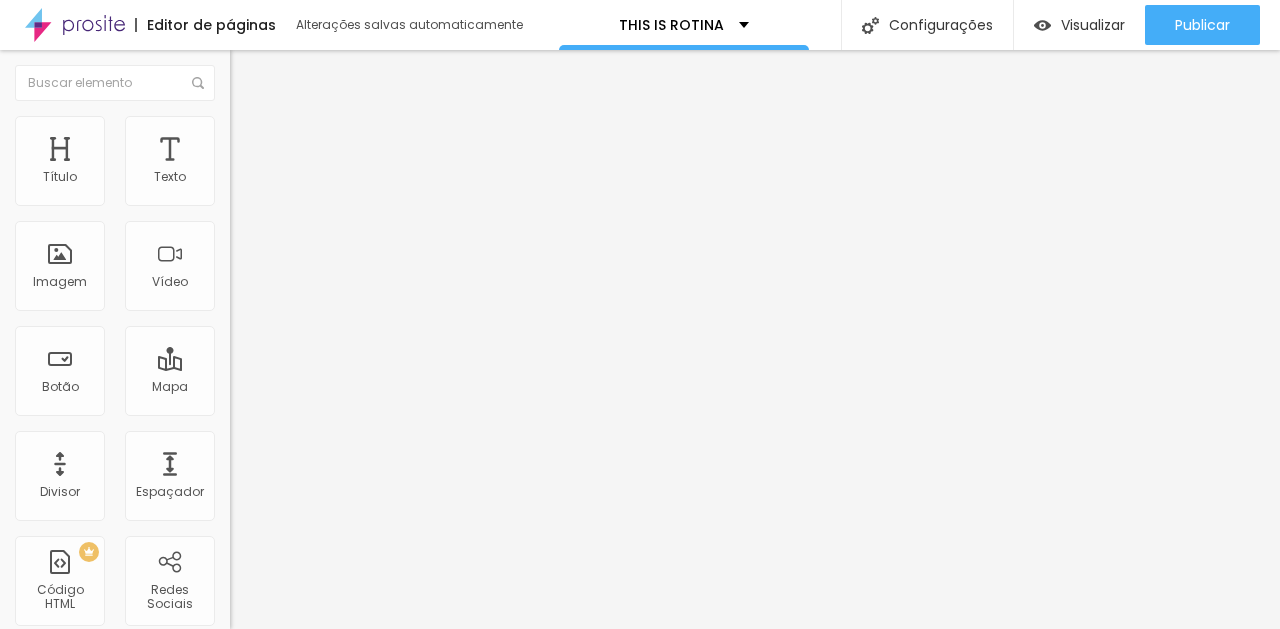 drag, startPoint x: 137, startPoint y: 403, endPoint x: 137, endPoint y: 416, distance: 13 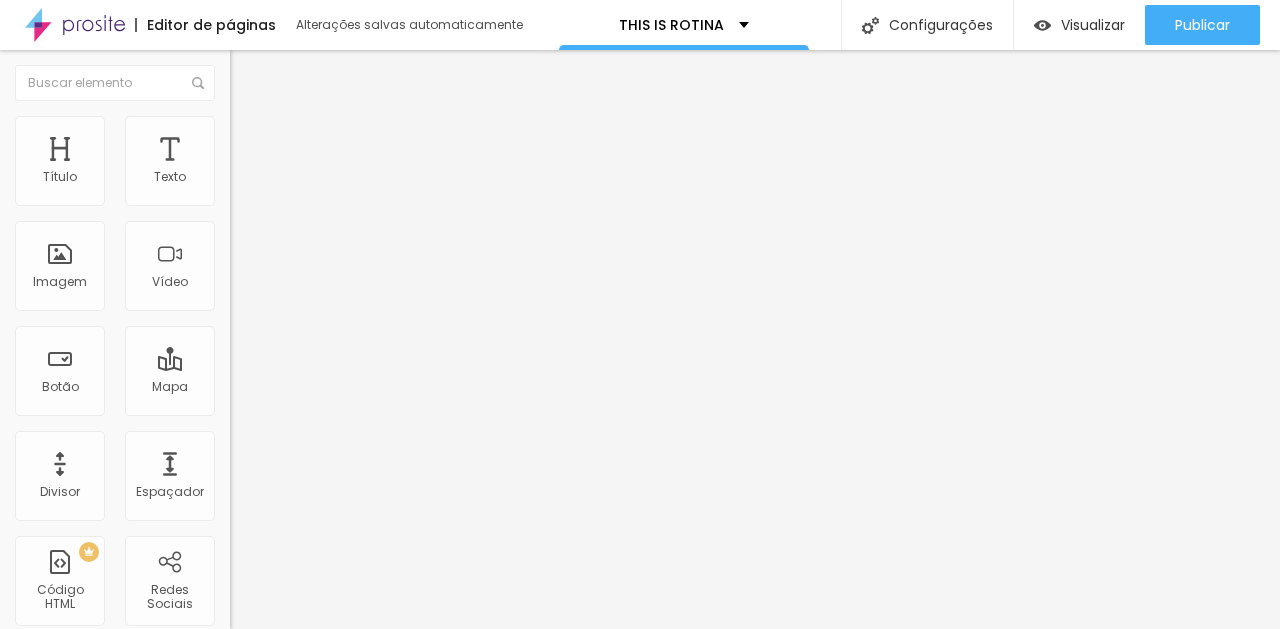 click on "URL https://" at bounding box center [345, 404] 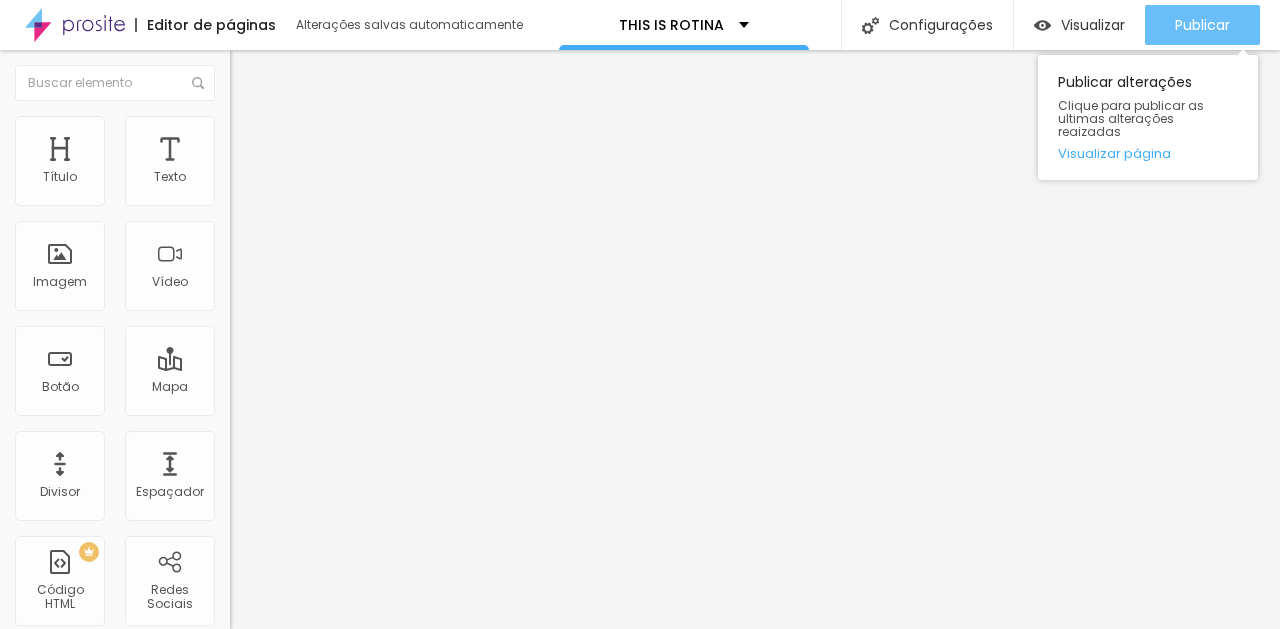 click on "Publicar" at bounding box center [1202, 25] 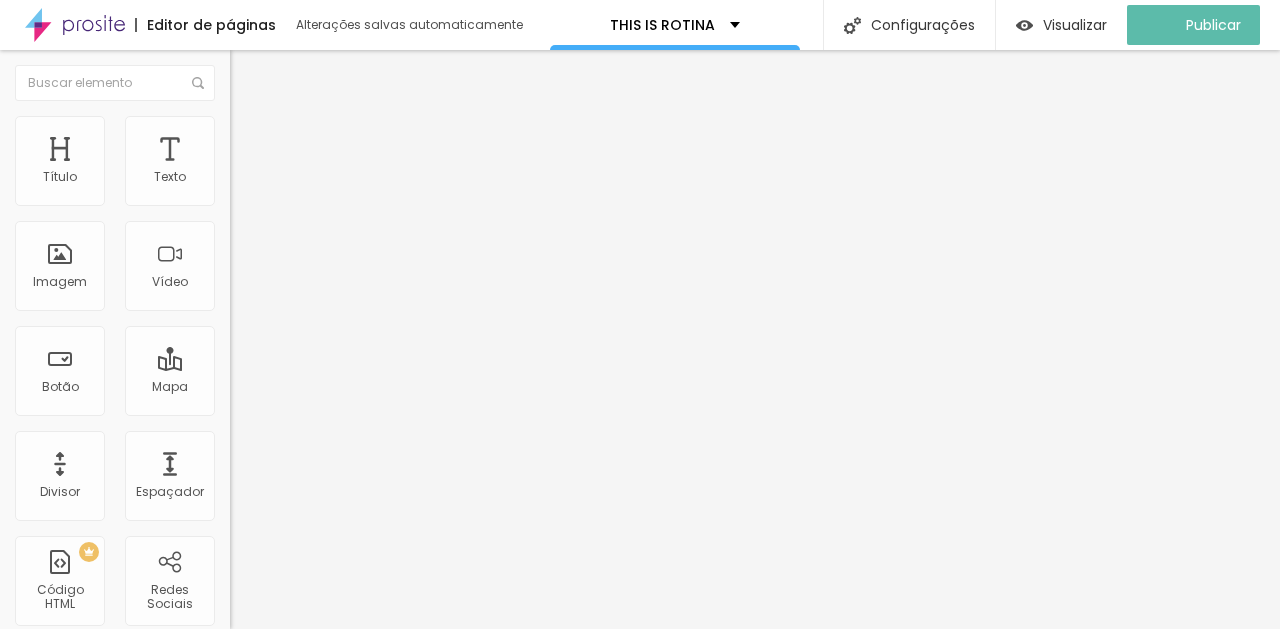 click on "Normal" at bounding box center (252, 306) 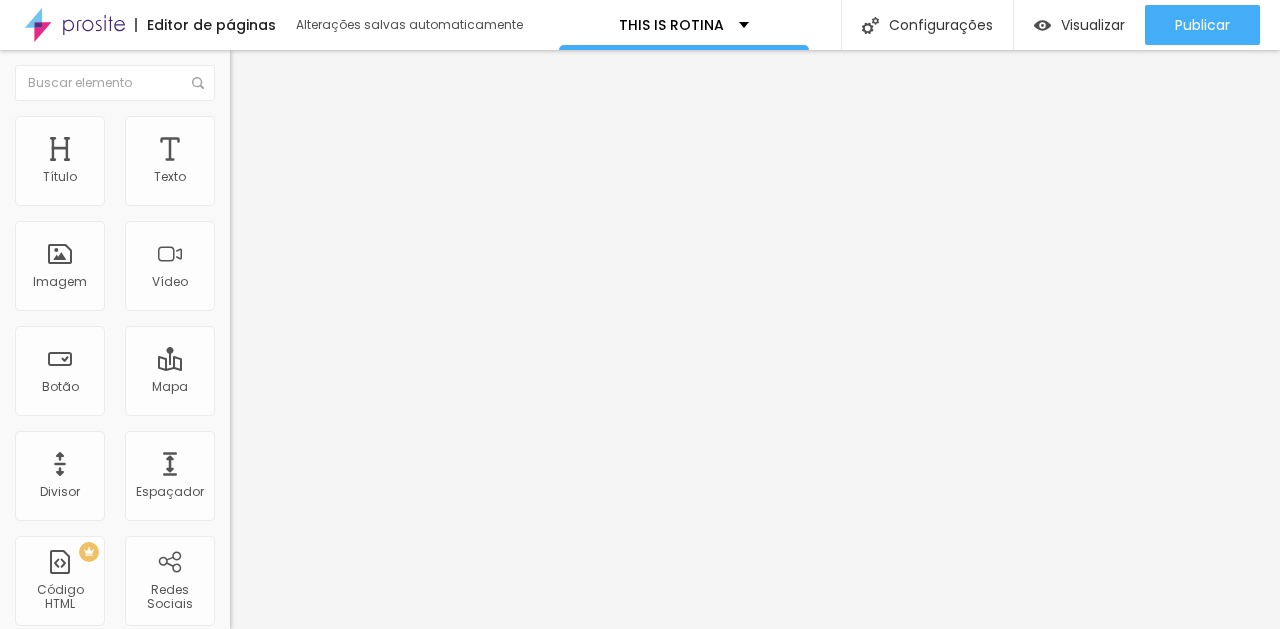 click on "Estilo" at bounding box center (345, 126) 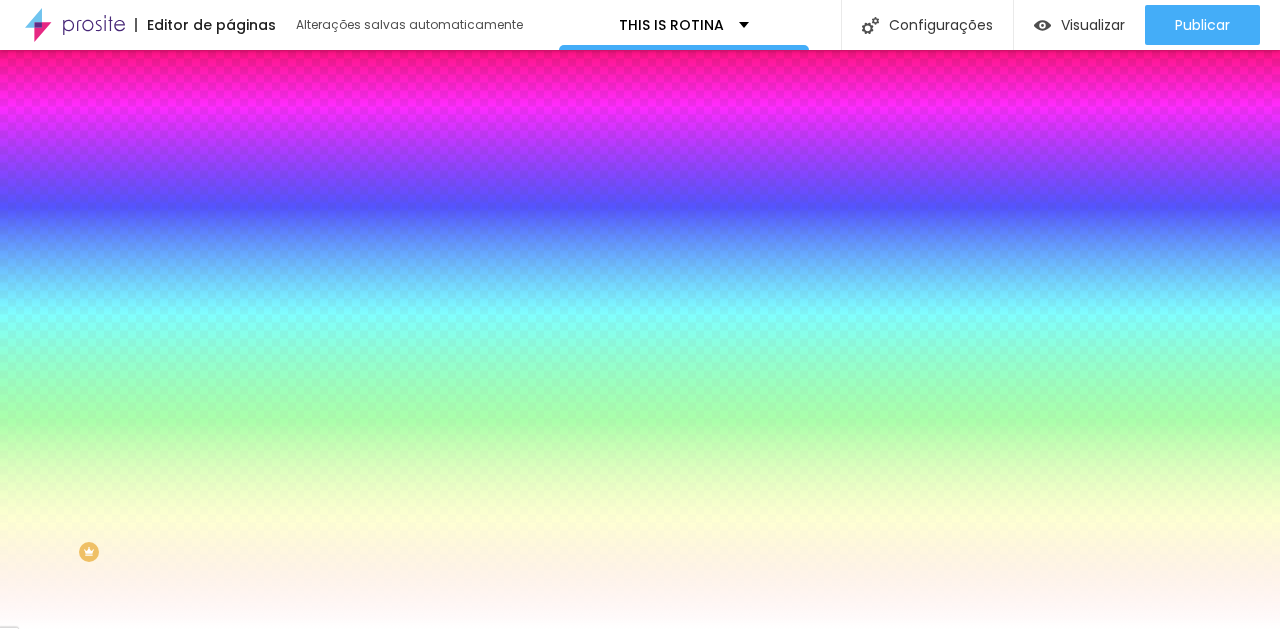 click at bounding box center [244, 255] 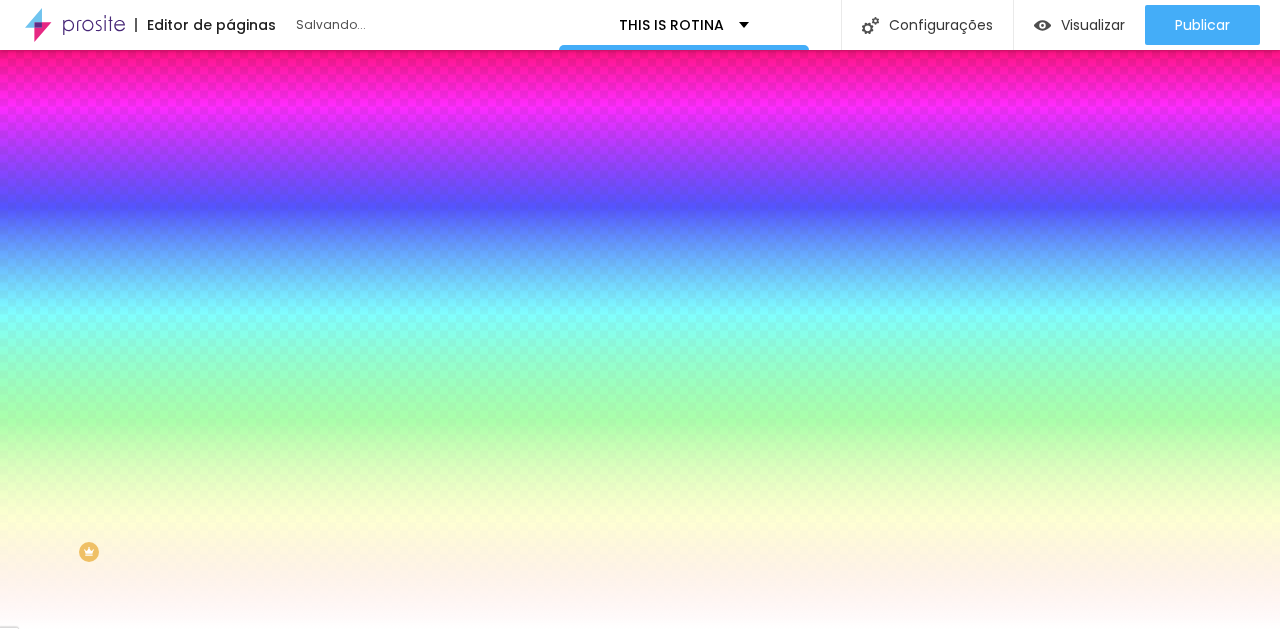 click on "#FFFFFF" at bounding box center [350, 690] 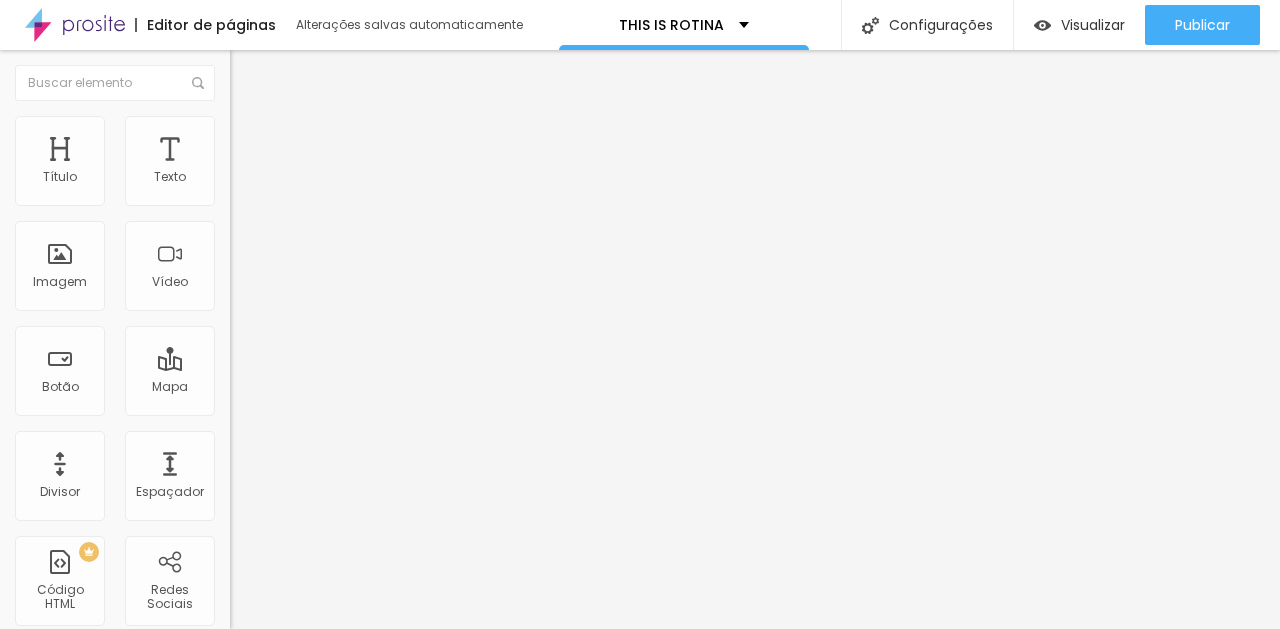 click on "Click me" at bounding box center (350, 178) 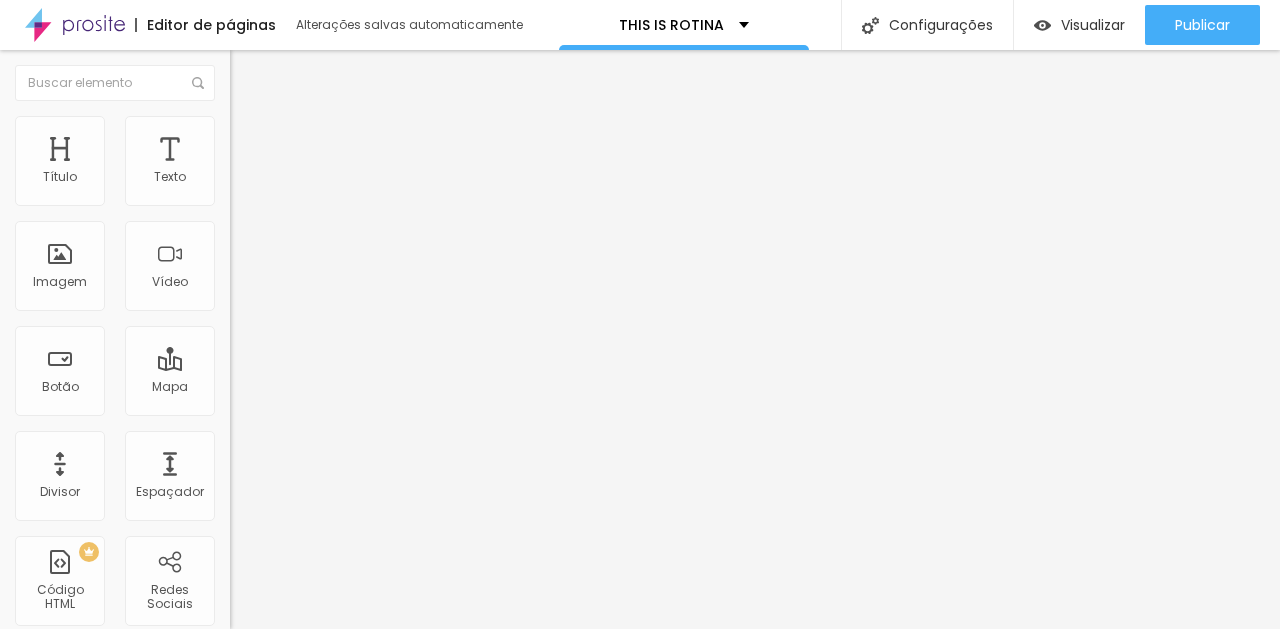 click at bounding box center [239, 125] 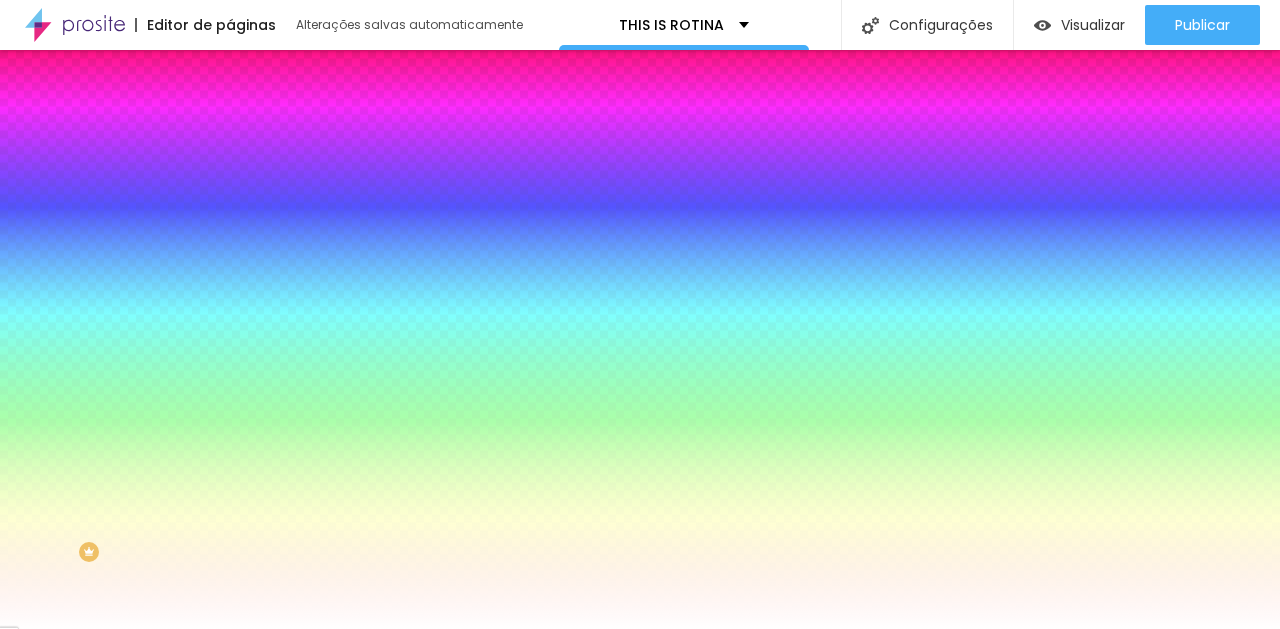 click at bounding box center [244, 255] 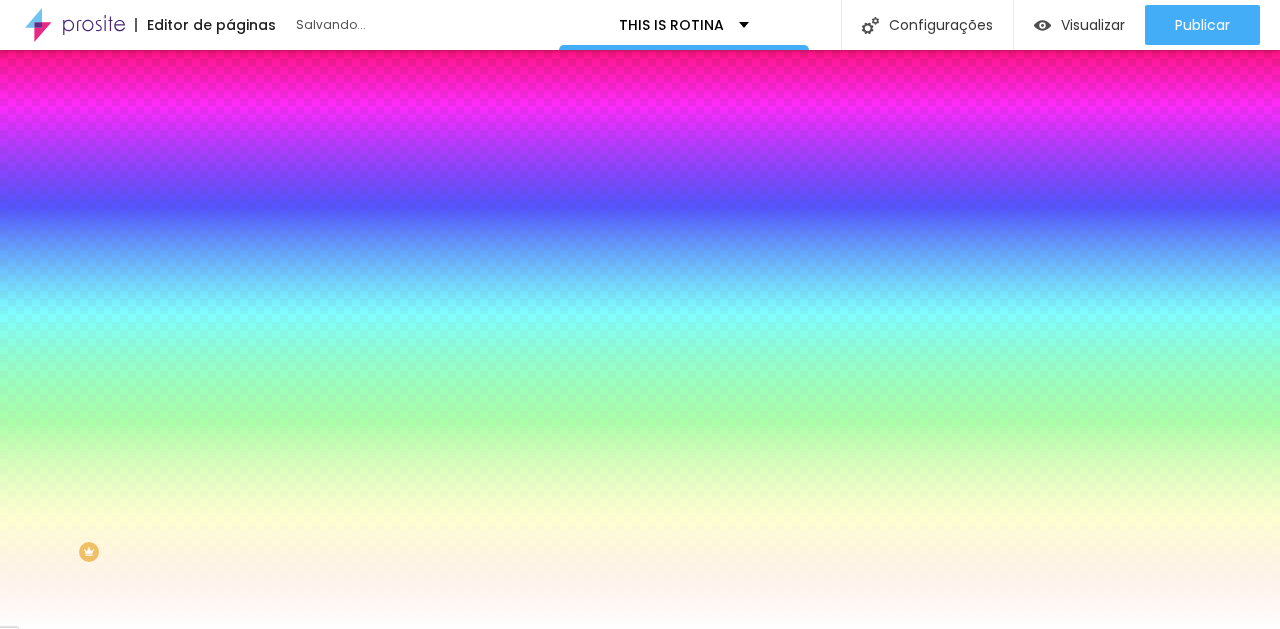 click on "#FFFFFF" at bounding box center (350, 690) 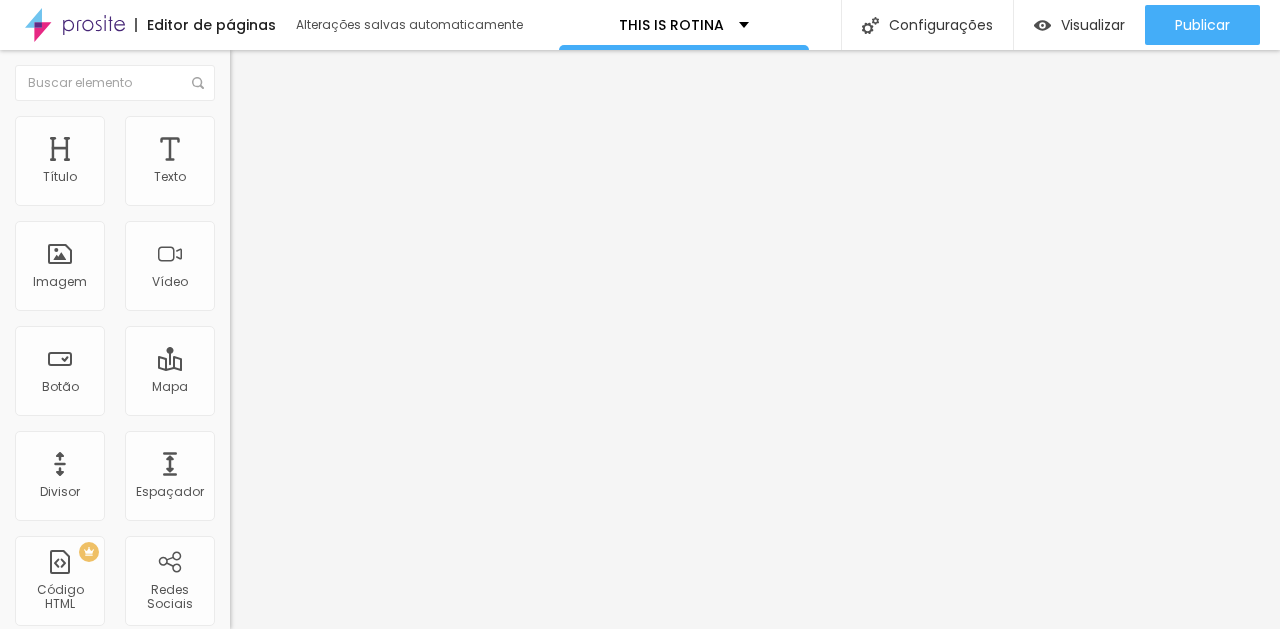 click on "https://" at bounding box center [350, 402] 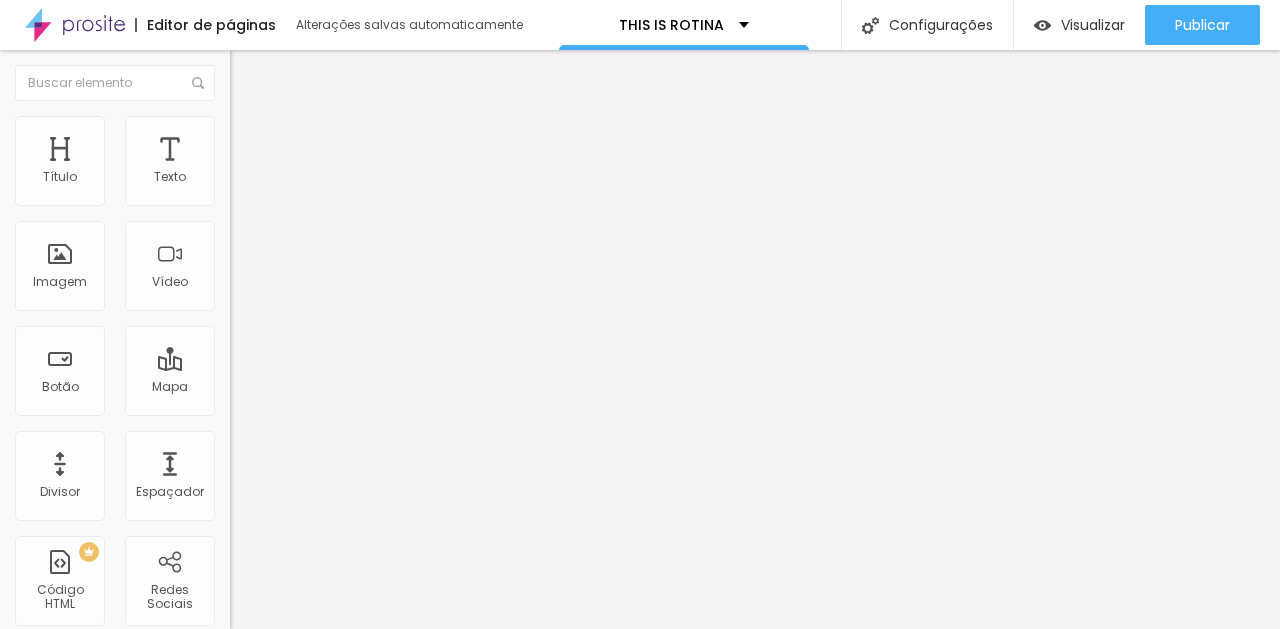 paste on "[URL][DOMAIN_NAME]" 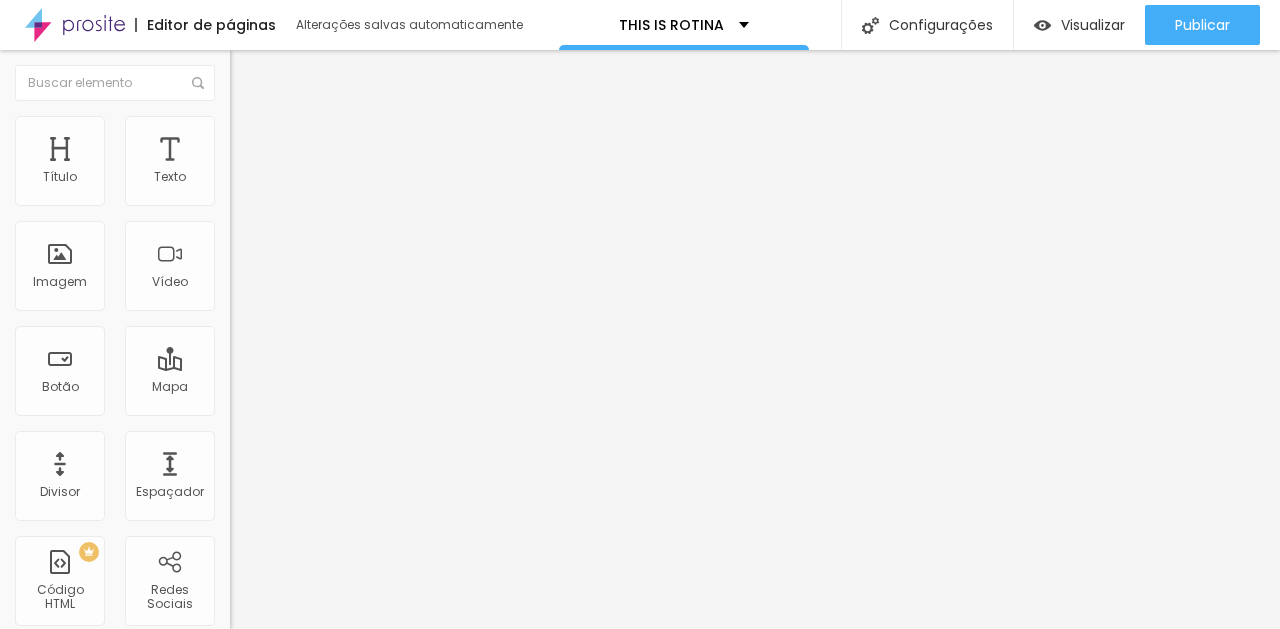 click at bounding box center [345, 437] 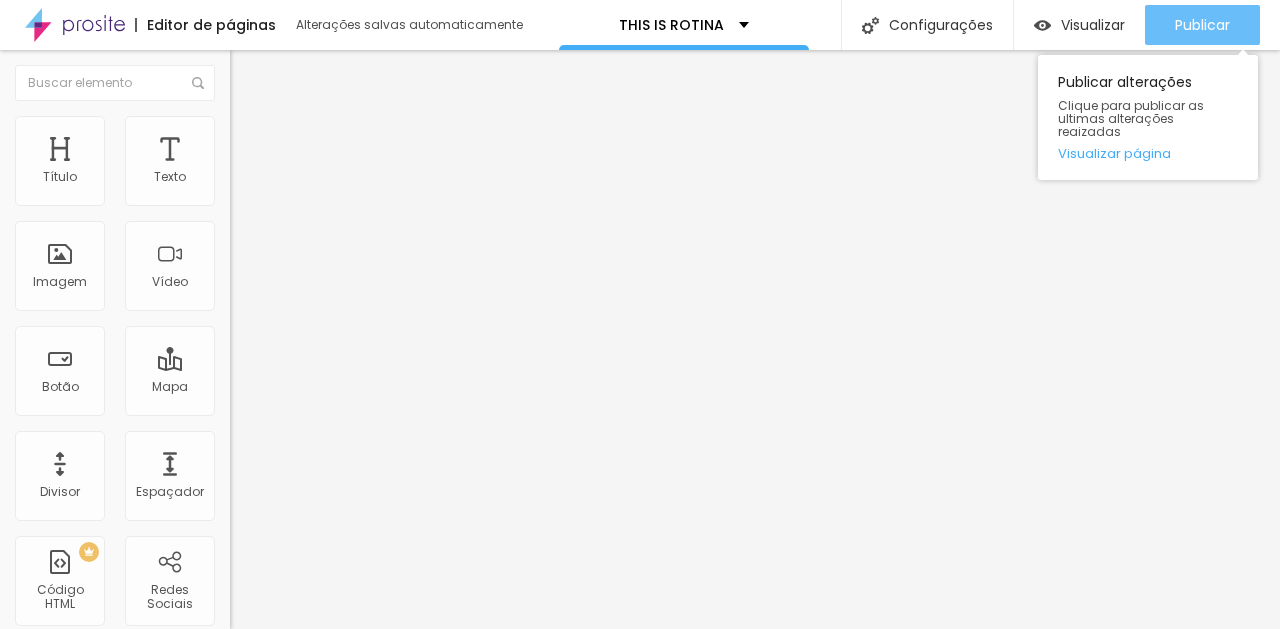 click on "Publicar" at bounding box center [1202, 25] 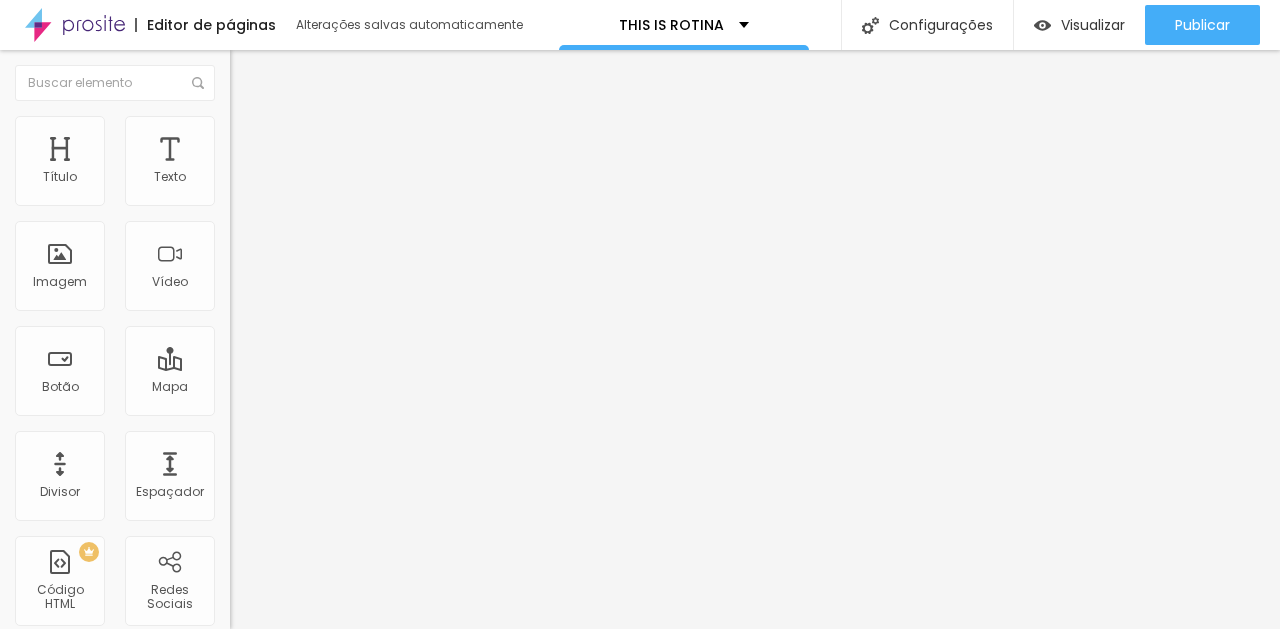 click on "https://[URL][DOMAIN_NAME]" at bounding box center (350, 402) 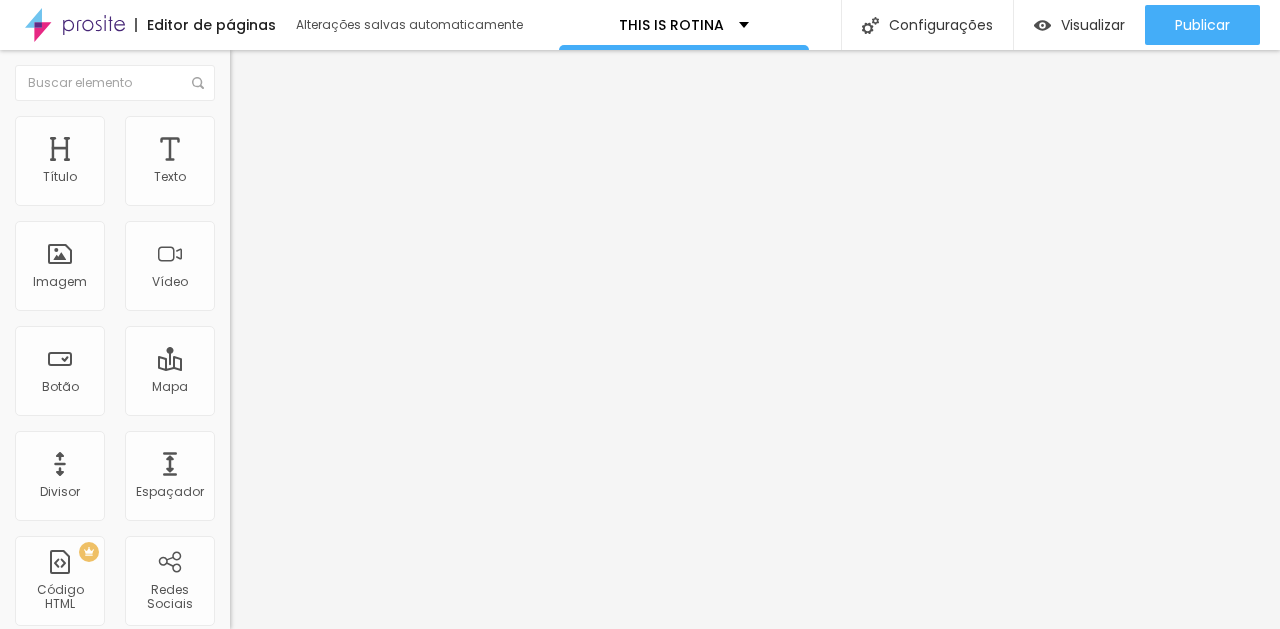 click on "https://[URL][DOMAIN_NAME]" at bounding box center [350, 402] 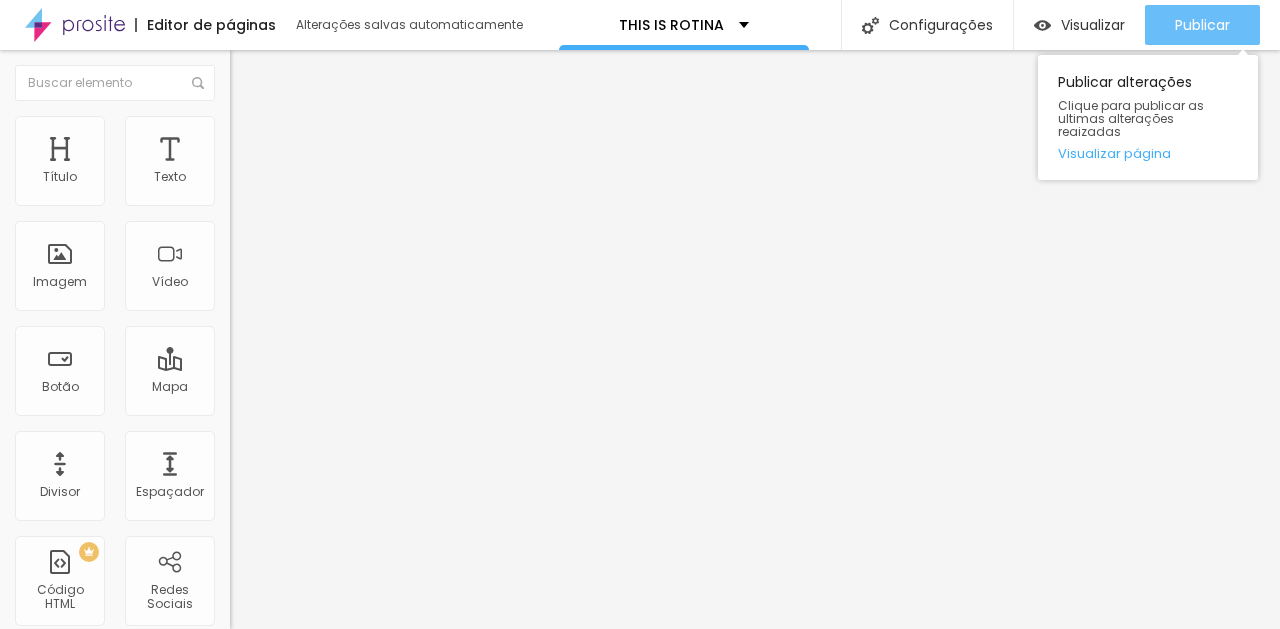 click on "Publicar" at bounding box center [1202, 25] 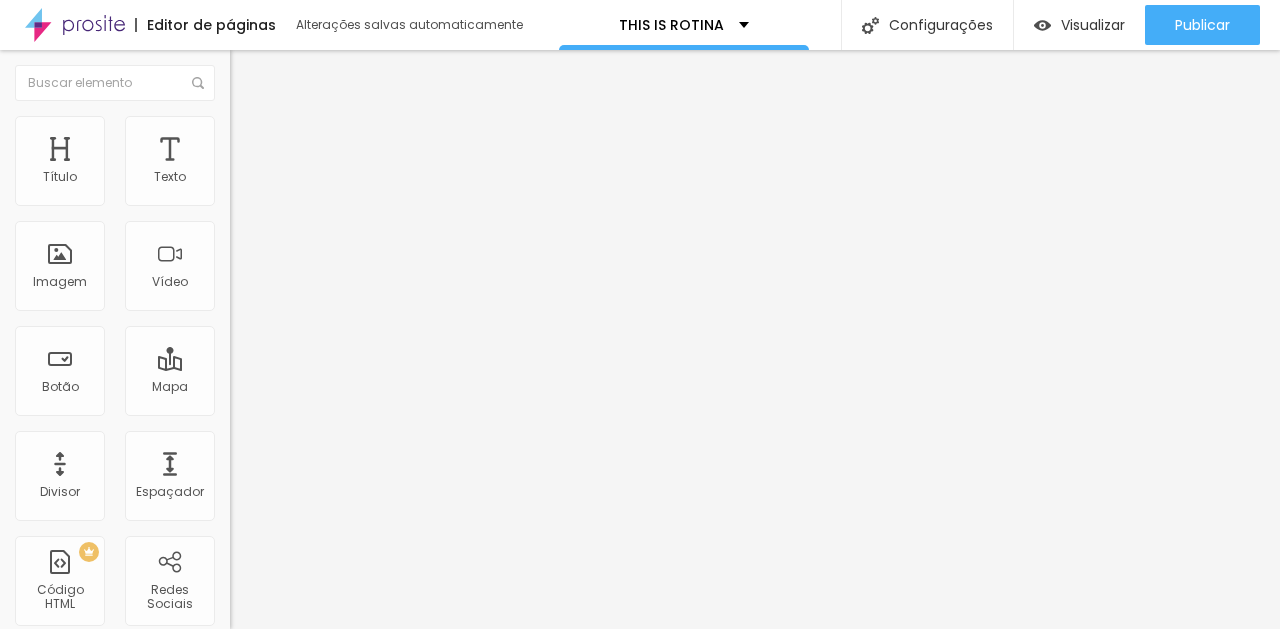 click on "https://[URL][DOMAIN_NAME][DOMAIN_NAME]" at bounding box center [350, 402] 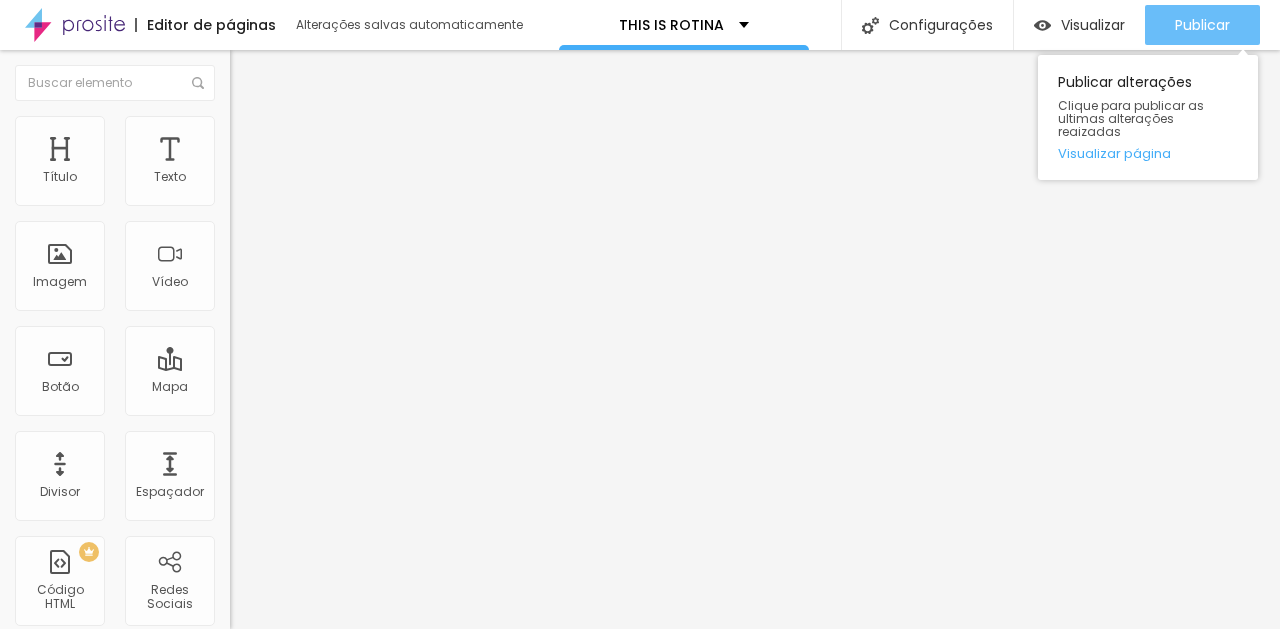 click on "Publicar" at bounding box center [1202, 25] 